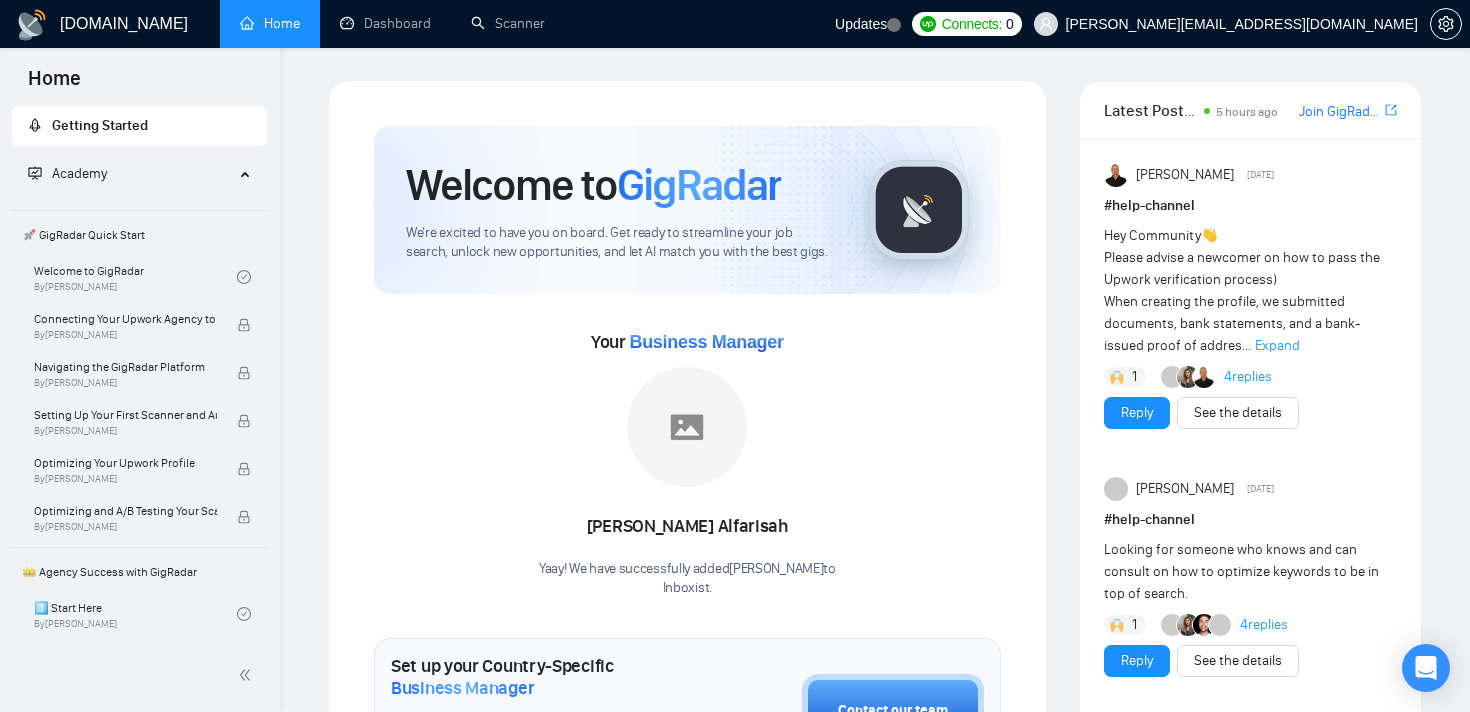 scroll, scrollTop: 0, scrollLeft: 0, axis: both 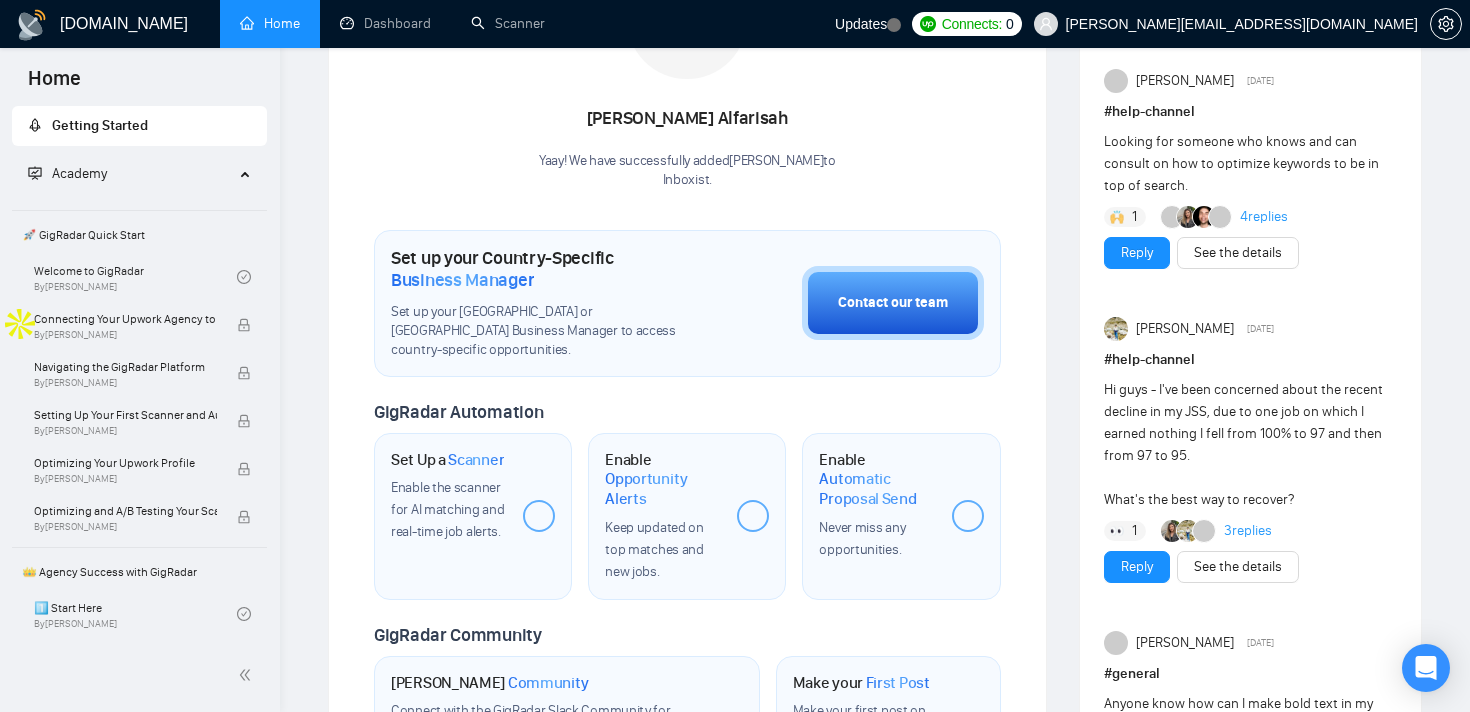 click at bounding box center (539, 516) 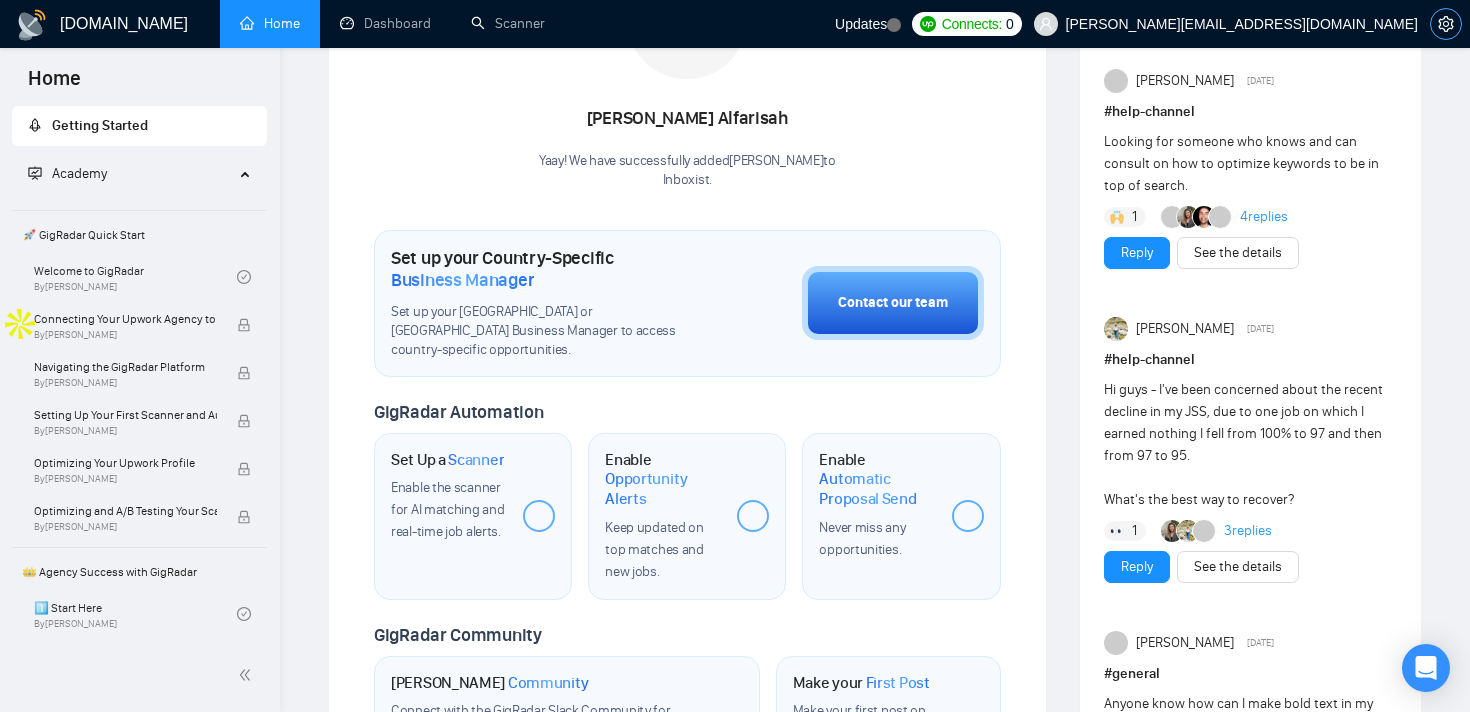 click 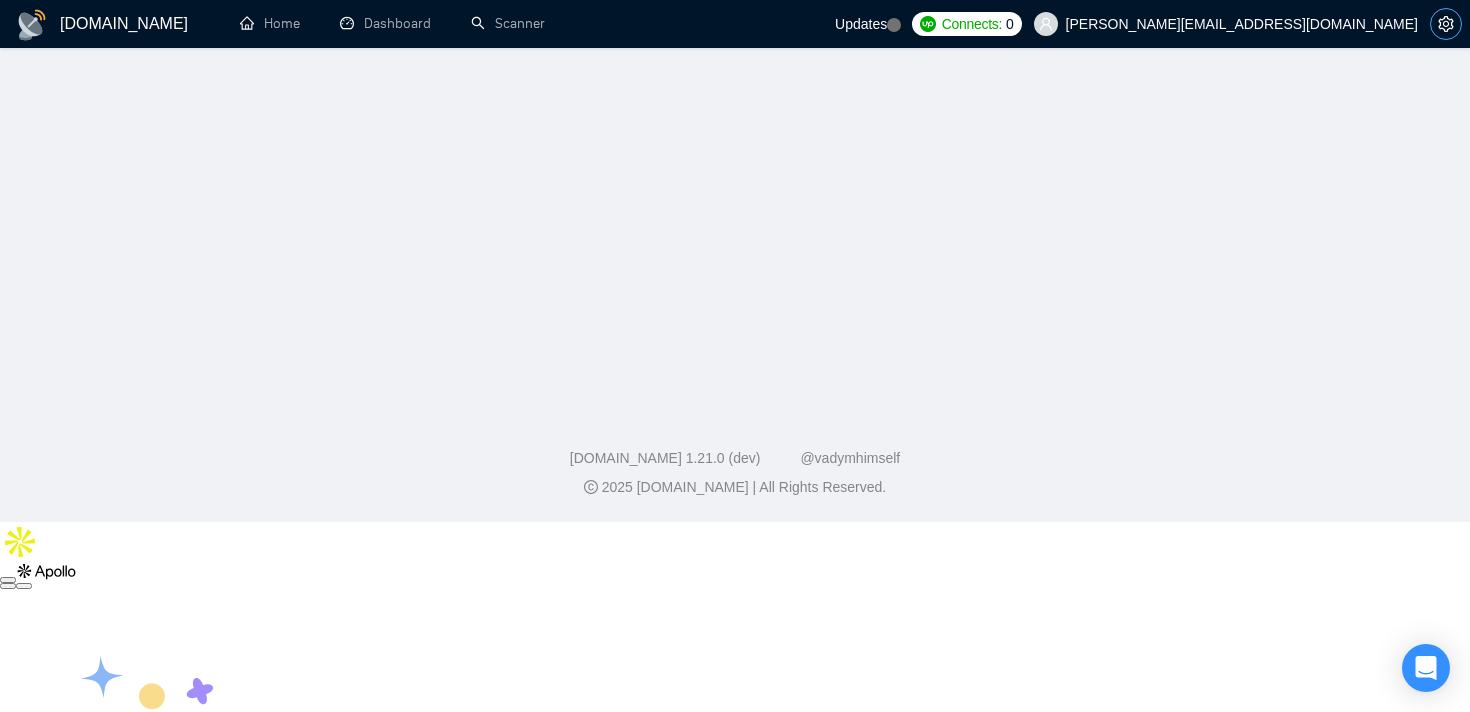 scroll, scrollTop: 0, scrollLeft: 0, axis: both 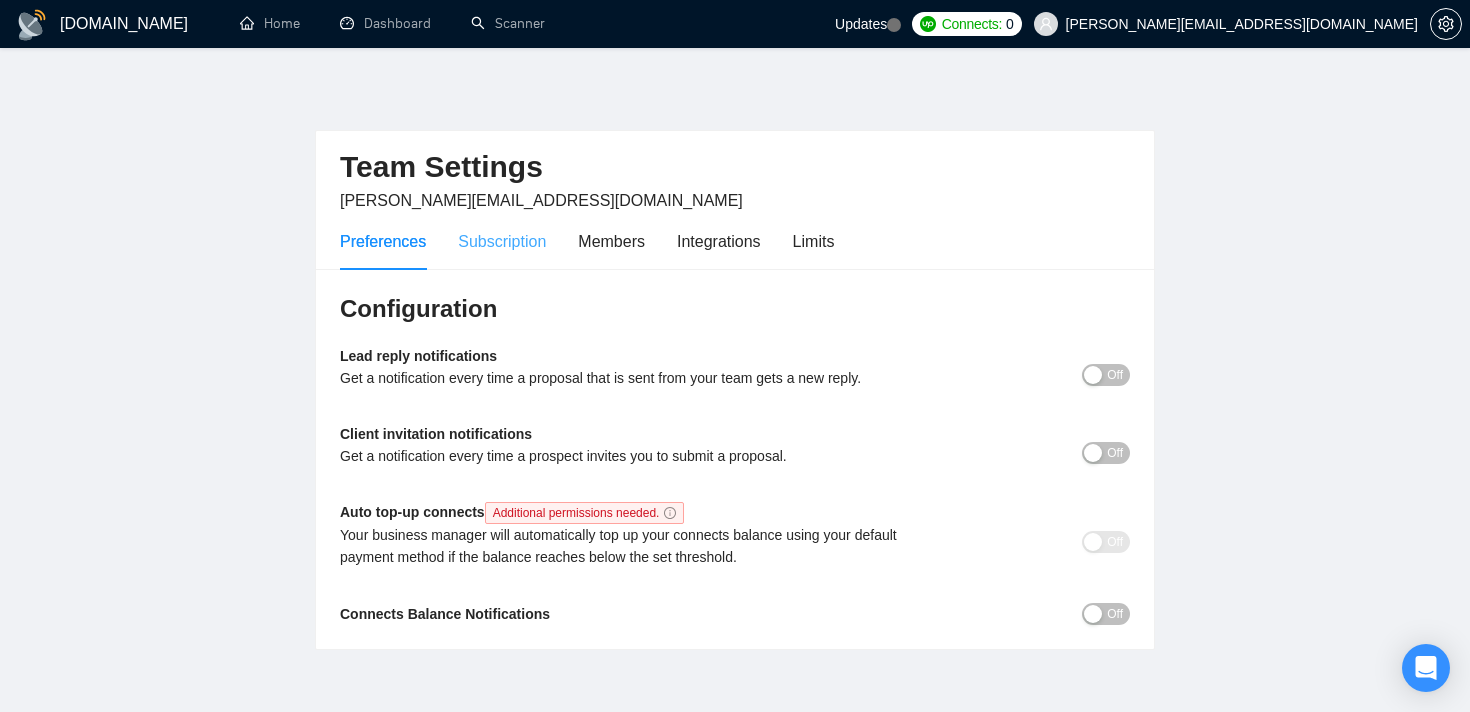 click on "Subscription" at bounding box center [502, 241] 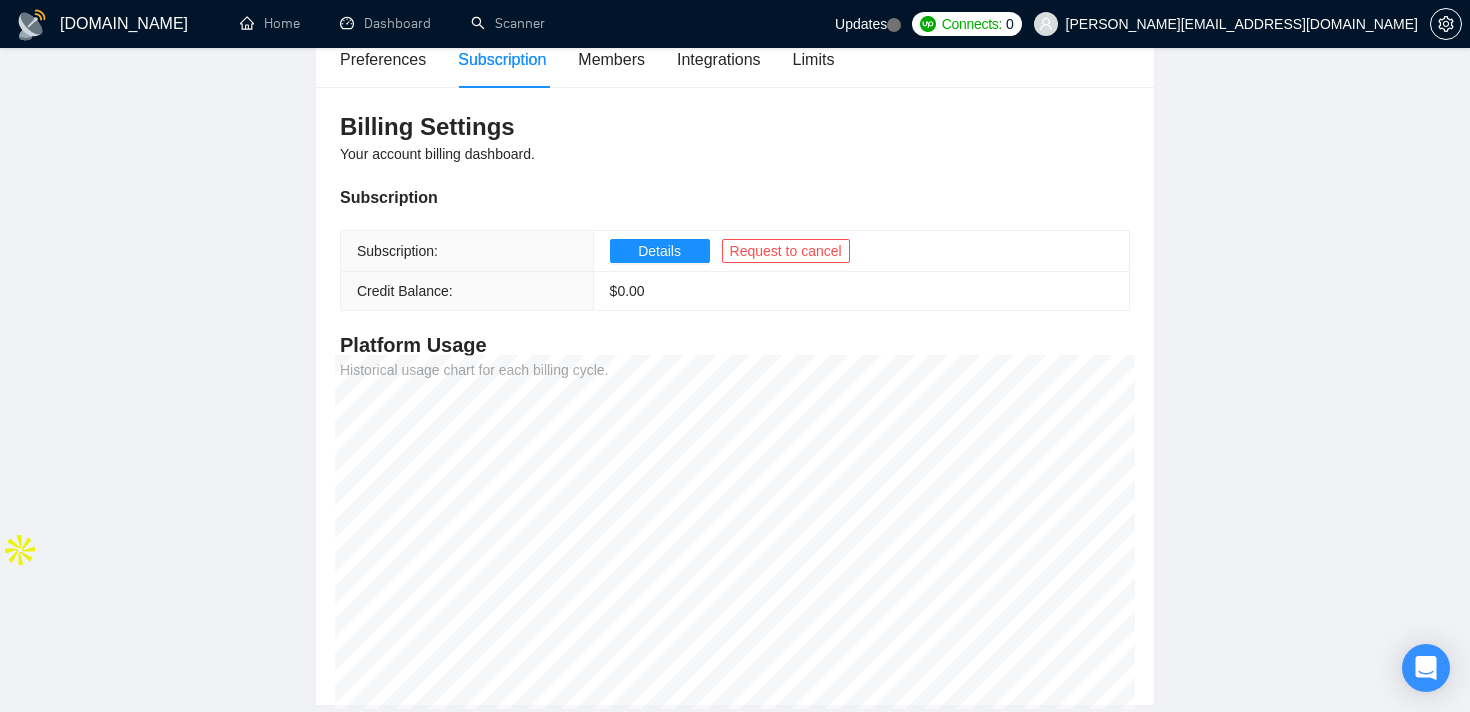 scroll, scrollTop: 0, scrollLeft: 0, axis: both 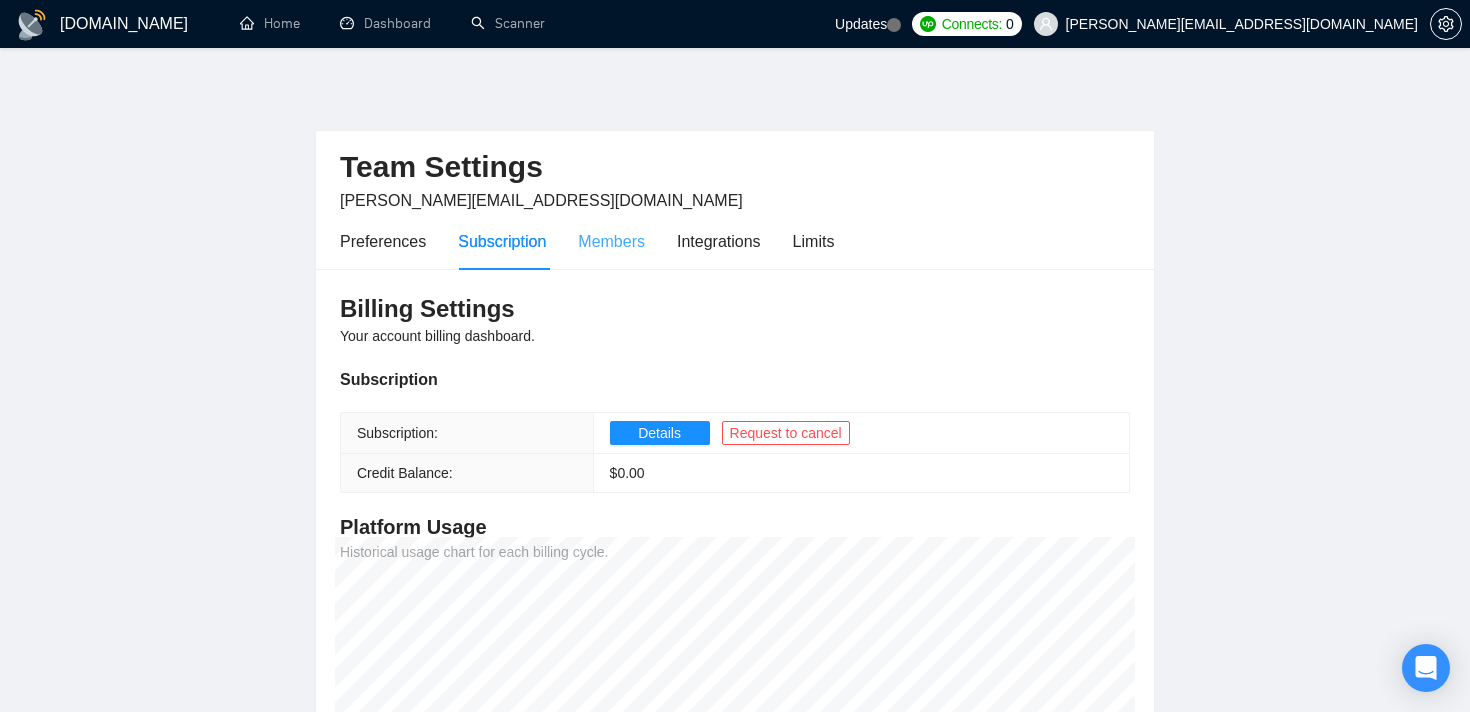 click on "Members" at bounding box center (611, 241) 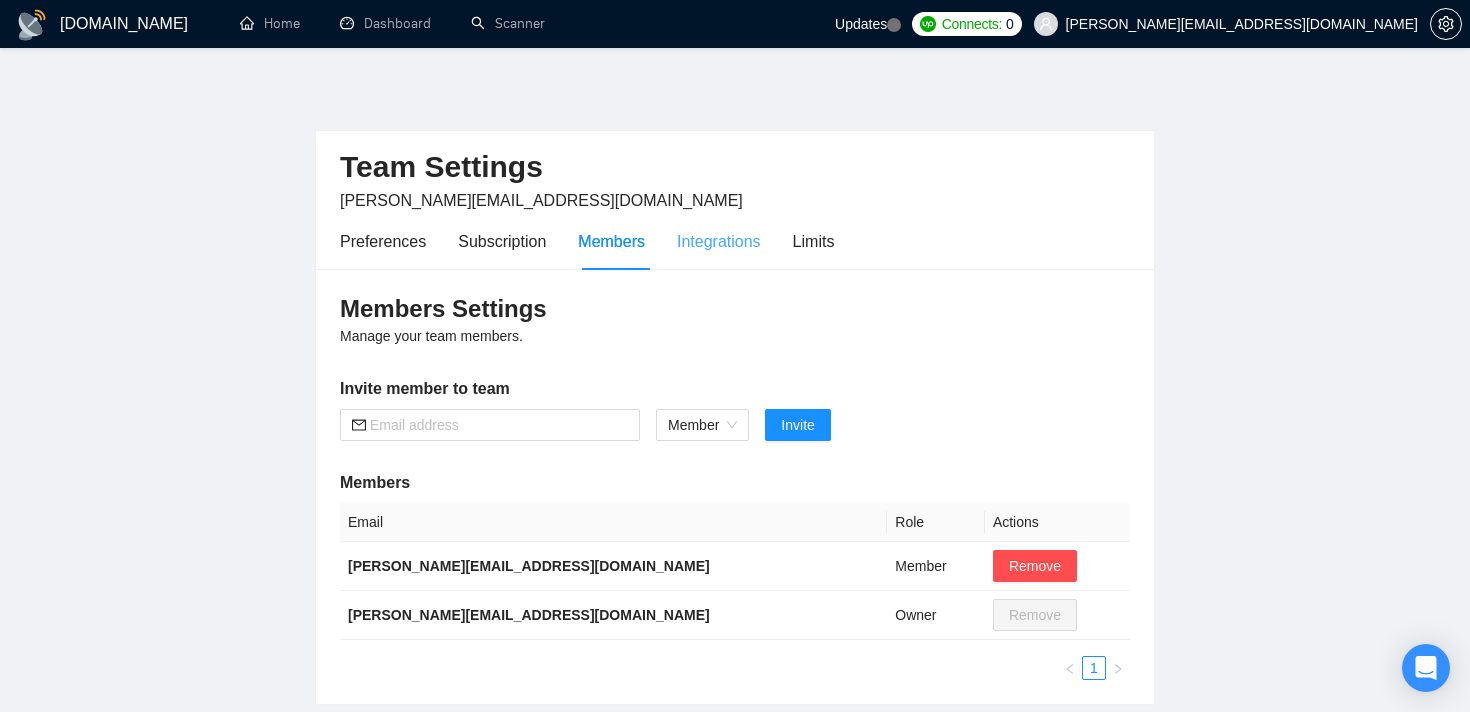 click on "Integrations" at bounding box center (719, 241) 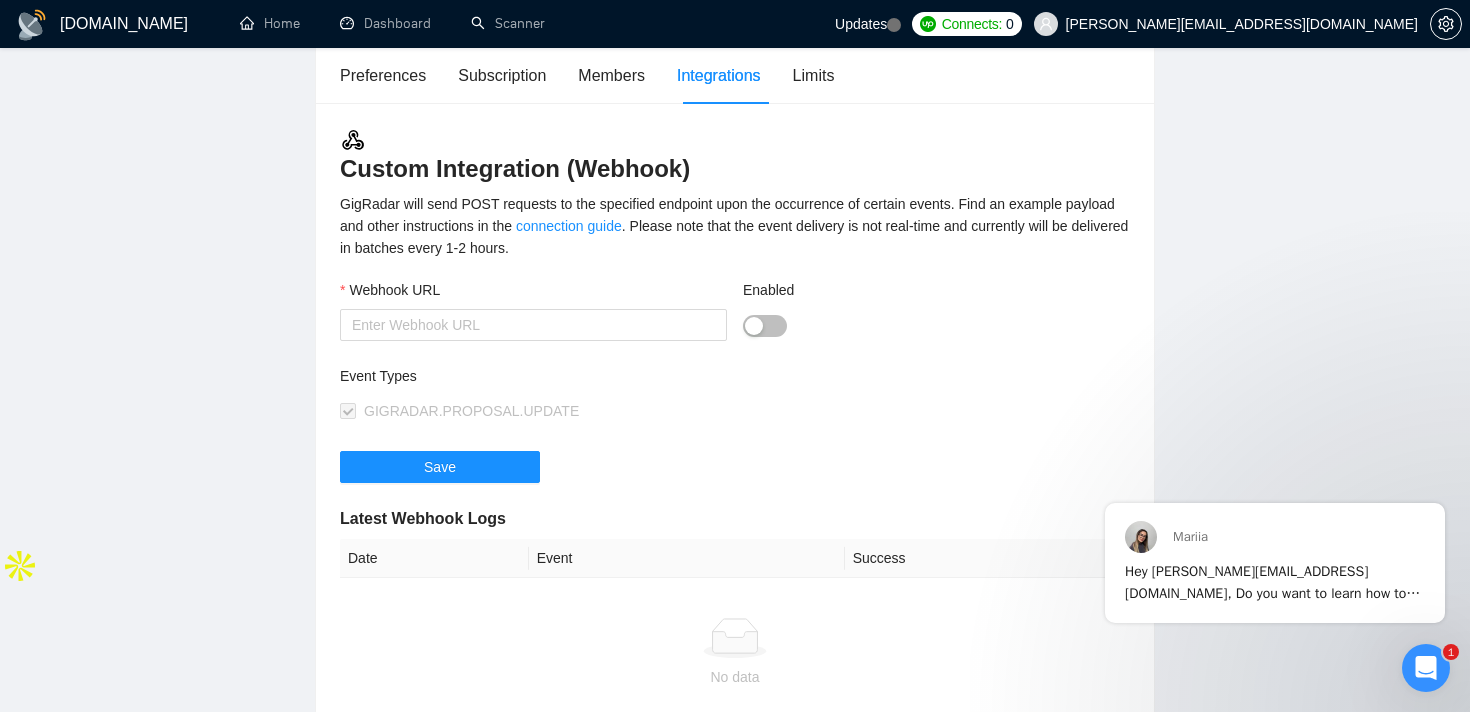 scroll, scrollTop: 0, scrollLeft: 0, axis: both 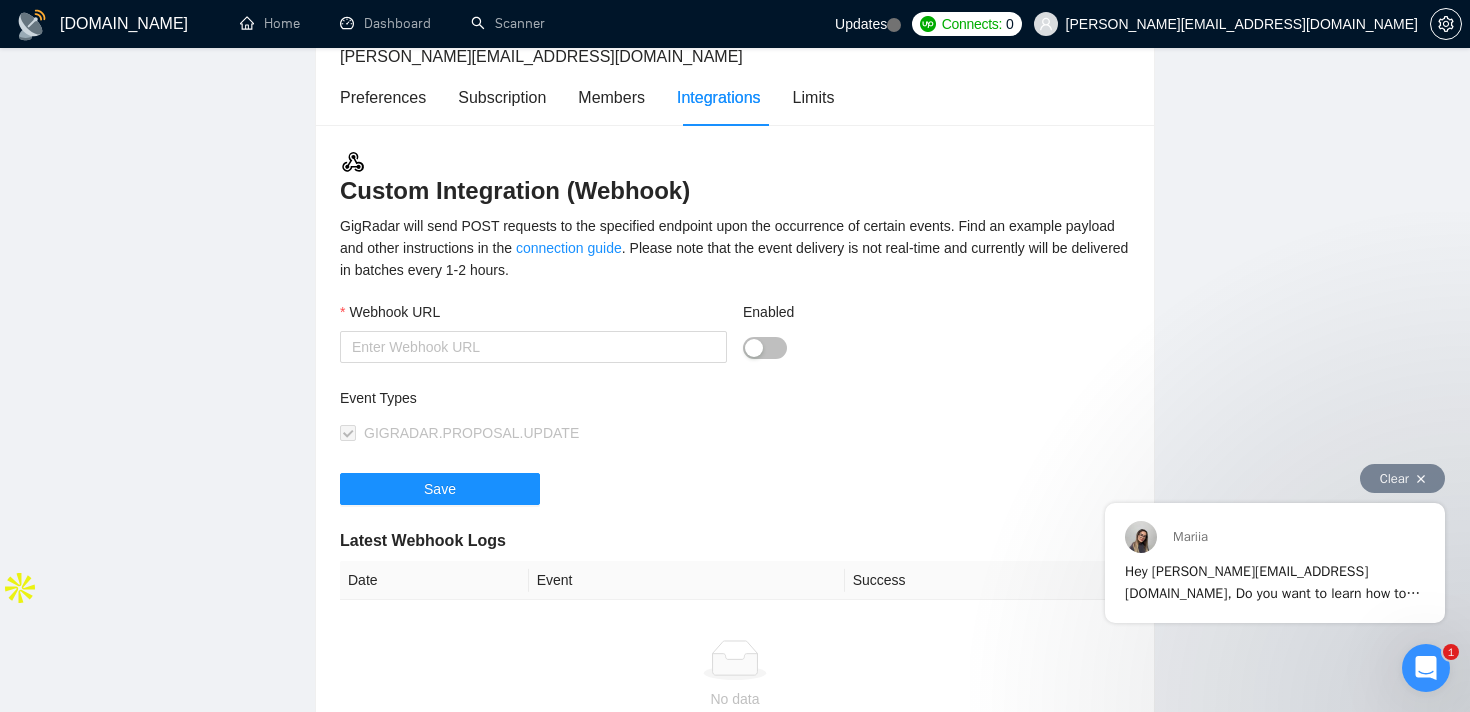 click on "Hey arul@inboxist.com, Do you want to learn how to integrate GigRadar with your CRM of choice?  Here are the steps to do so: 1. Navigate to the 'Integrations' tab within your Team Settings., 2. Input the URL endpoint that will receive the webhook payloads., 3. Select GIGRADAR.PROPOSAL.UPDATE to subscribe to proposal updates., 4. Perform a test to ensure connectivity and correct payload reception., 5. Once confirmed, save your webhook to start receiving real-time data. For more details, you can refer to https://help.gigradar.io/en/articles/8803619-connect-gigradar-to-your-crm-or-other-external-systems. 😊 ﻿​ ﻿Video guide: https://www.loom.com/share/b9e3cbcf573a4c3f87292e5d4927bc73?sid=4c751e5a-0599-4515-bba2-fd3f554e356e 🎥 ​﻿ ﻿Please feel free to reach out if you have any further questions about this 🤓" at bounding box center (1272, 736) 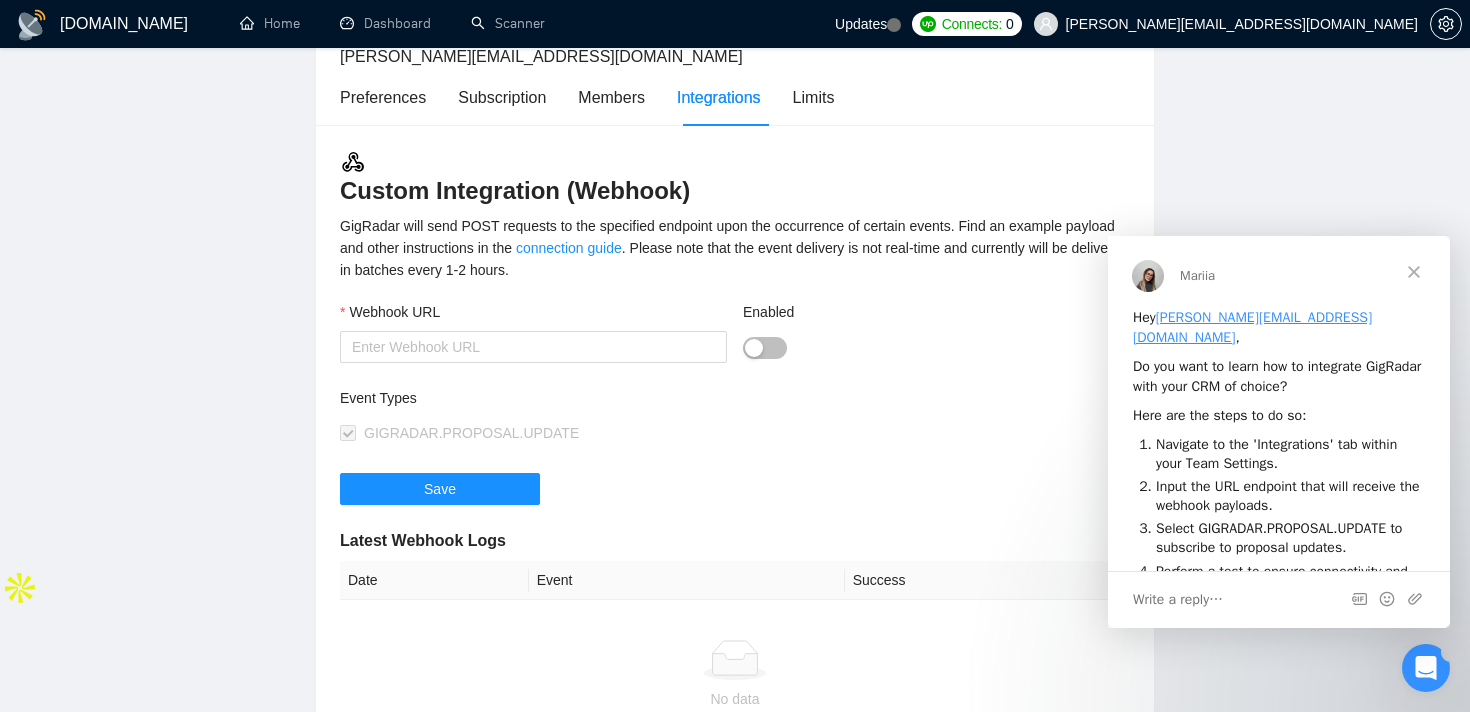 scroll, scrollTop: 0, scrollLeft: 0, axis: both 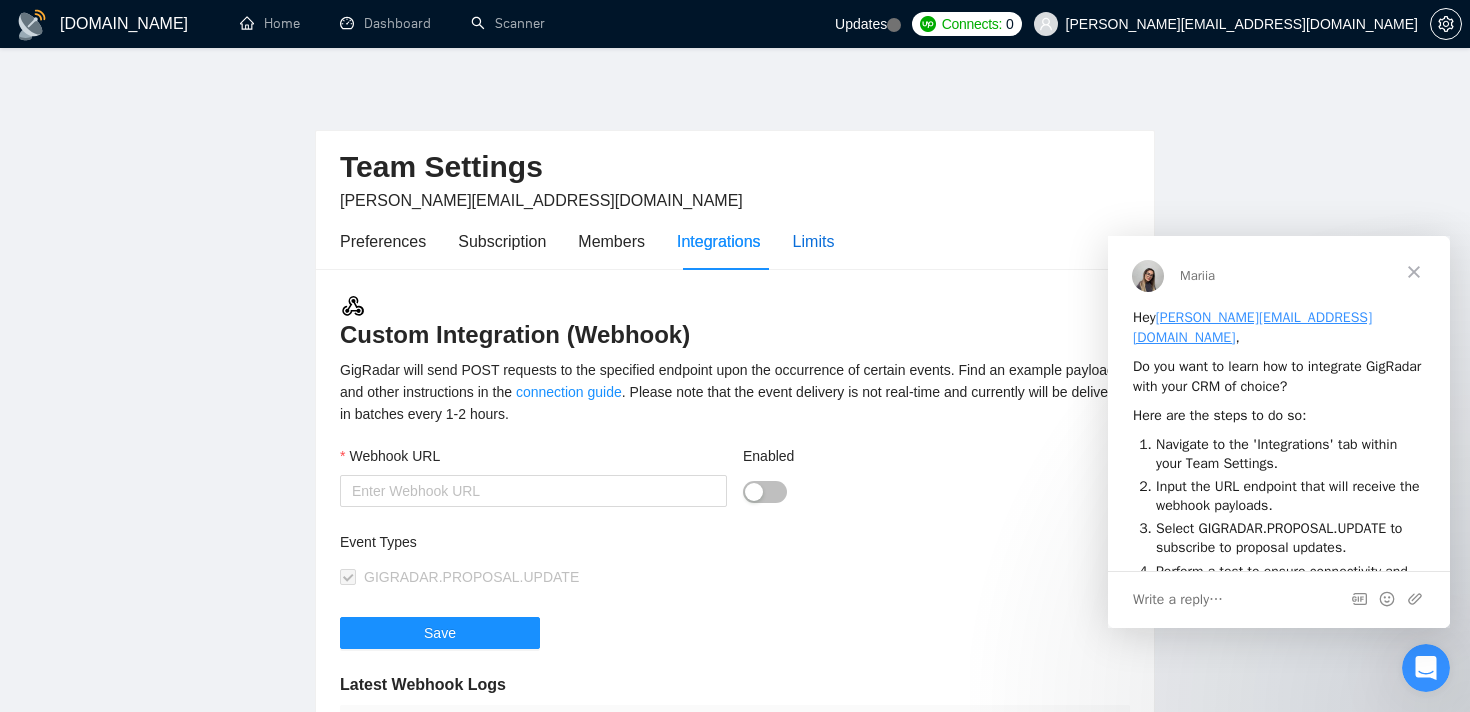 click on "Limits" at bounding box center (814, 241) 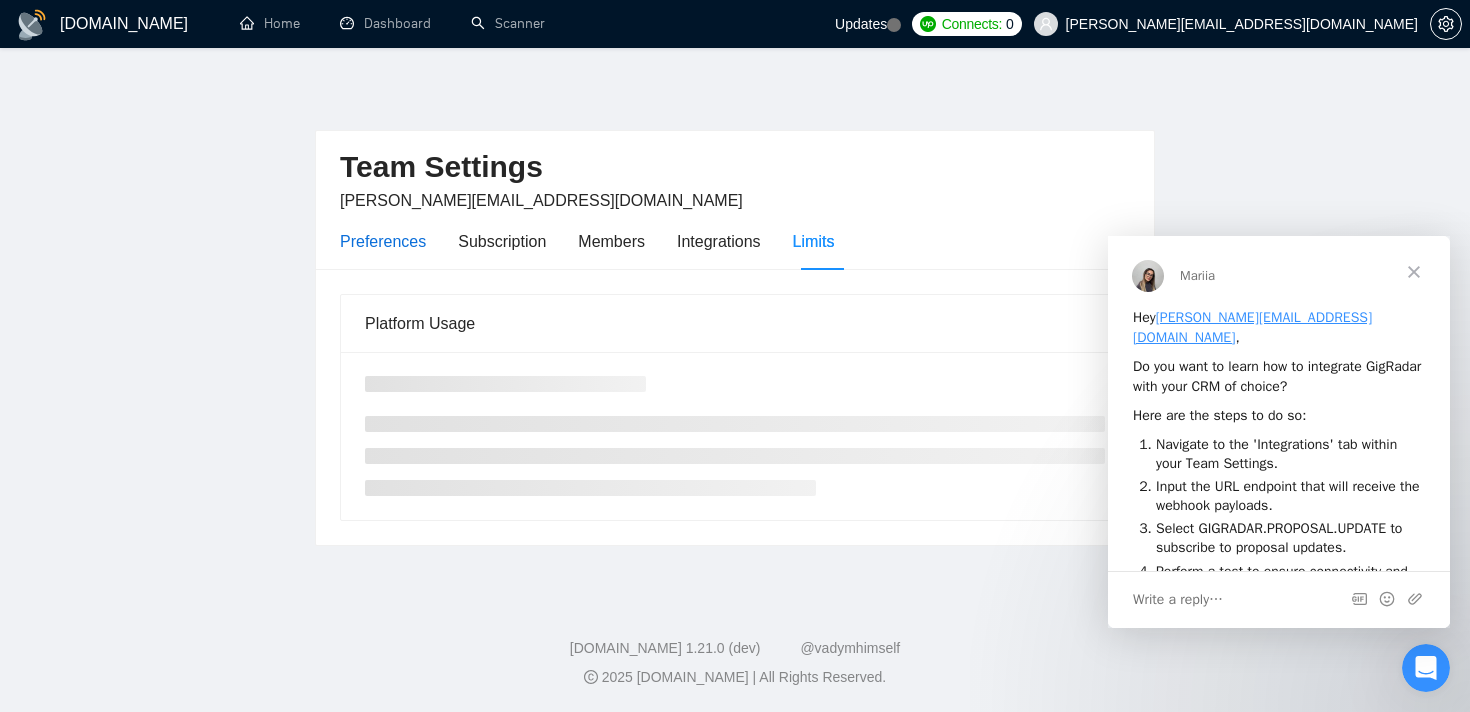 click on "Preferences" at bounding box center [383, 241] 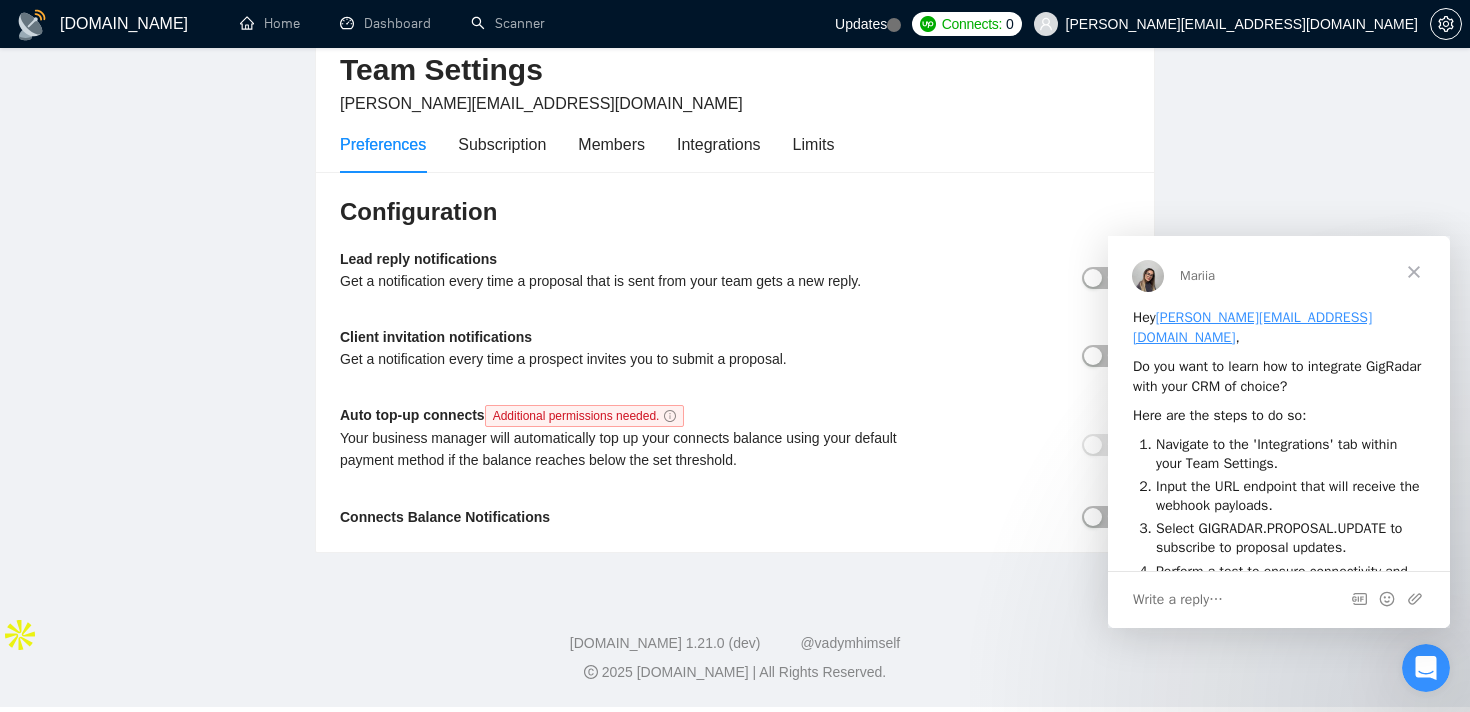 scroll, scrollTop: 0, scrollLeft: 0, axis: both 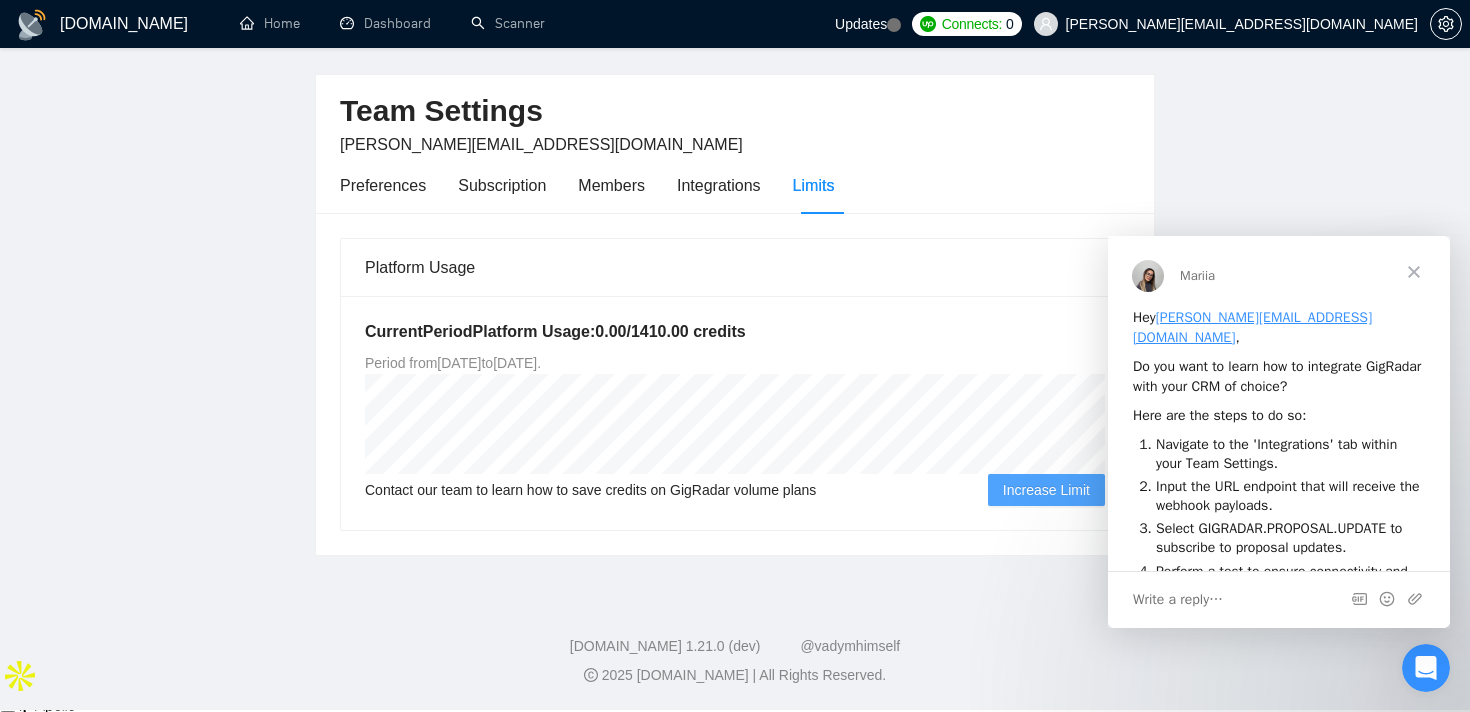 click at bounding box center (1414, 272) 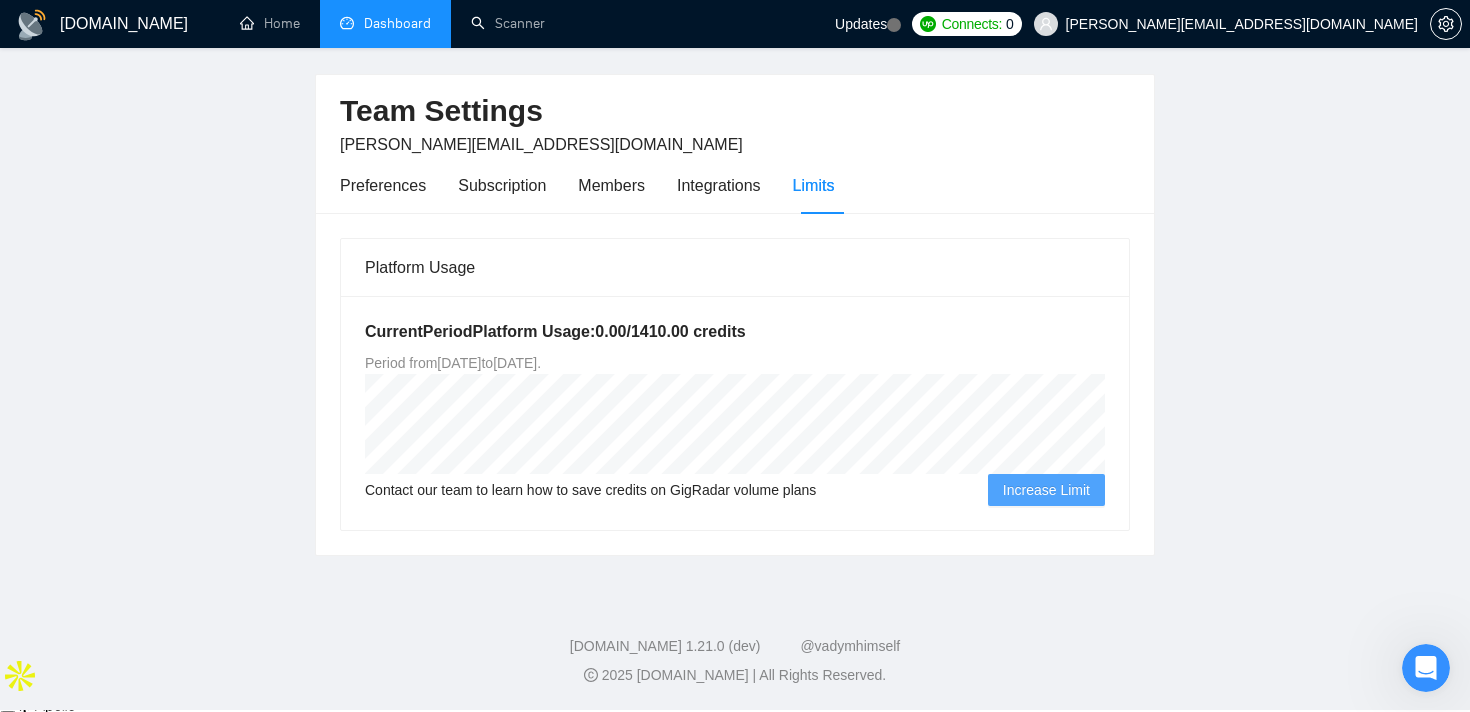 click on "Dashboard" at bounding box center (385, 23) 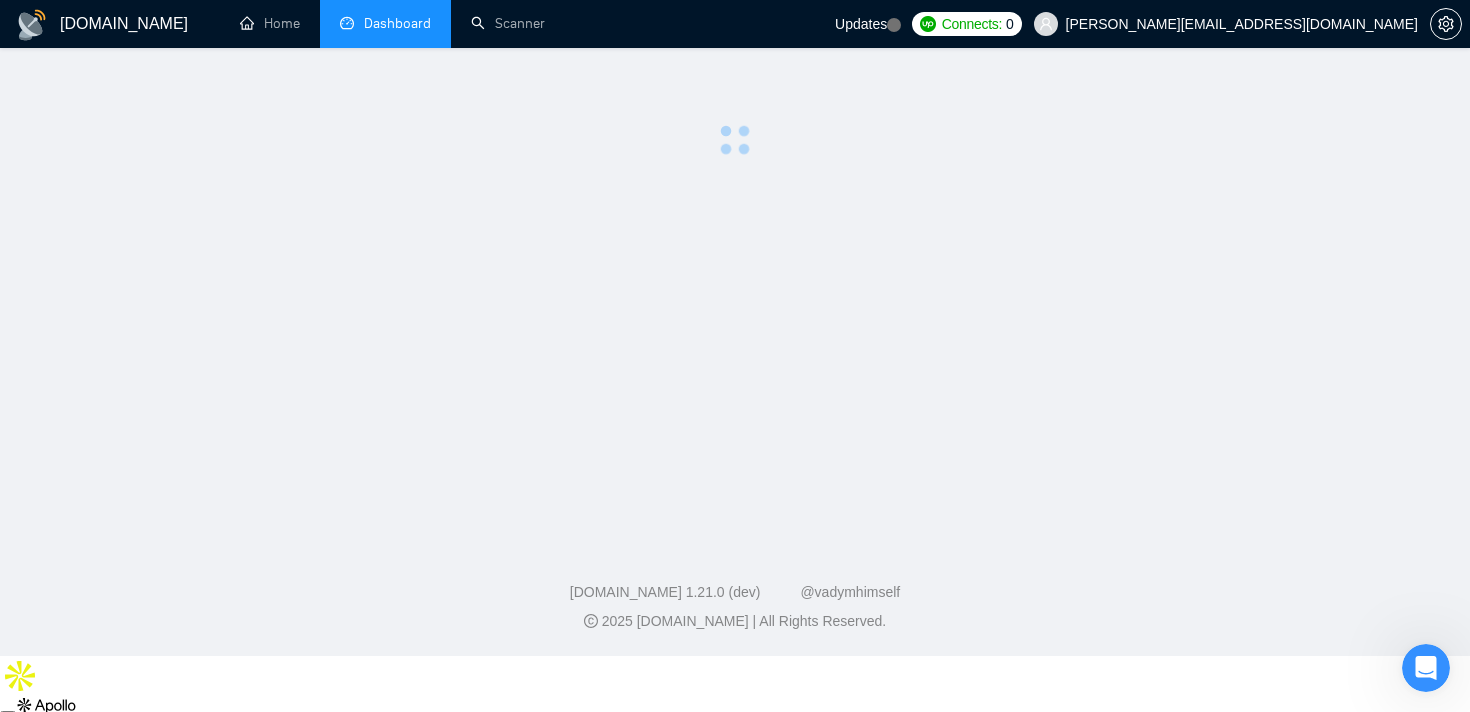 scroll, scrollTop: 0, scrollLeft: 0, axis: both 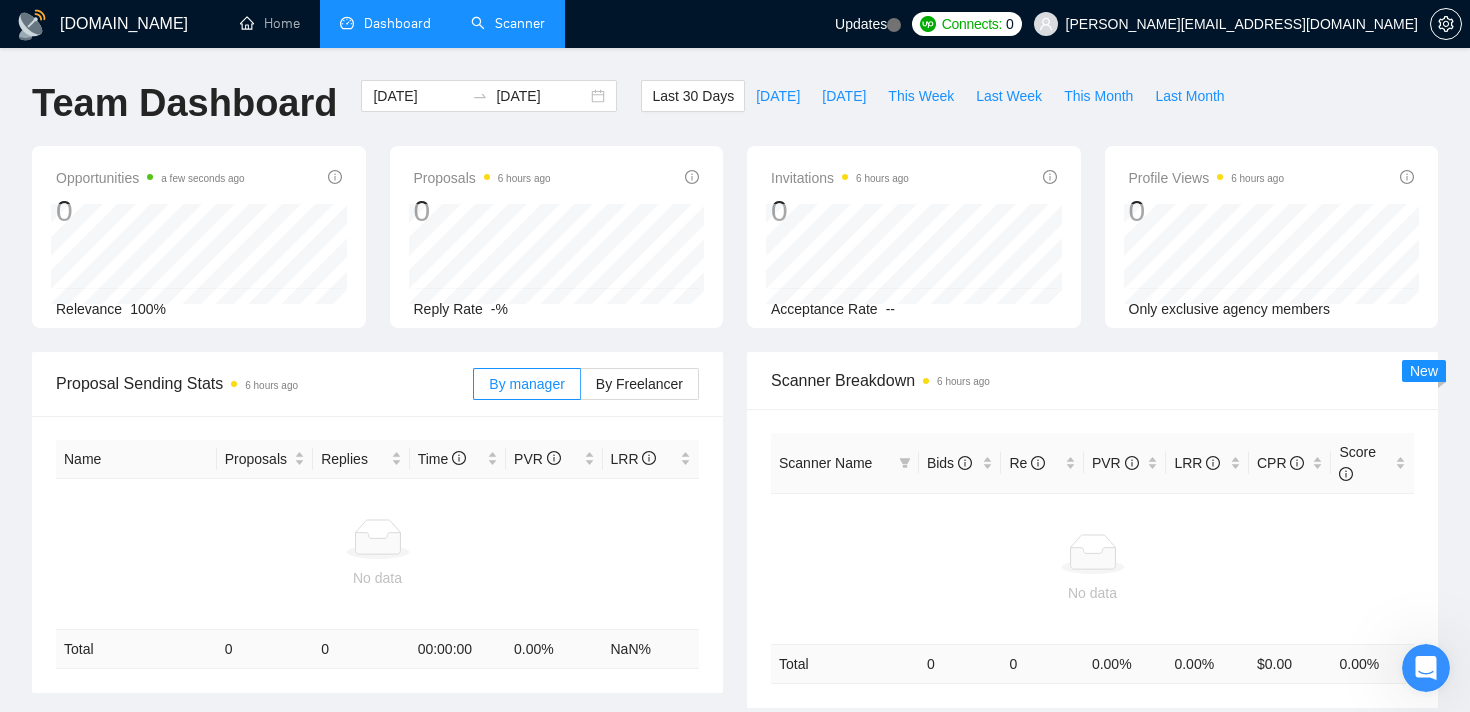 click on "Scanner" at bounding box center (508, 23) 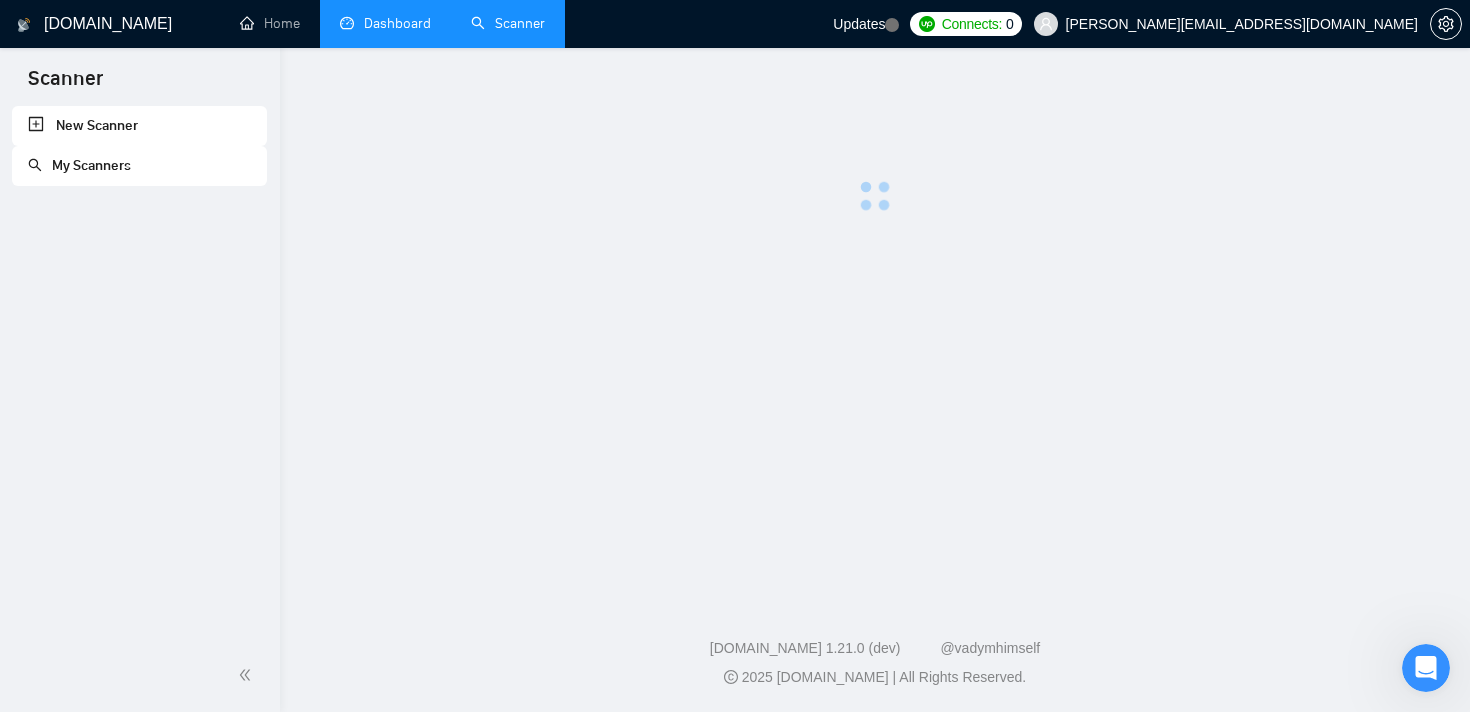 click on "My Scanners" at bounding box center (79, 165) 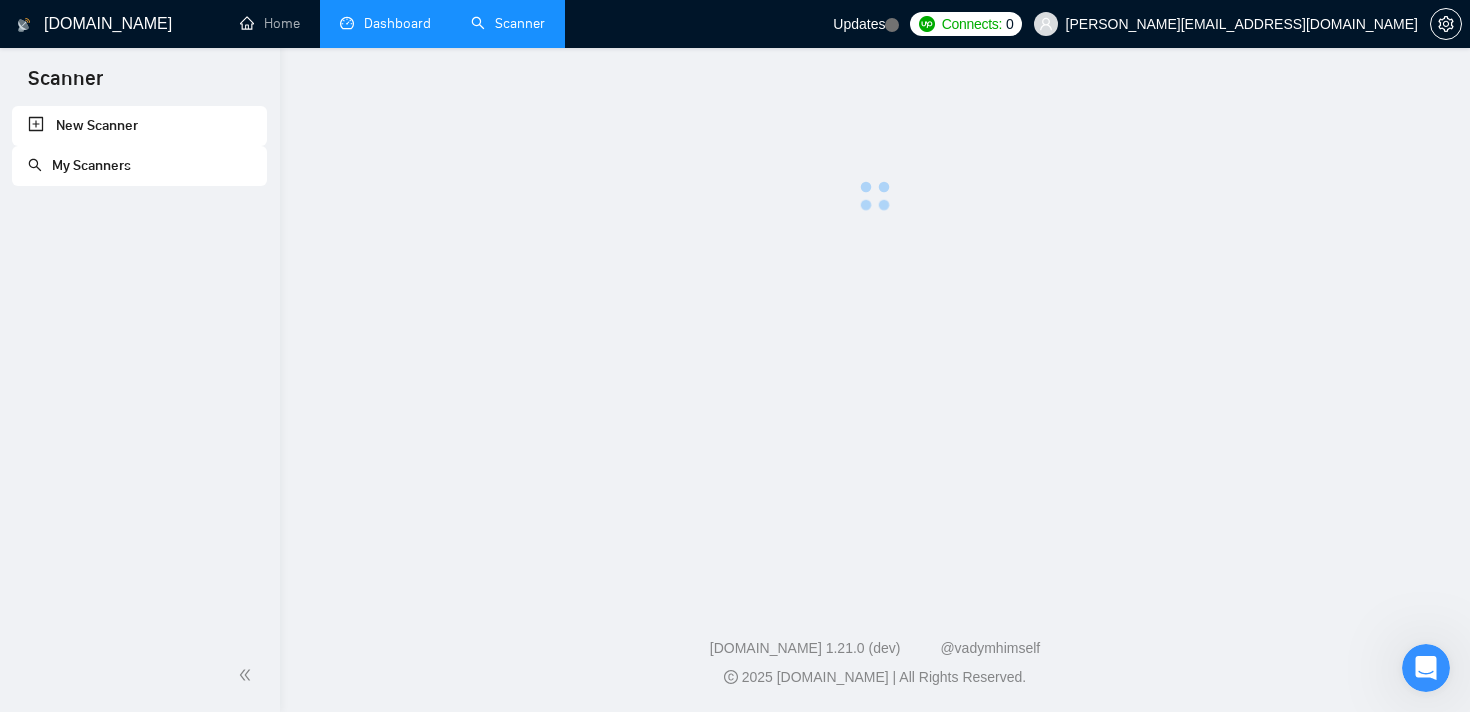 click on "New Scanner" at bounding box center (139, 126) 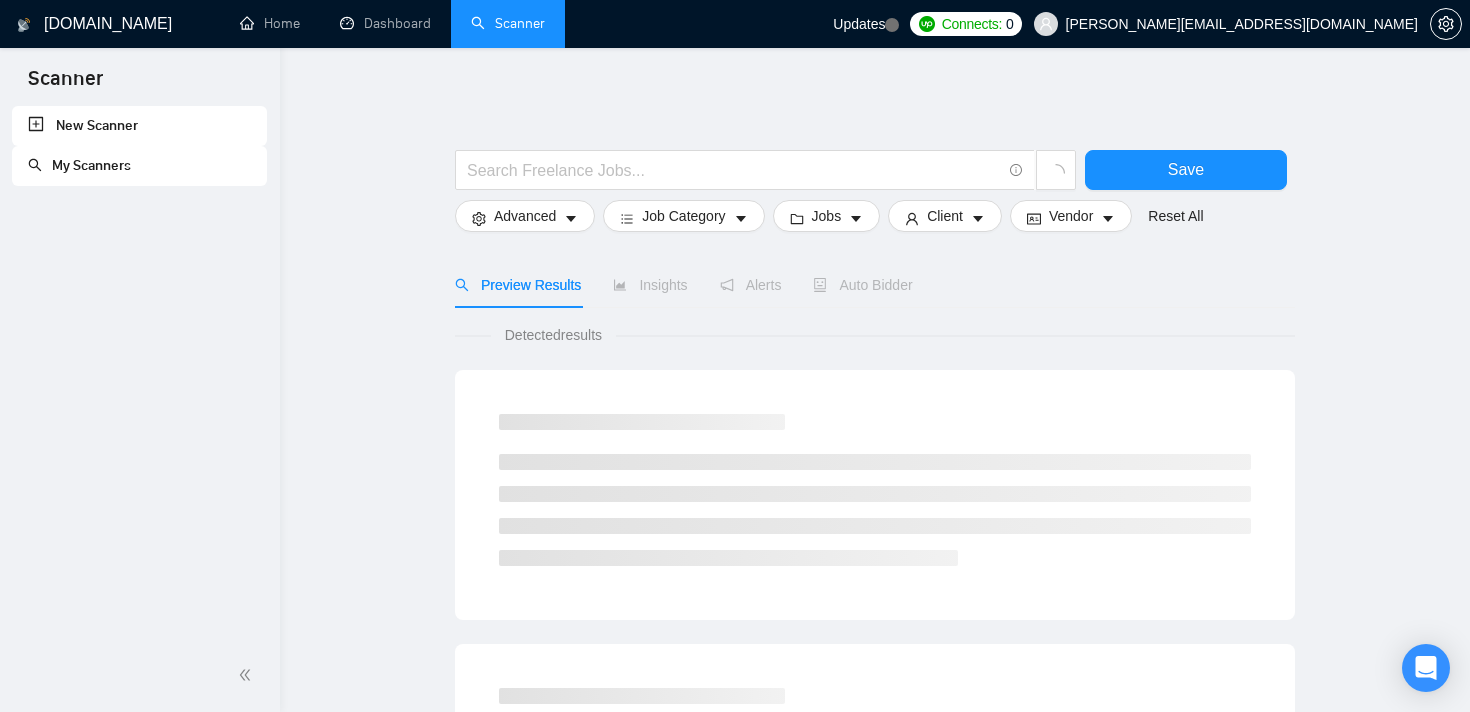 scroll, scrollTop: 0, scrollLeft: 0, axis: both 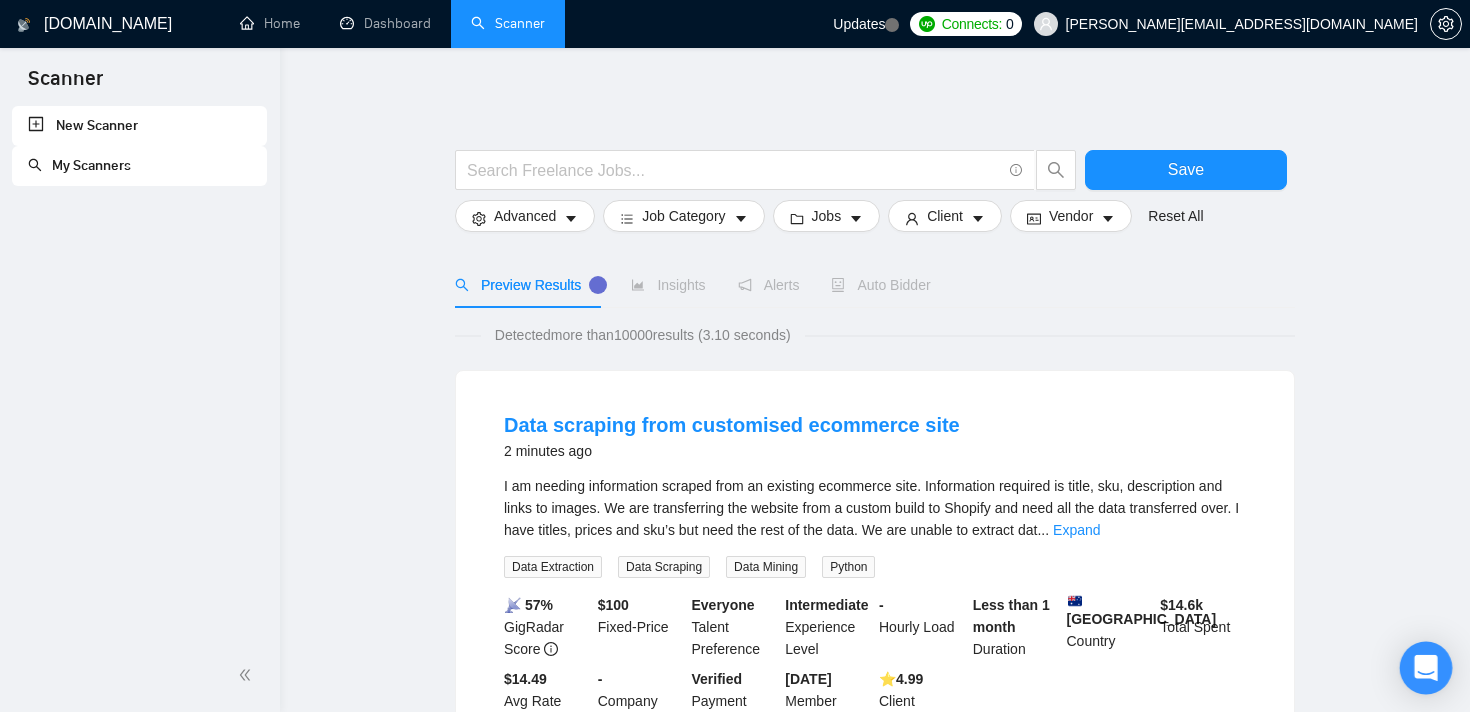 click at bounding box center (1426, 668) 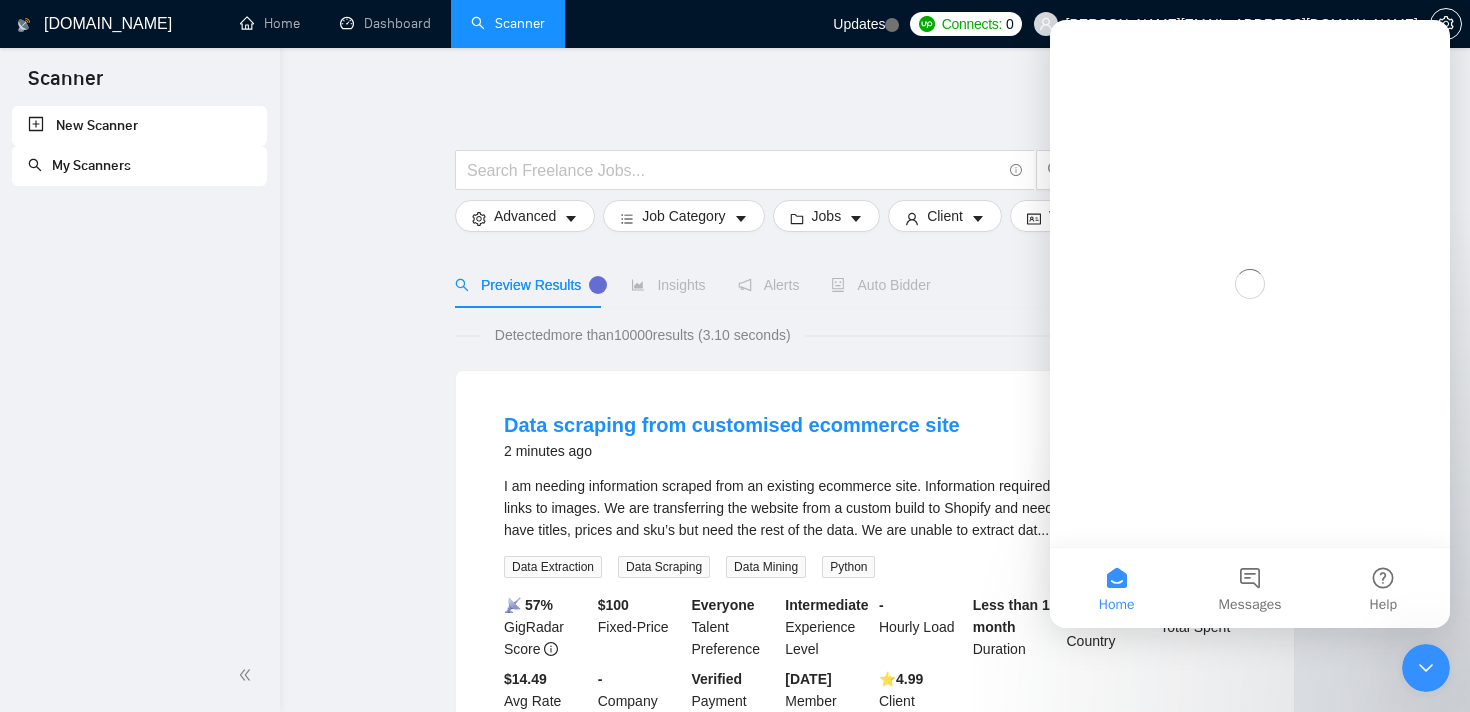 scroll, scrollTop: 0, scrollLeft: 0, axis: both 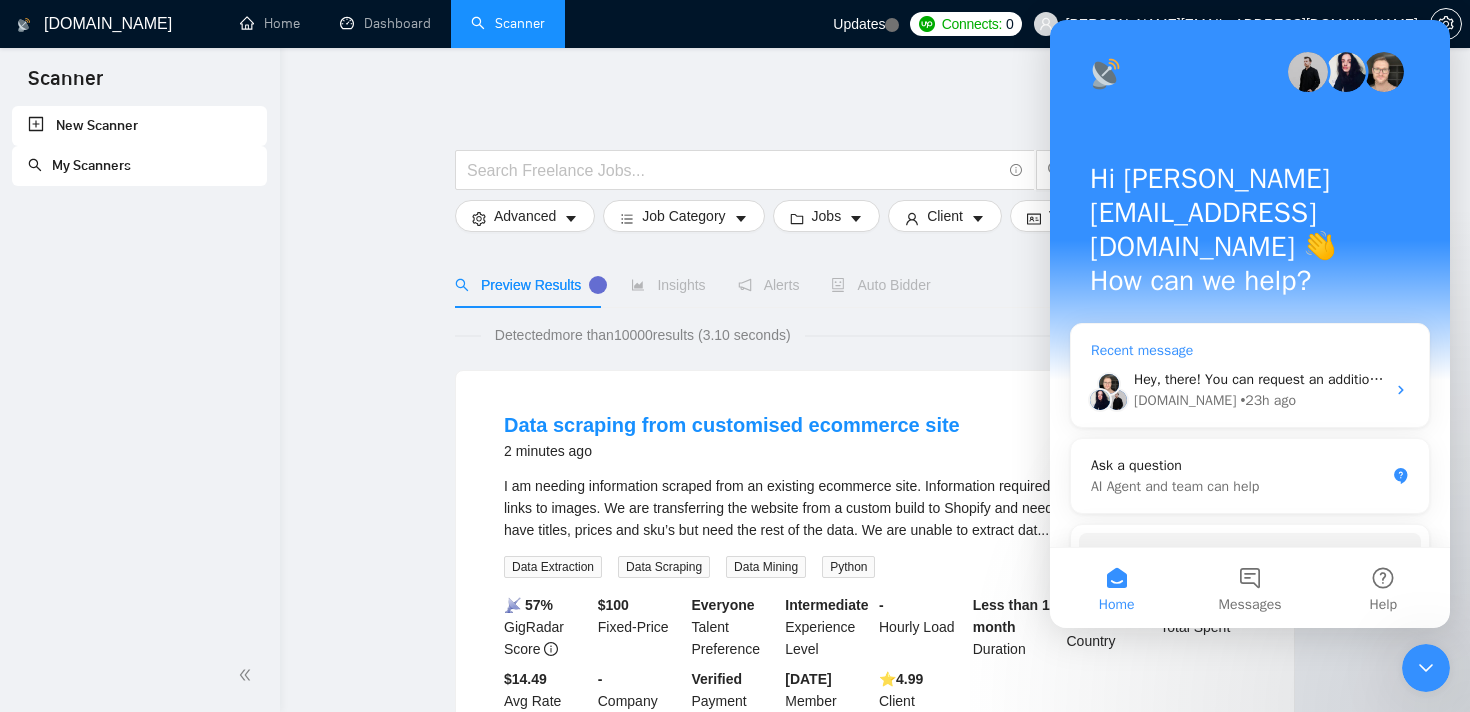 click on "GigRadar.io •  23h ago" at bounding box center [1259, 400] 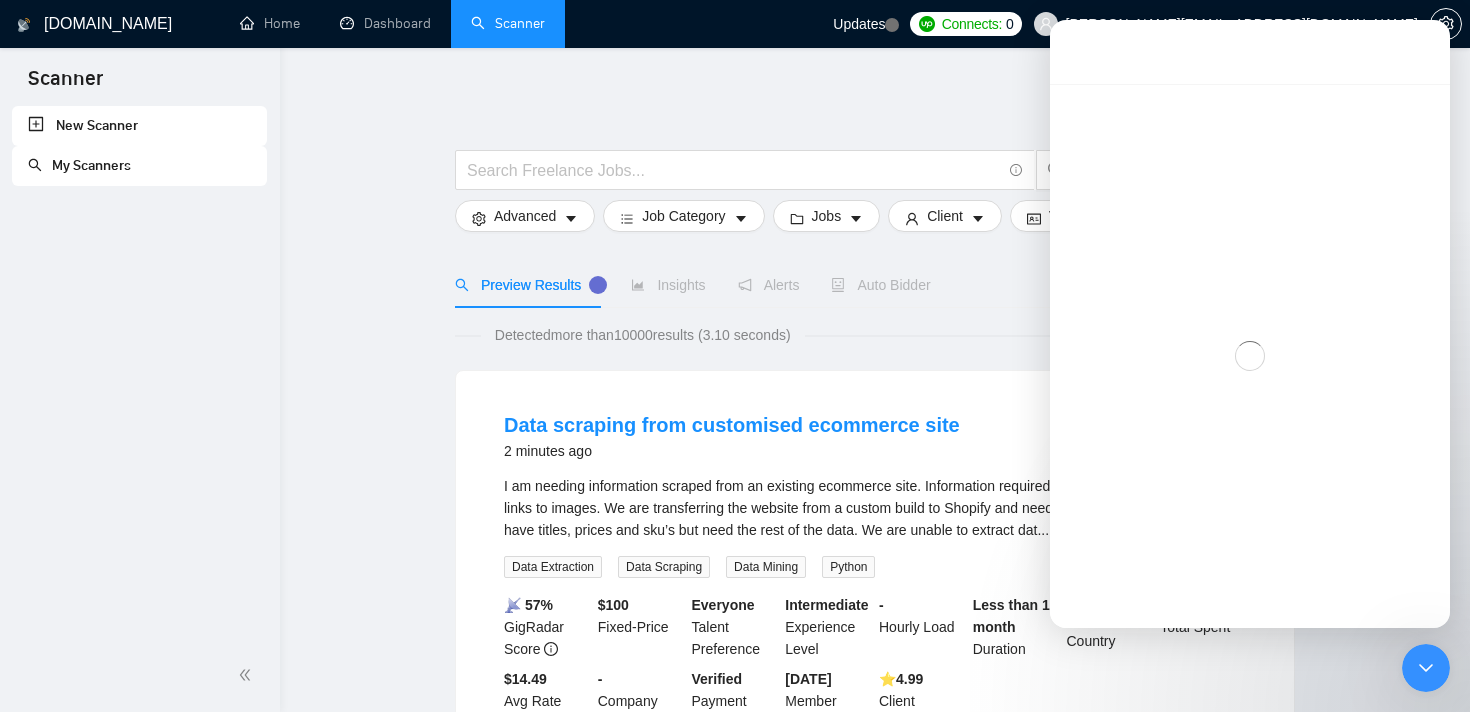 scroll, scrollTop: 121, scrollLeft: 0, axis: vertical 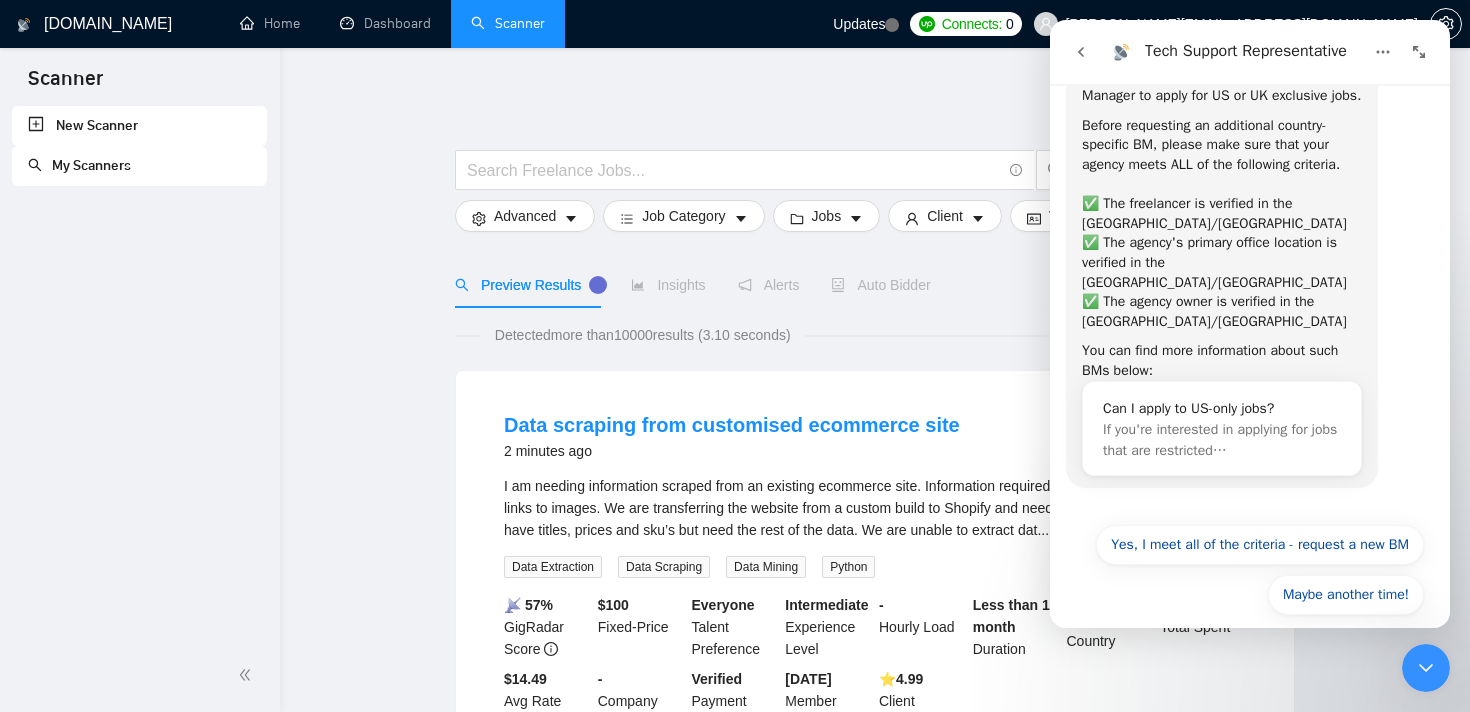 click 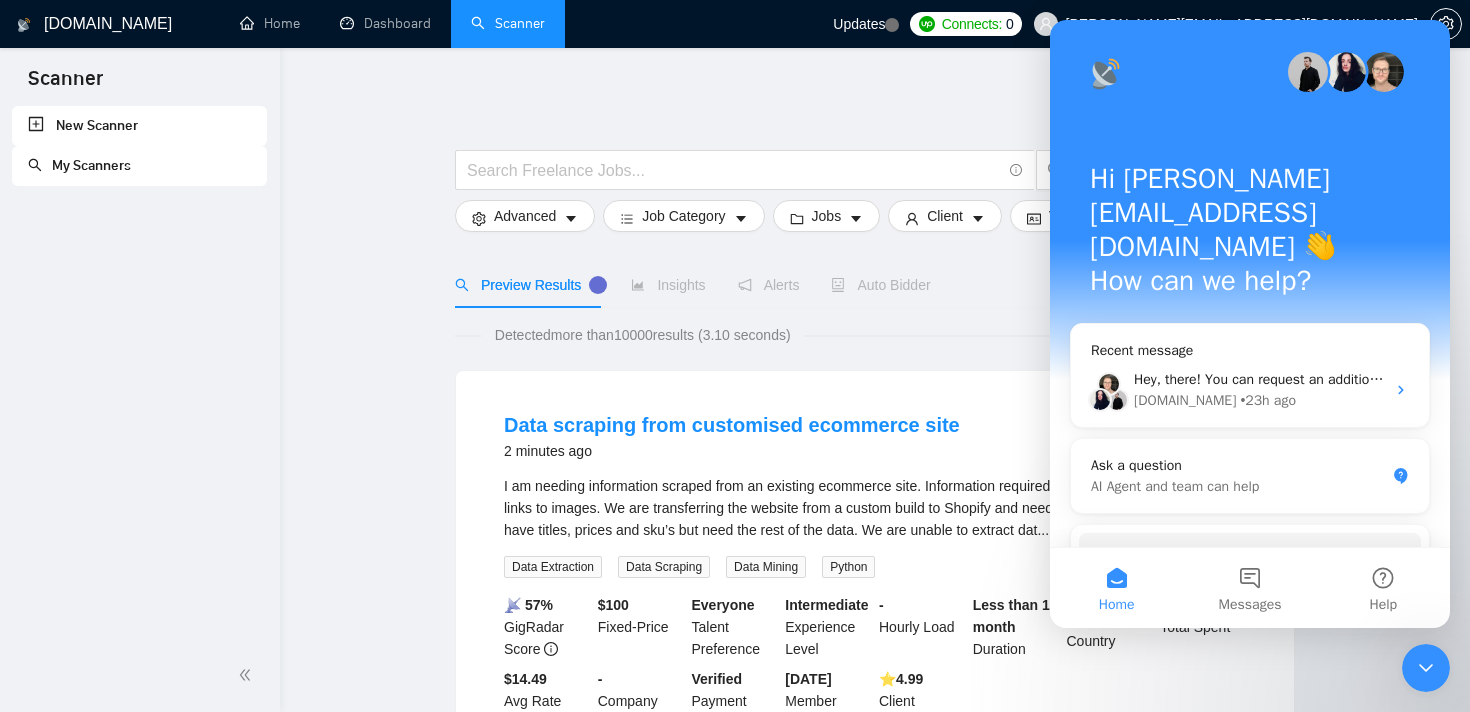 scroll, scrollTop: 0, scrollLeft: 0, axis: both 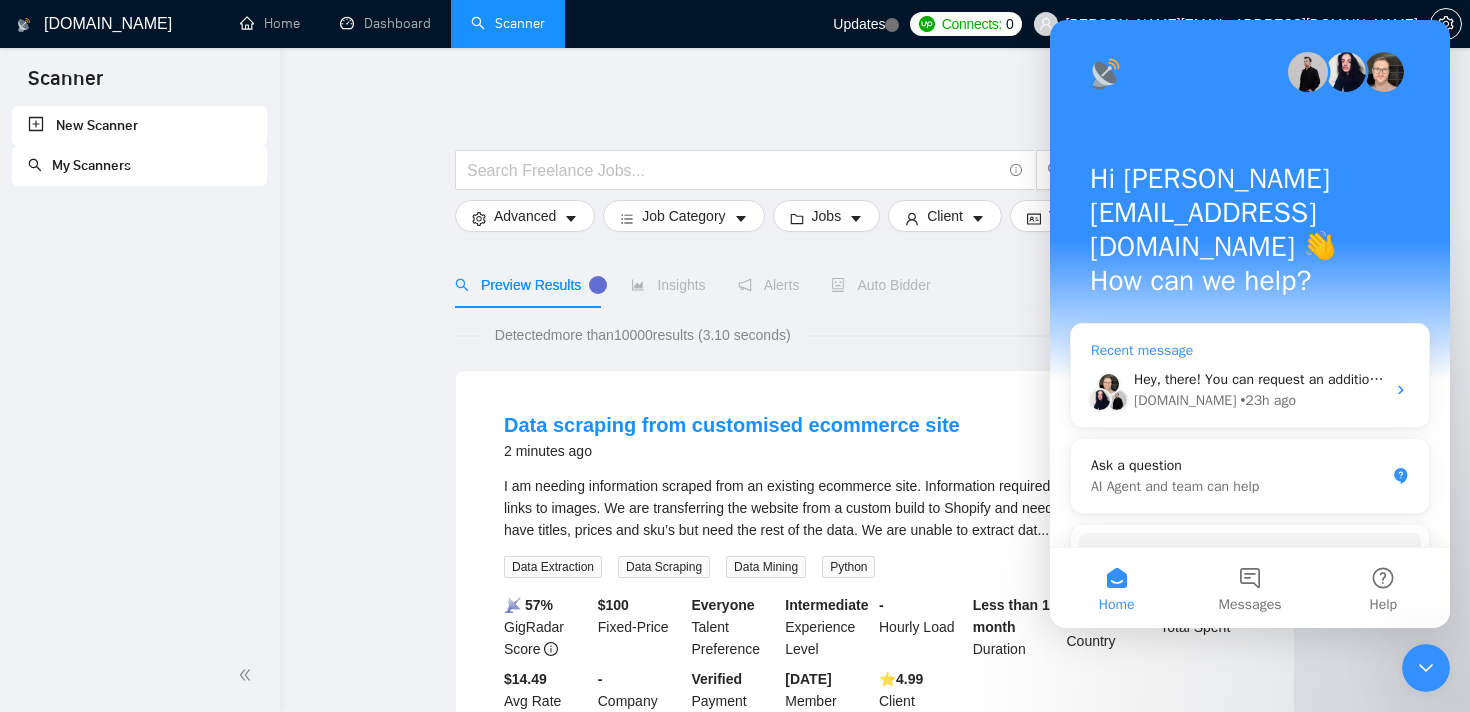 click on "GigRadar.io •  23h ago" at bounding box center (1259, 400) 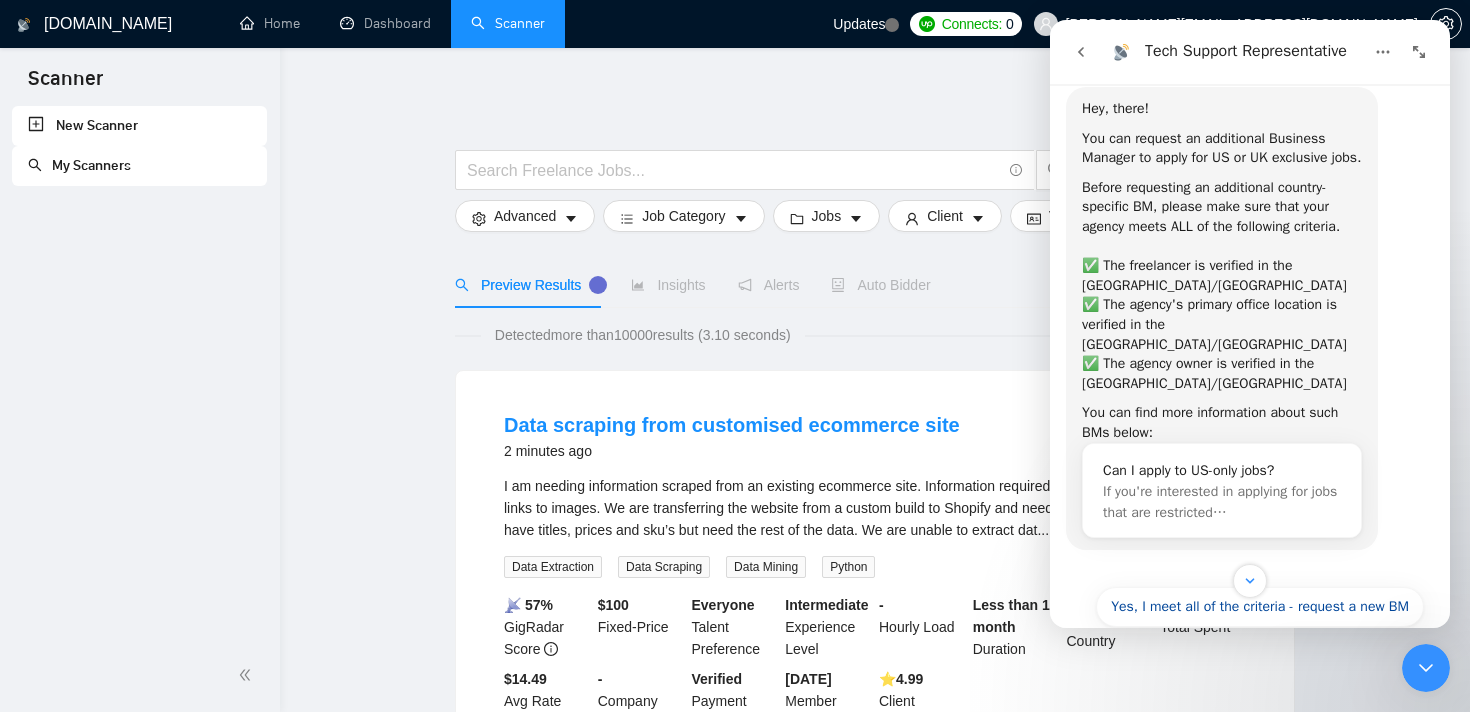 scroll, scrollTop: 121, scrollLeft: 0, axis: vertical 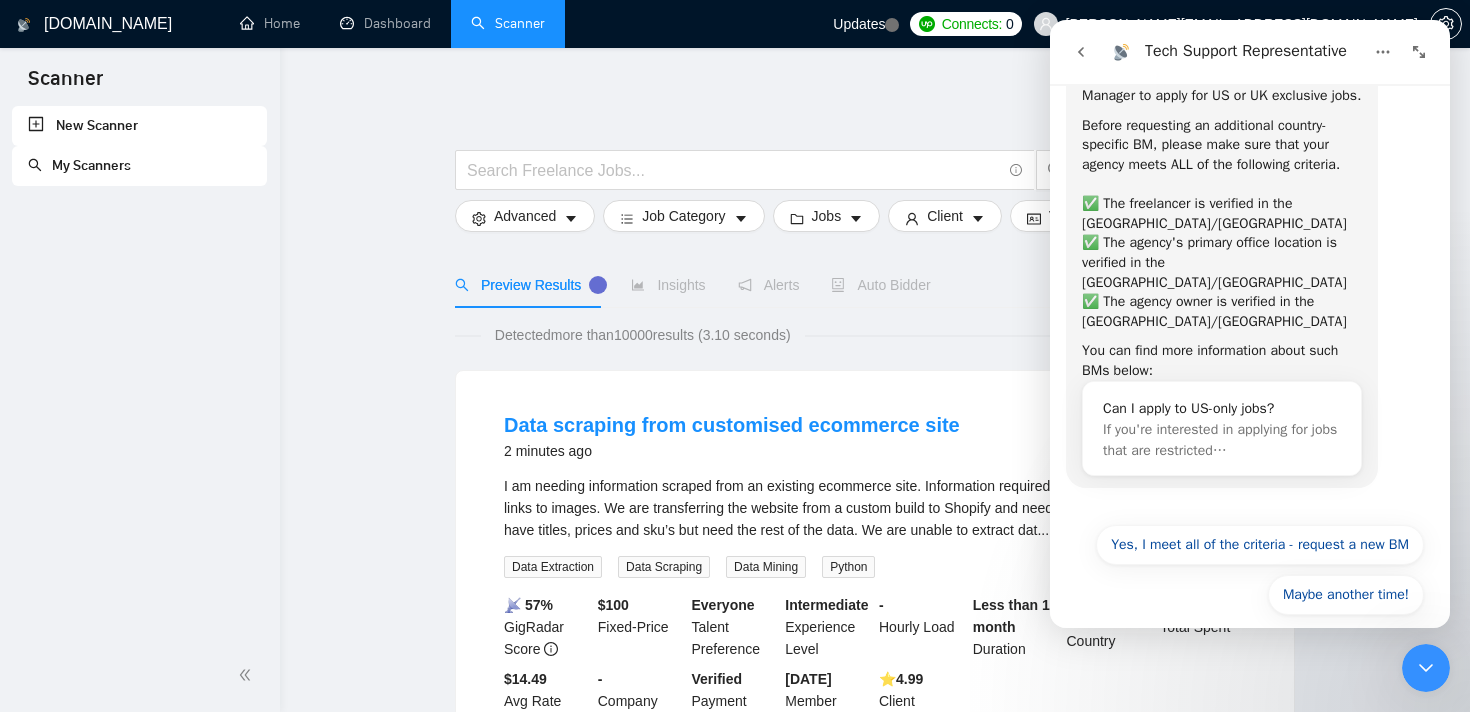 click 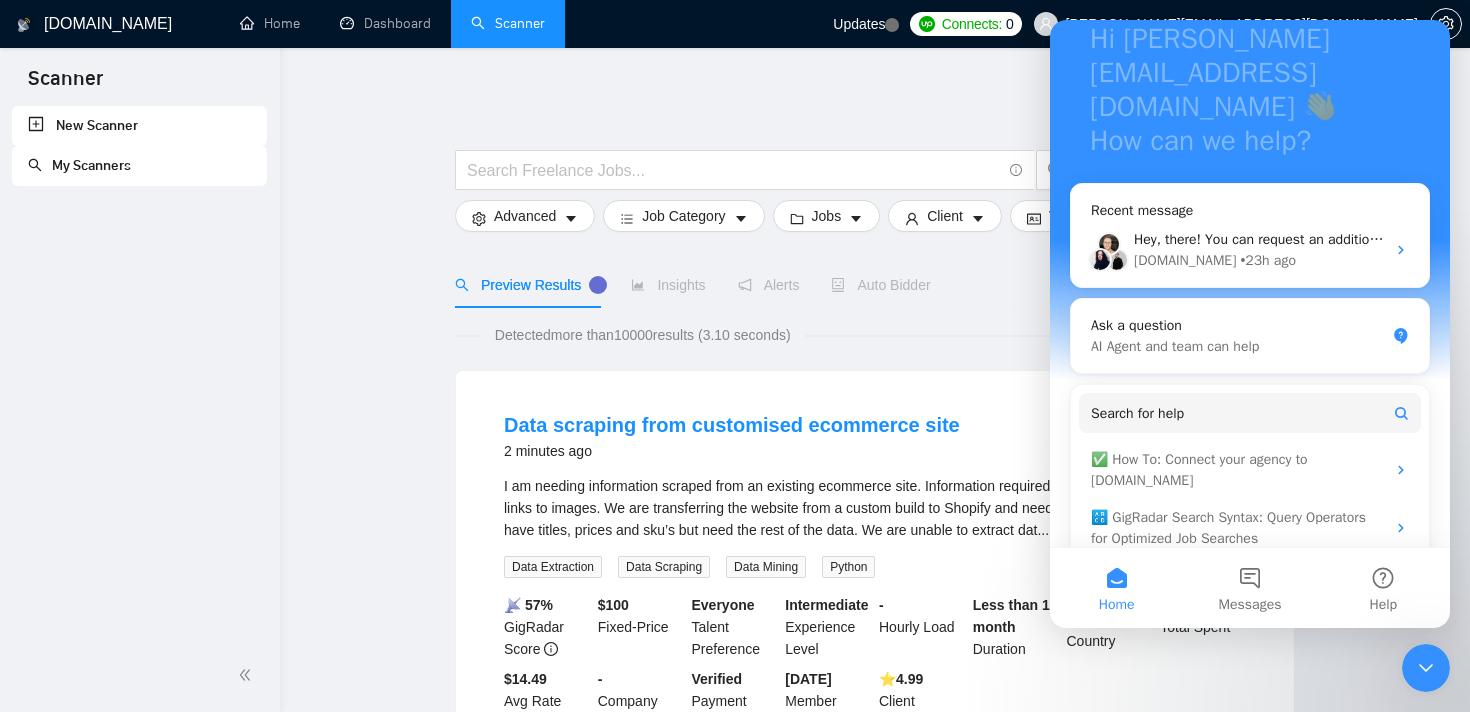 scroll, scrollTop: 175, scrollLeft: 0, axis: vertical 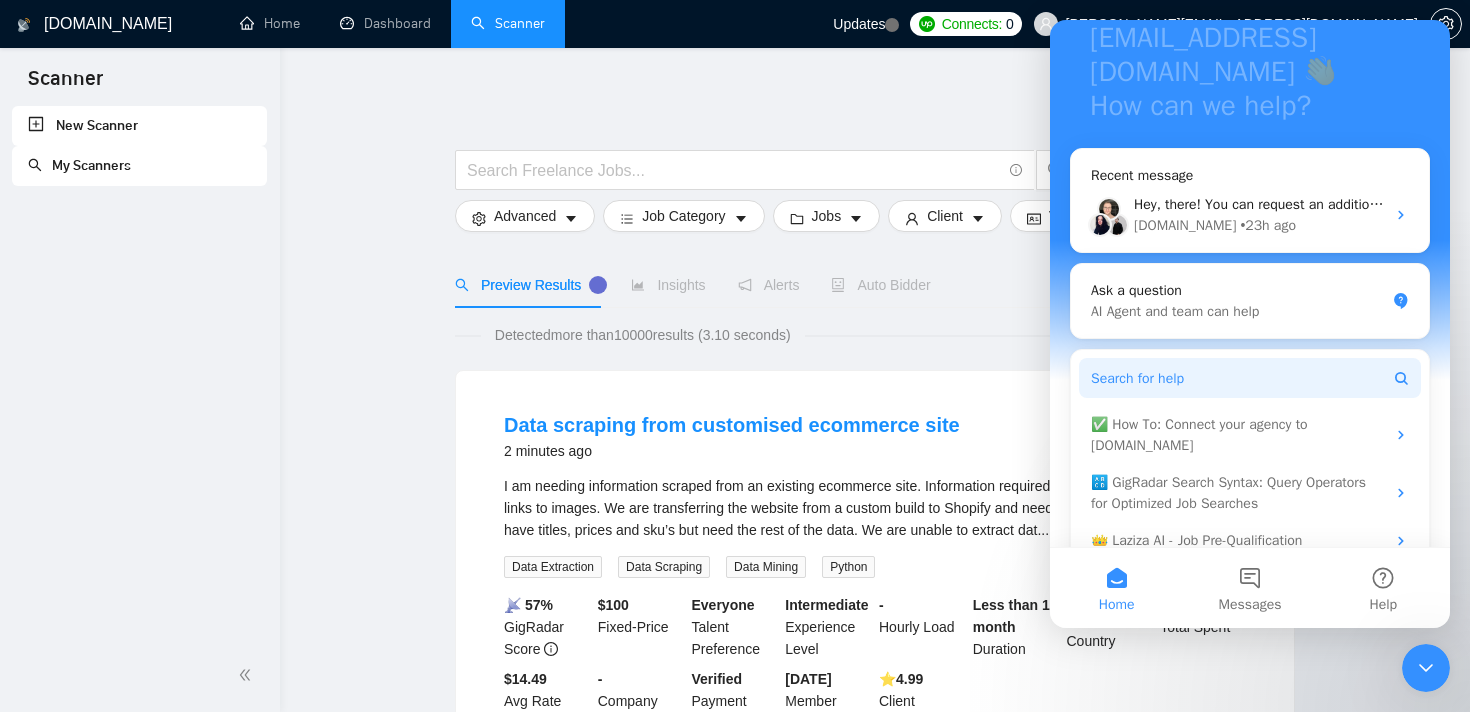 click 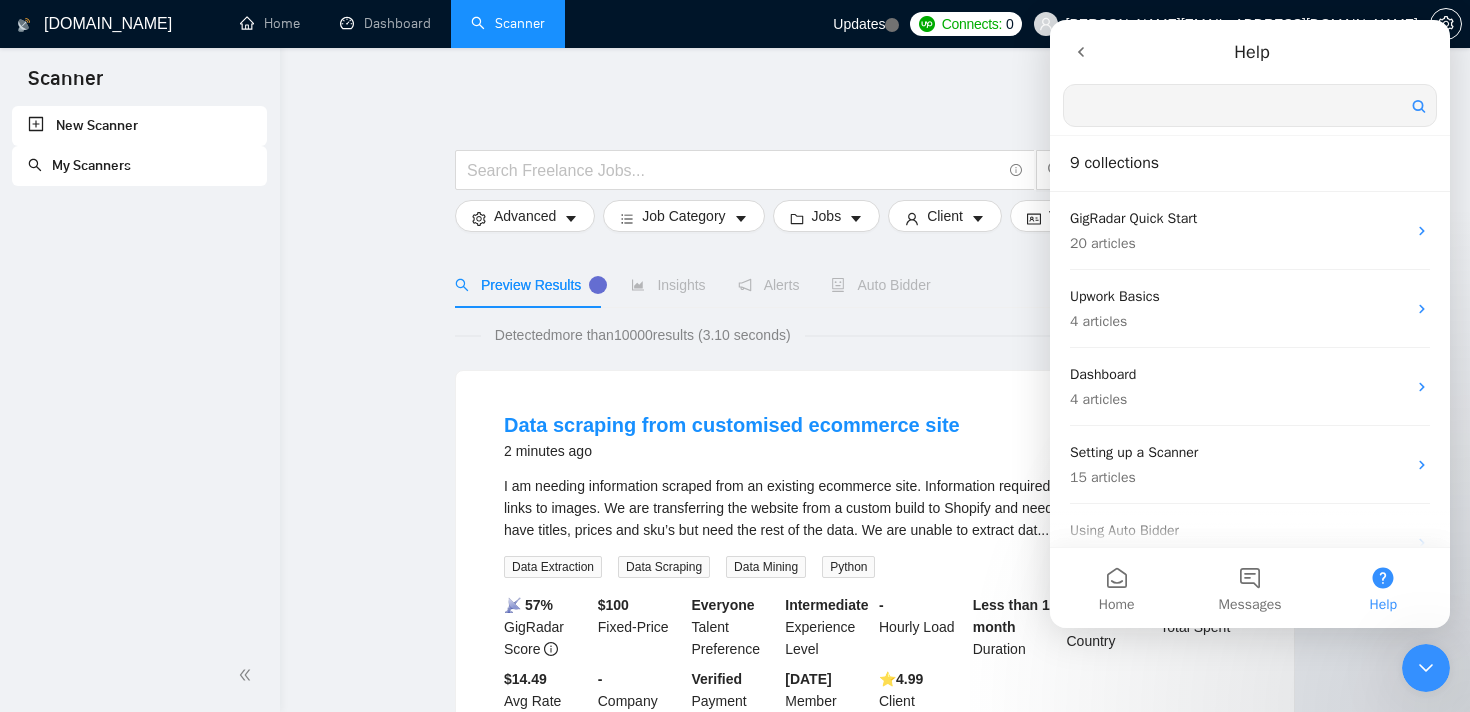 scroll, scrollTop: 0, scrollLeft: 0, axis: both 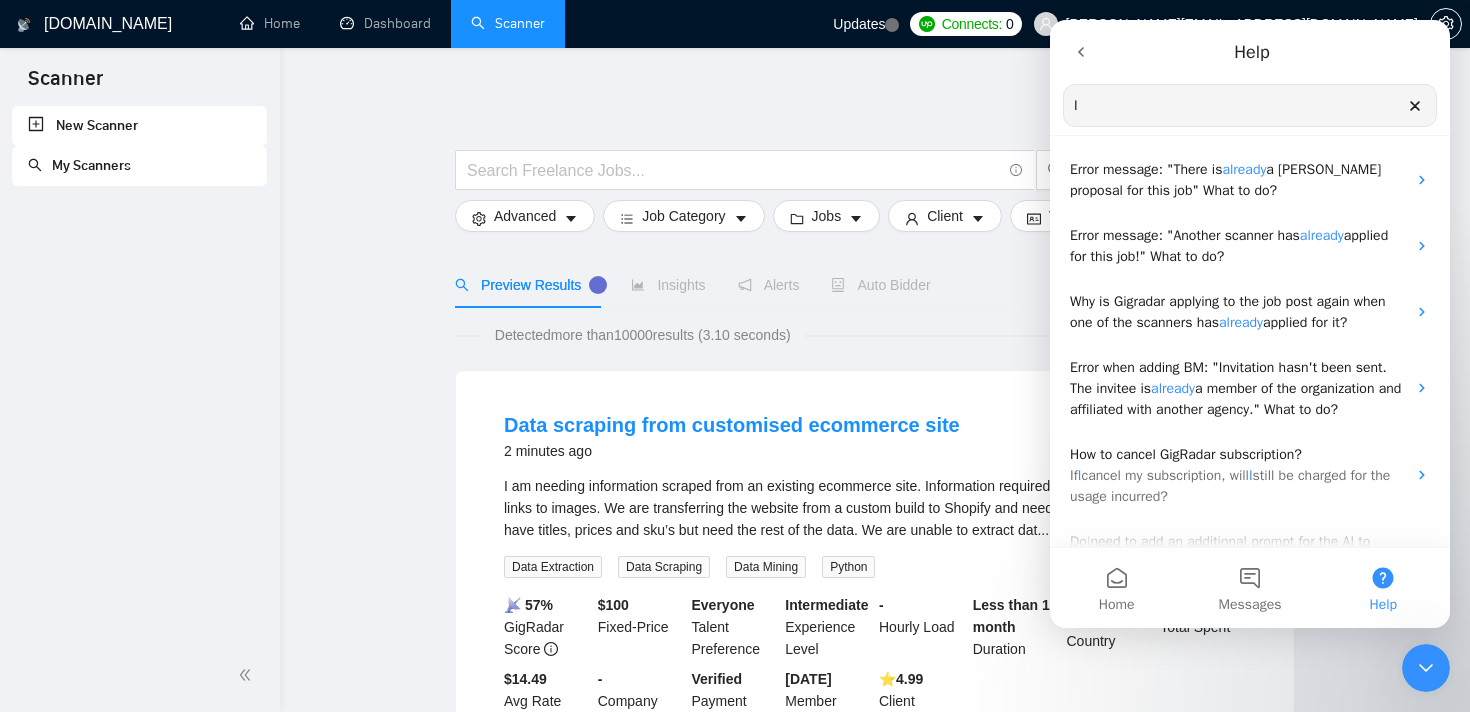 type on "I" 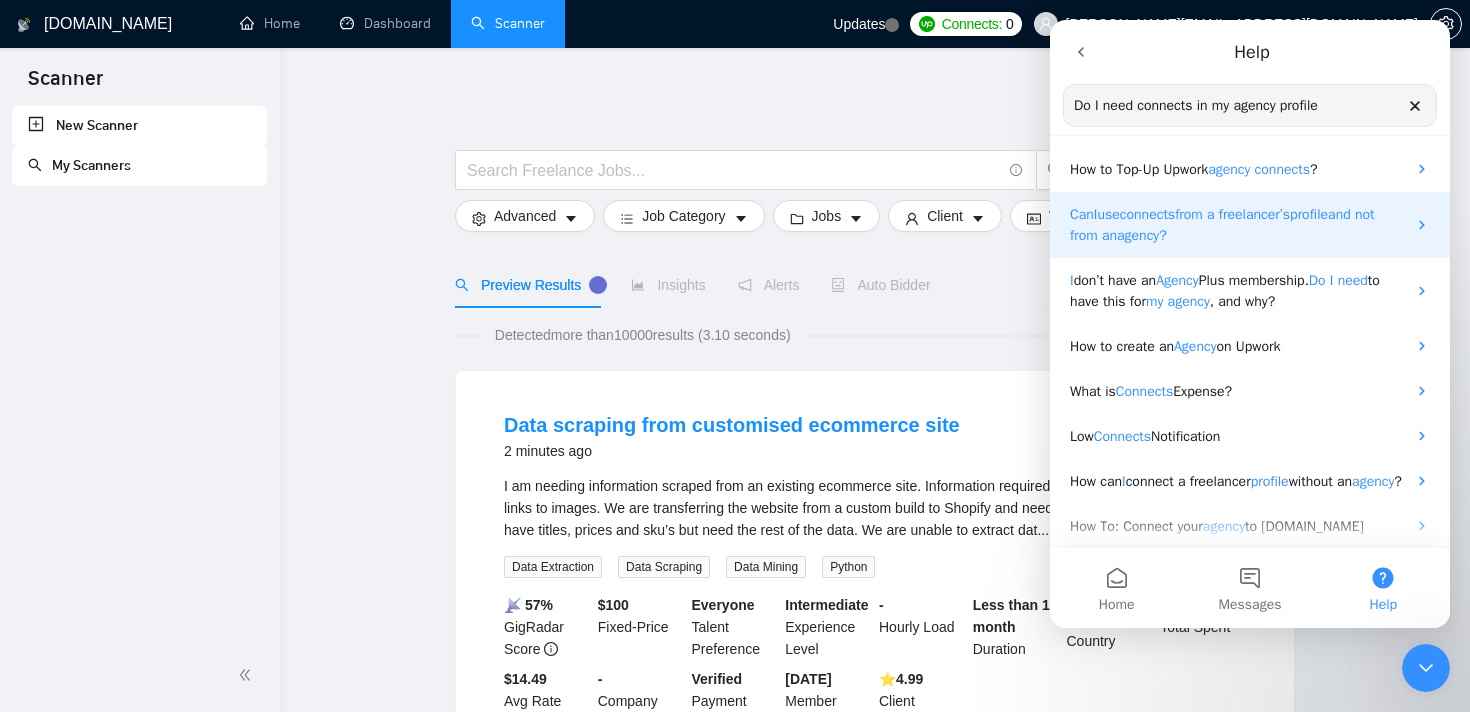 type on "Do I need connects in my agency profile" 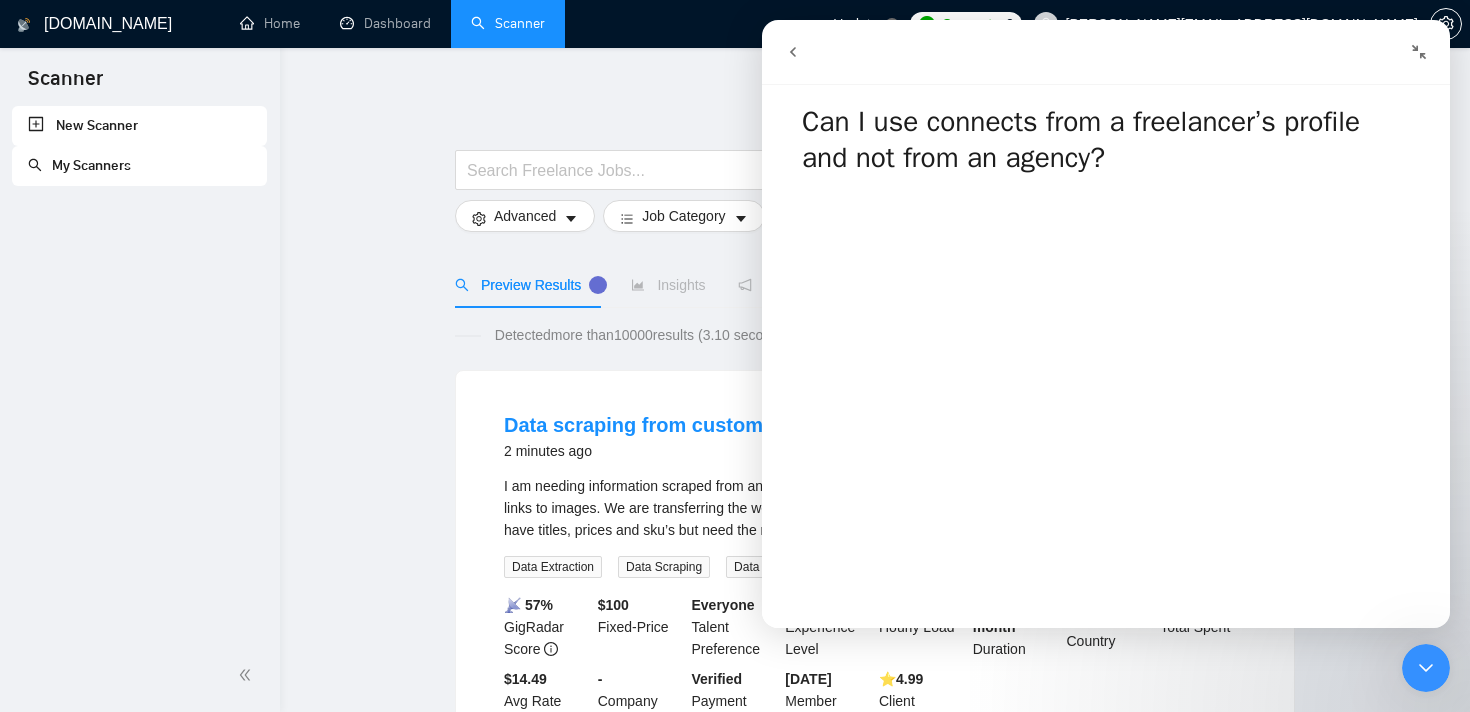 click 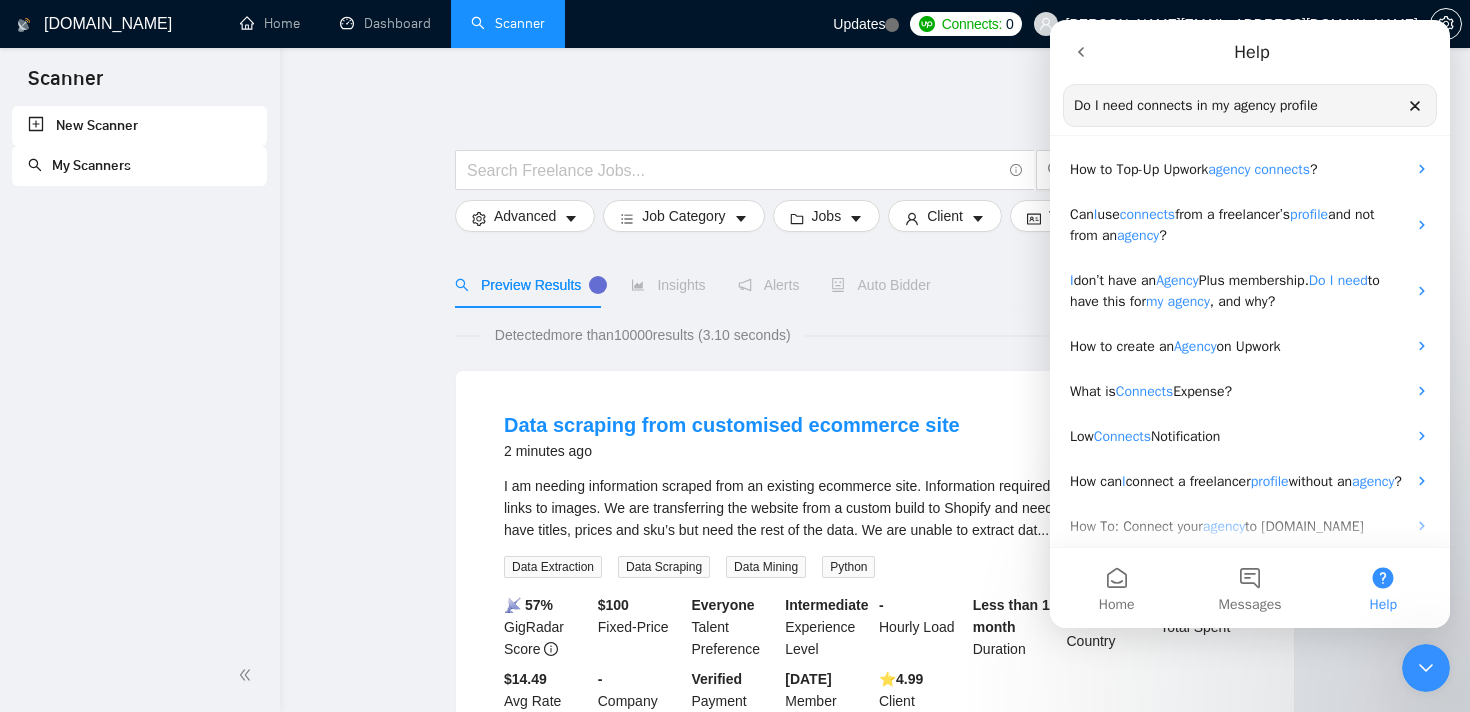 click at bounding box center [1426, 668] 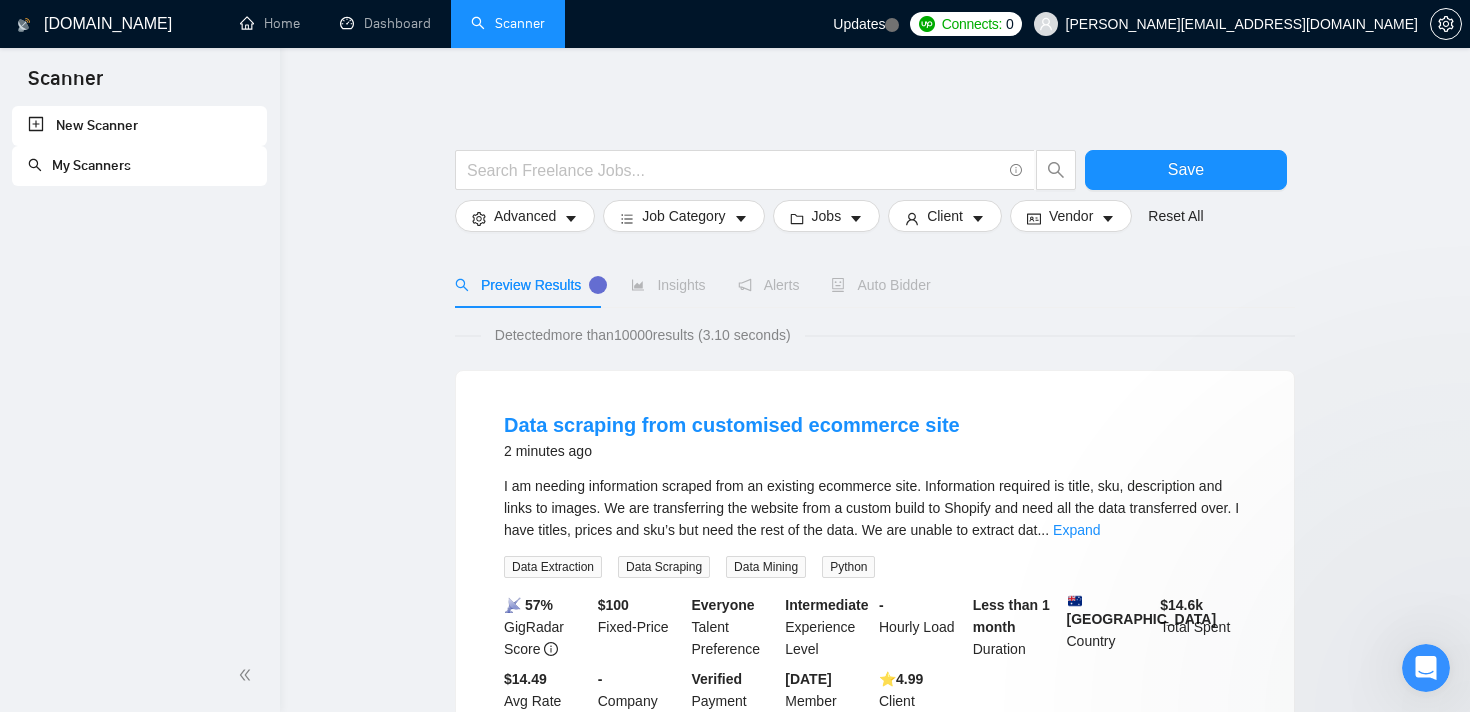scroll, scrollTop: 0, scrollLeft: 0, axis: both 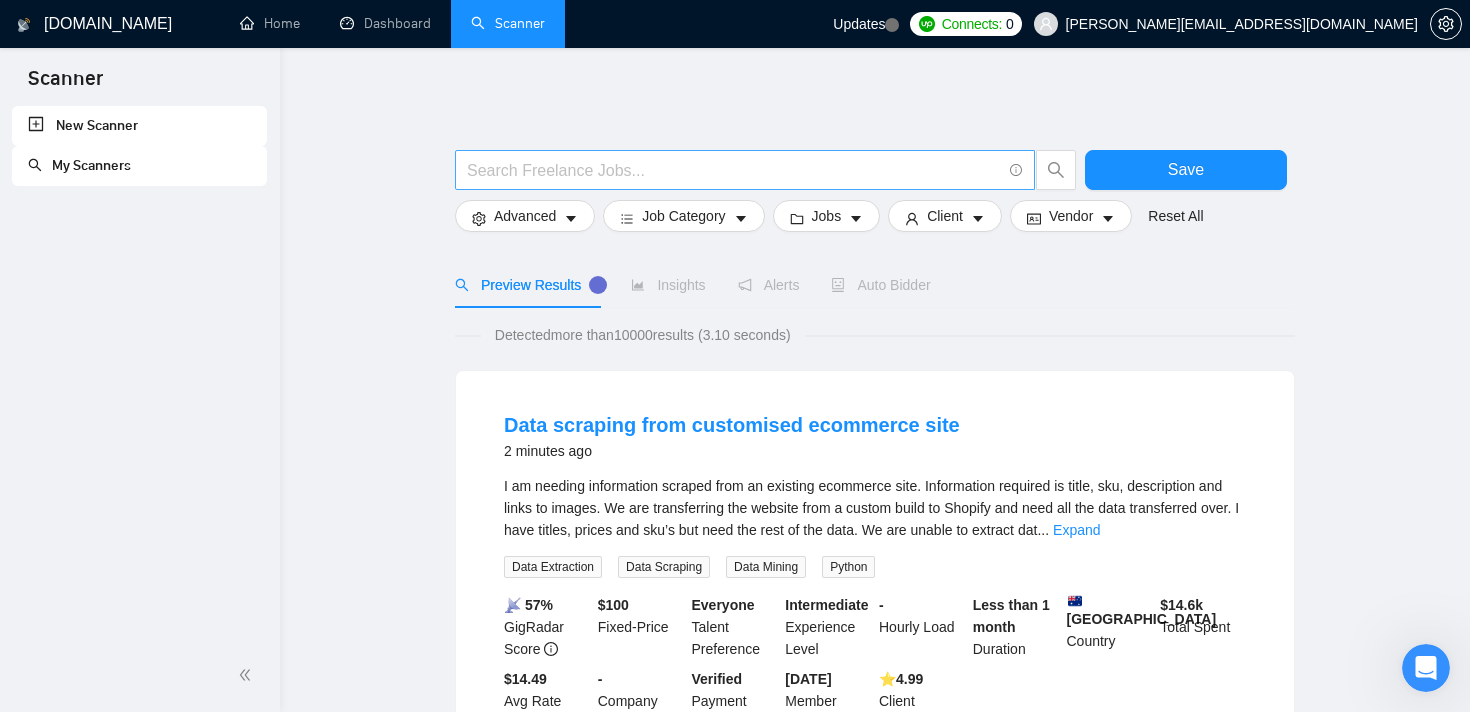 click at bounding box center [734, 170] 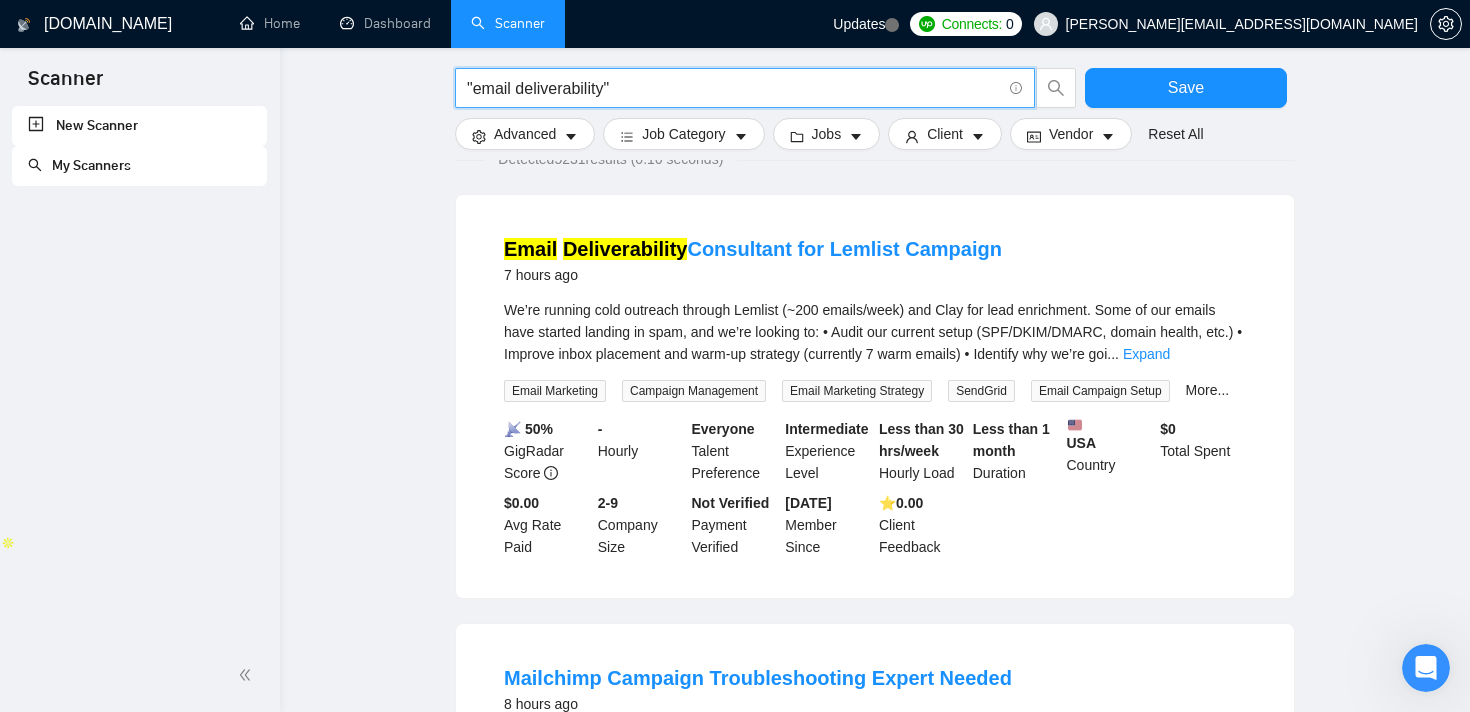 scroll, scrollTop: 173, scrollLeft: 0, axis: vertical 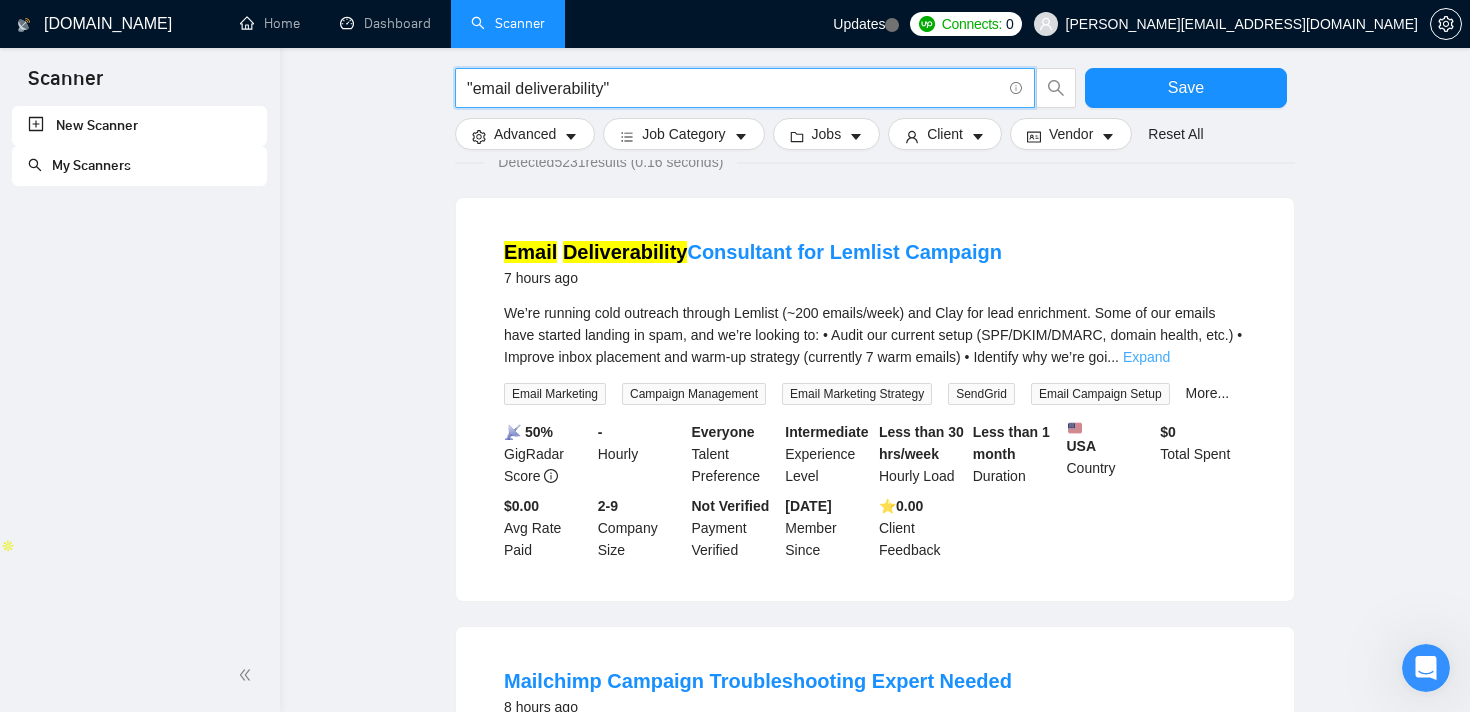 click on "Expand" at bounding box center (1146, 357) 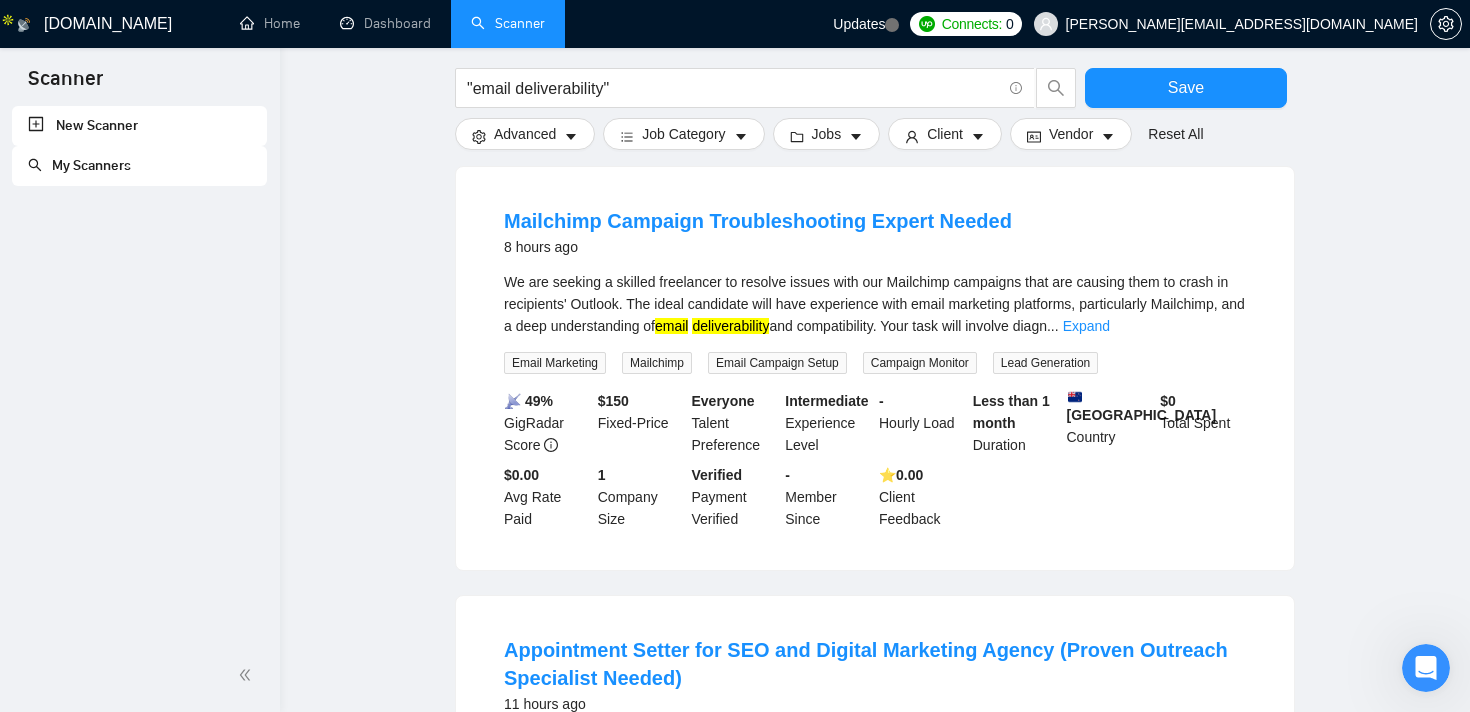 scroll, scrollTop: 696, scrollLeft: 0, axis: vertical 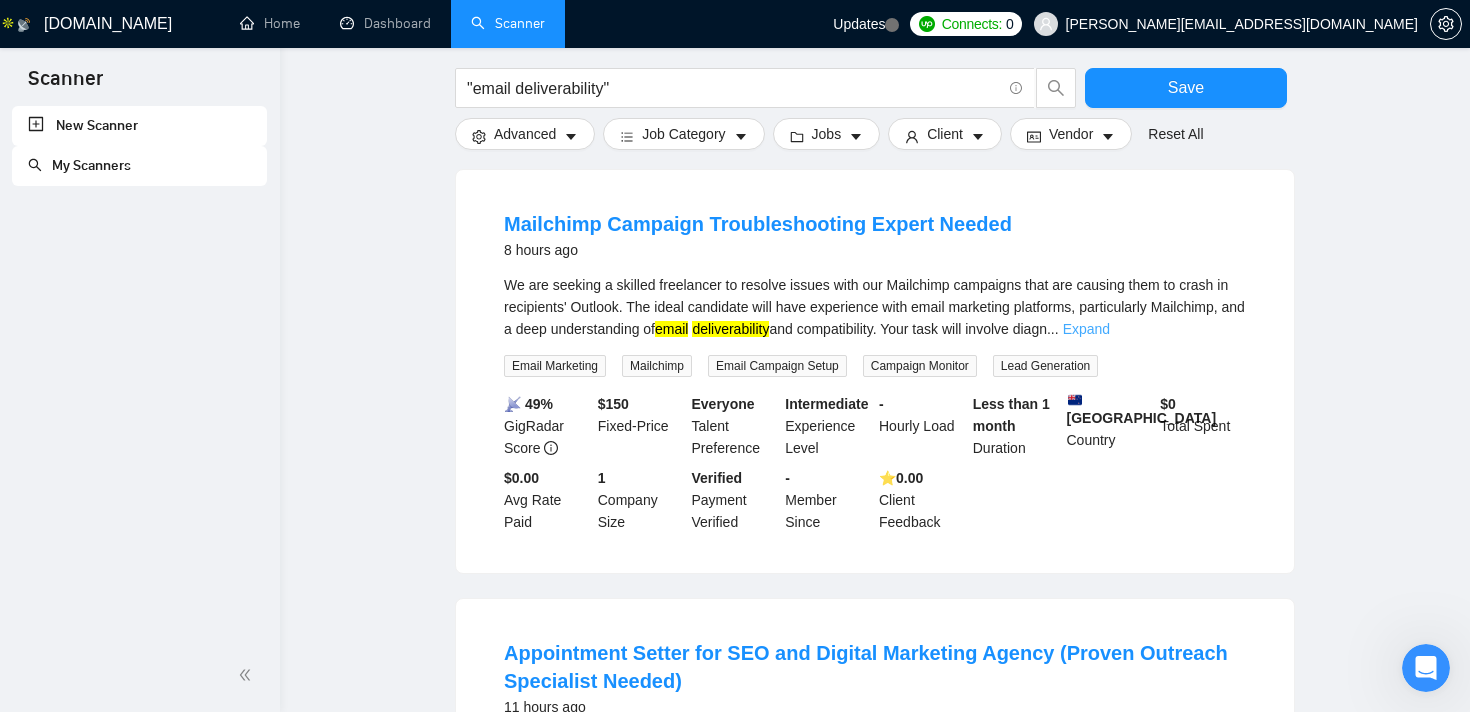 click on "Expand" at bounding box center (1086, 329) 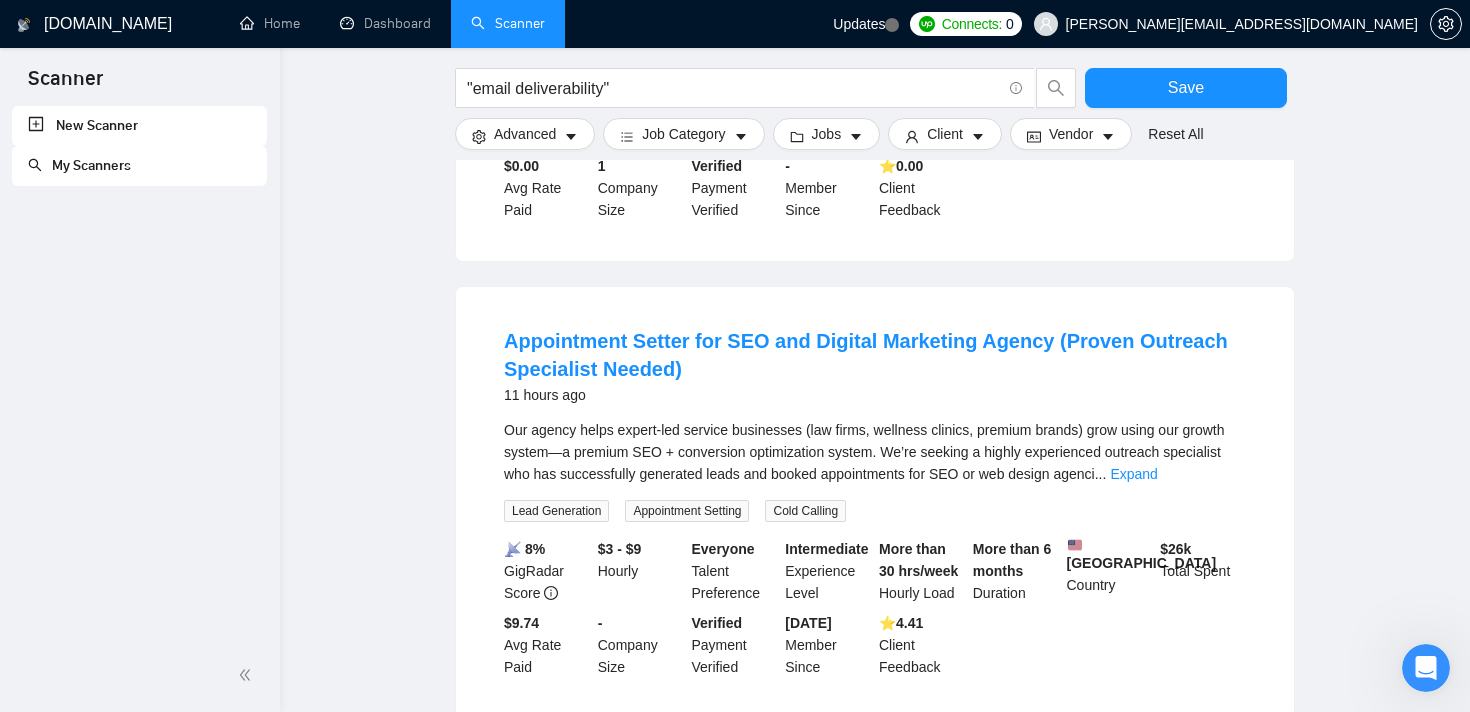 scroll, scrollTop: 1058, scrollLeft: 0, axis: vertical 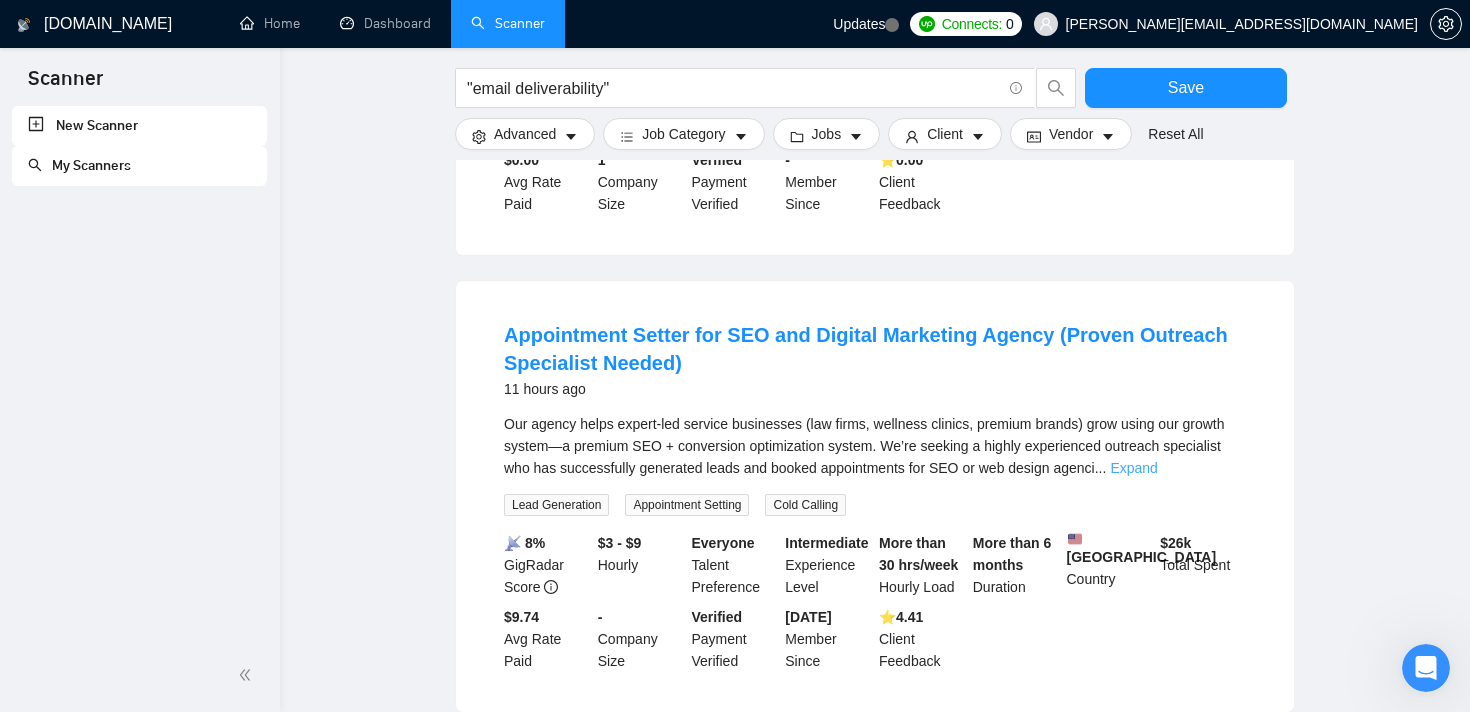 click on "Expand" at bounding box center [1133, 468] 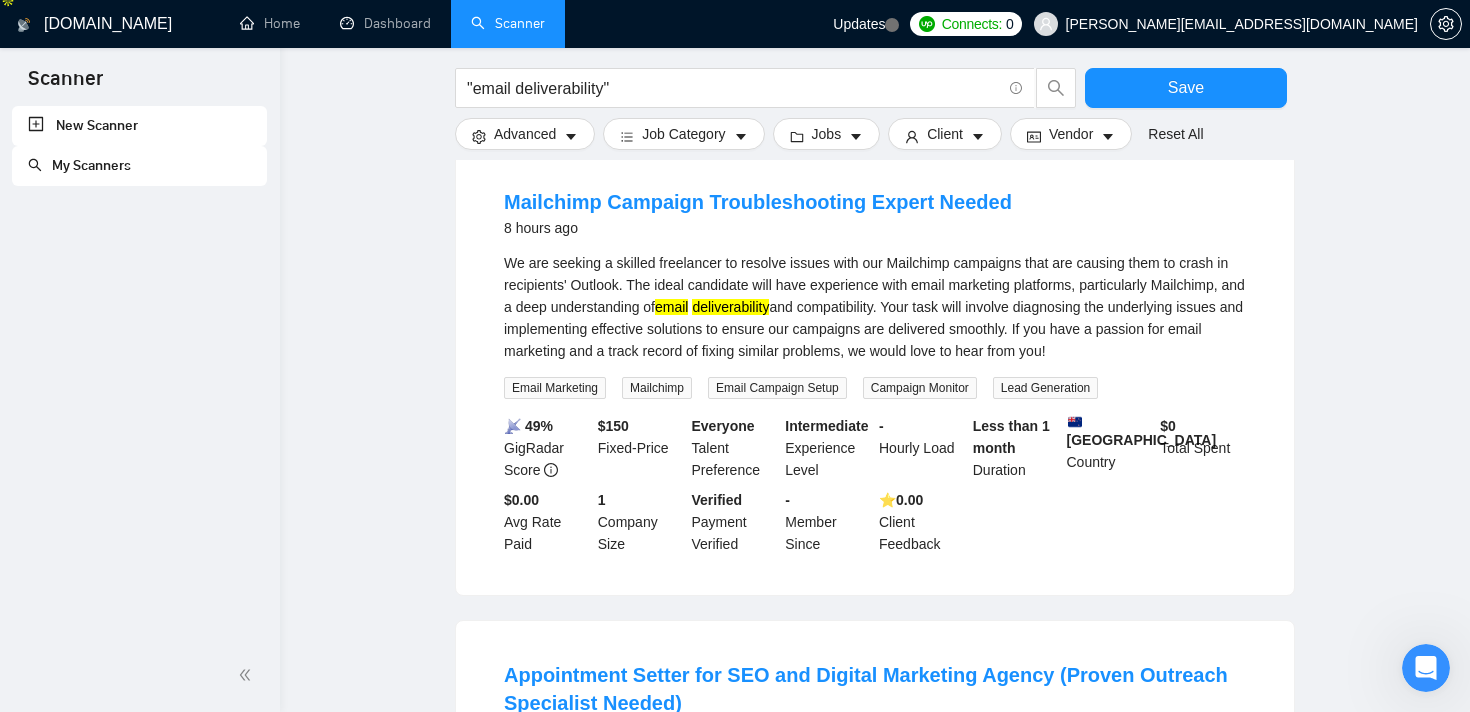 scroll, scrollTop: 617, scrollLeft: 0, axis: vertical 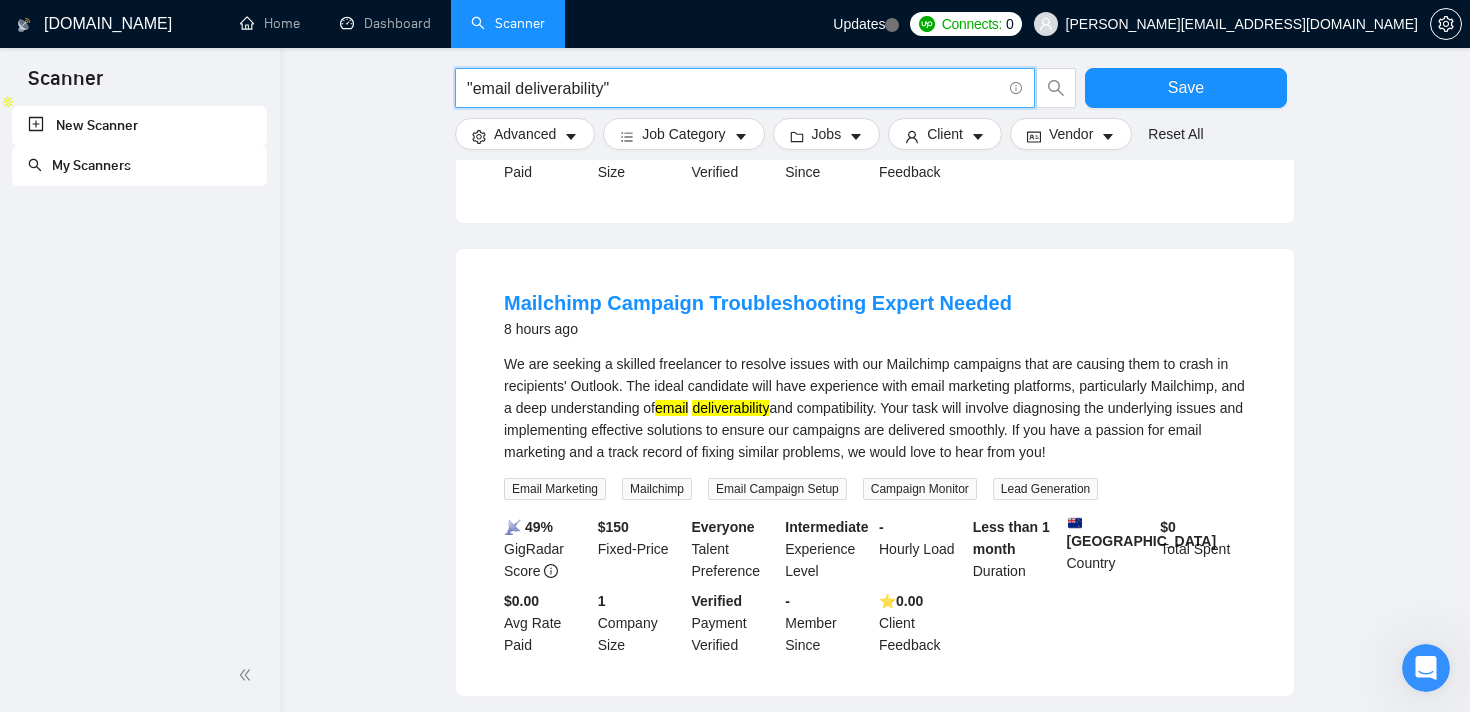 click on ""email deliverability"" at bounding box center (734, 88) 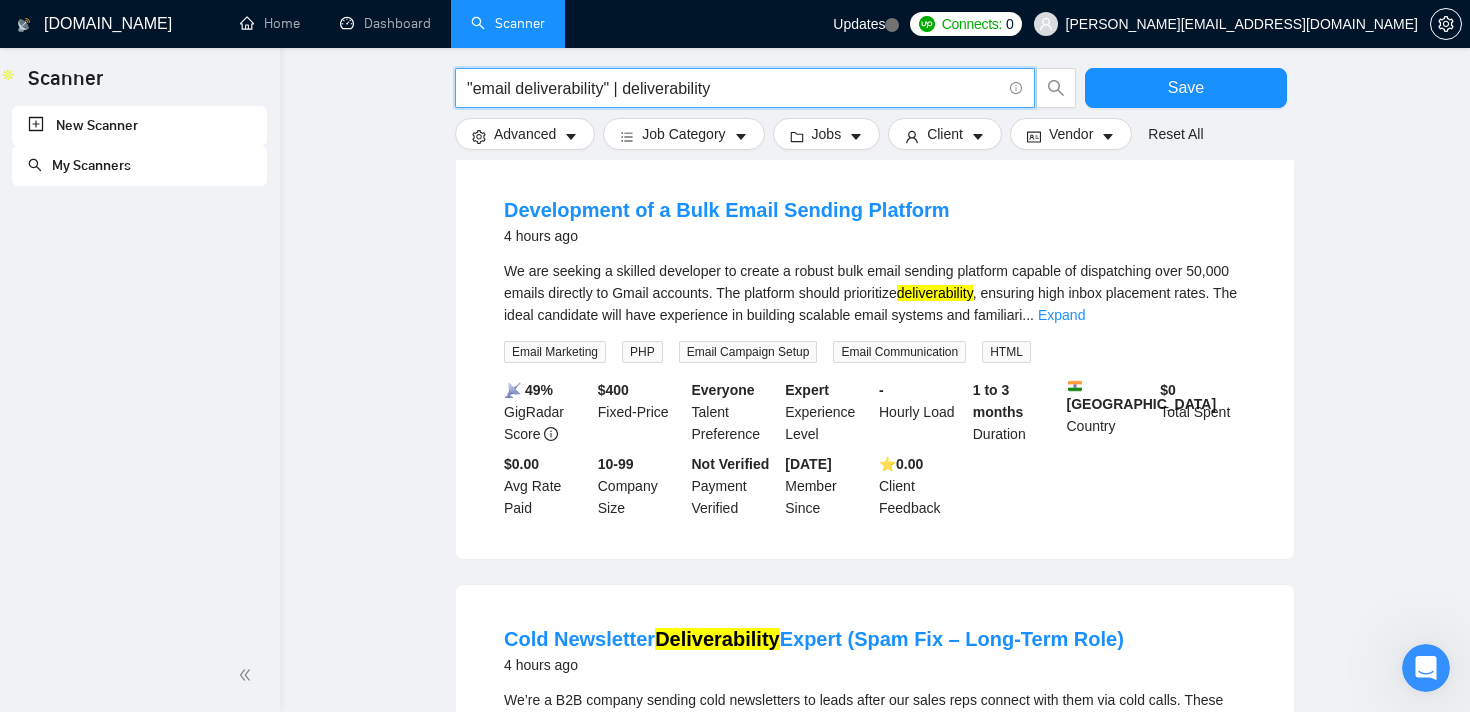 scroll, scrollTop: 640, scrollLeft: 0, axis: vertical 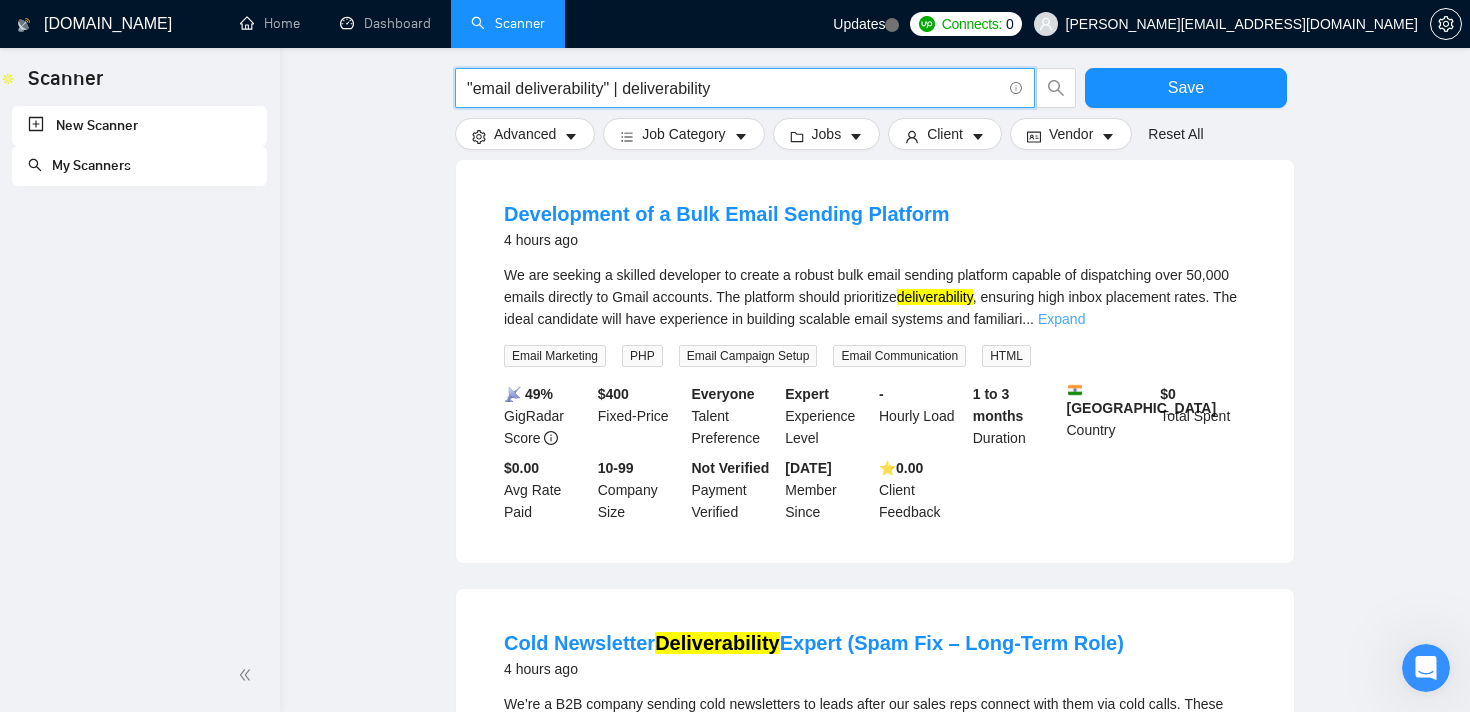 click on "Expand" at bounding box center (1061, 319) 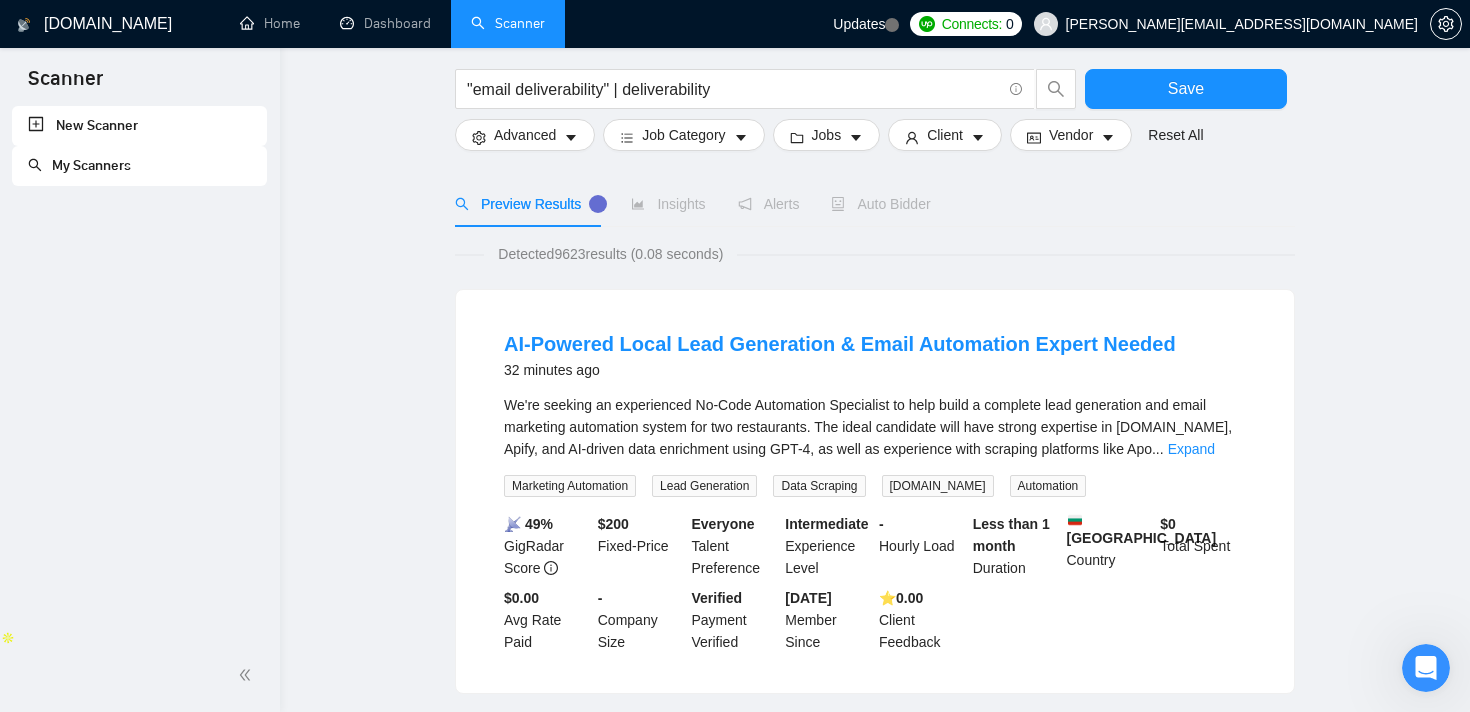 scroll, scrollTop: 0, scrollLeft: 0, axis: both 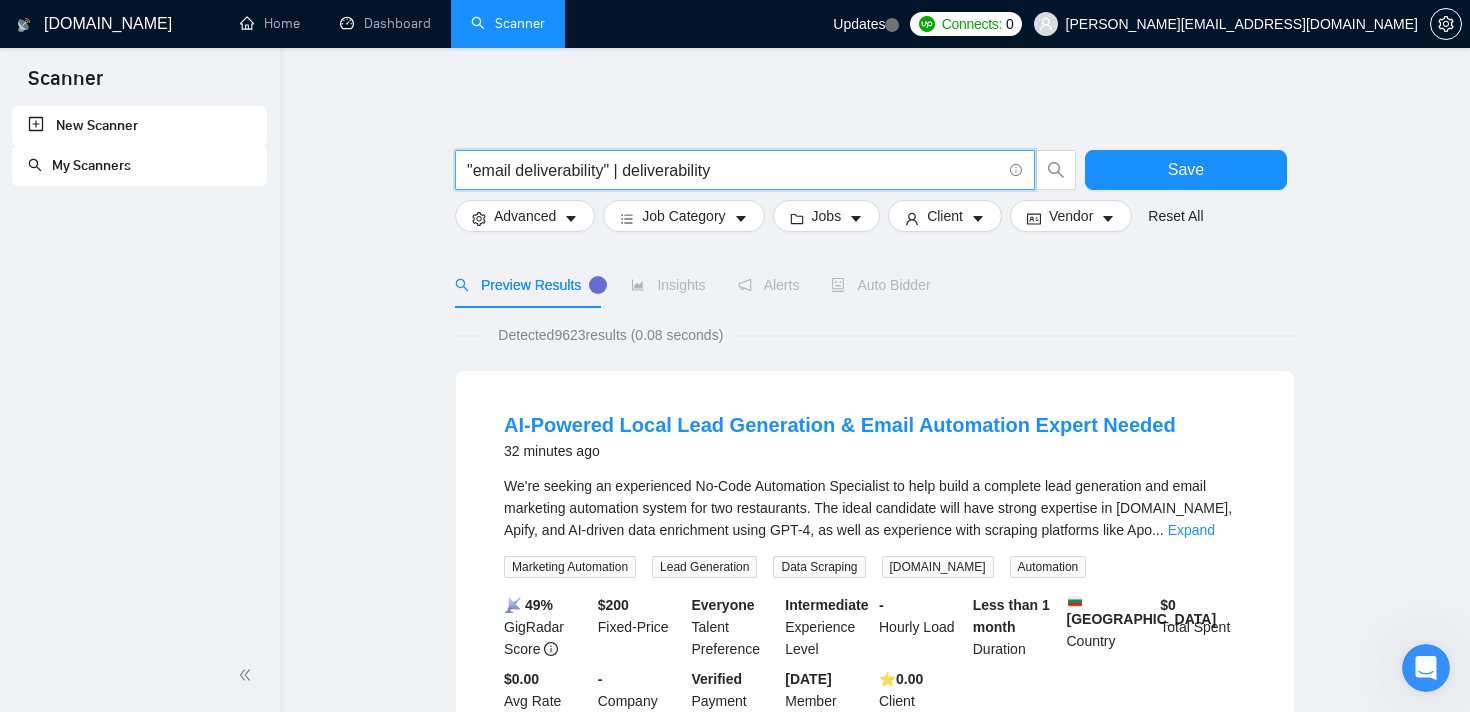 click on ""email deliverability" | deliverability" at bounding box center [734, 170] 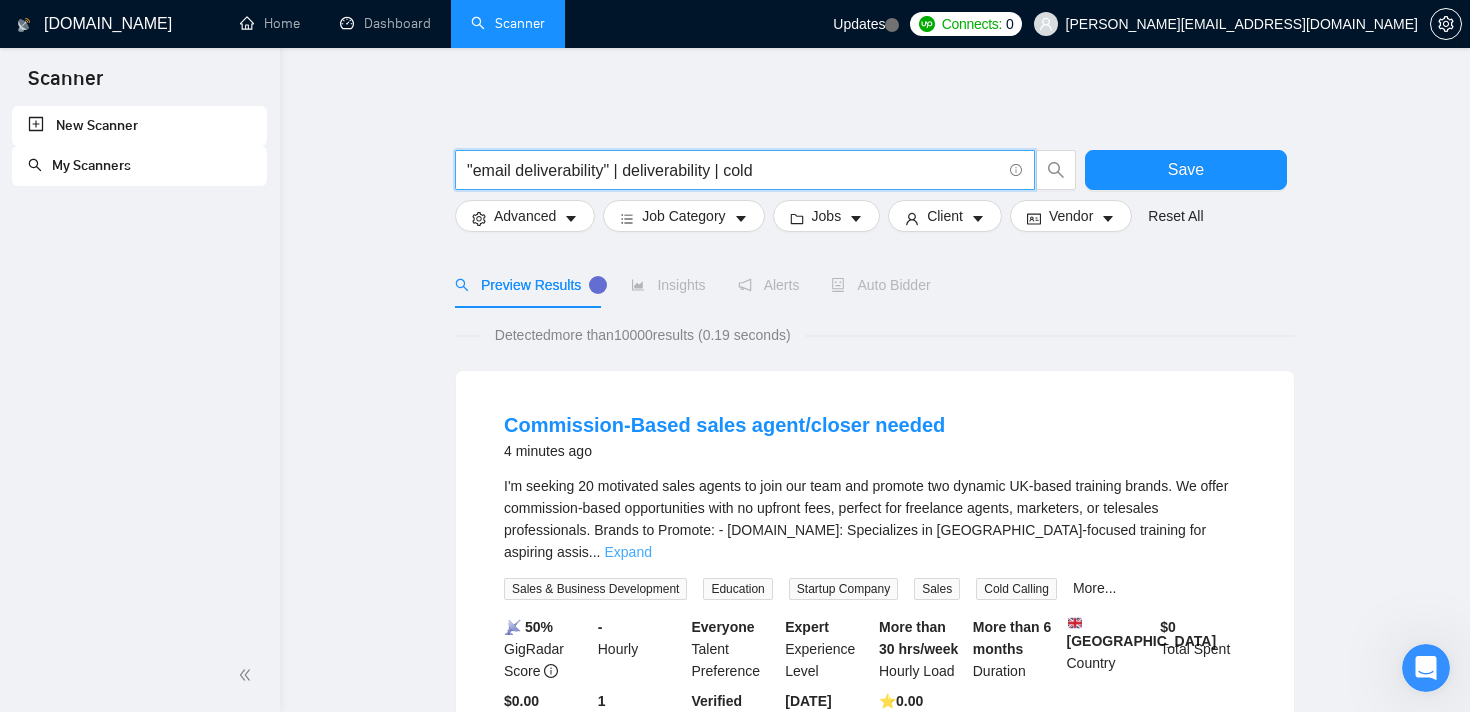 click on "Expand" at bounding box center (628, 552) 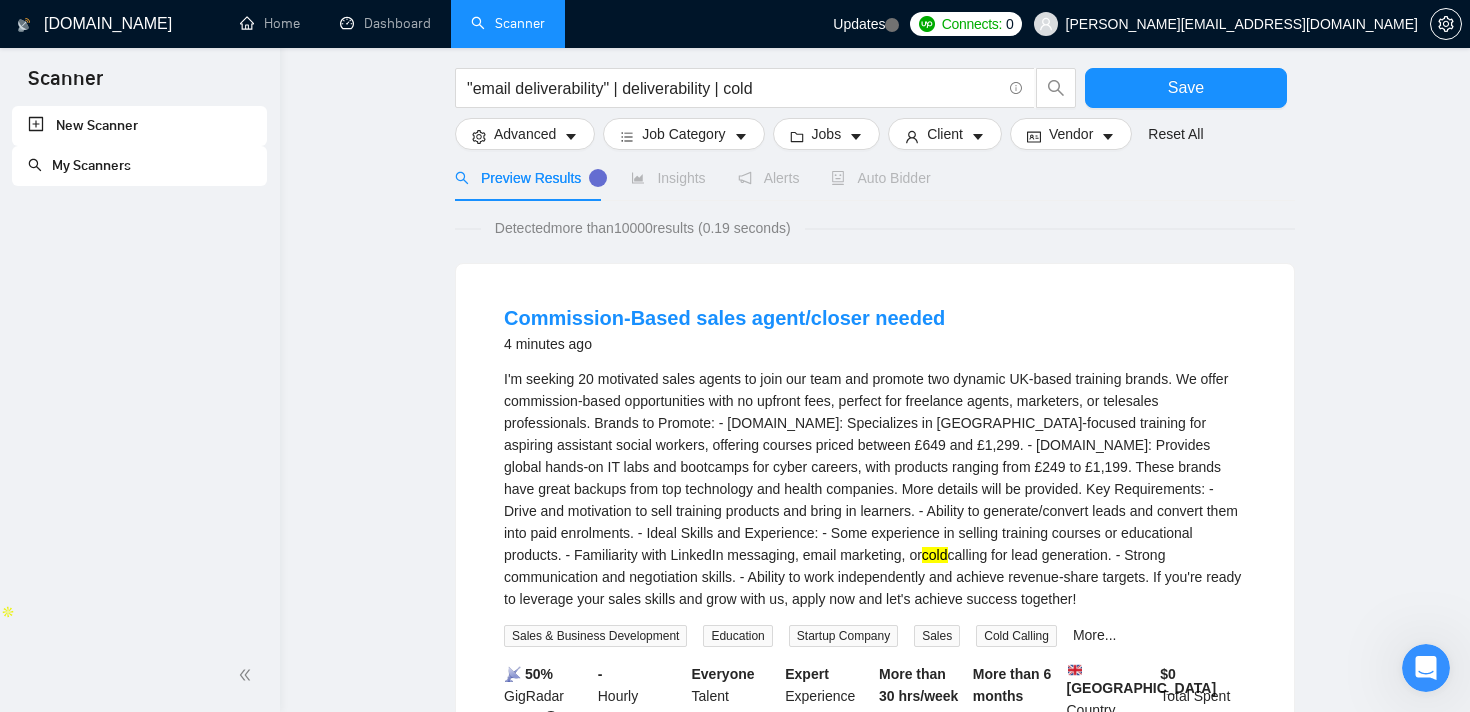 scroll, scrollTop: 0, scrollLeft: 0, axis: both 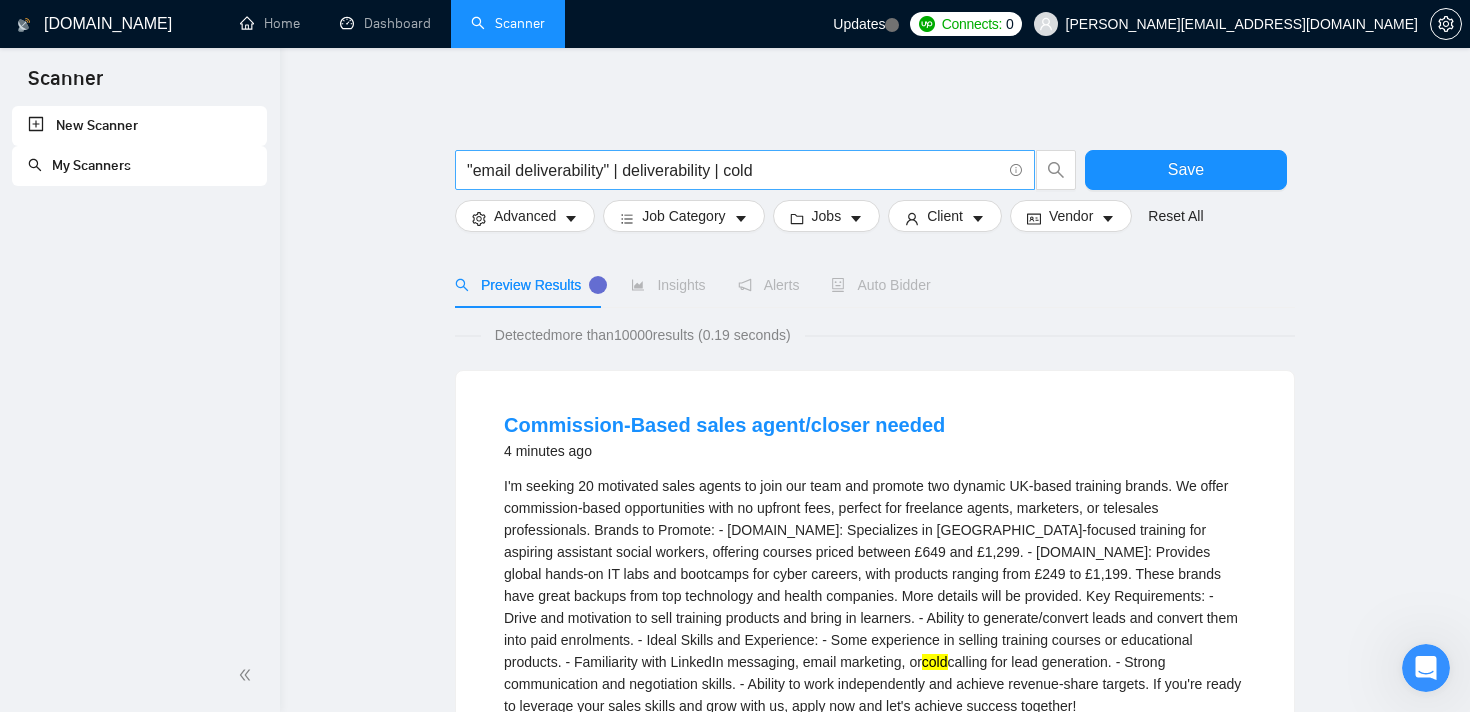 click on ""email deliverability" | deliverability | cold" at bounding box center [734, 170] 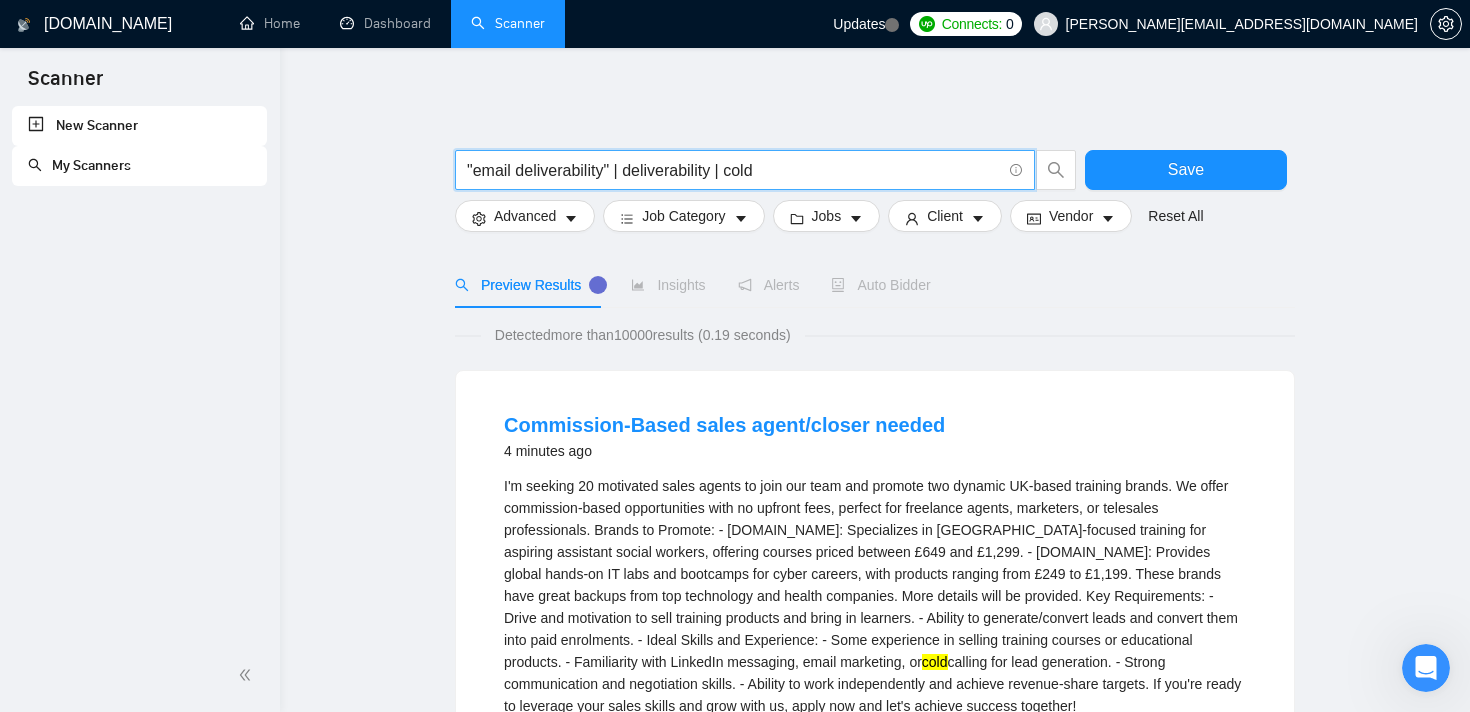 click on ""email deliverability" | deliverability | cold" at bounding box center [734, 170] 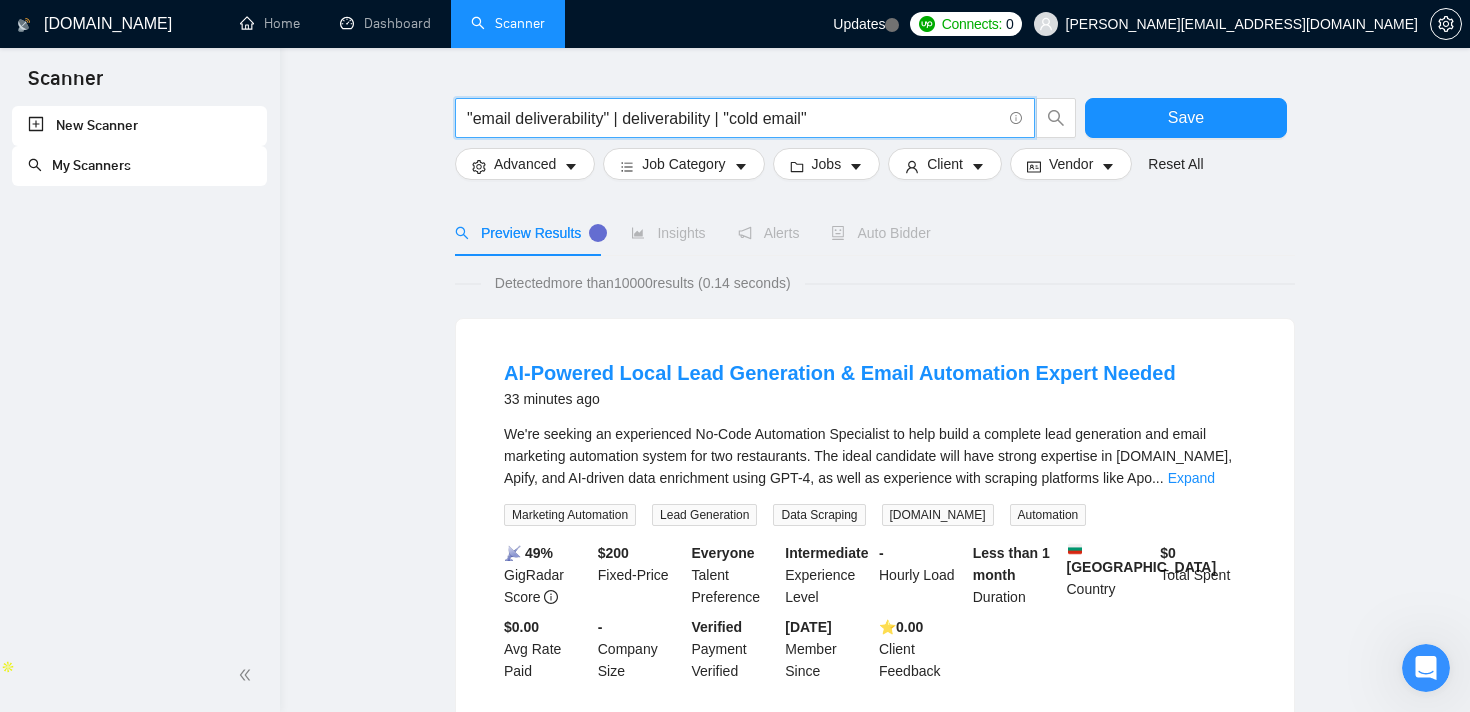 scroll, scrollTop: 53, scrollLeft: 0, axis: vertical 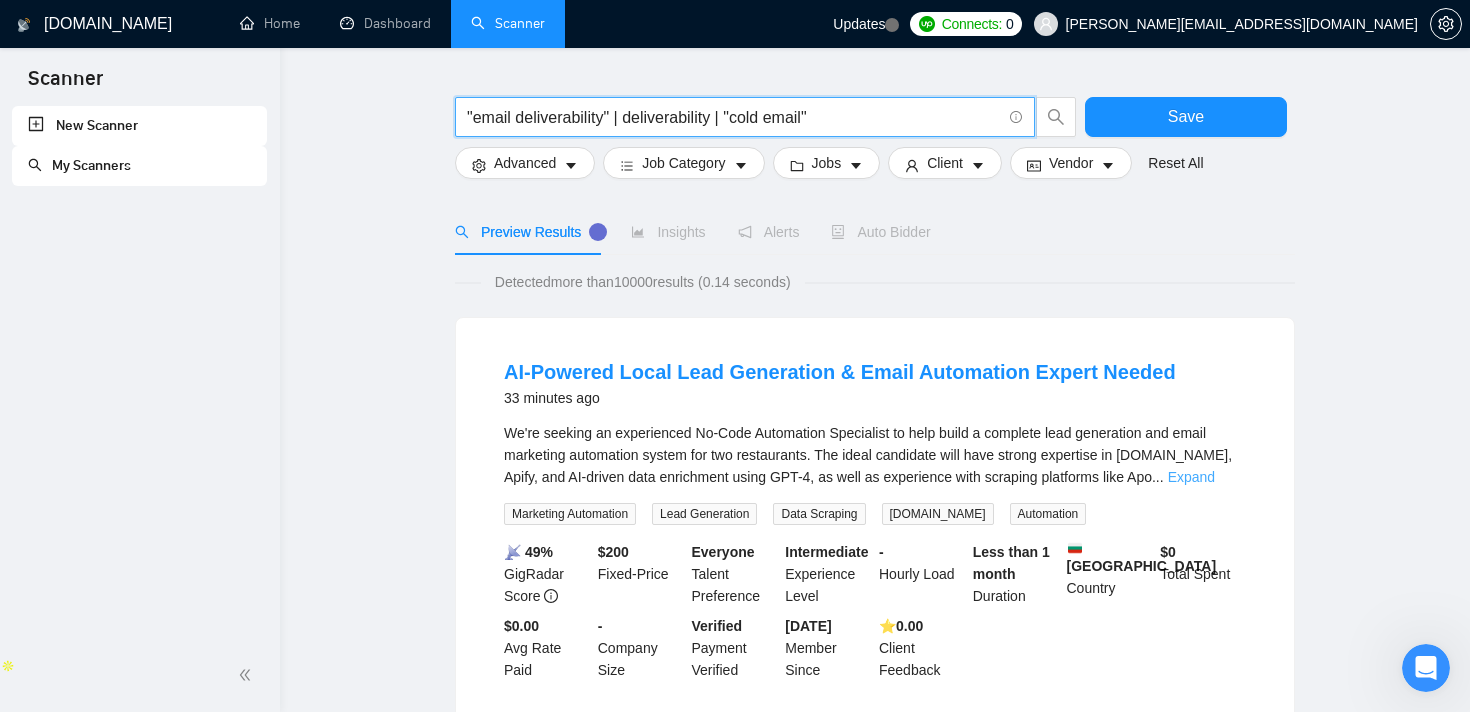 click on "Expand" at bounding box center (1191, 477) 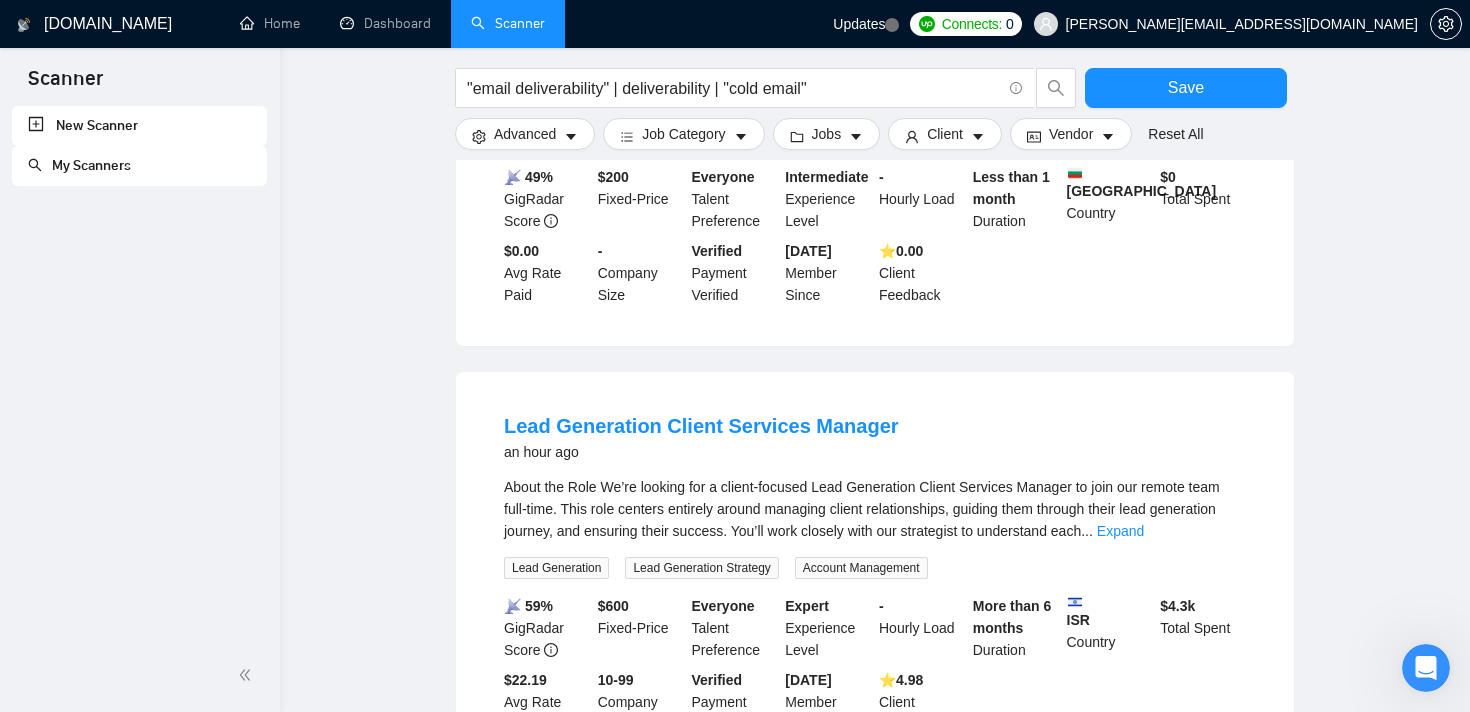scroll, scrollTop: 858, scrollLeft: 0, axis: vertical 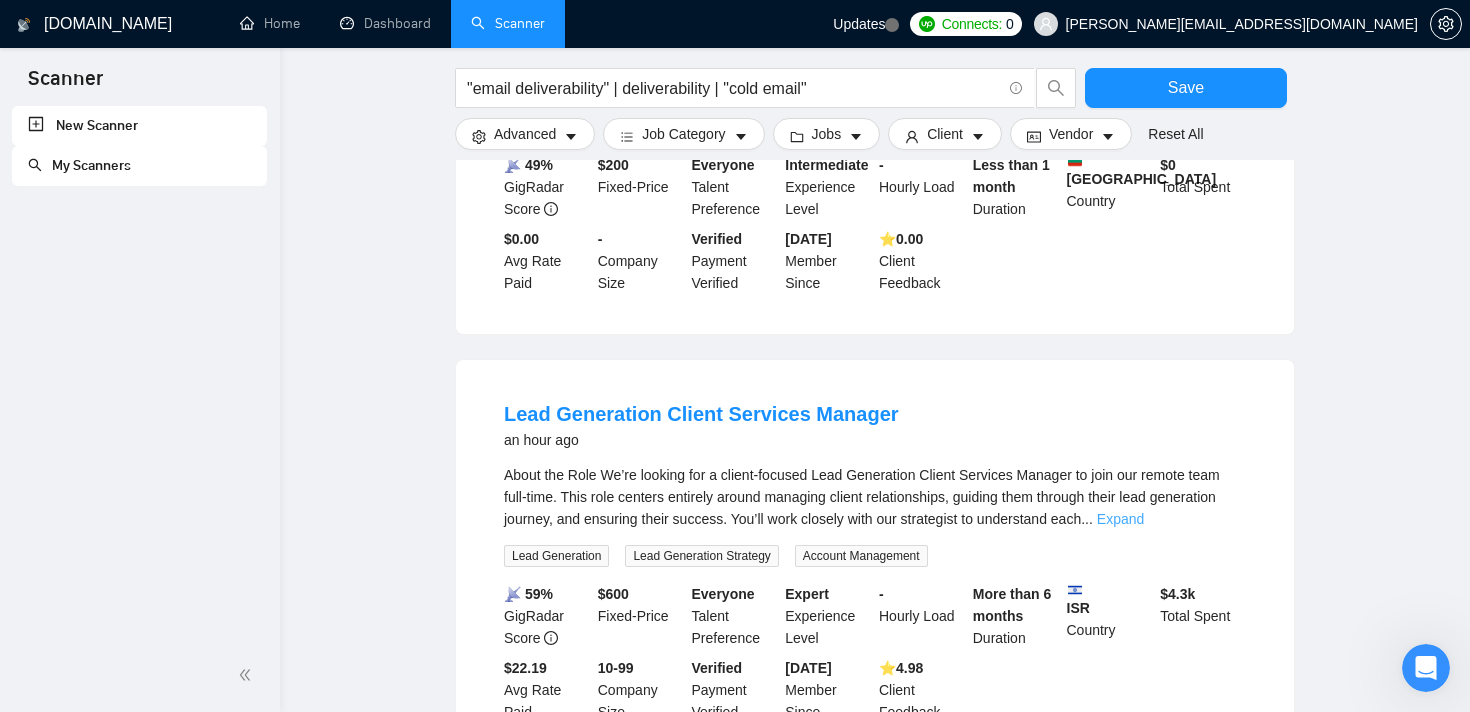 click on "Expand" at bounding box center [1120, 519] 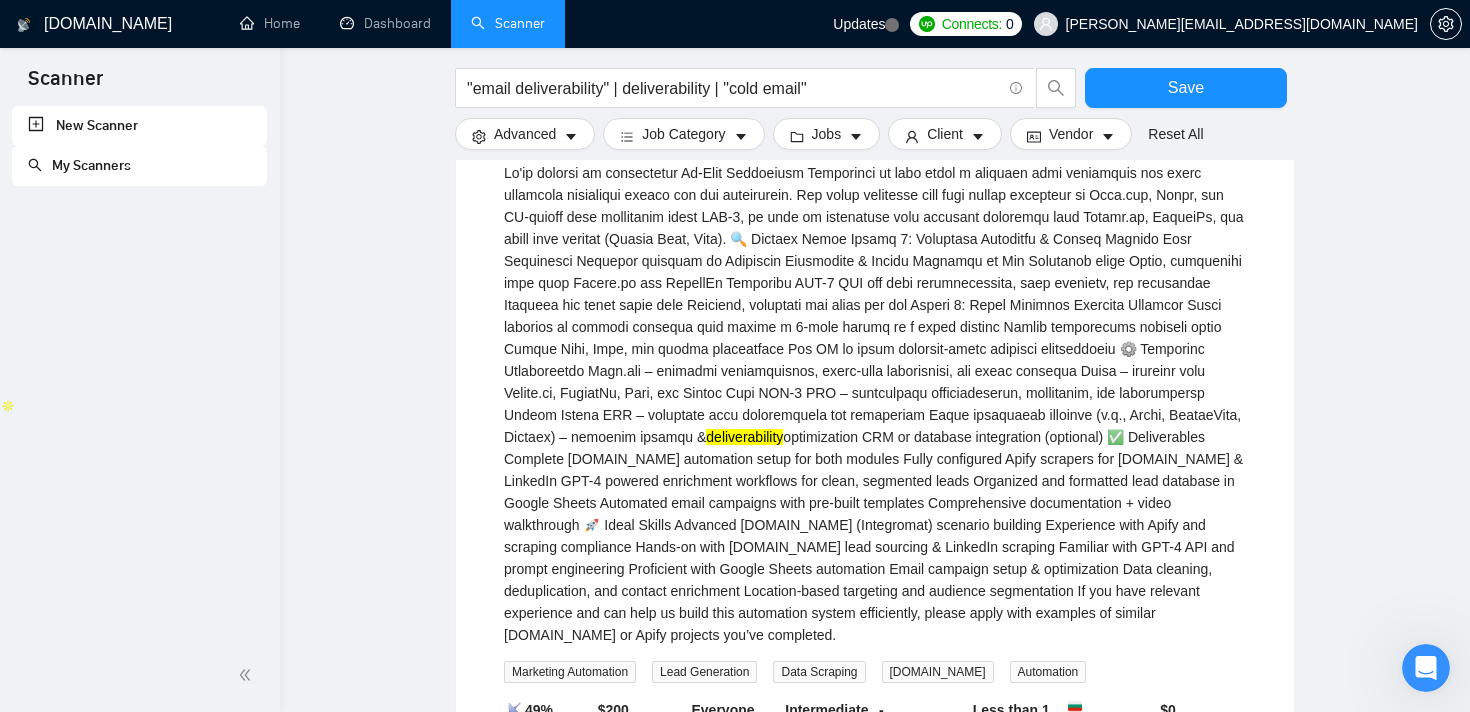 scroll, scrollTop: 0, scrollLeft: 0, axis: both 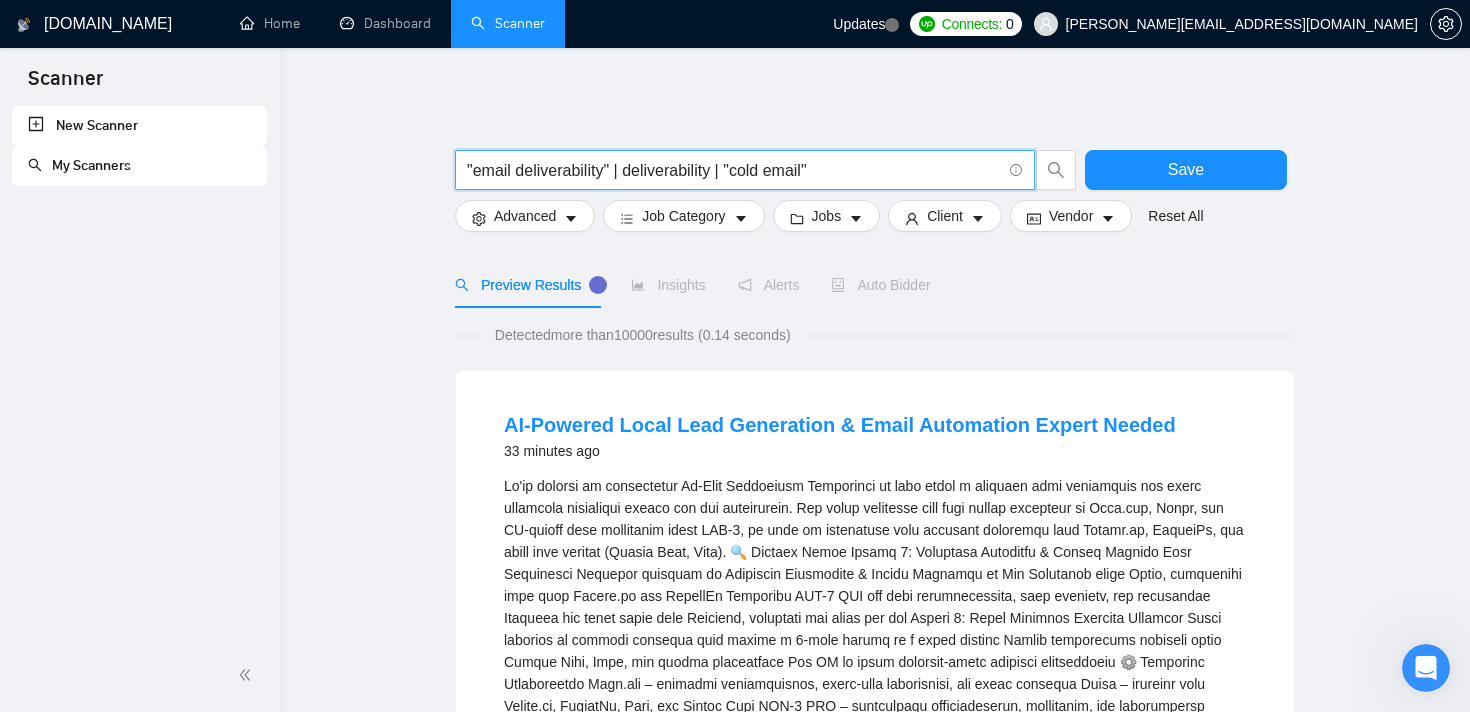 click on ""email deliverability" | deliverability | "cold email"" at bounding box center [734, 170] 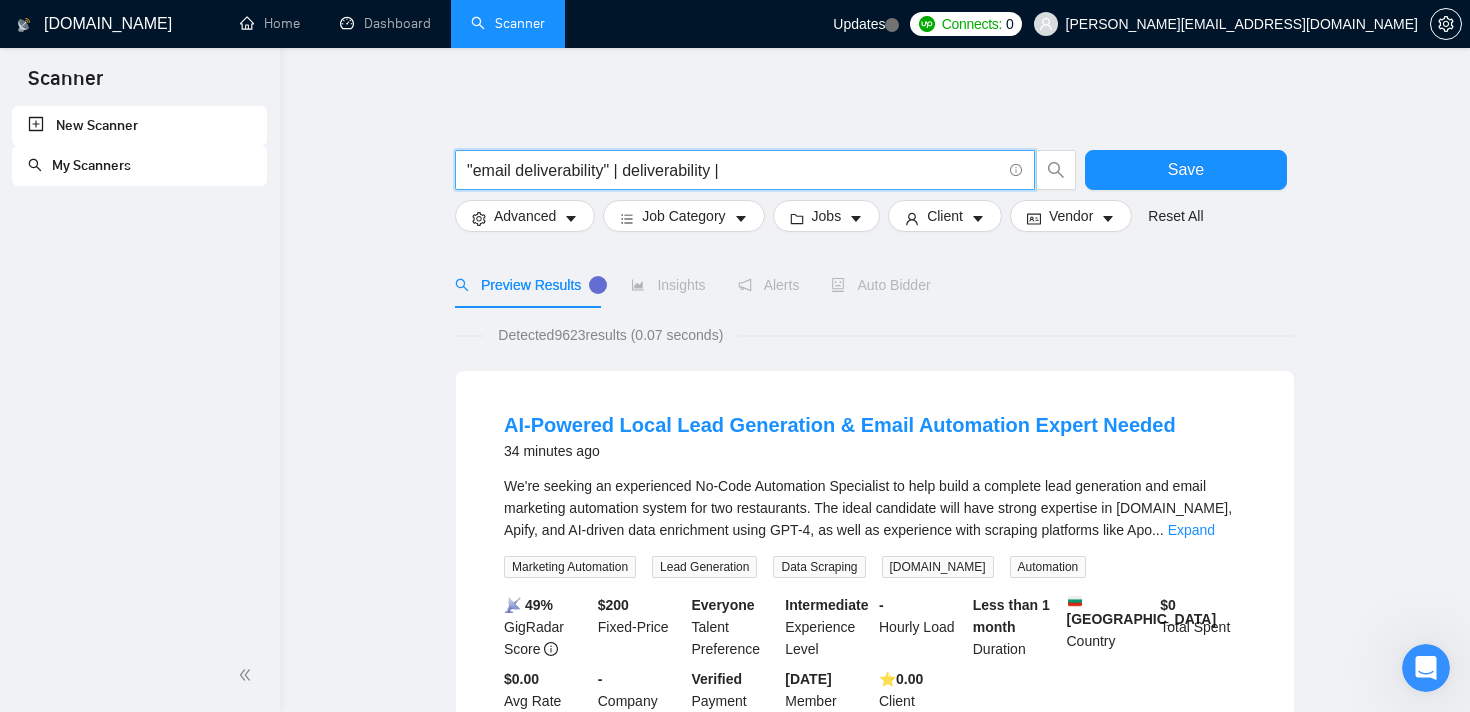 type on ""email deliverability" | deliverability |" 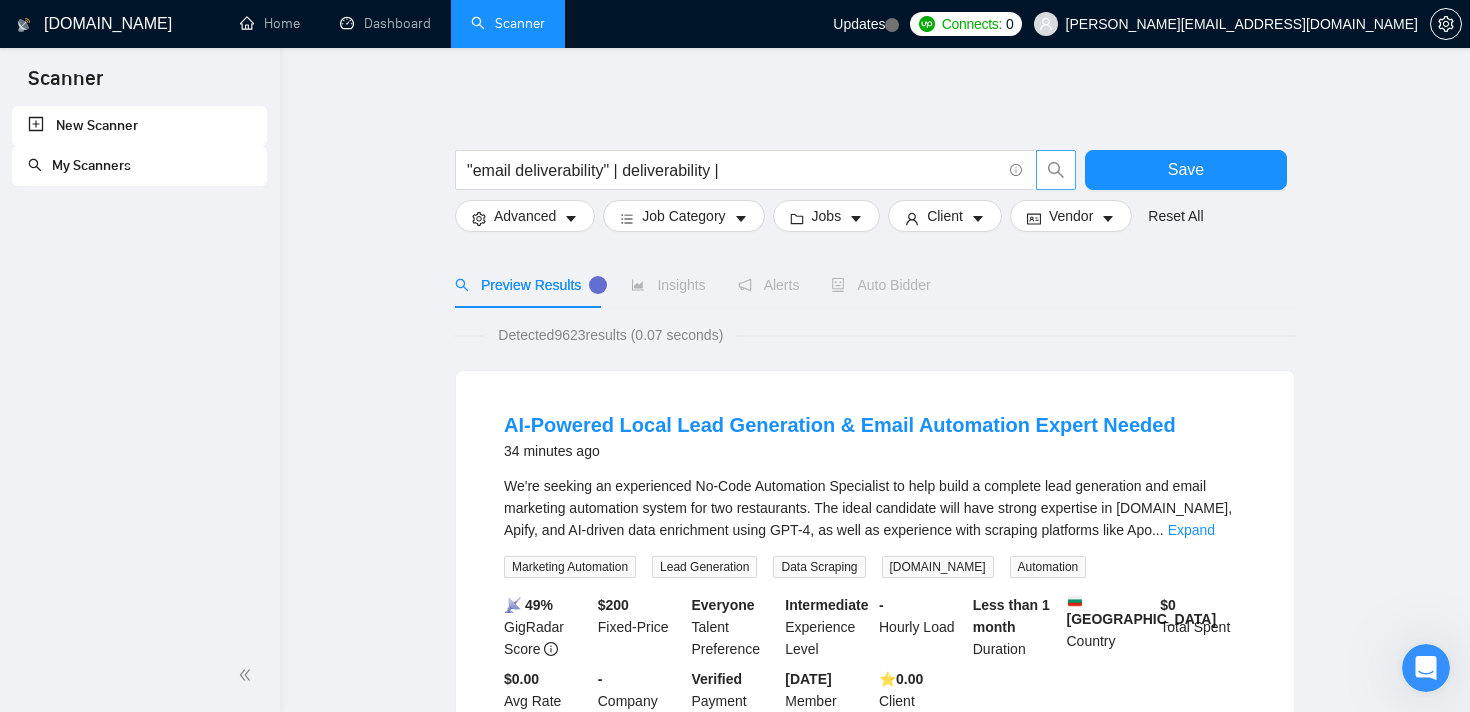 click 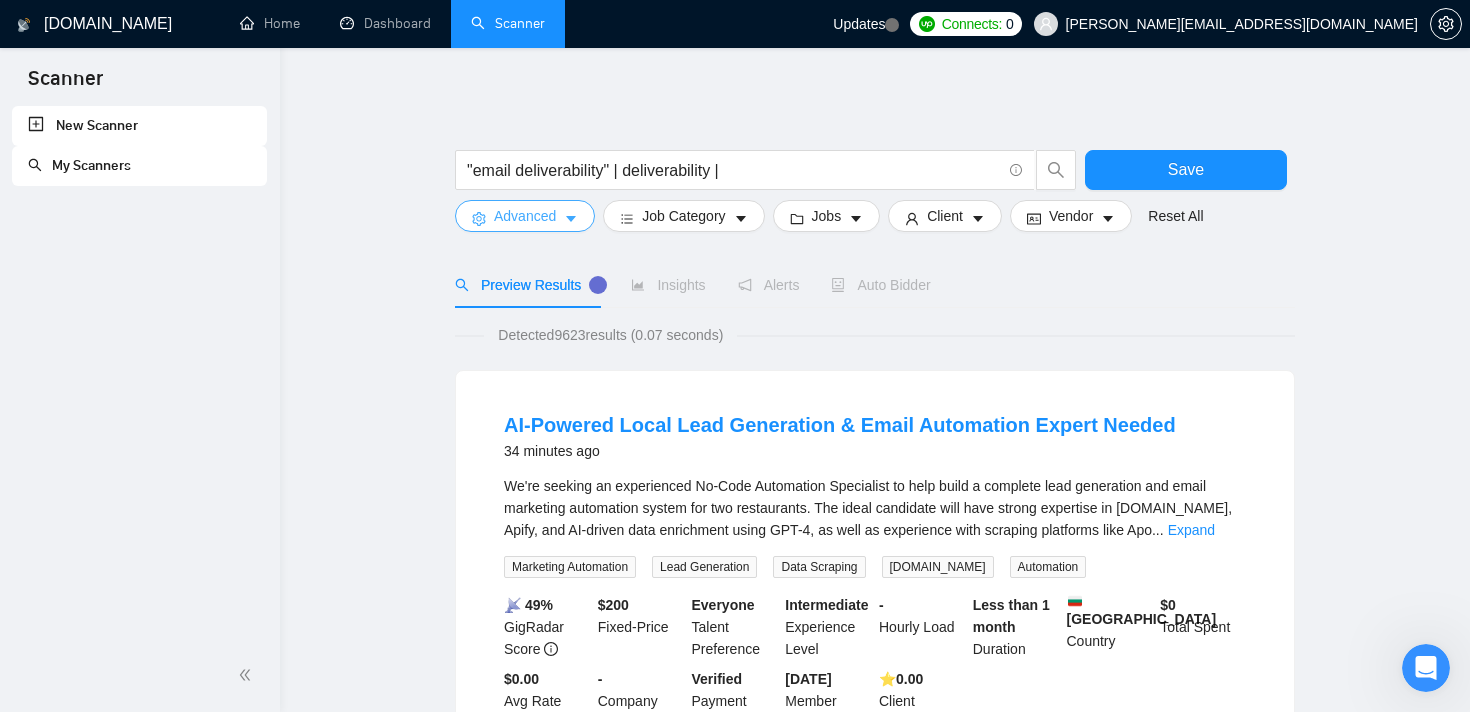 click on "Advanced" at bounding box center (525, 216) 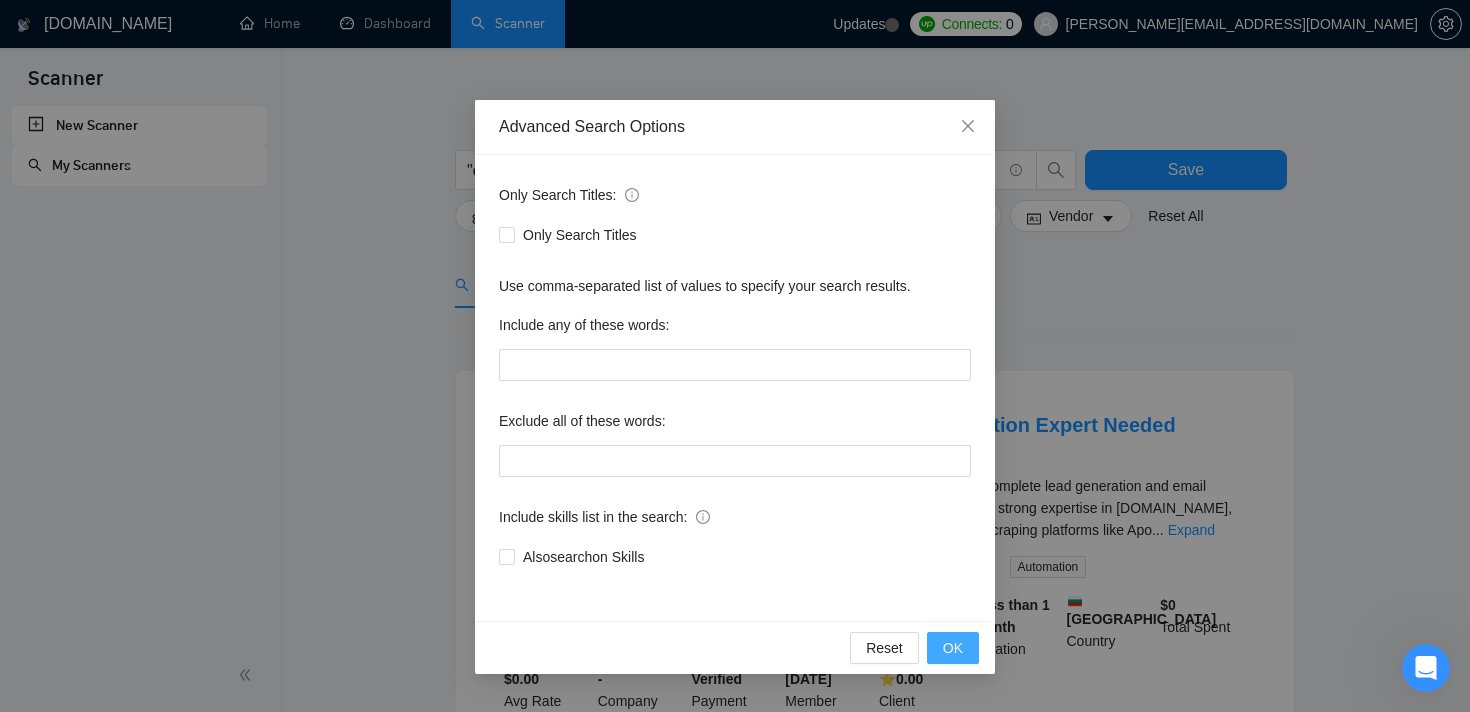 click on "OK" at bounding box center [953, 648] 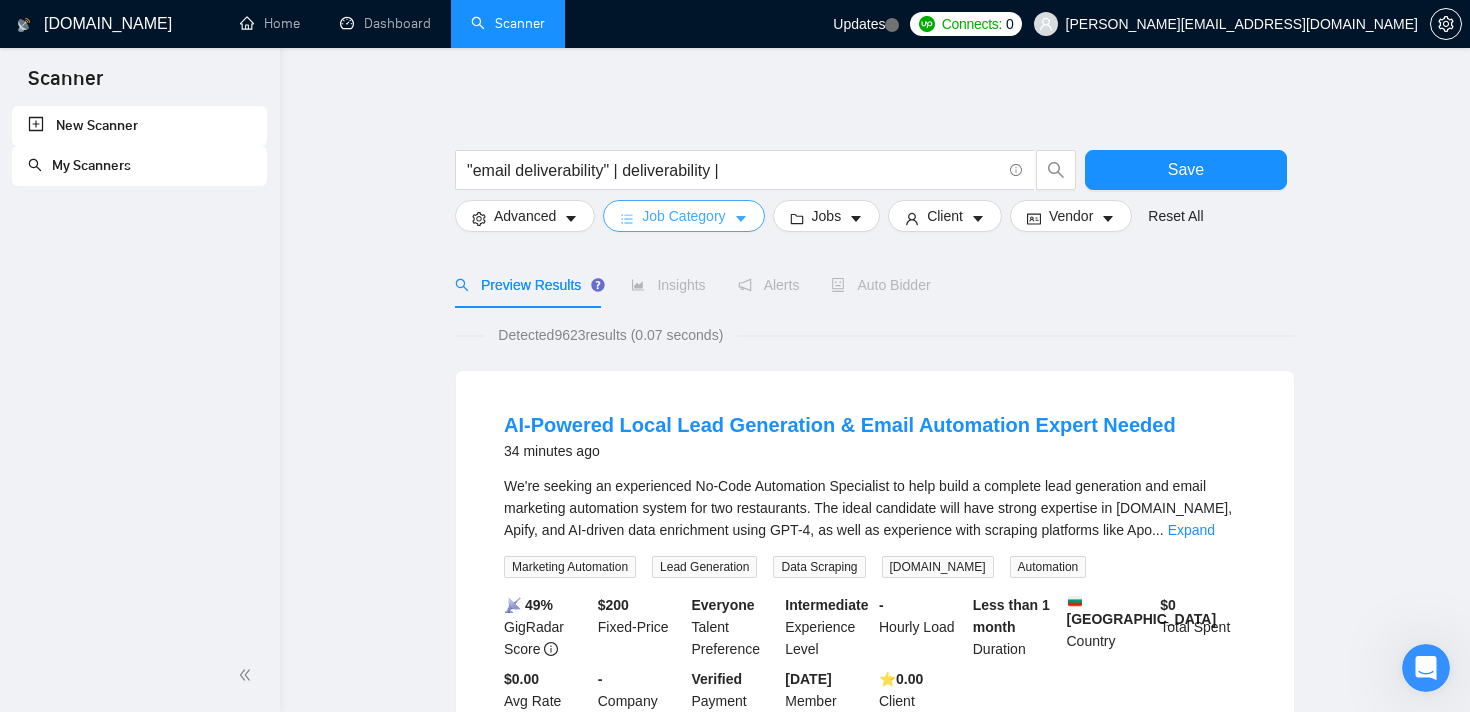 click on "Job Category" at bounding box center [683, 216] 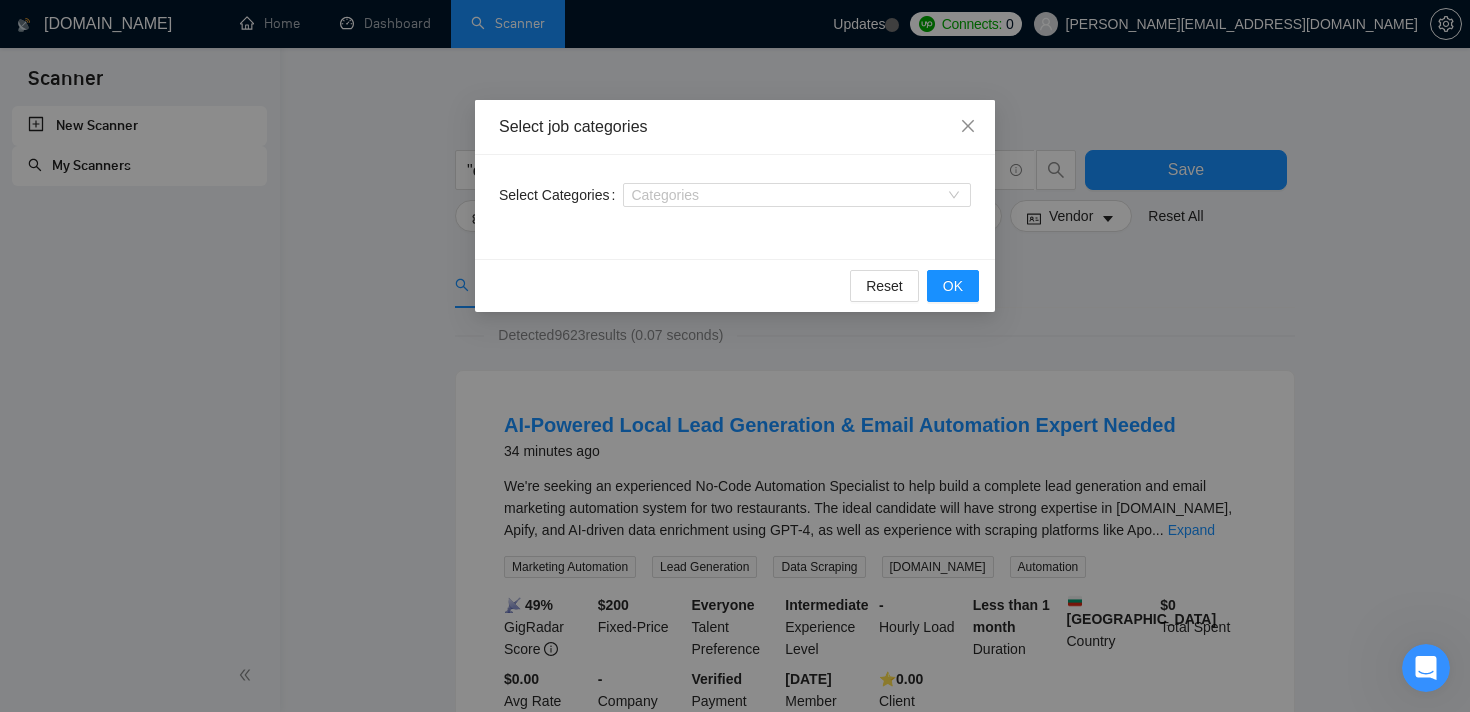 click on "Select job categories Select Categories   Categories Reset OK" at bounding box center (735, 356) 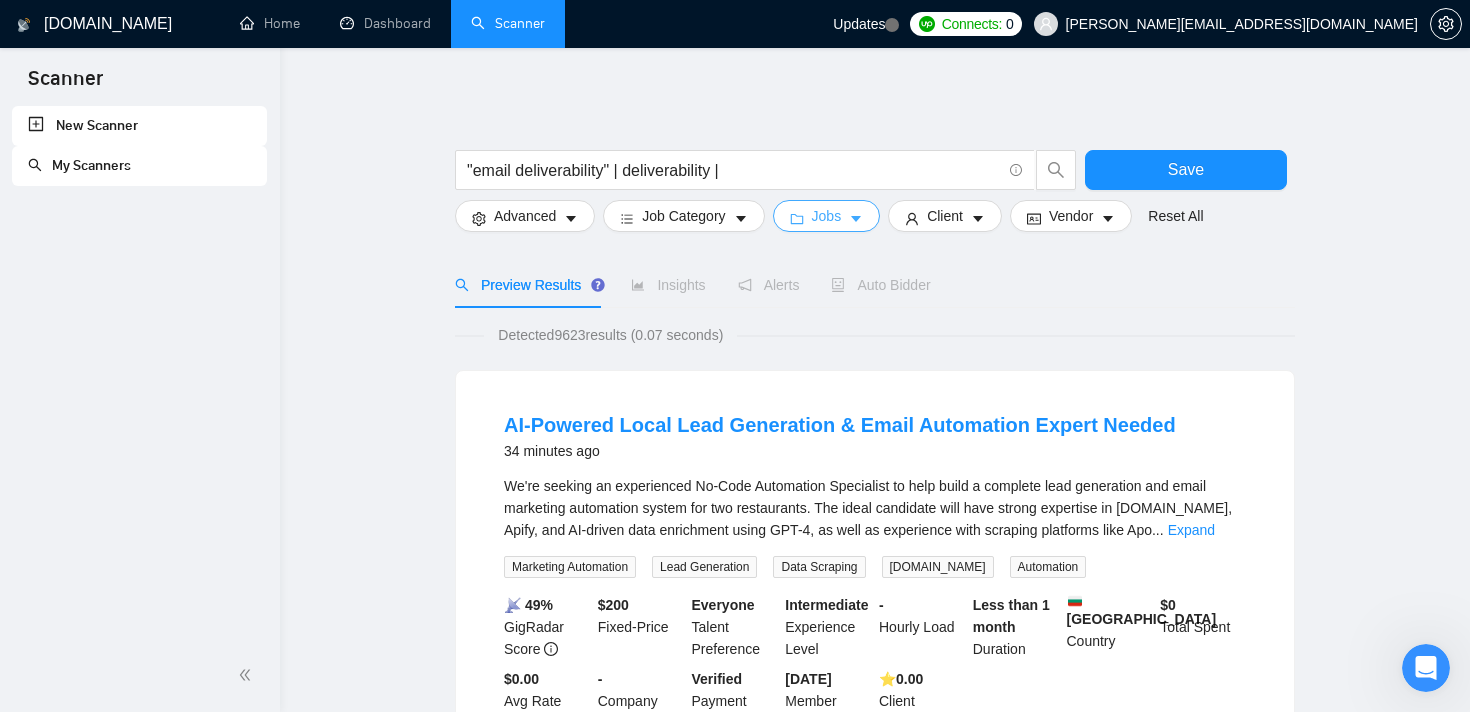 click 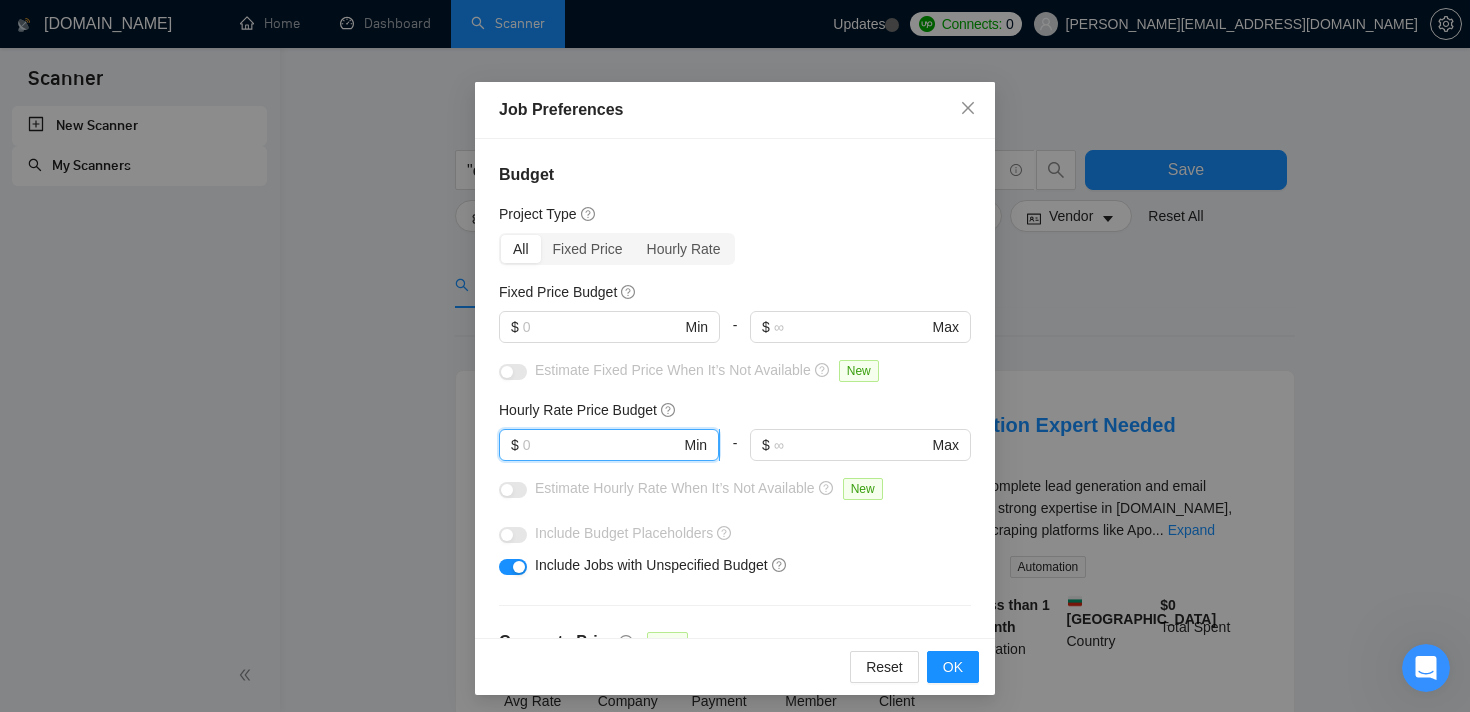 click at bounding box center (602, 445) 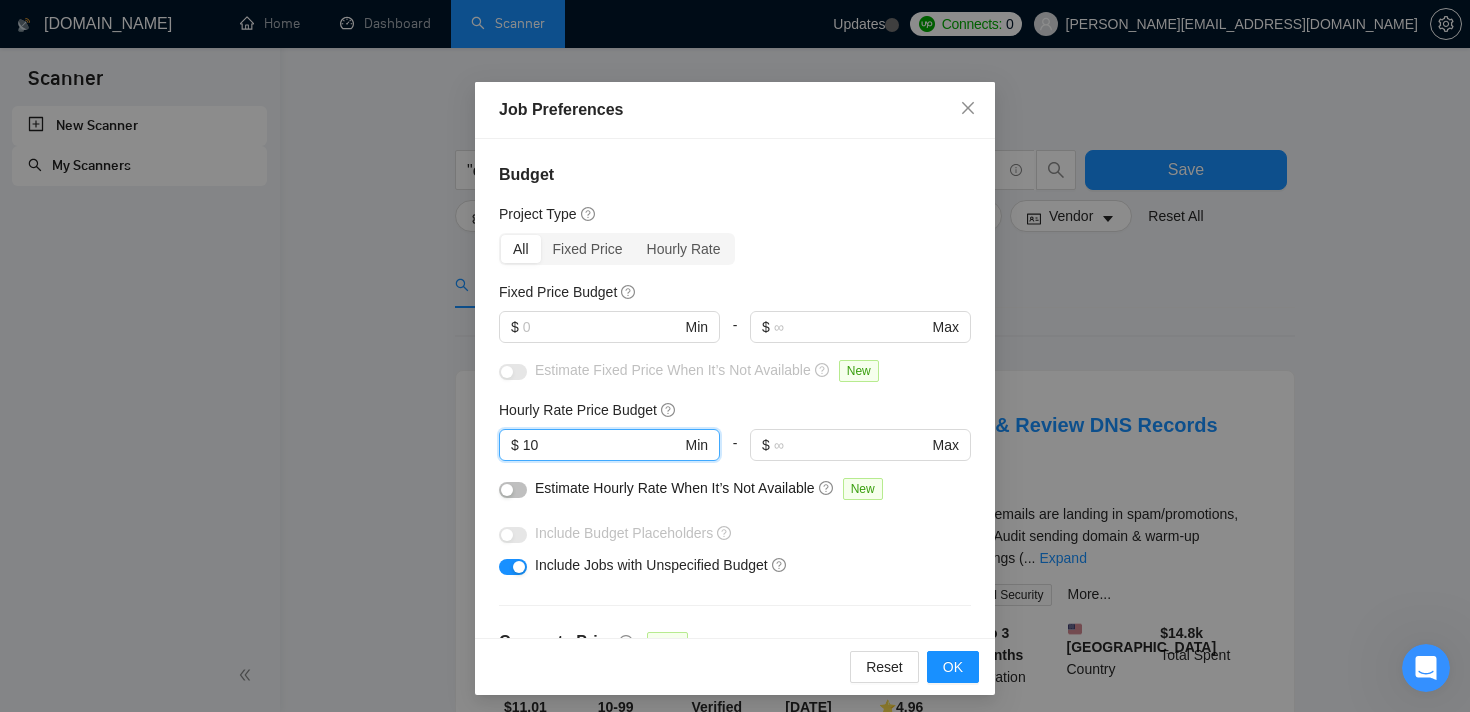 type on "10" 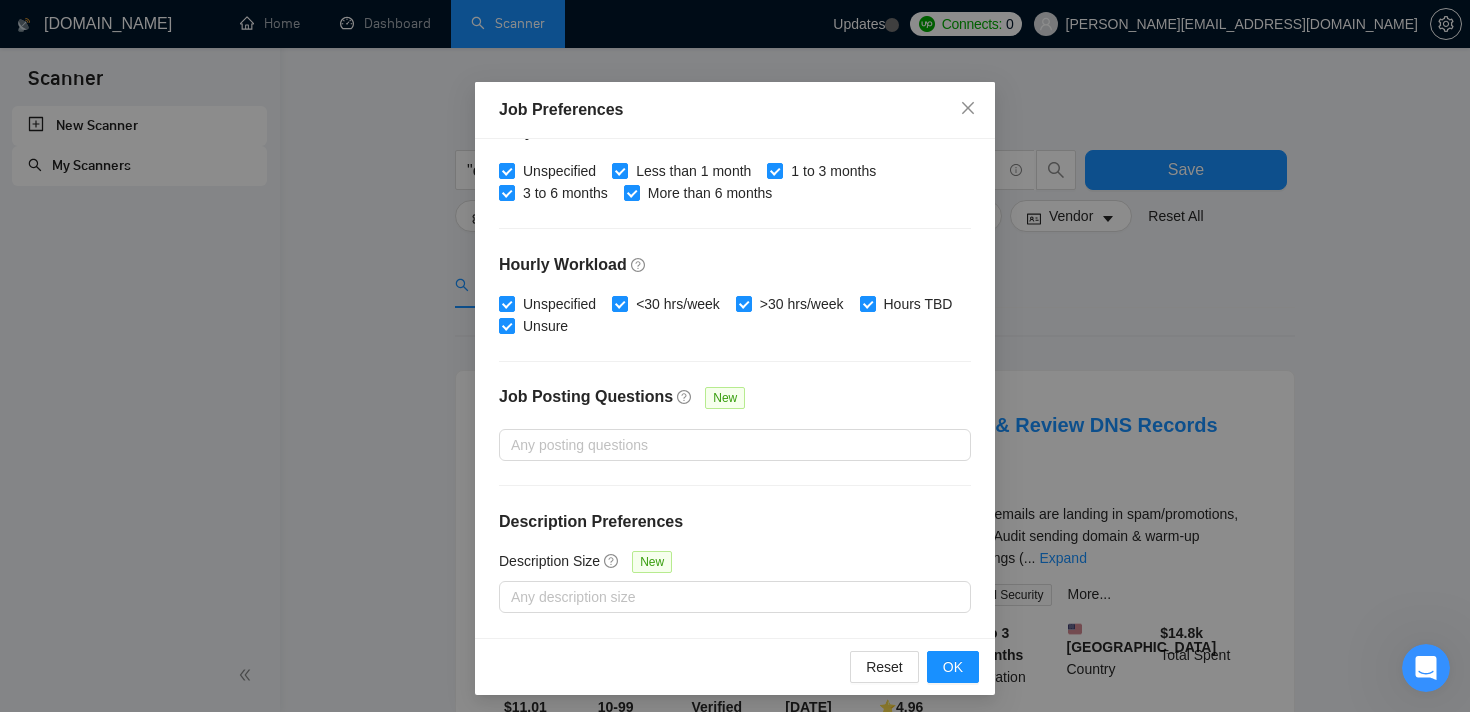 scroll, scrollTop: 657, scrollLeft: 0, axis: vertical 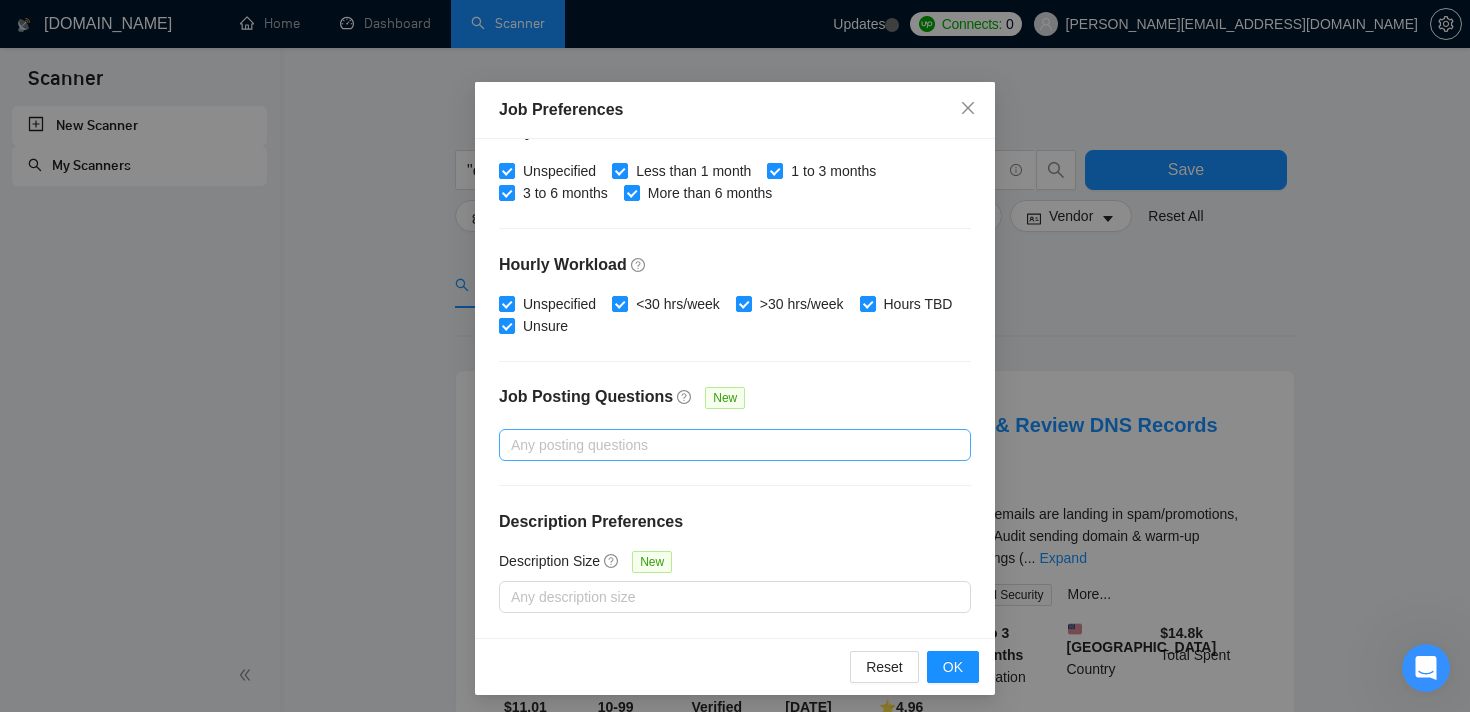 click at bounding box center (725, 445) 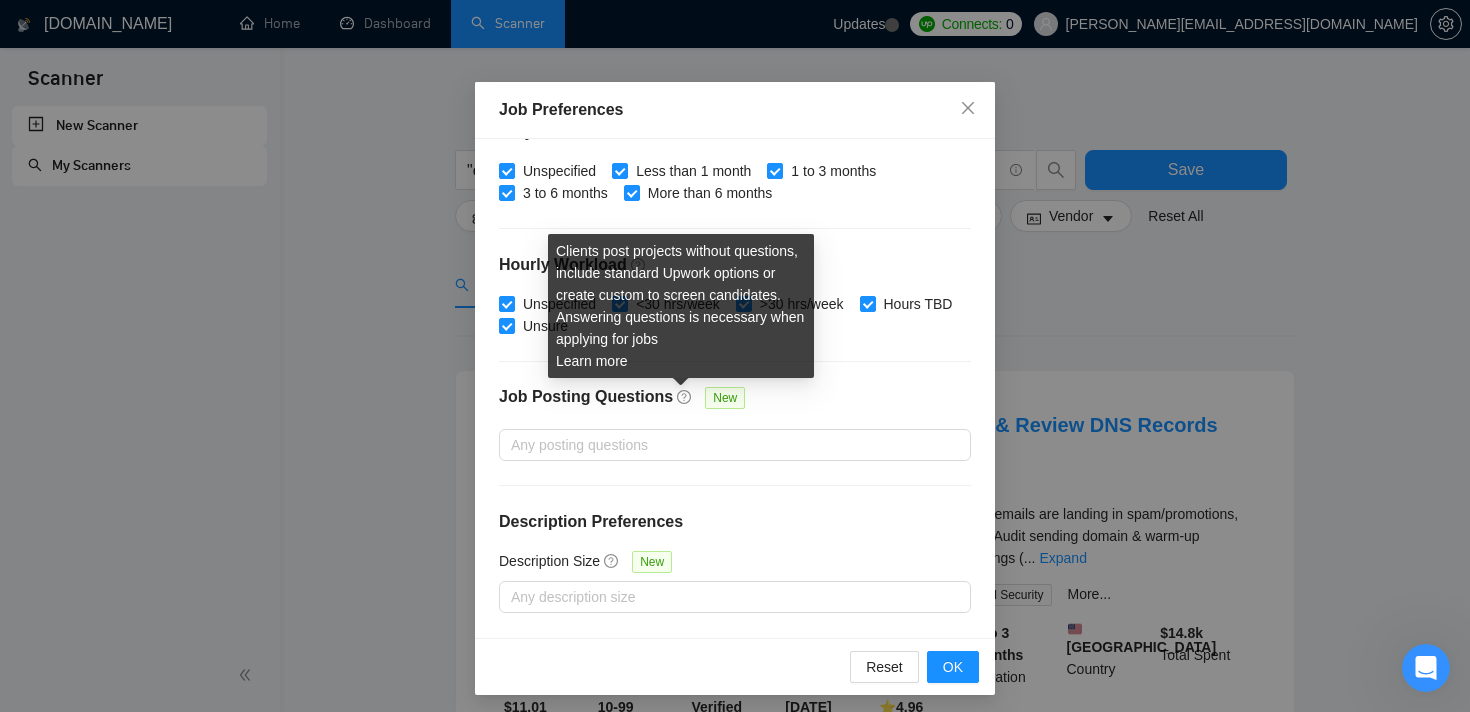 click 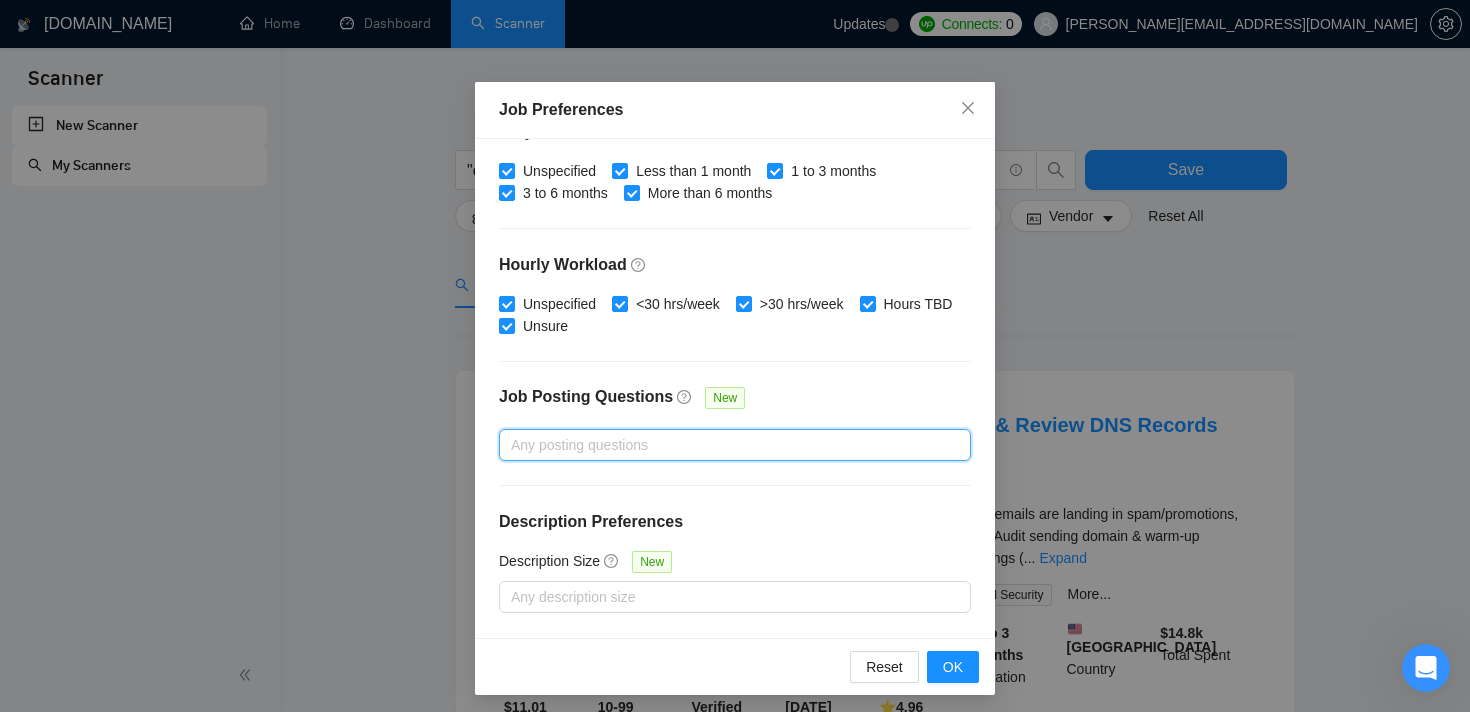 click on "Description Preferences" at bounding box center (735, 522) 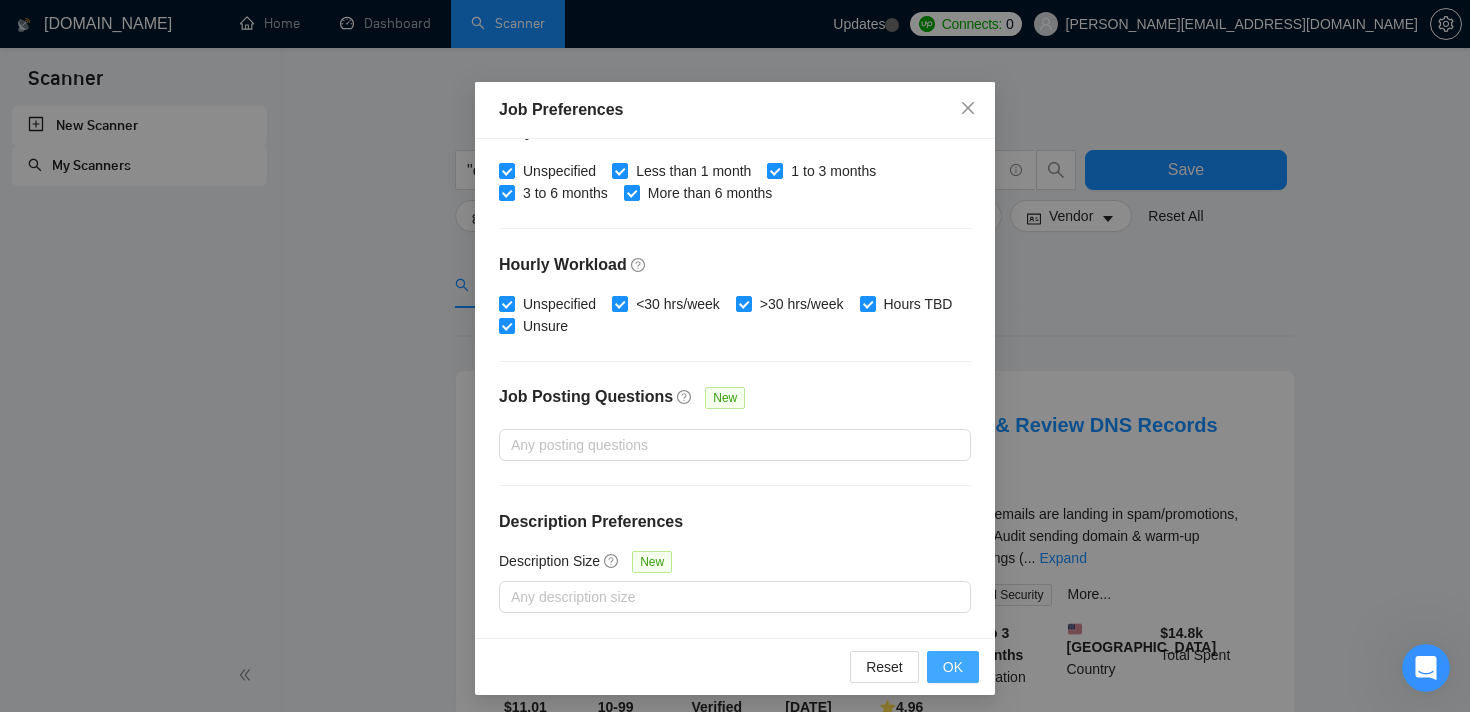 click on "OK" at bounding box center (953, 667) 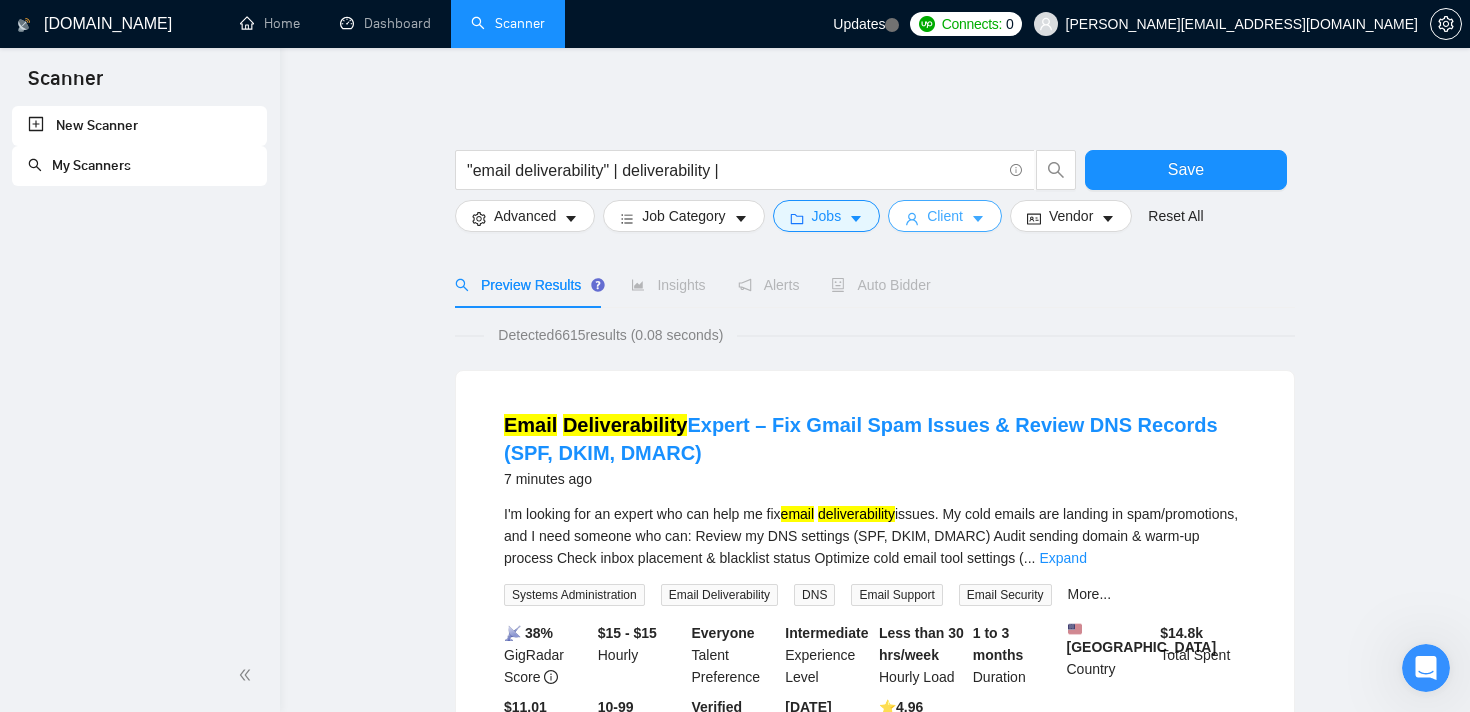 click on "Client" at bounding box center (945, 216) 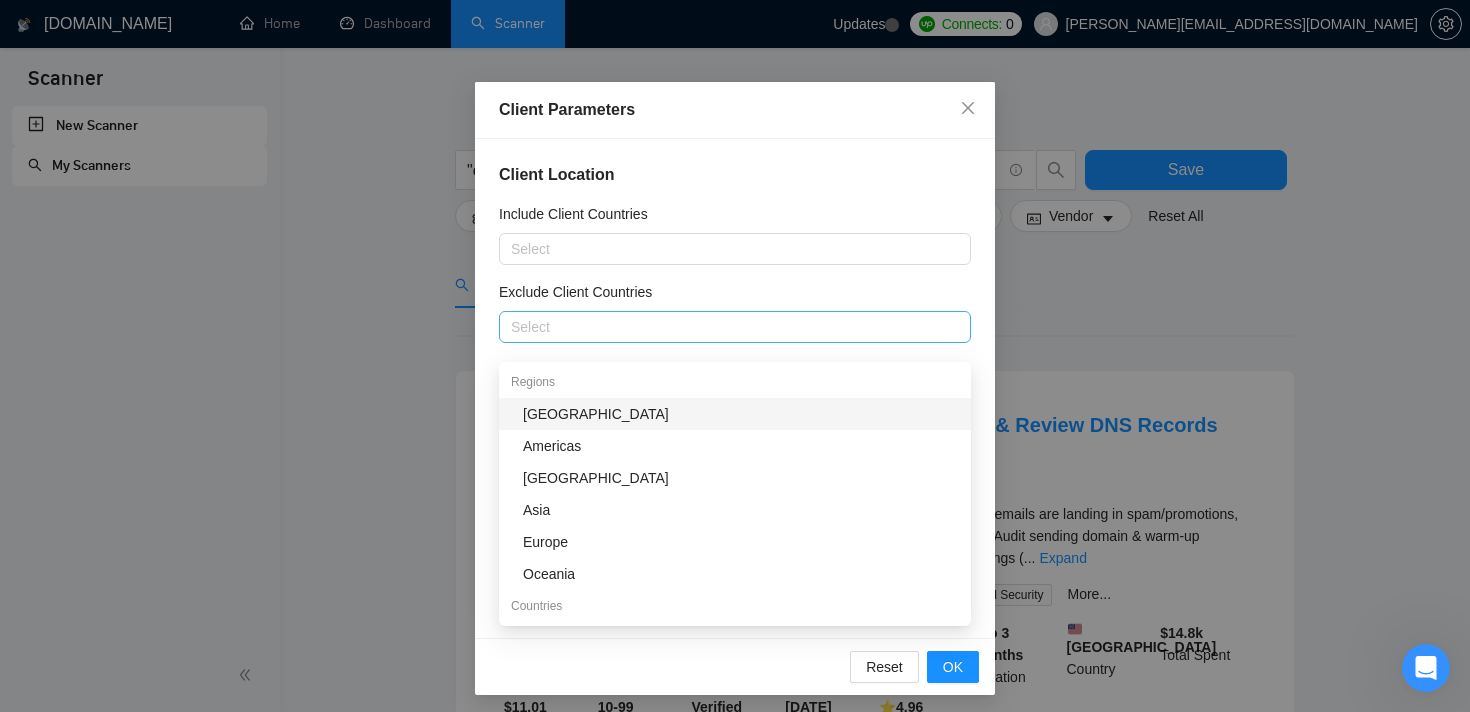 click at bounding box center [725, 327] 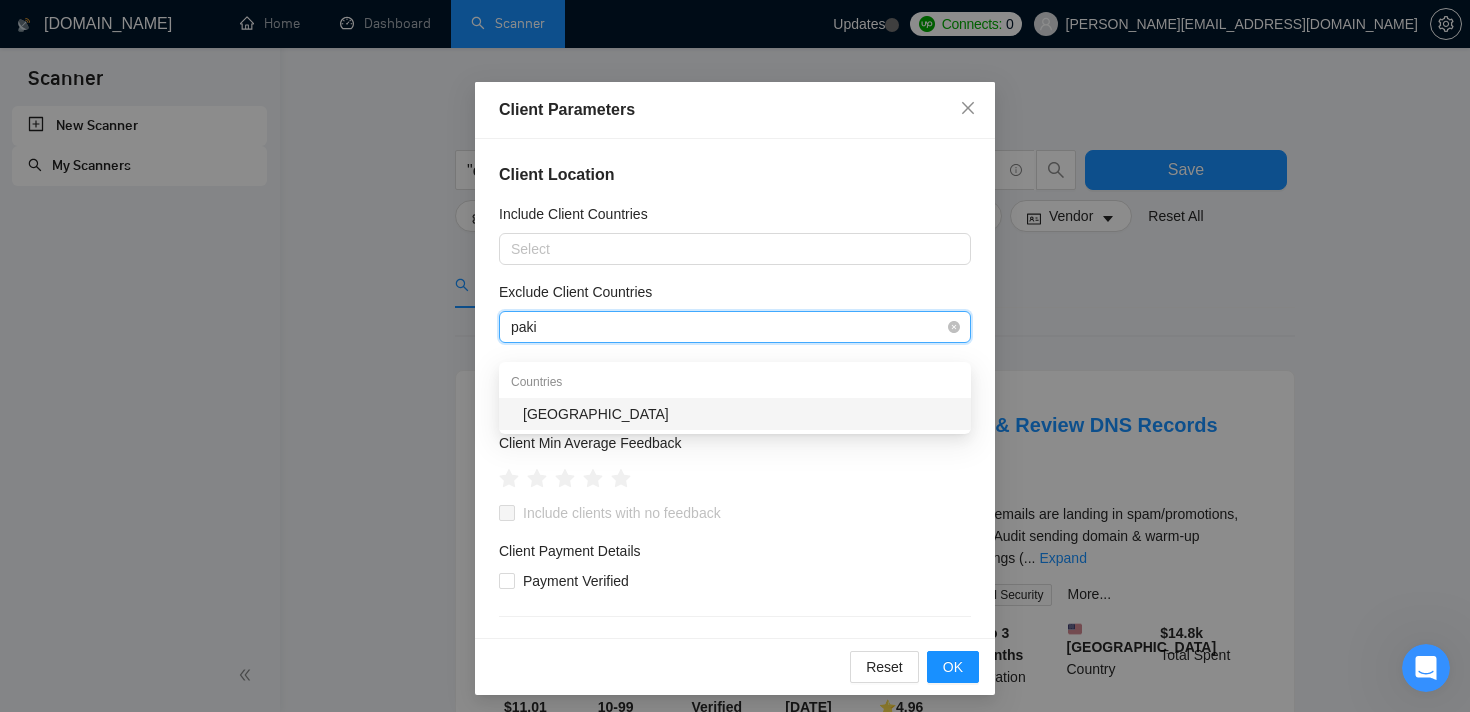 type on "pakis" 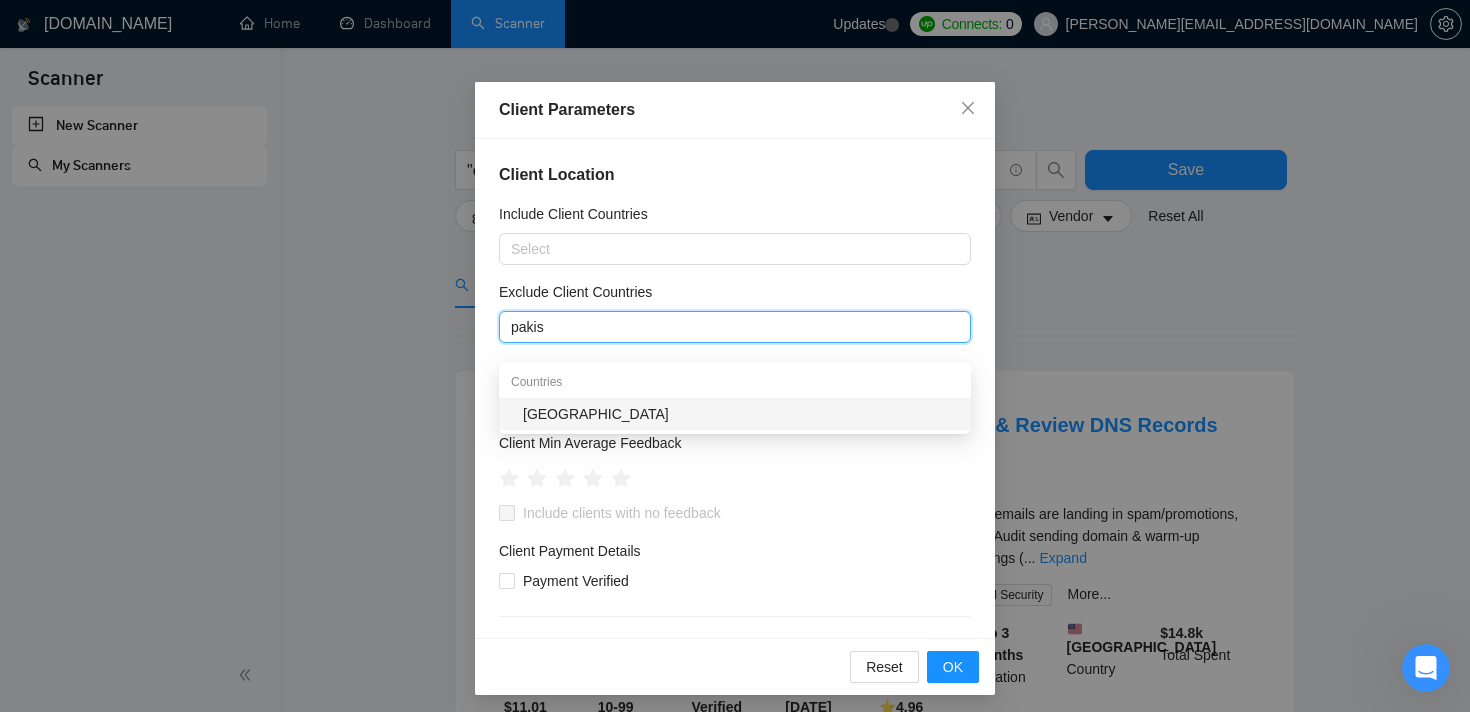click on "[GEOGRAPHIC_DATA]" at bounding box center (741, 414) 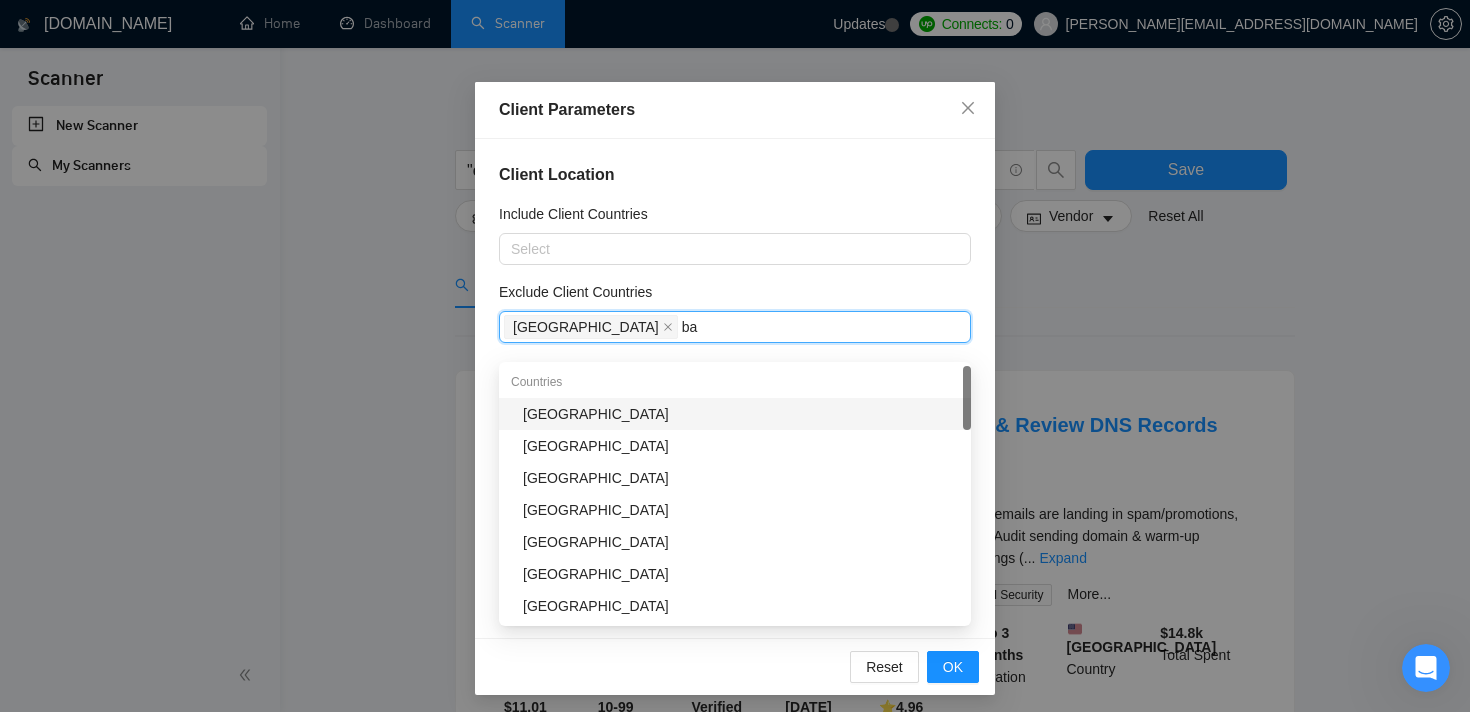 type on "ban" 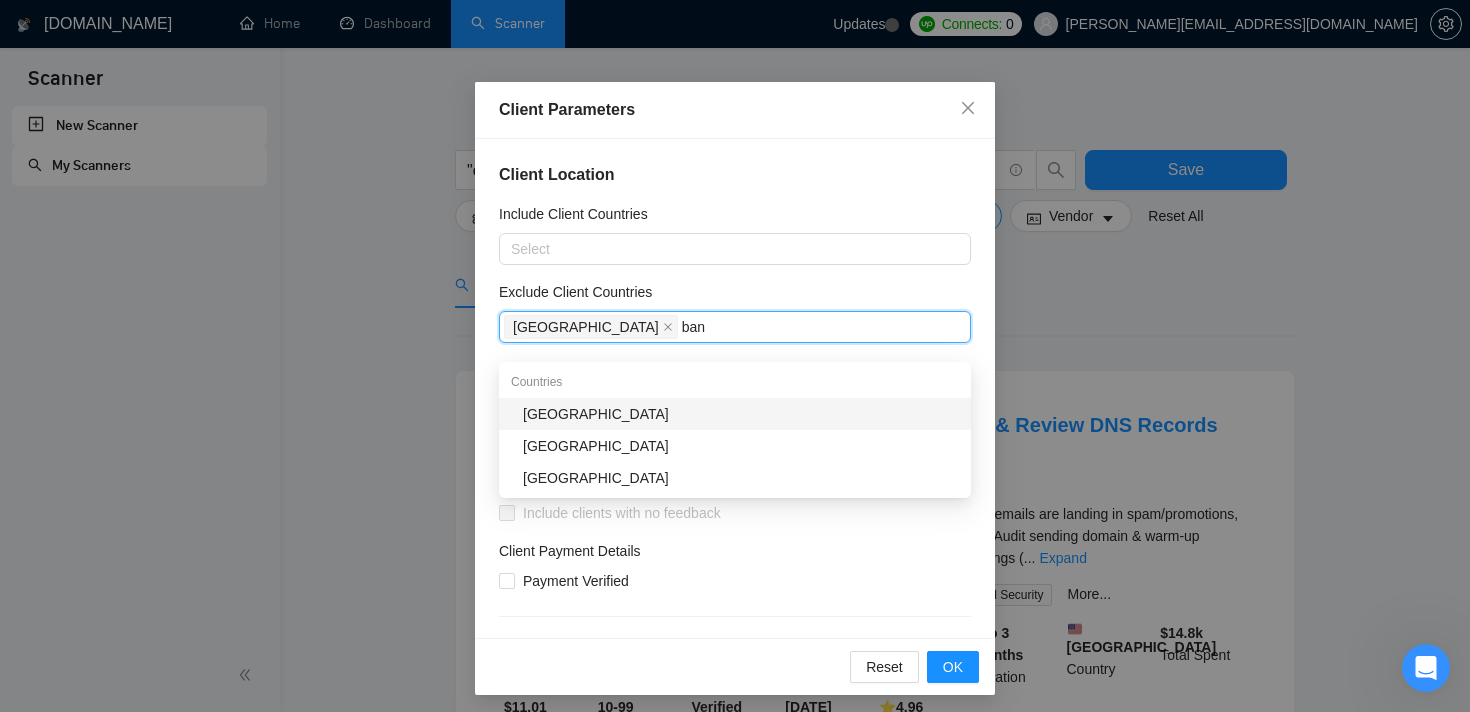 click on "[GEOGRAPHIC_DATA]" at bounding box center [741, 414] 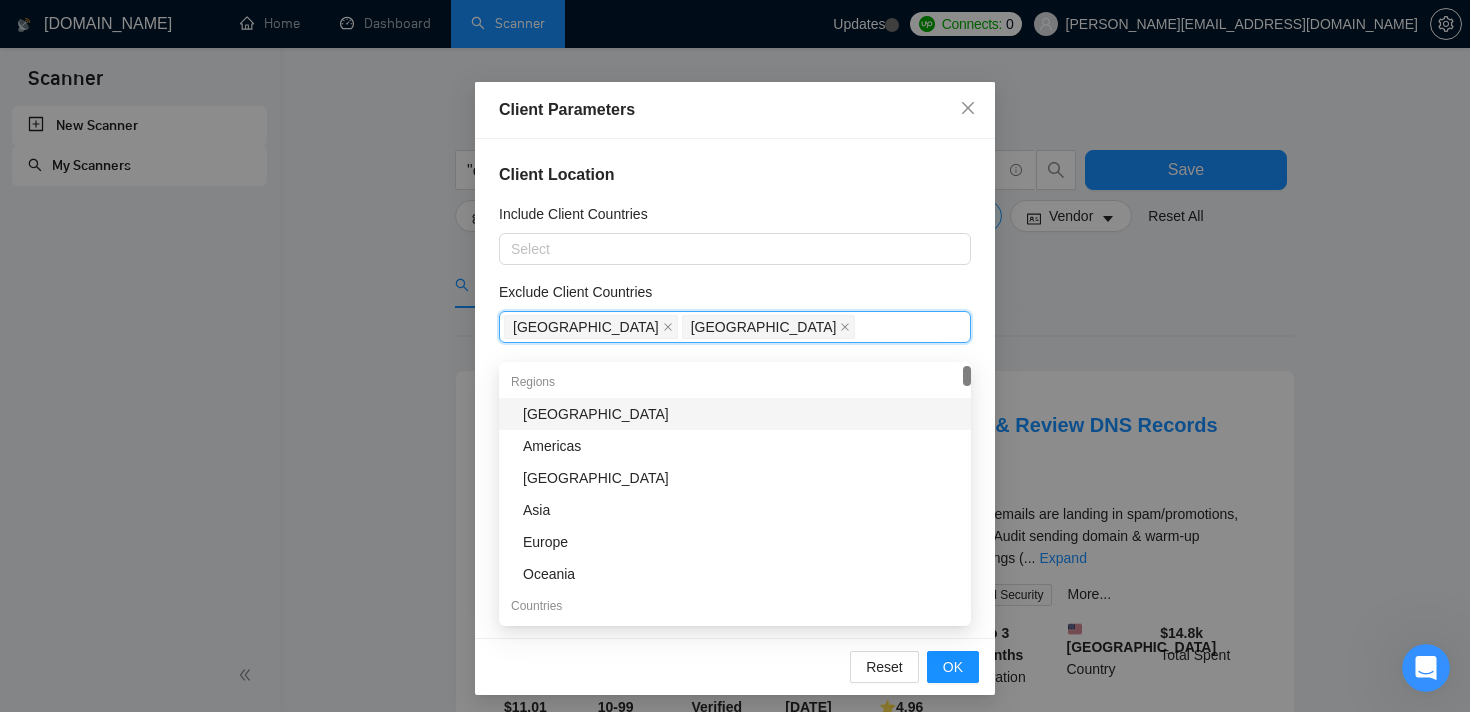 click on "Client Location Include Client Countries   Select Exclude Client Countries Pakistan Bangladesh   Client Rating Client Min Average Feedback Include clients with no feedback Client Payment Details Payment Verified Hire Rate Stats   Client Total Spent $ Min - $ Max Client Hire Rate New   Any hire rate   Avg Hourly Rate Paid New $ Min - $ Max Include Clients without Sufficient History Client Profile Client Industry New   Any industry Client Company Size   Any company size Enterprise Clients New   Any clients" at bounding box center [735, 388] 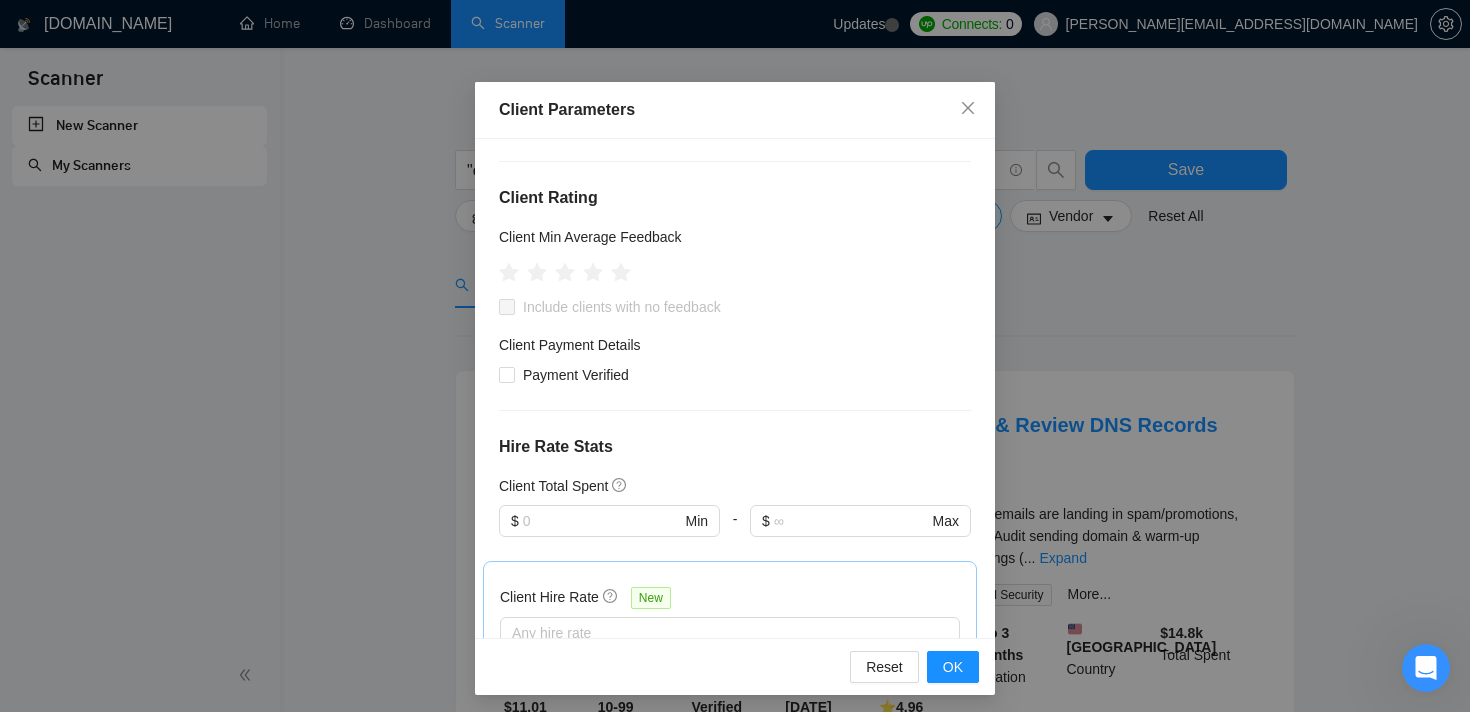scroll, scrollTop: 223, scrollLeft: 0, axis: vertical 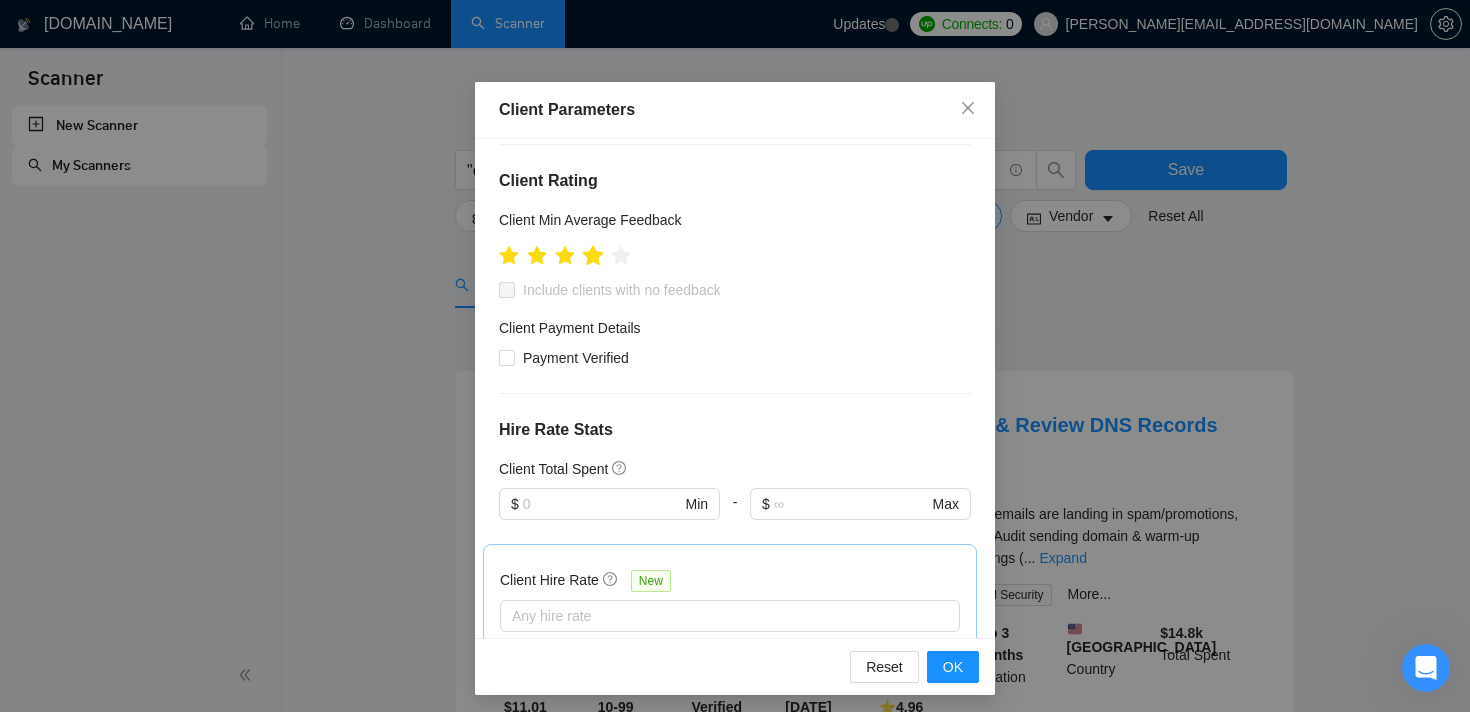 click 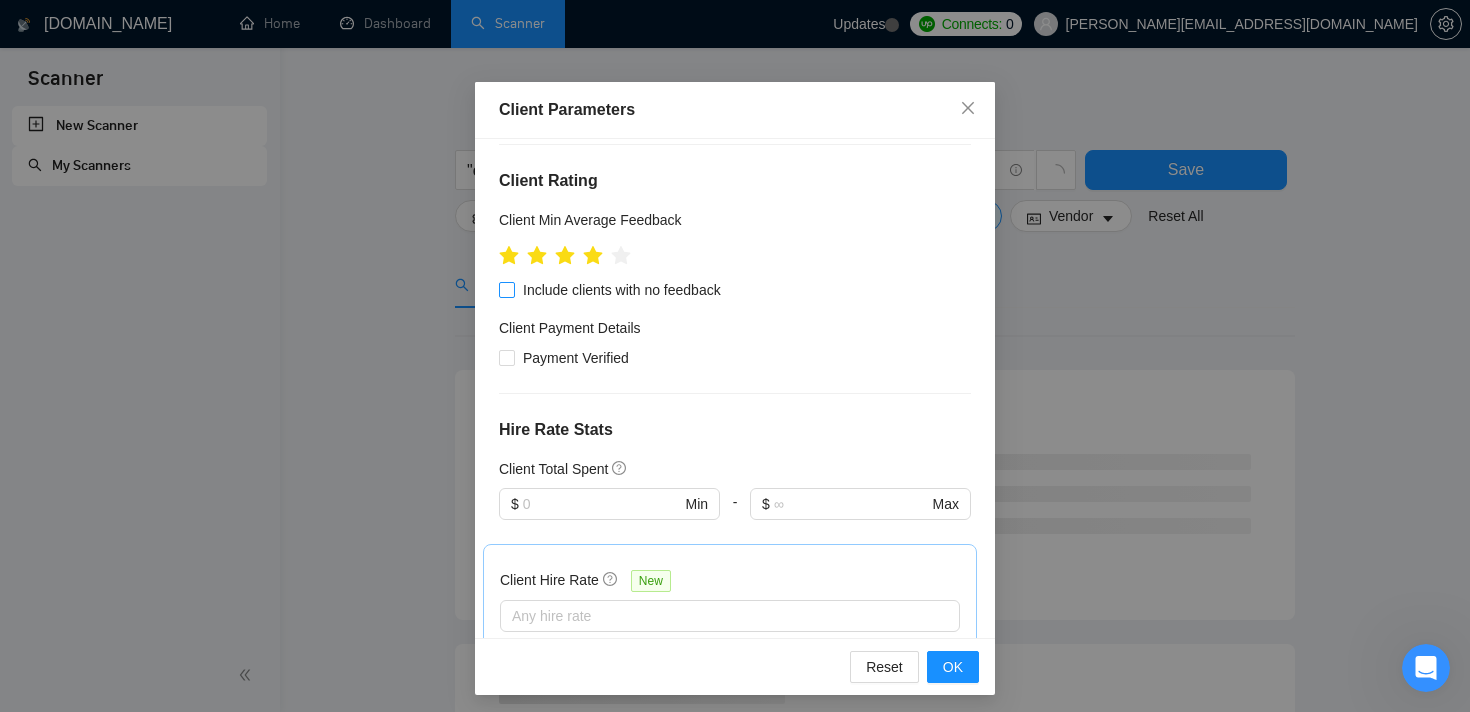click on "Include clients with no feedback" at bounding box center (506, 289) 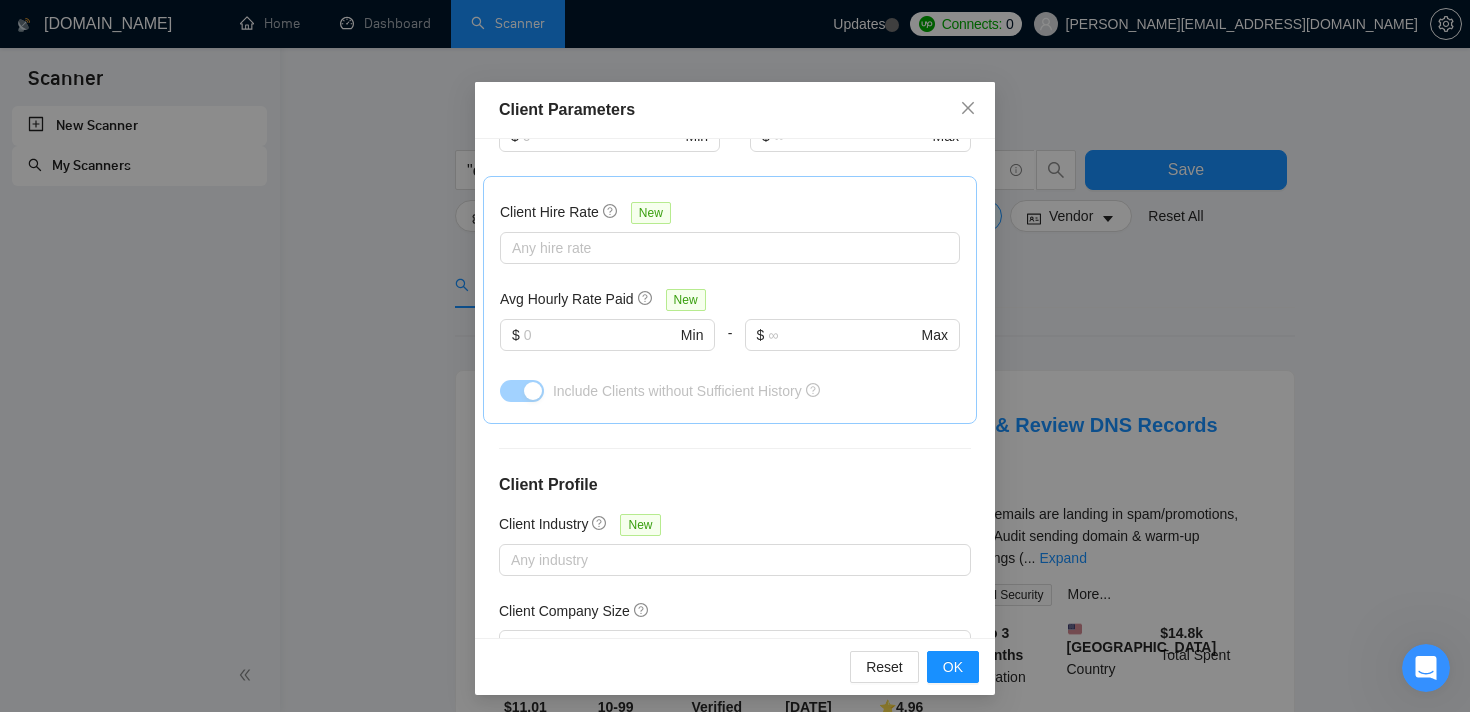 scroll, scrollTop: 593, scrollLeft: 0, axis: vertical 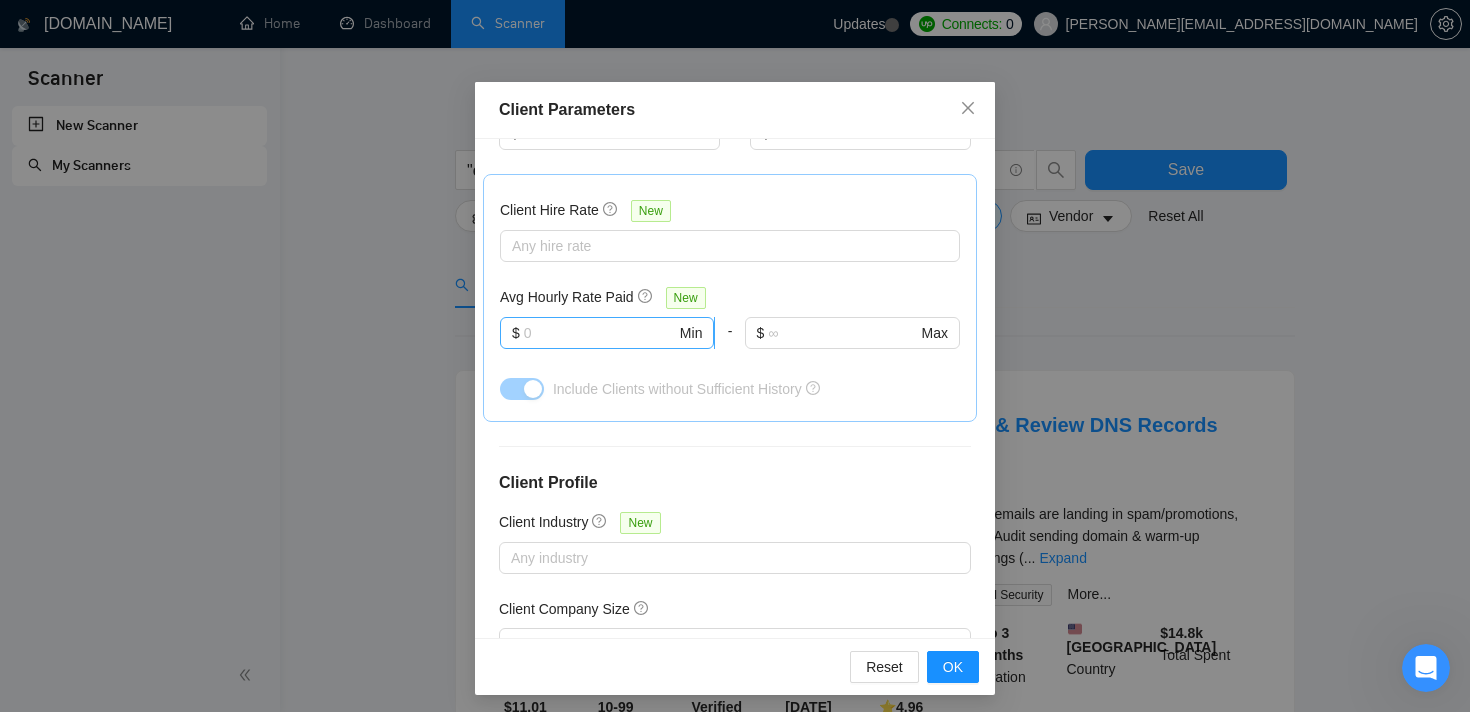 click at bounding box center (600, 333) 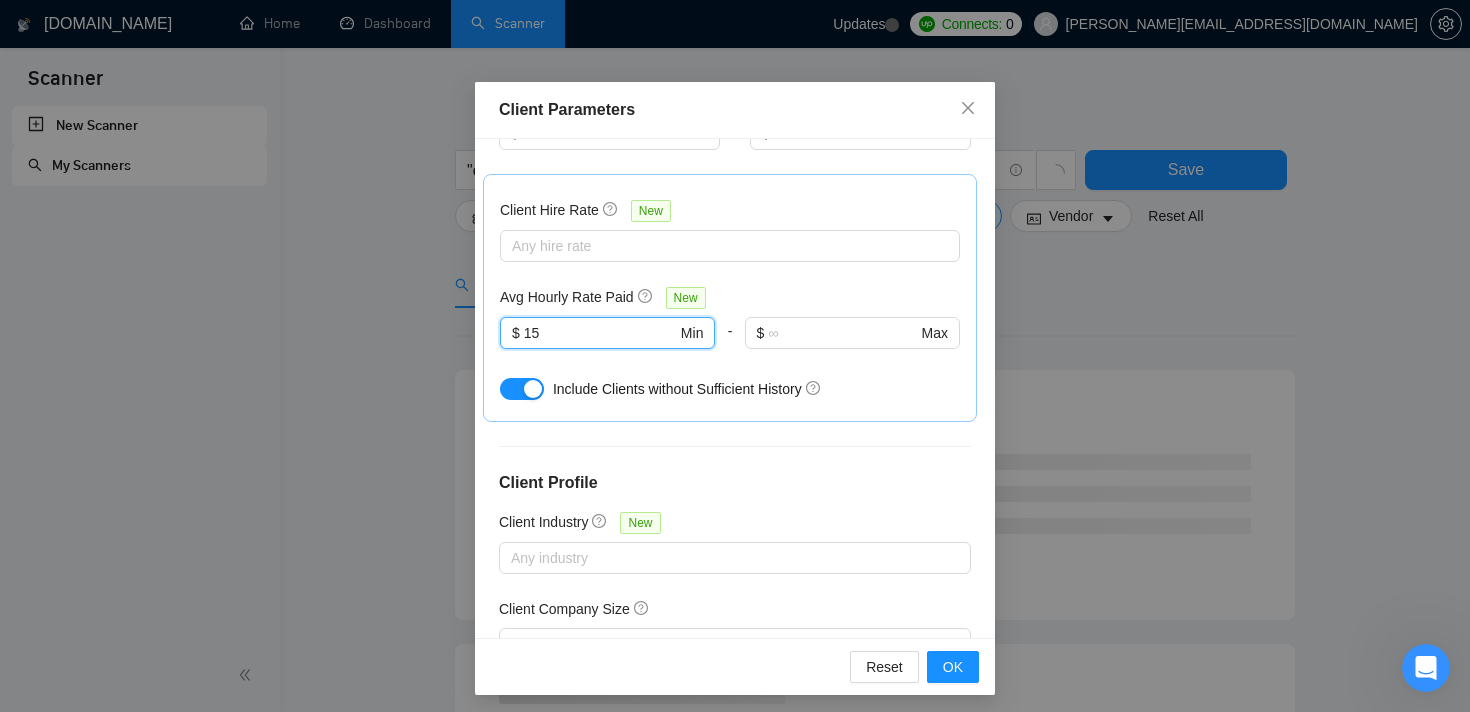 type on "15" 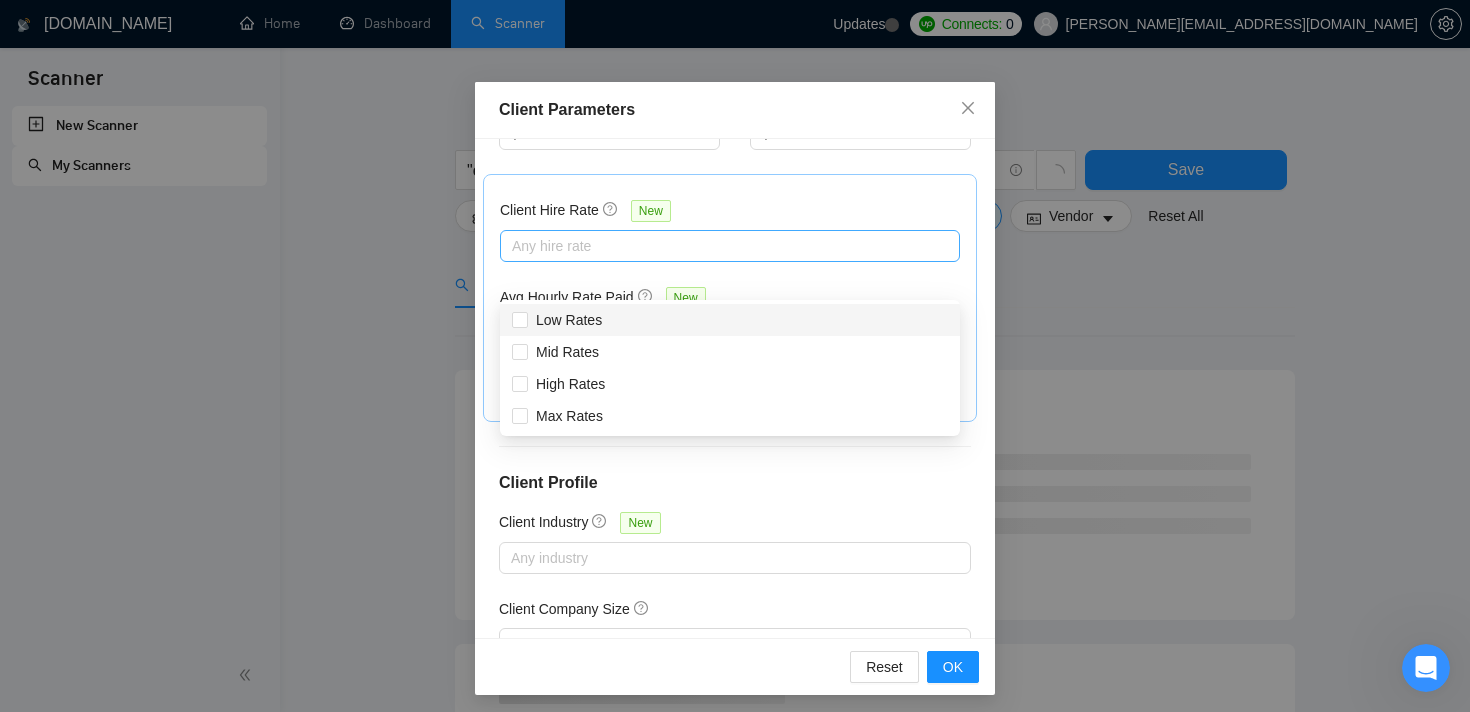 click at bounding box center (720, 246) 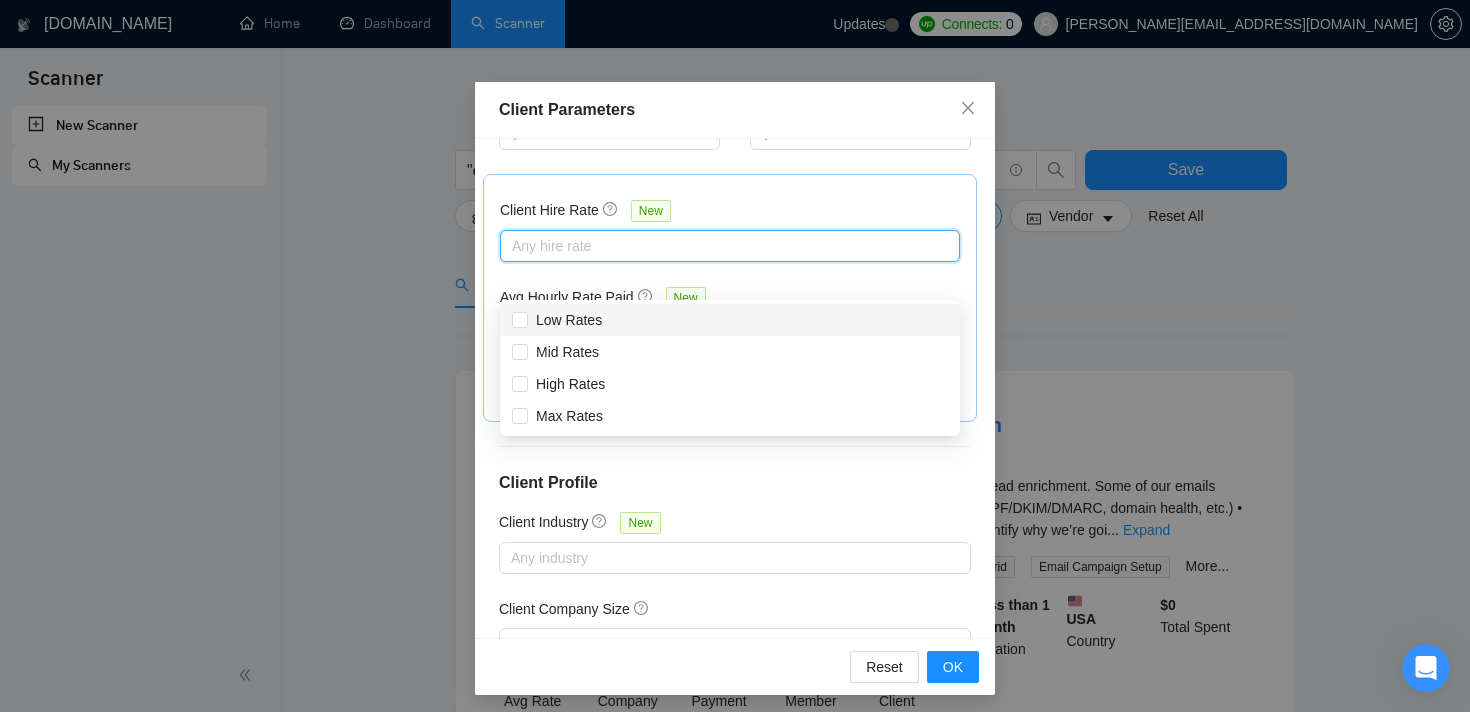 click on "Client Hire Rate New   Any hire rate   Avg Hourly Rate Paid New $ 15 Min - $ Max Include Clients without Sufficient History" at bounding box center (730, 298) 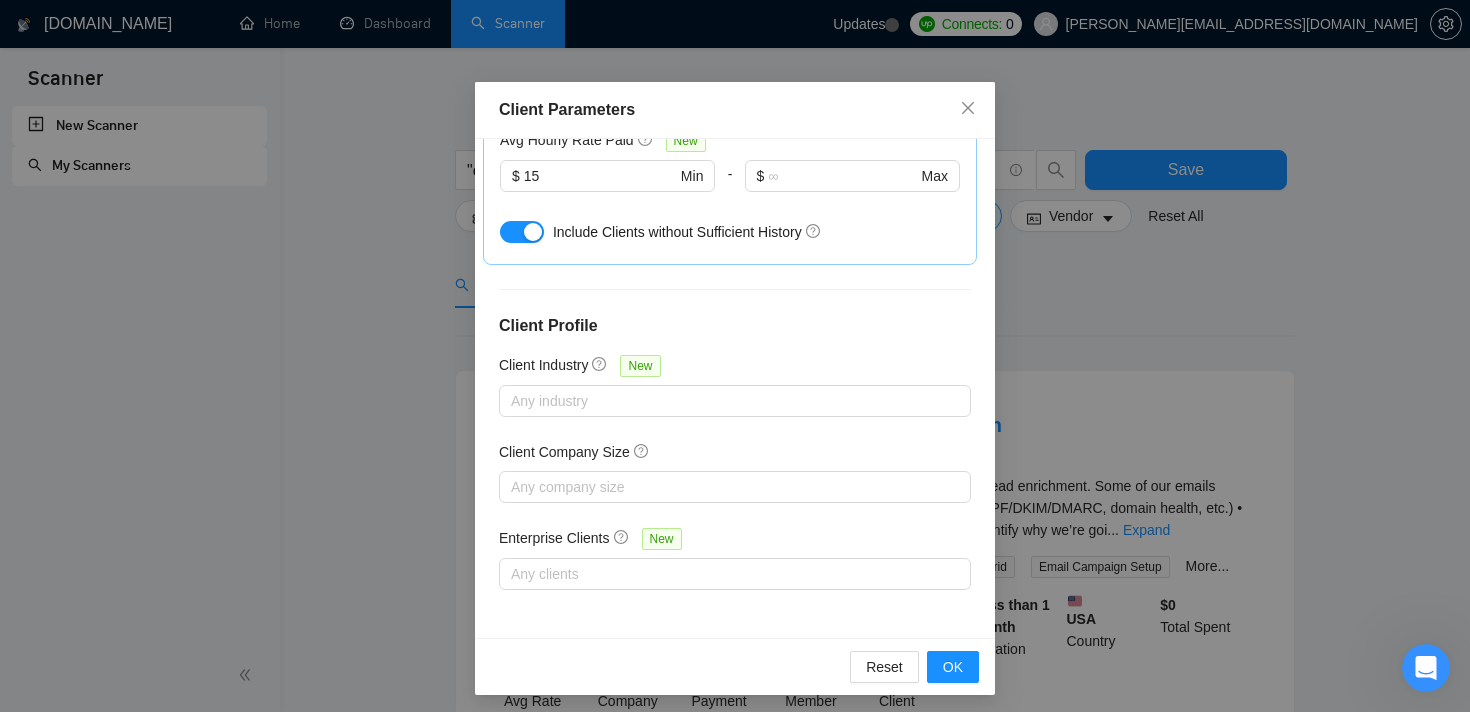 scroll, scrollTop: 803, scrollLeft: 0, axis: vertical 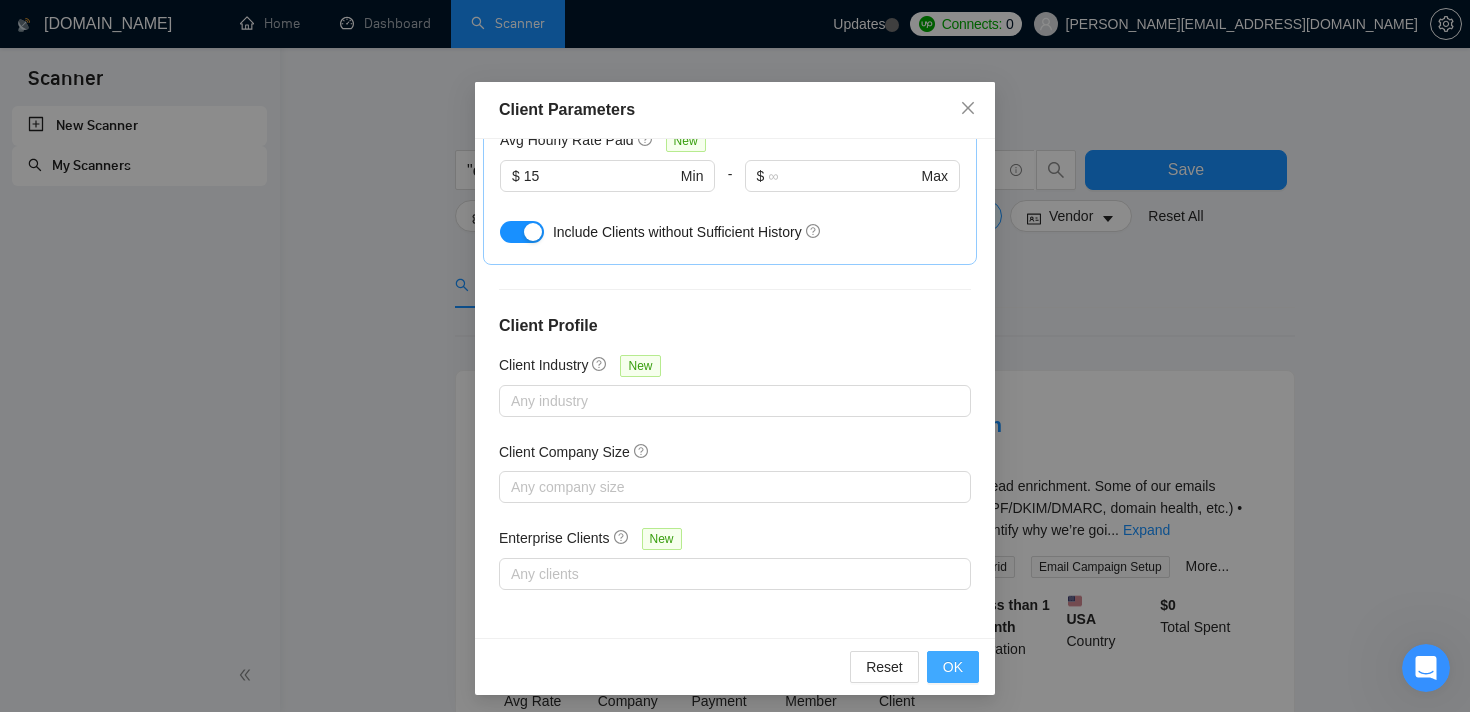 click on "OK" at bounding box center [953, 667] 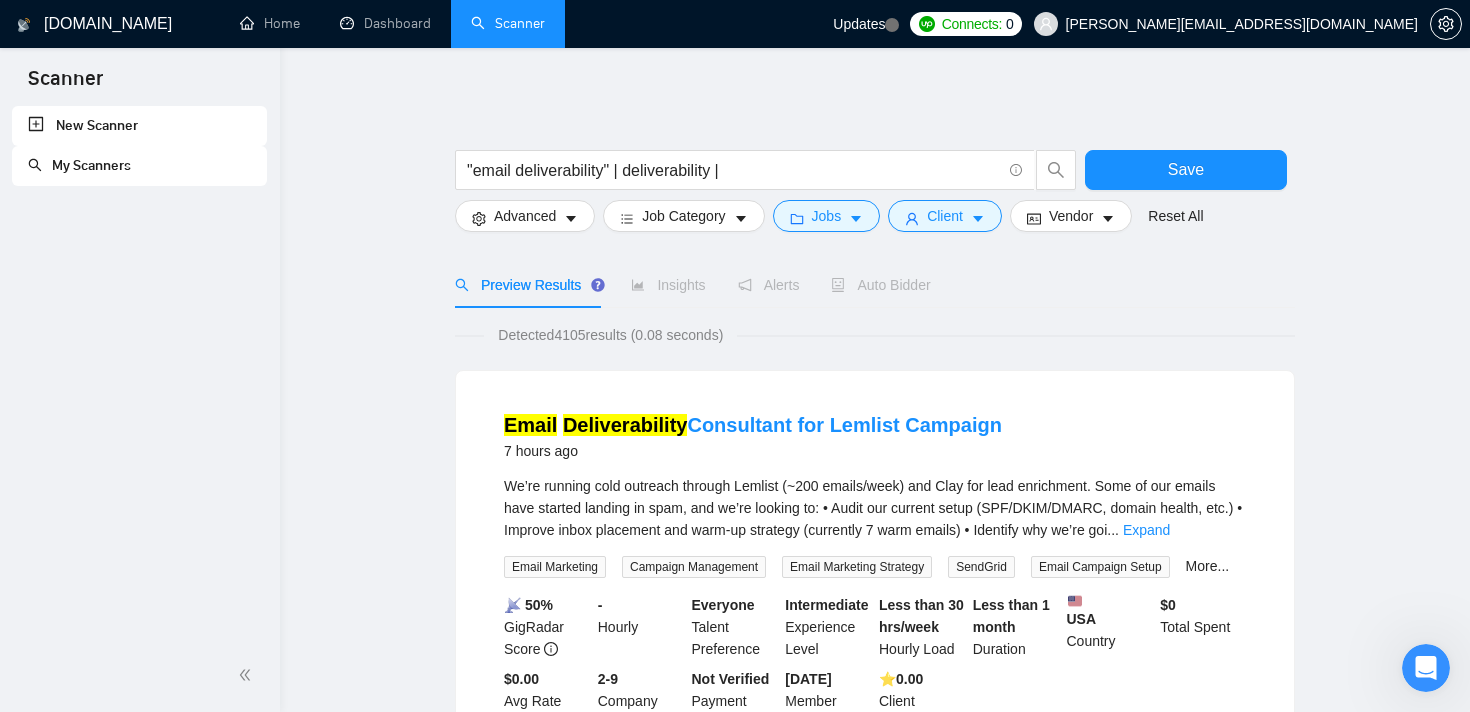 click on ""email deliverability" | deliverability | Save Advanced   Job Category   Jobs   Client   Vendor   Reset All Preview Results Insights Alerts Auto Bidder Detected   4105  results   (0.08 seconds) Email   Deliverability  Consultant for Lemlist Campaign 7 hours ago We’re running cold outreach through Lemlist (~200 emails/week) and Clay for lead enrichment. Some of our emails have started landing in spam, and we’re looking to:
•	Audit our current setup (SPF/DKIM/DMARC, domain health, etc.)
•	Improve inbox placement and warm-up strategy (currently 7 warm emails)
•	Identify why we’re goi ... Expand Email Marketing Campaign Management Email Marketing Strategy SendGrid Email Campaign Setup More... 📡   50% GigRadar Score   - Hourly Everyone Talent Preference Intermediate Experience Level Less than 30 hrs/week Hourly Load Less than 1 month Duration   USA Country $ 0 Total Spent $0.00 Avg Rate Paid 2-9 Company Size Not Verified Payment Verified Jul, 2025 Member Since ⭐️  0.00 Client Feedback Email" at bounding box center [875, 1320] 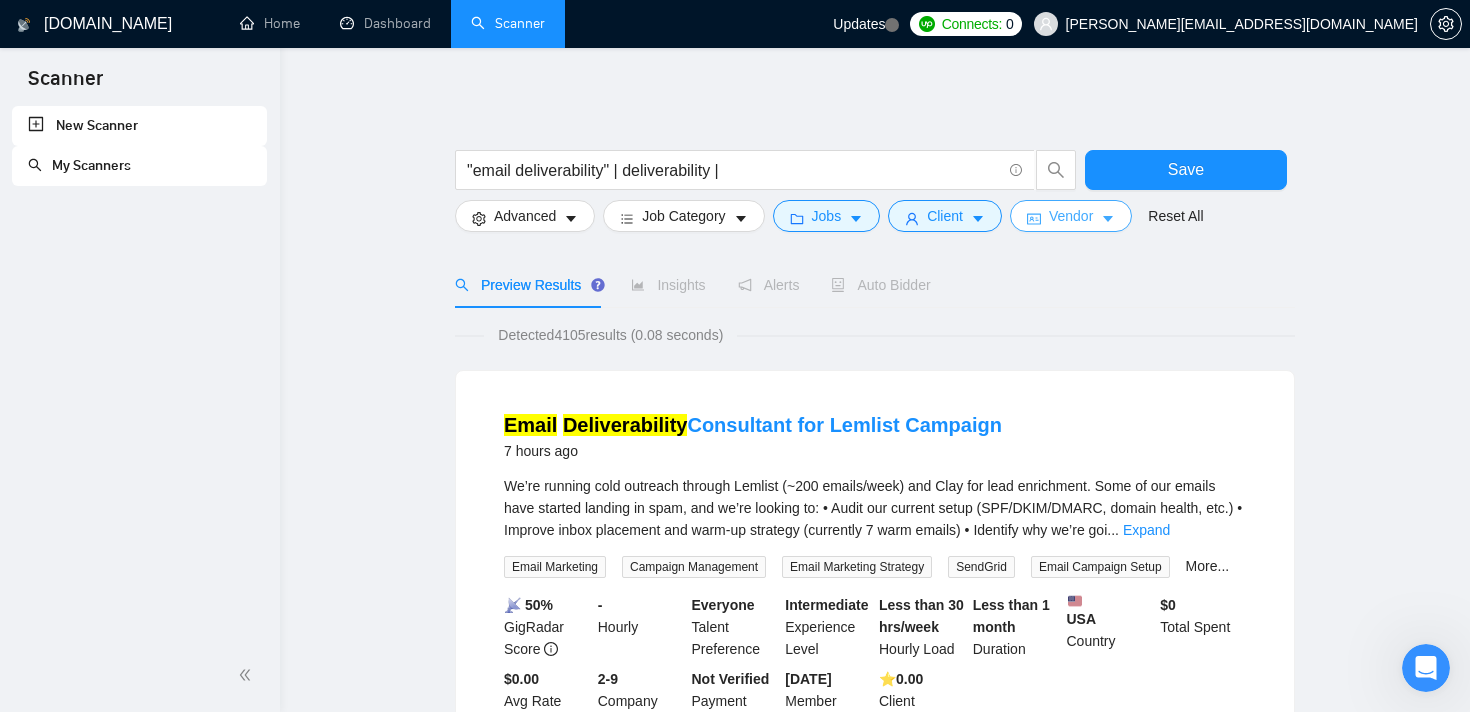click on "Vendor" at bounding box center [1071, 216] 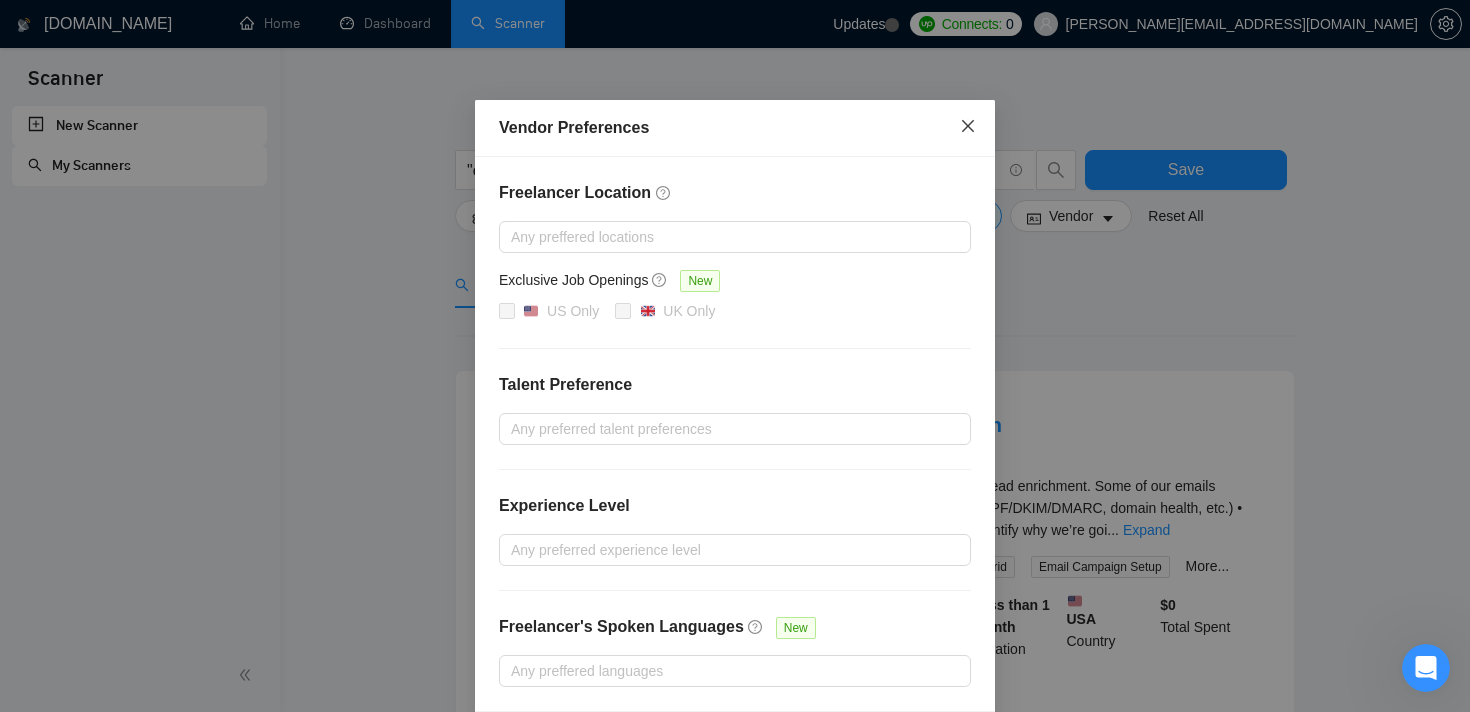 click at bounding box center (968, 127) 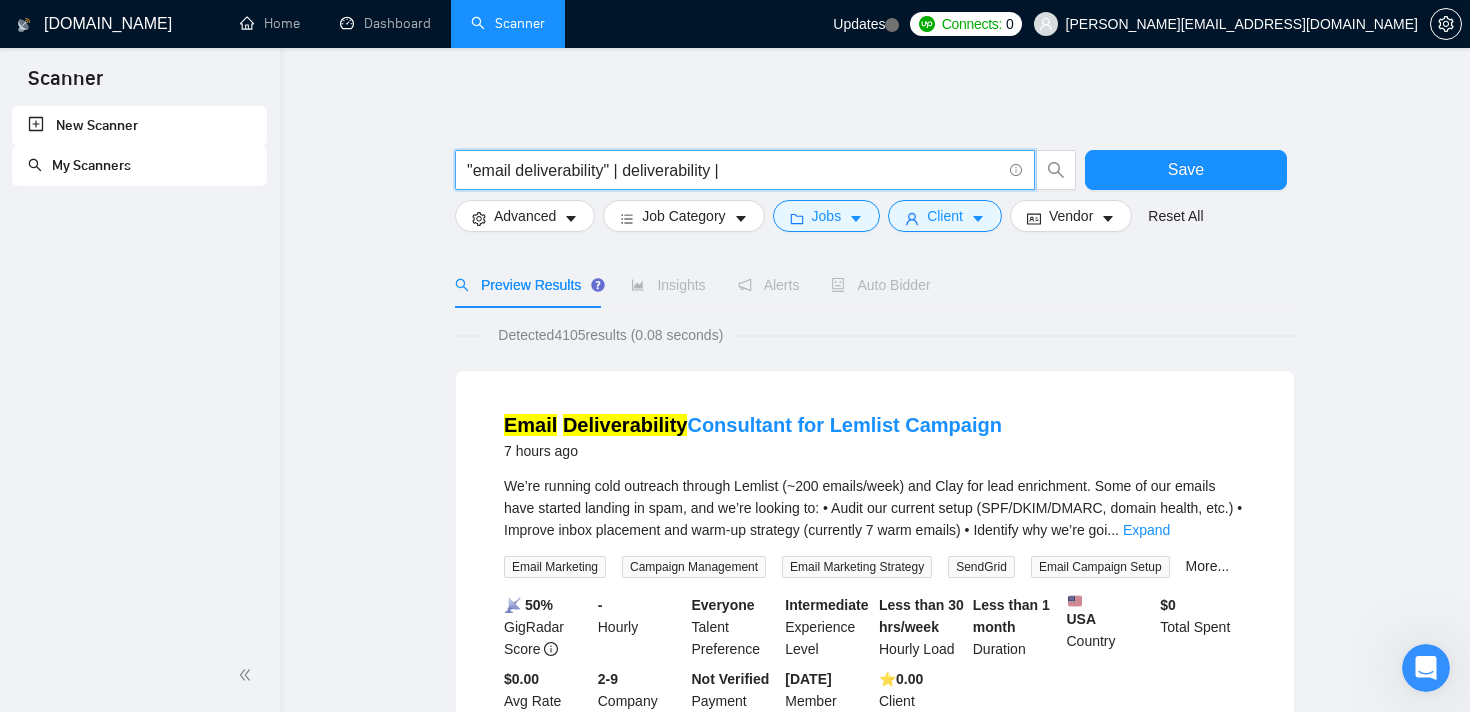 click on ""email deliverability" | deliverability |" at bounding box center (734, 170) 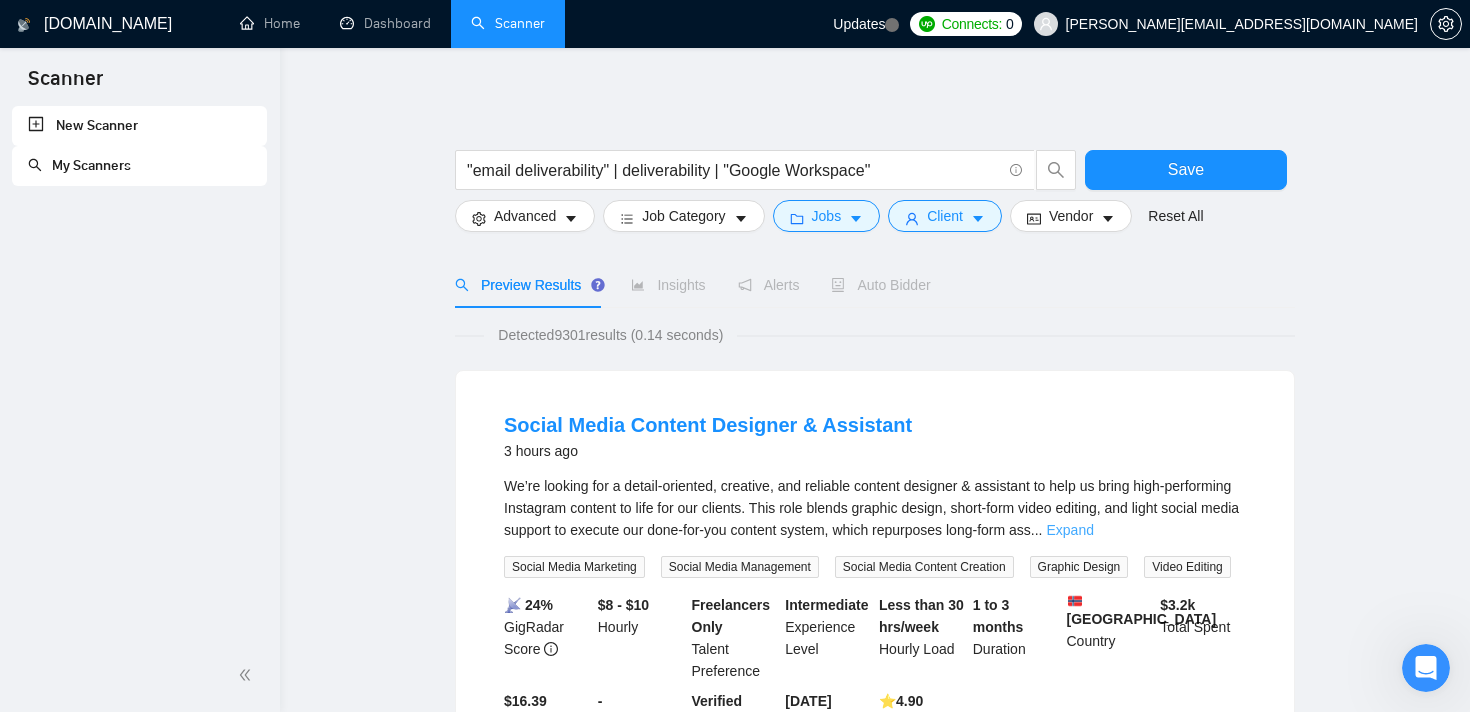 click on "Expand" at bounding box center [1070, 530] 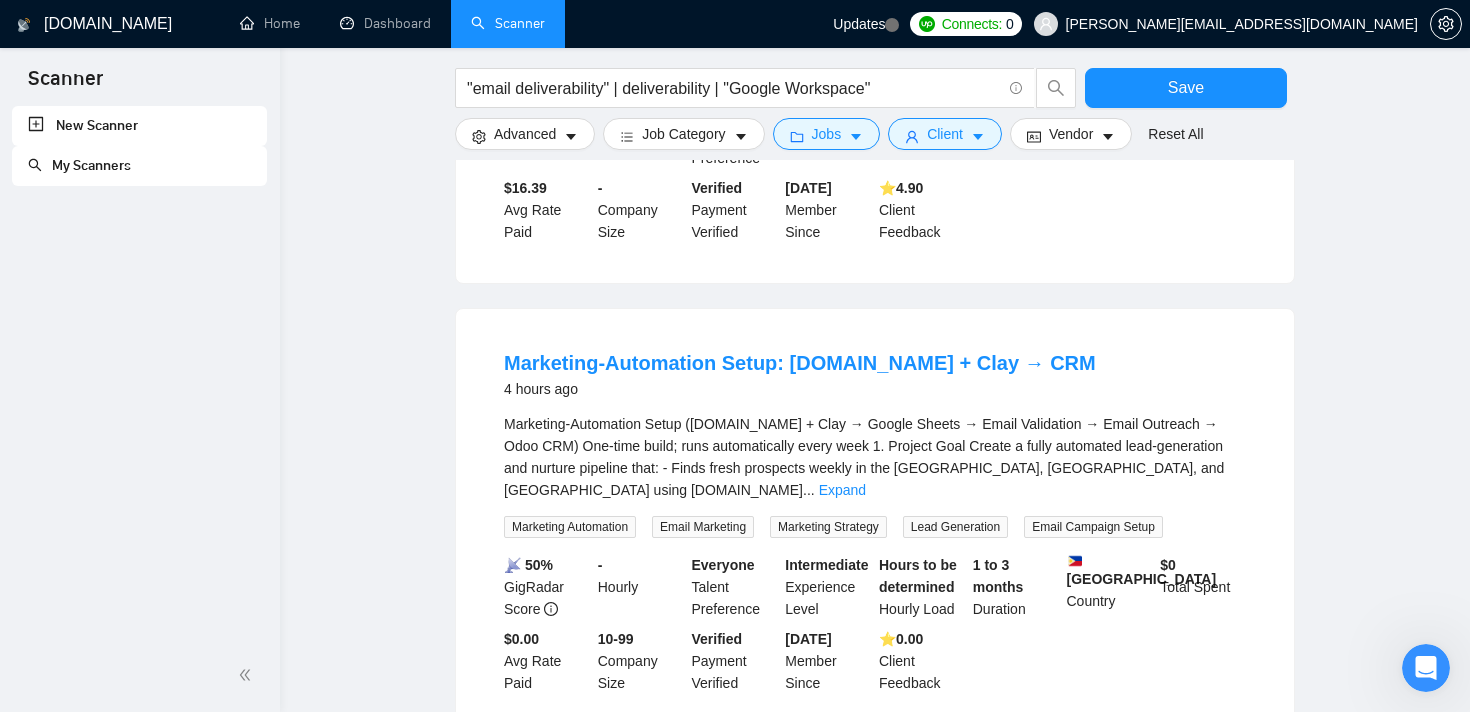 scroll, scrollTop: 1439, scrollLeft: 0, axis: vertical 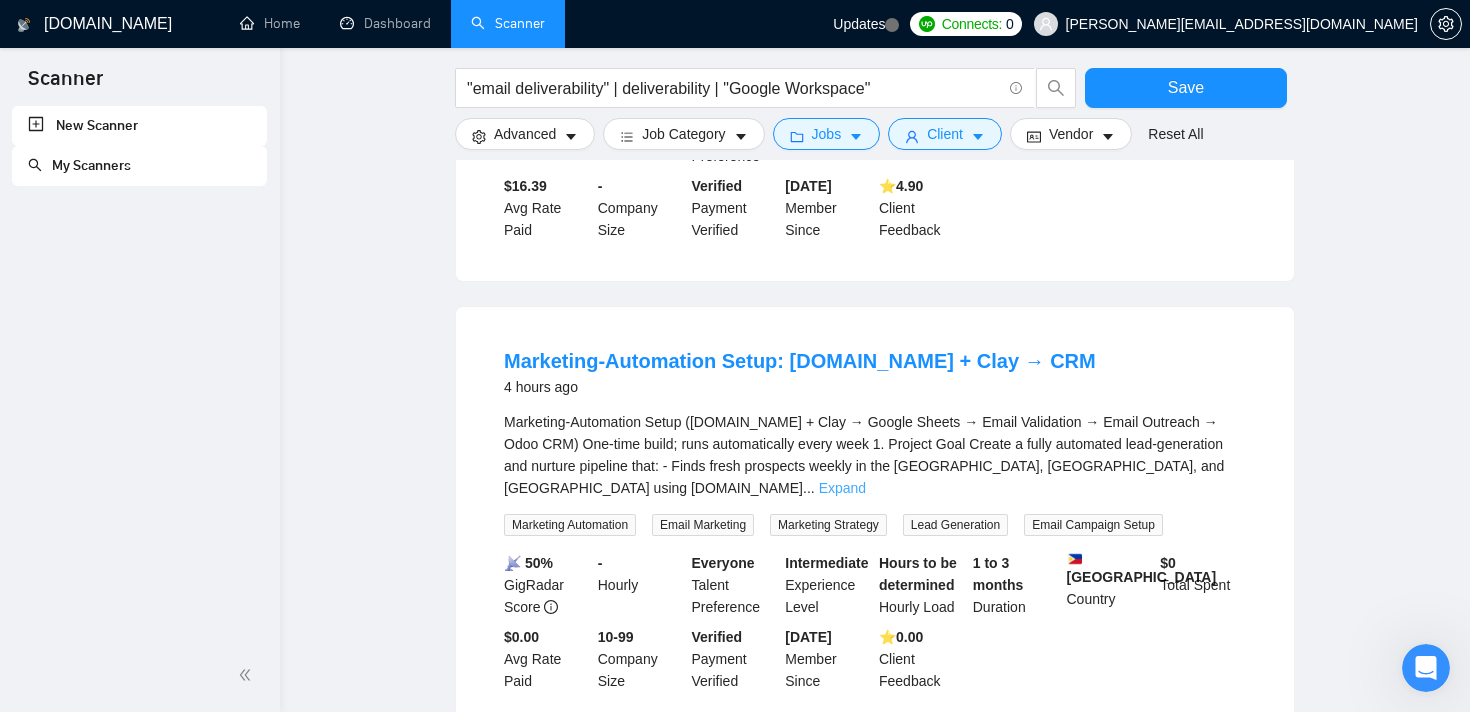 click on "Expand" at bounding box center [842, 488] 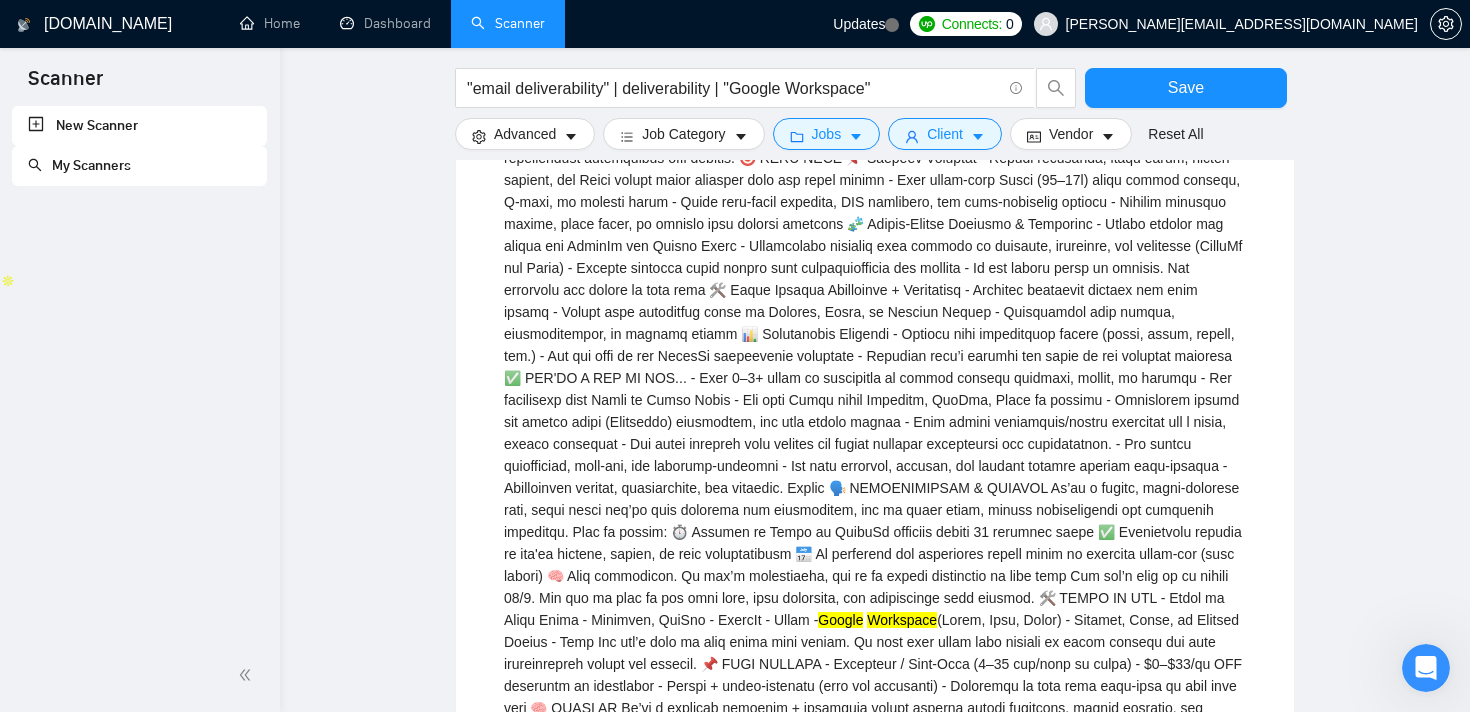 scroll, scrollTop: 0, scrollLeft: 0, axis: both 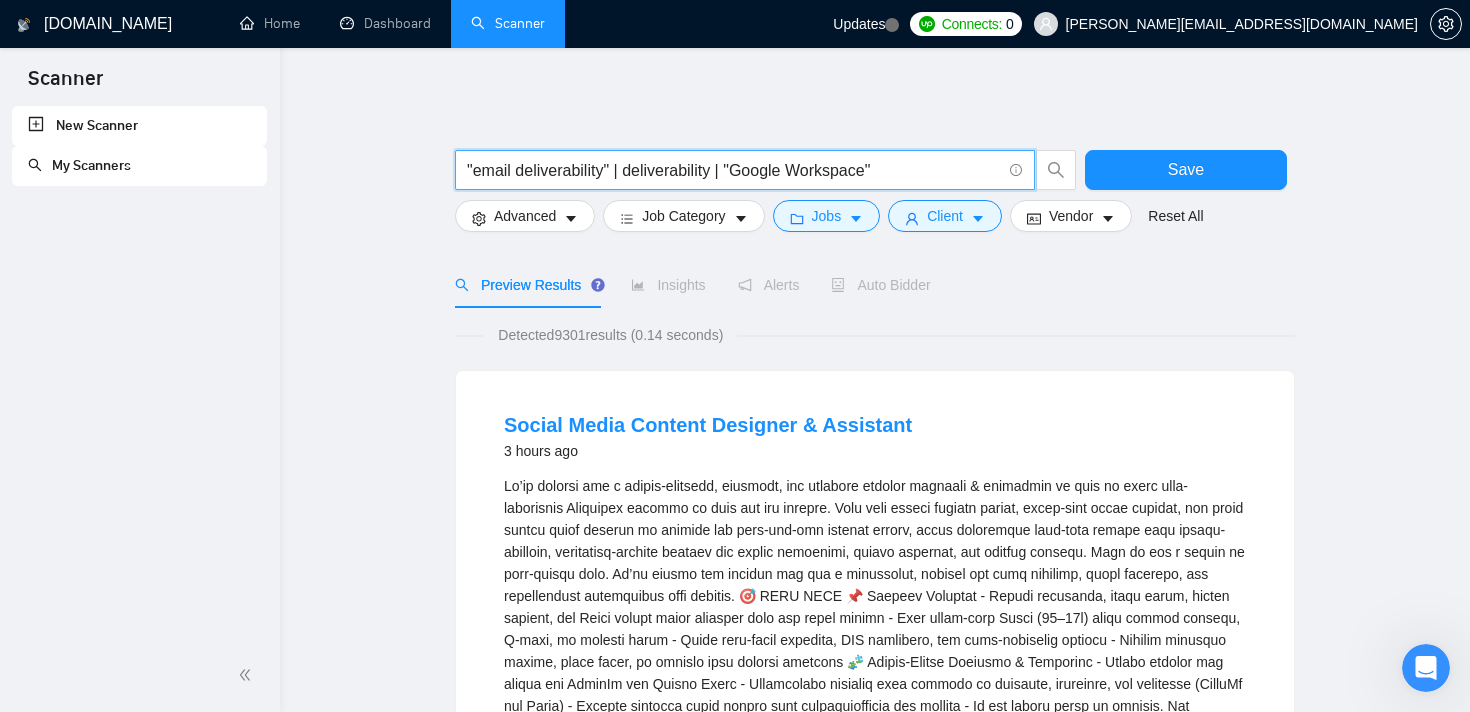 drag, startPoint x: 914, startPoint y: 176, endPoint x: 733, endPoint y: 181, distance: 181.06905 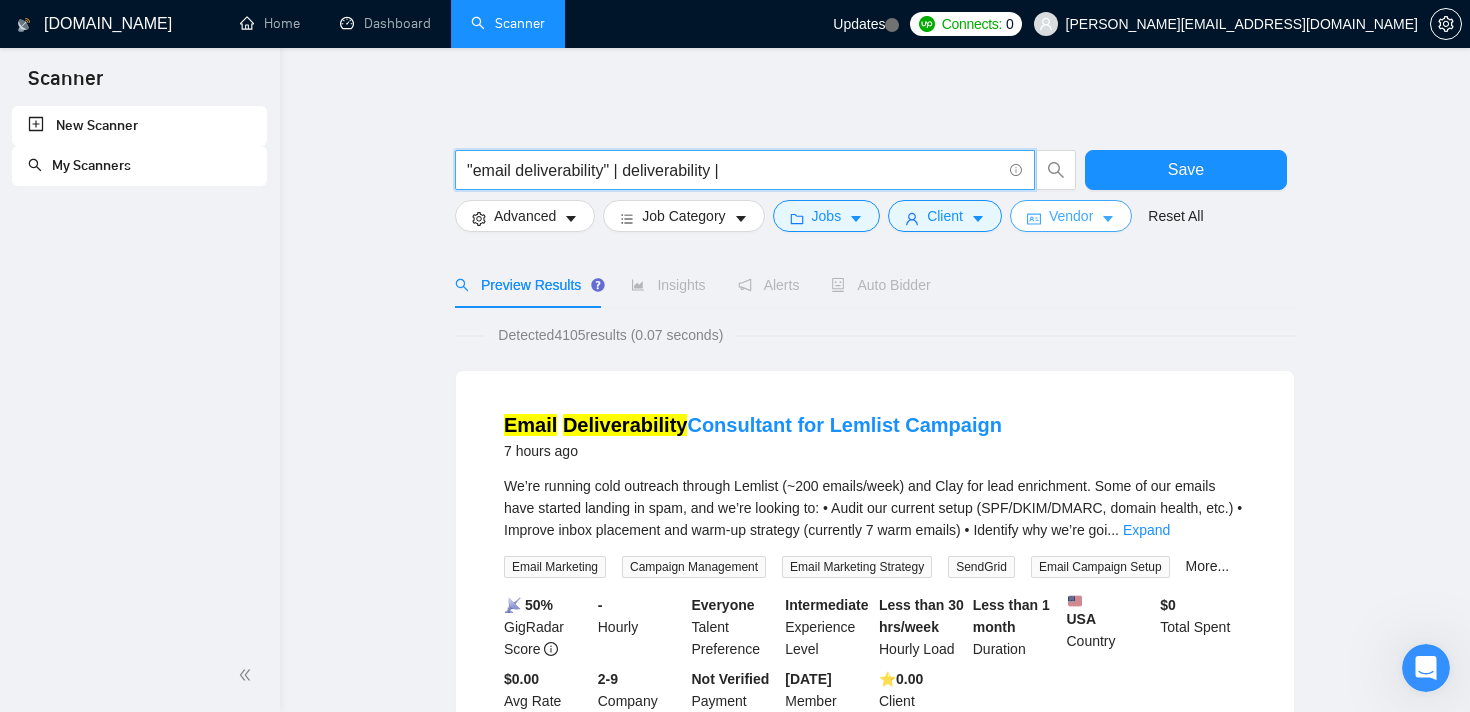 type on ""email deliverability" | deliverability |" 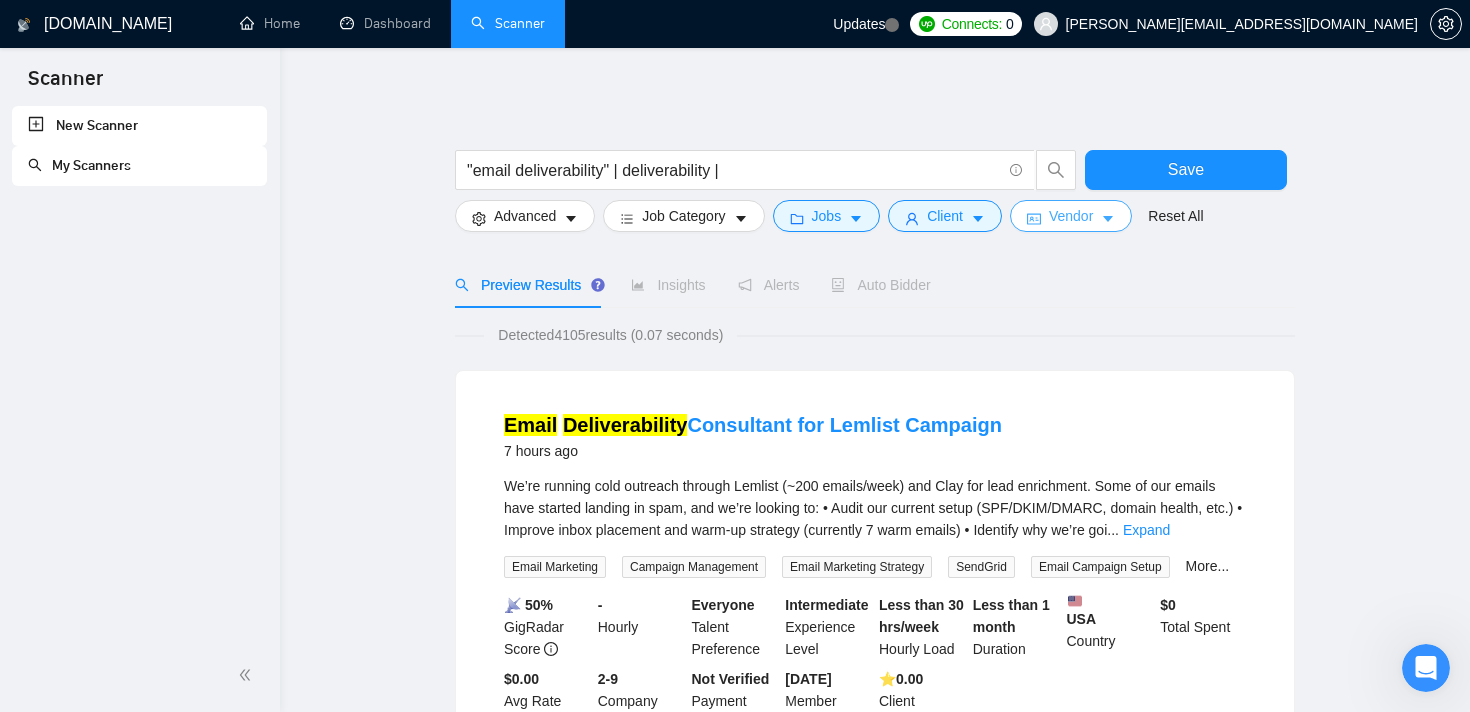click on "Vendor" at bounding box center (1071, 216) 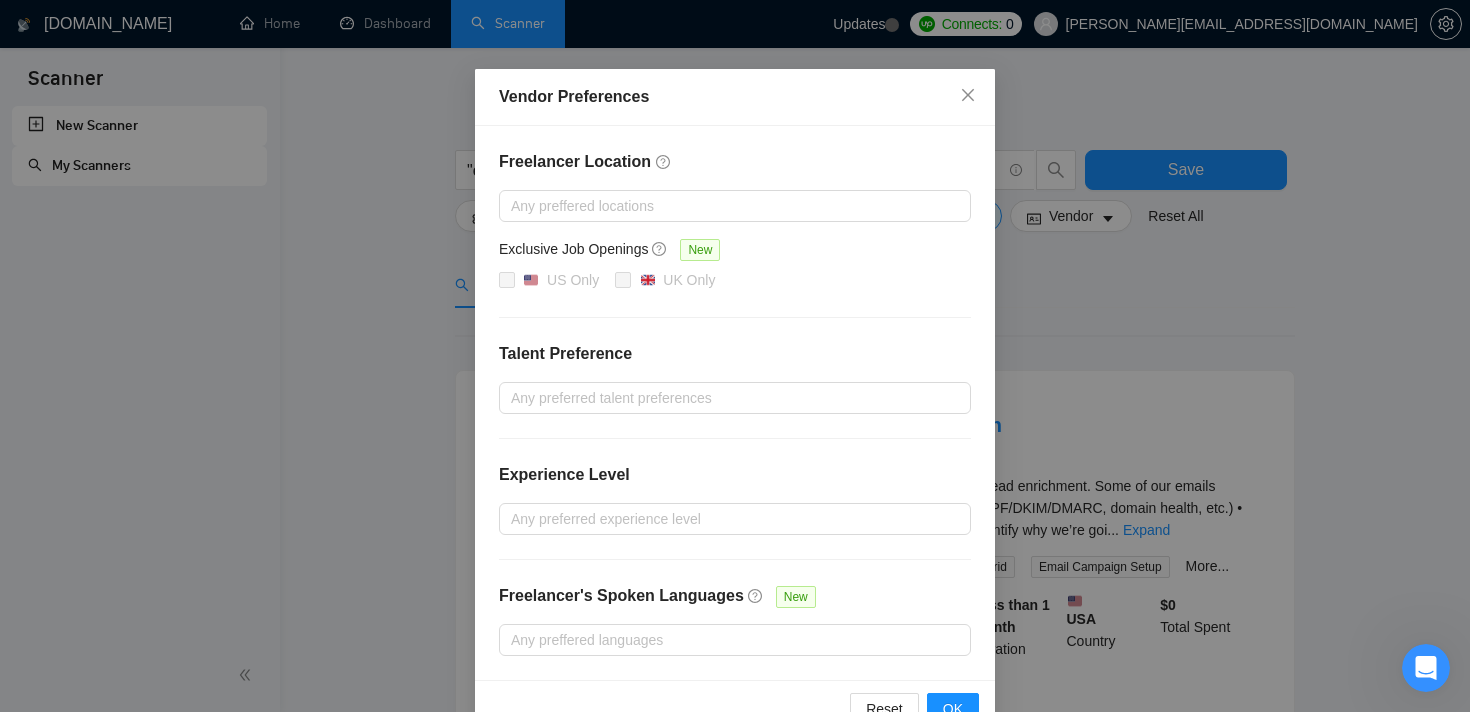 scroll, scrollTop: 0, scrollLeft: 0, axis: both 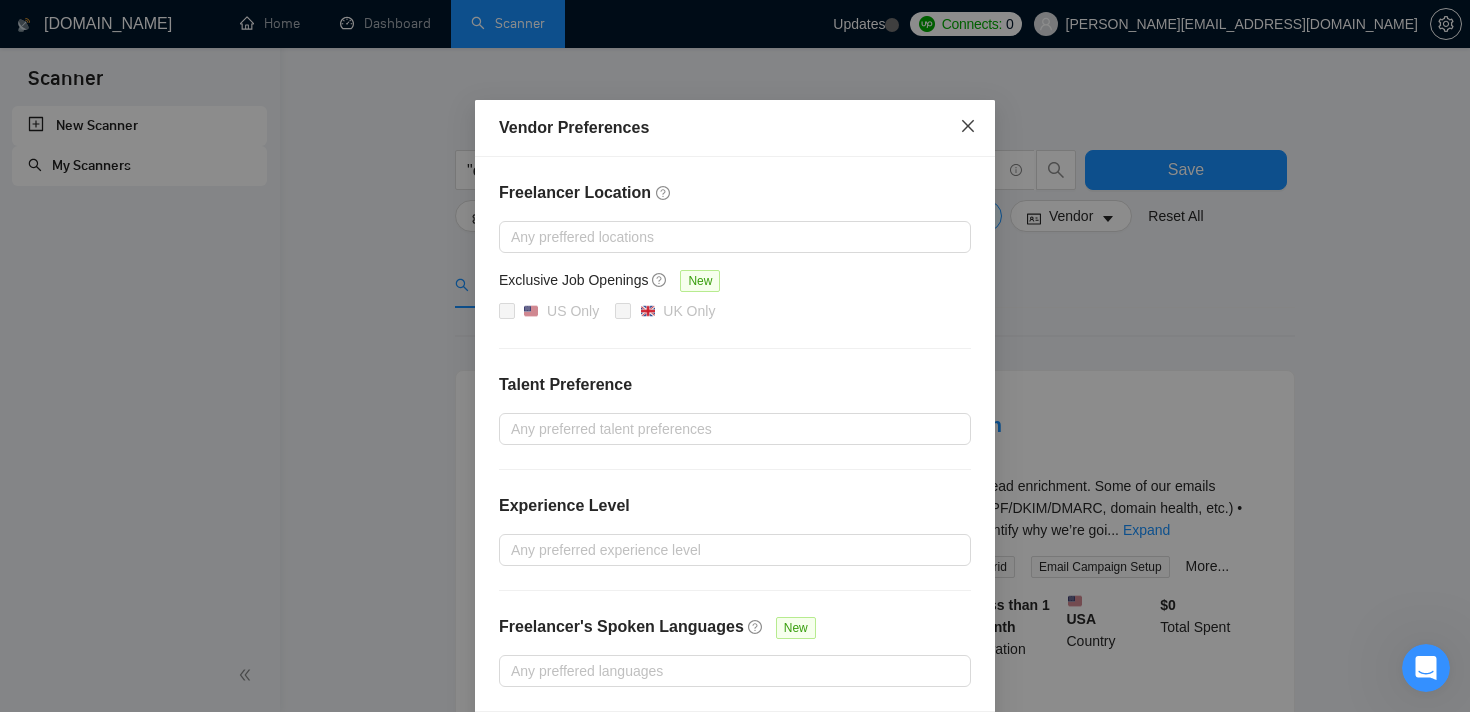 click 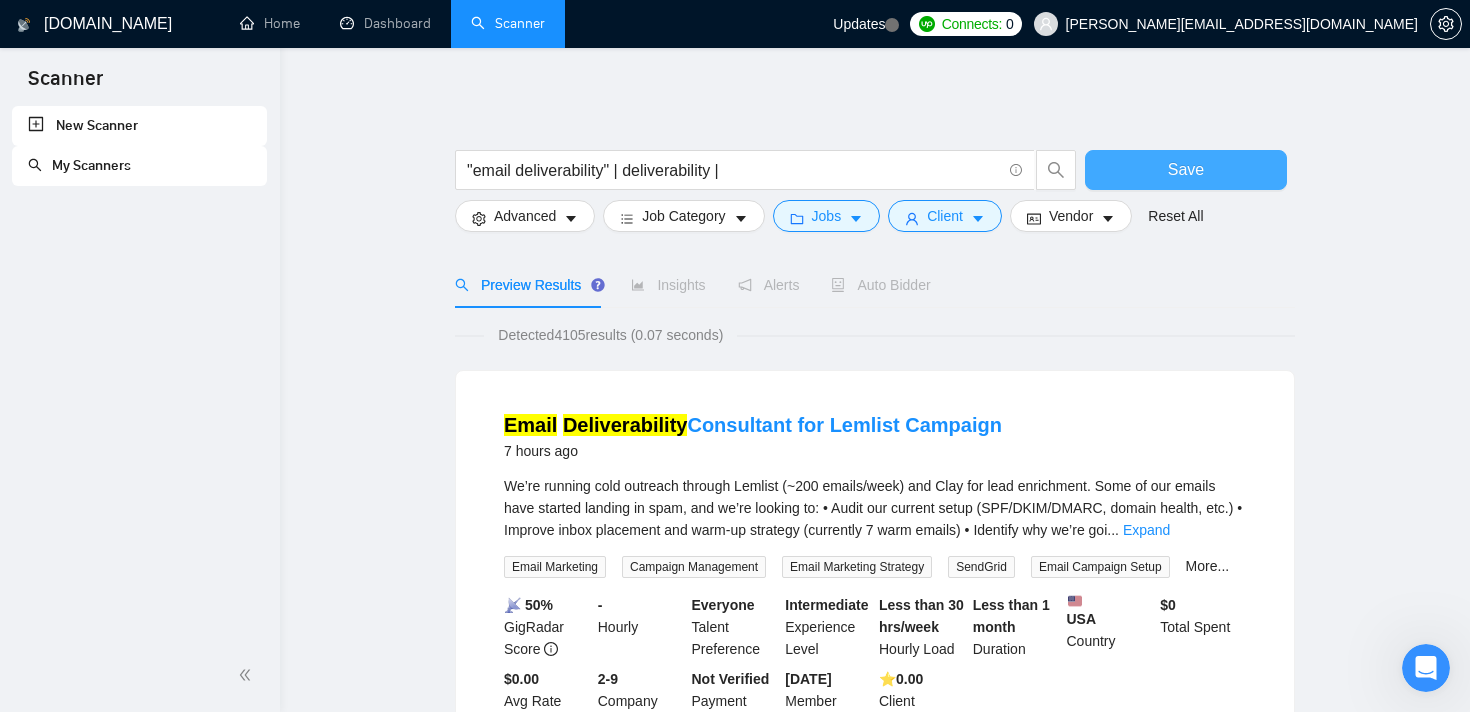 click on "Save" at bounding box center (1186, 170) 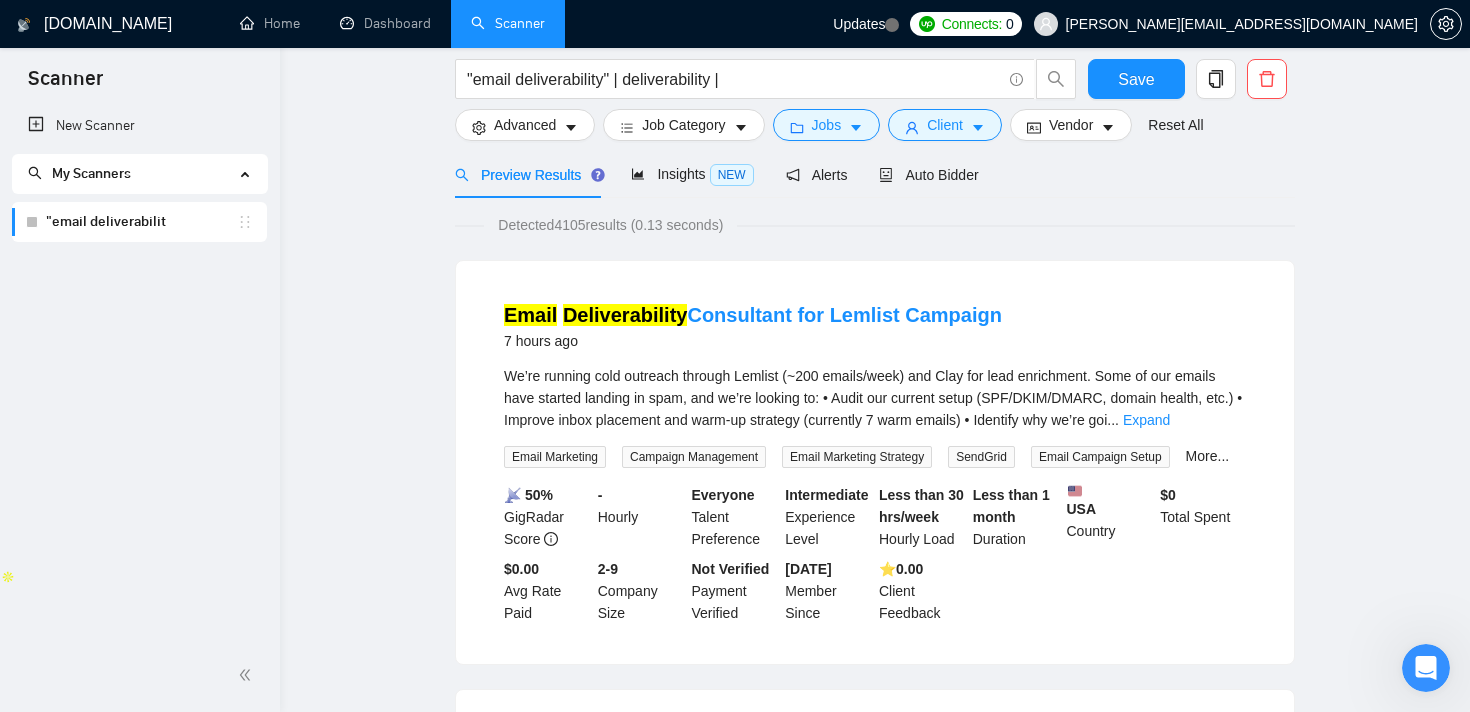 scroll, scrollTop: 0, scrollLeft: 0, axis: both 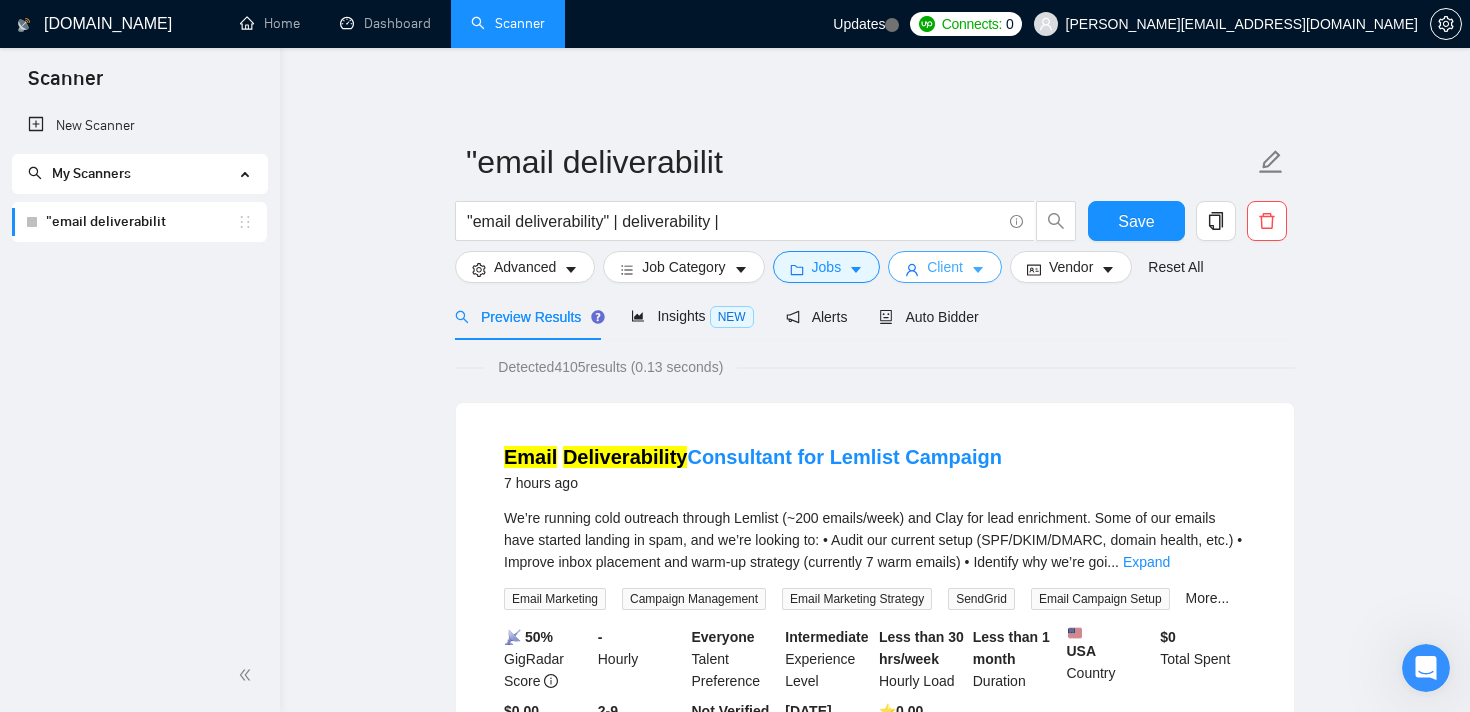 click on "Client" at bounding box center [945, 267] 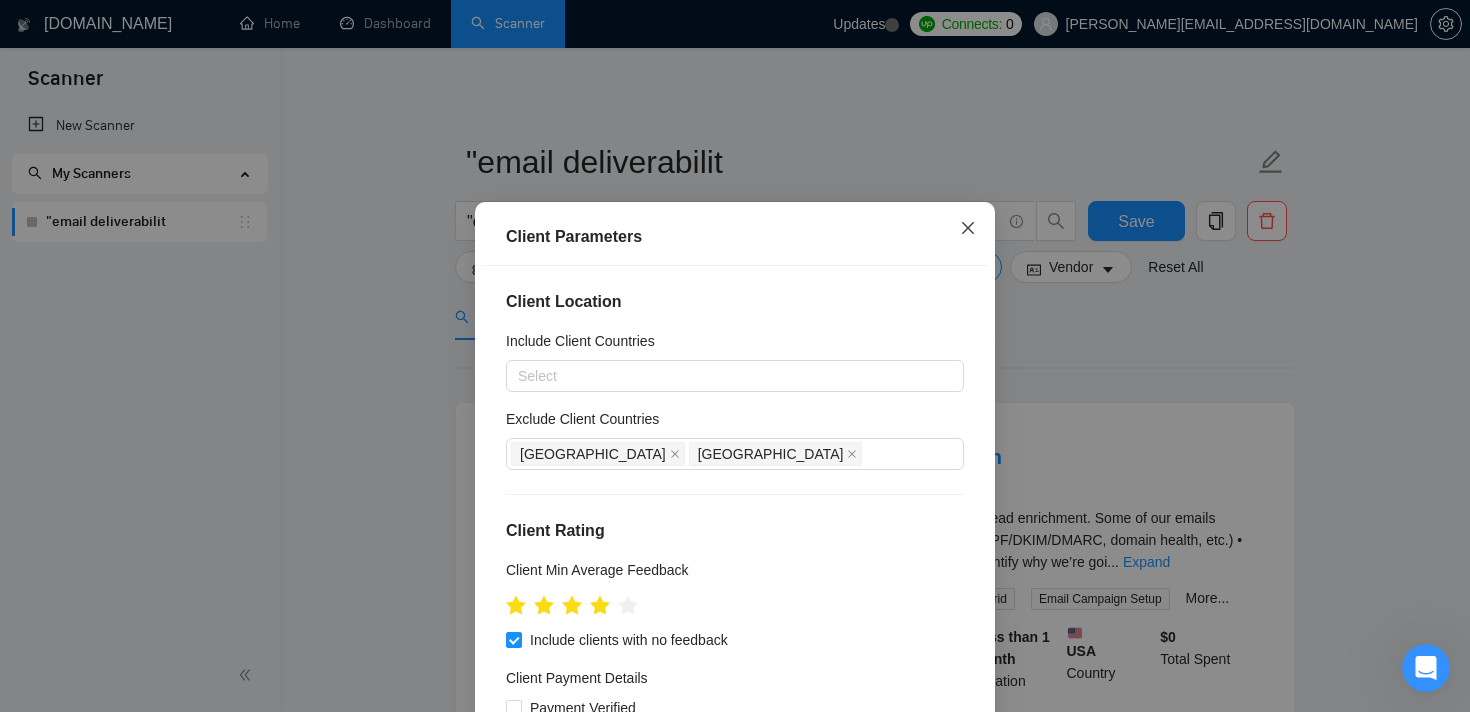 click 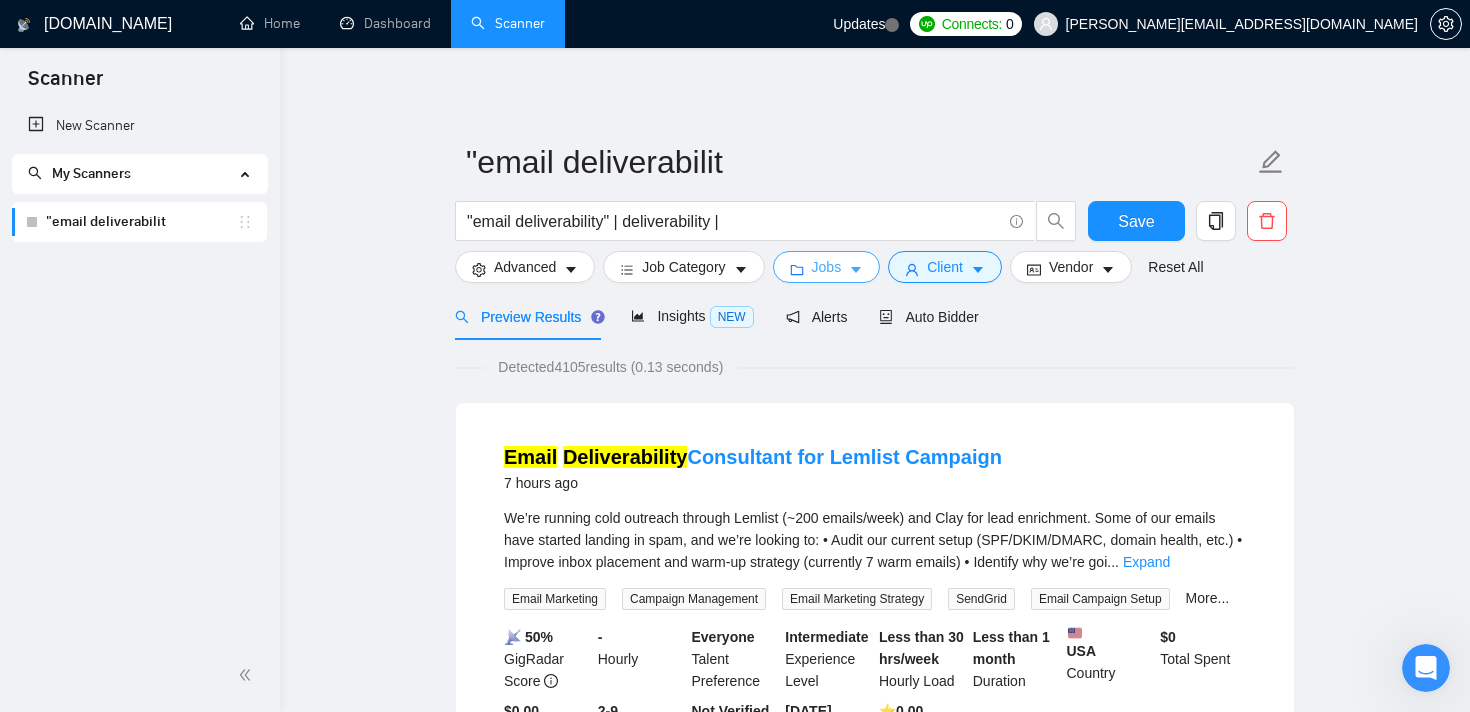 click on "Jobs" at bounding box center [827, 267] 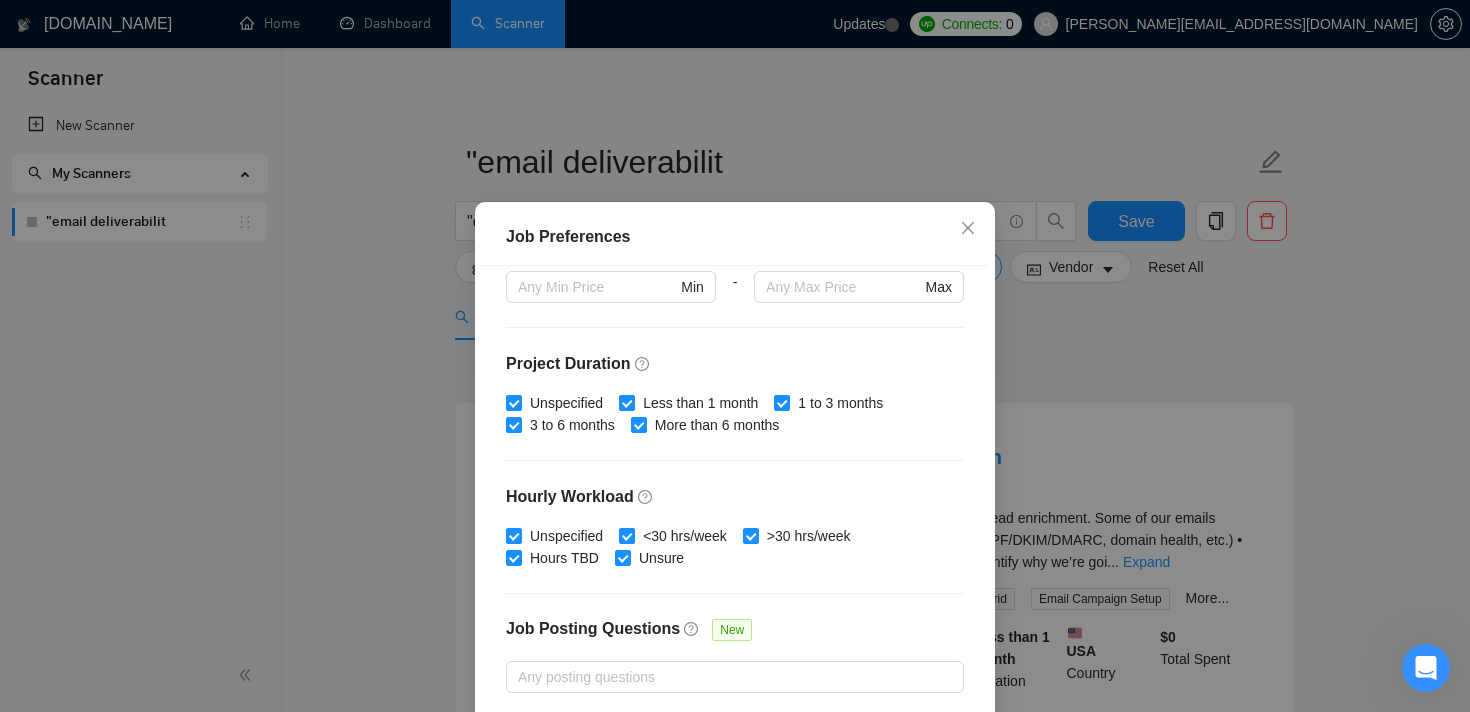 scroll, scrollTop: 657, scrollLeft: 0, axis: vertical 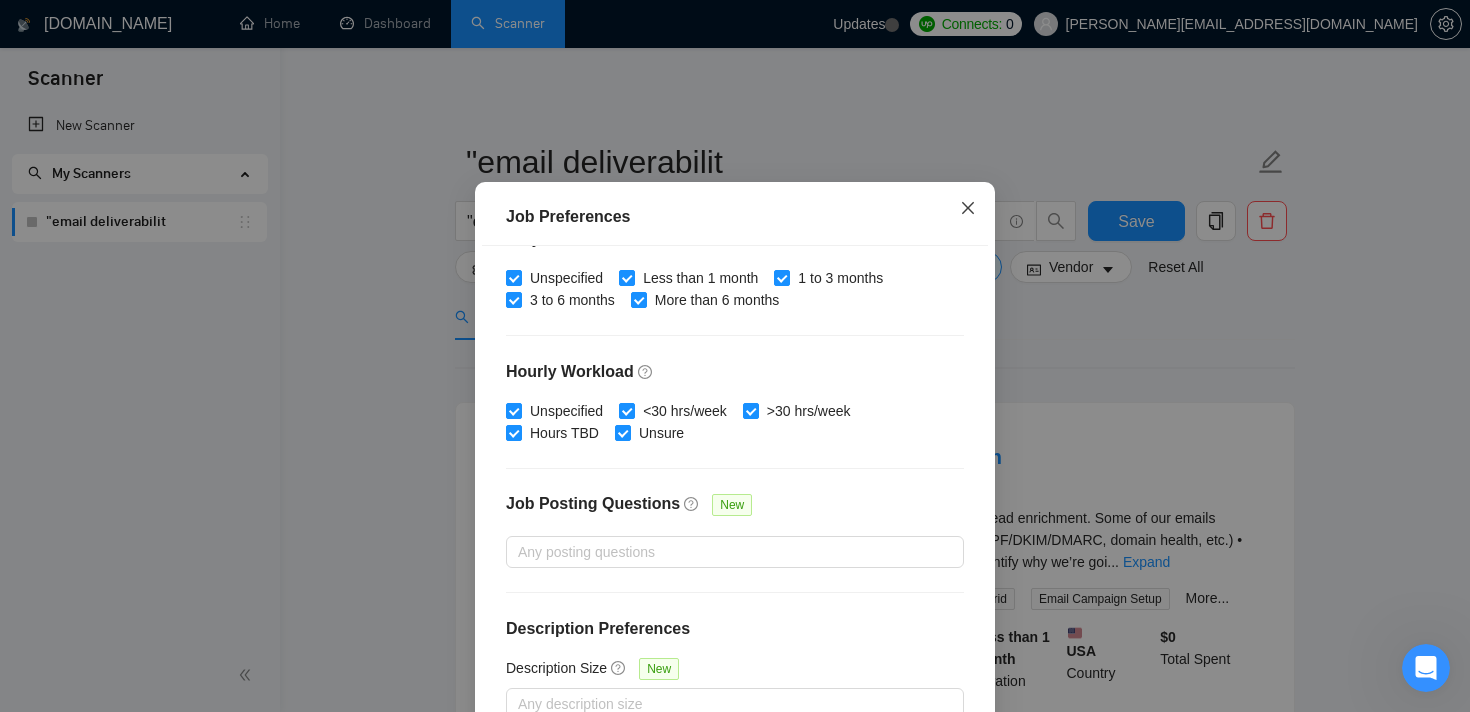 click 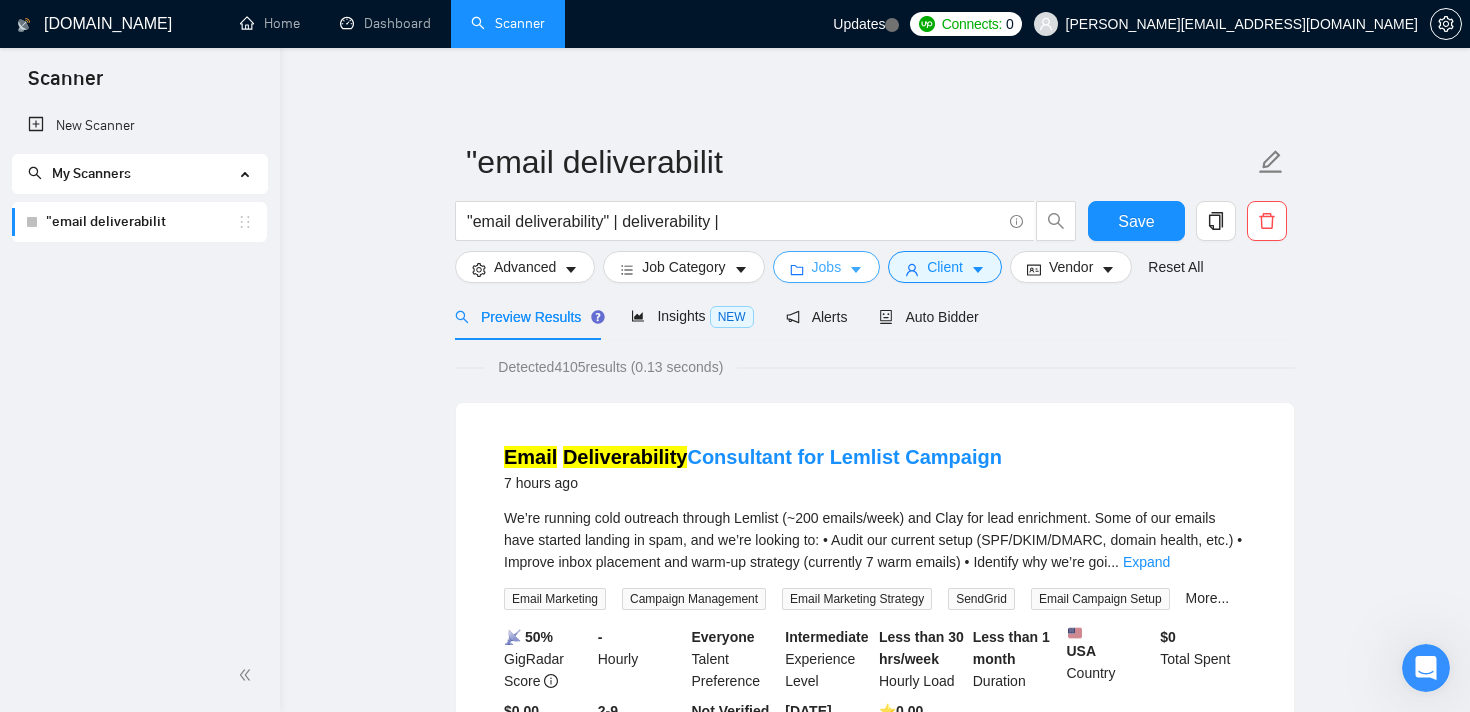 click on "Jobs" at bounding box center (827, 267) 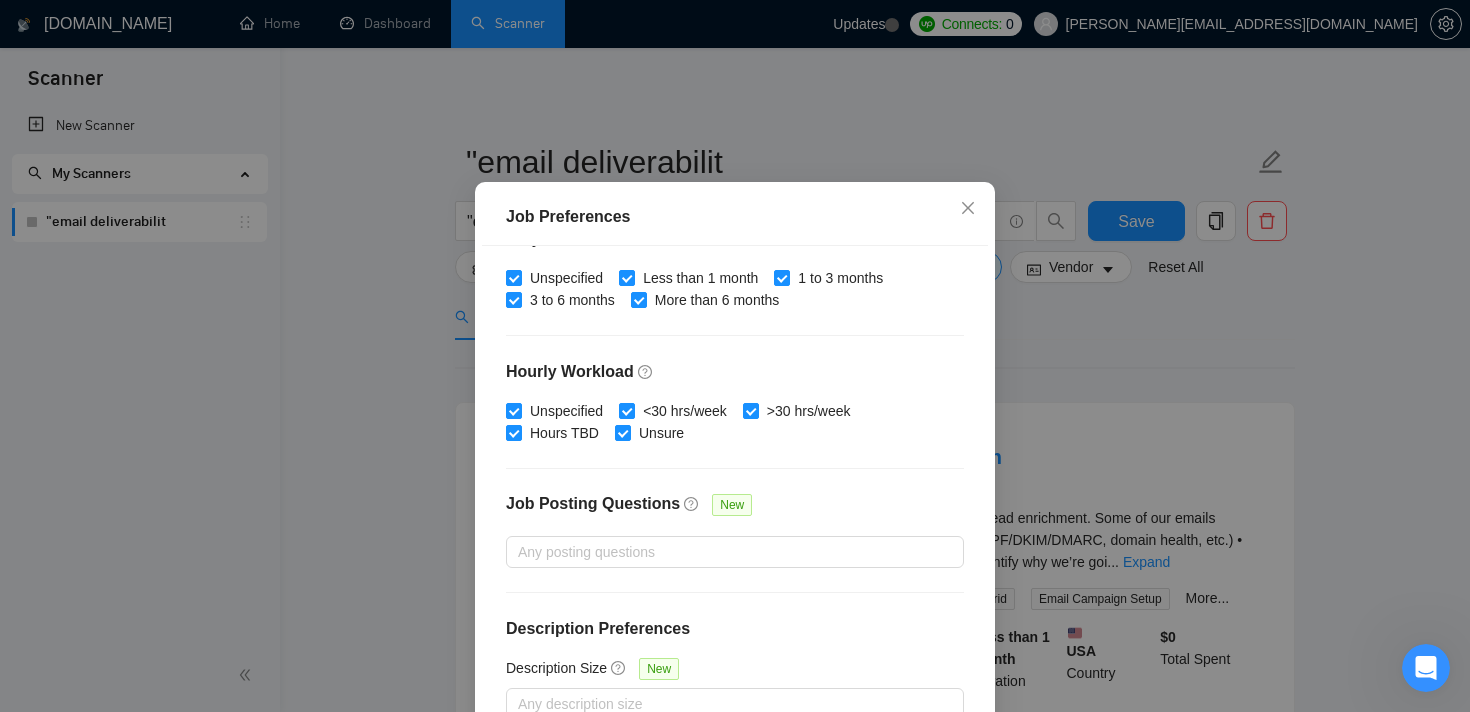 scroll, scrollTop: 140, scrollLeft: 0, axis: vertical 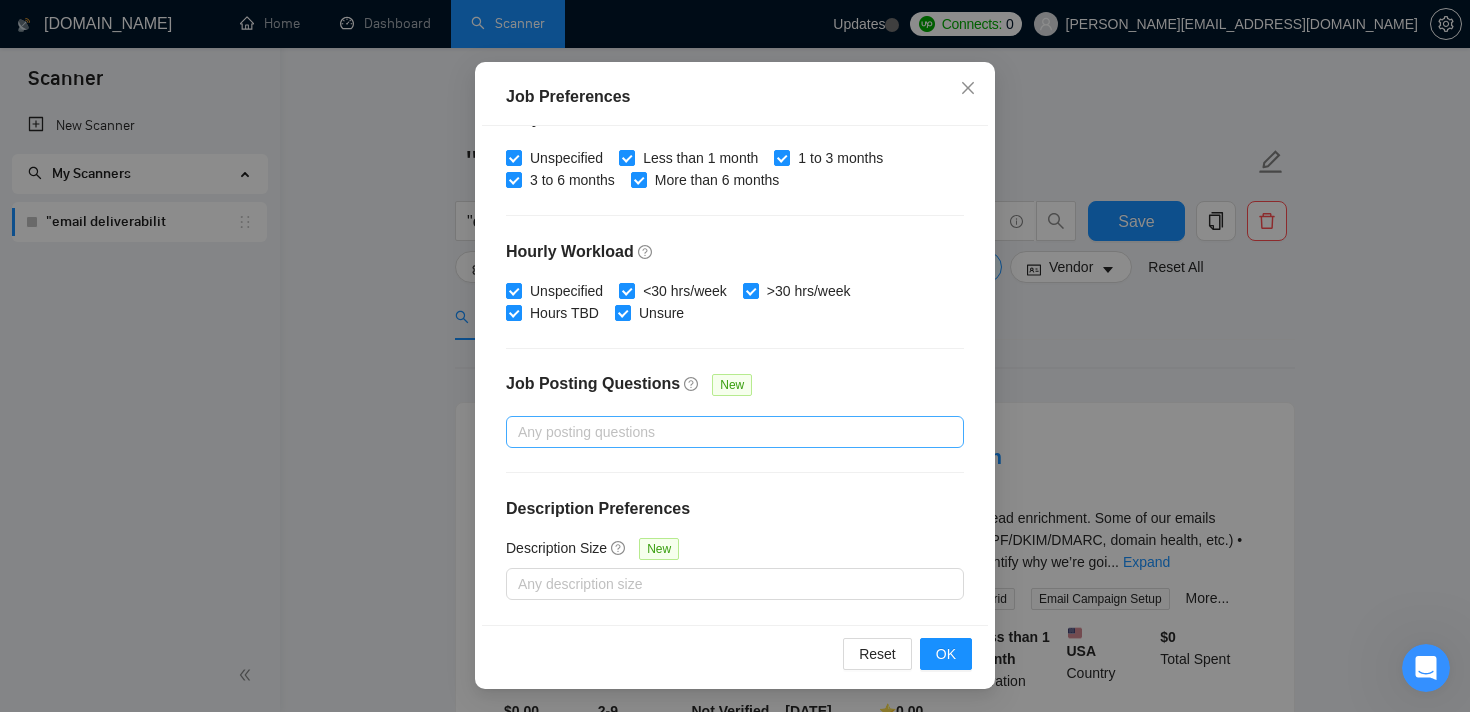 click on "Any posting questions" at bounding box center (735, 432) 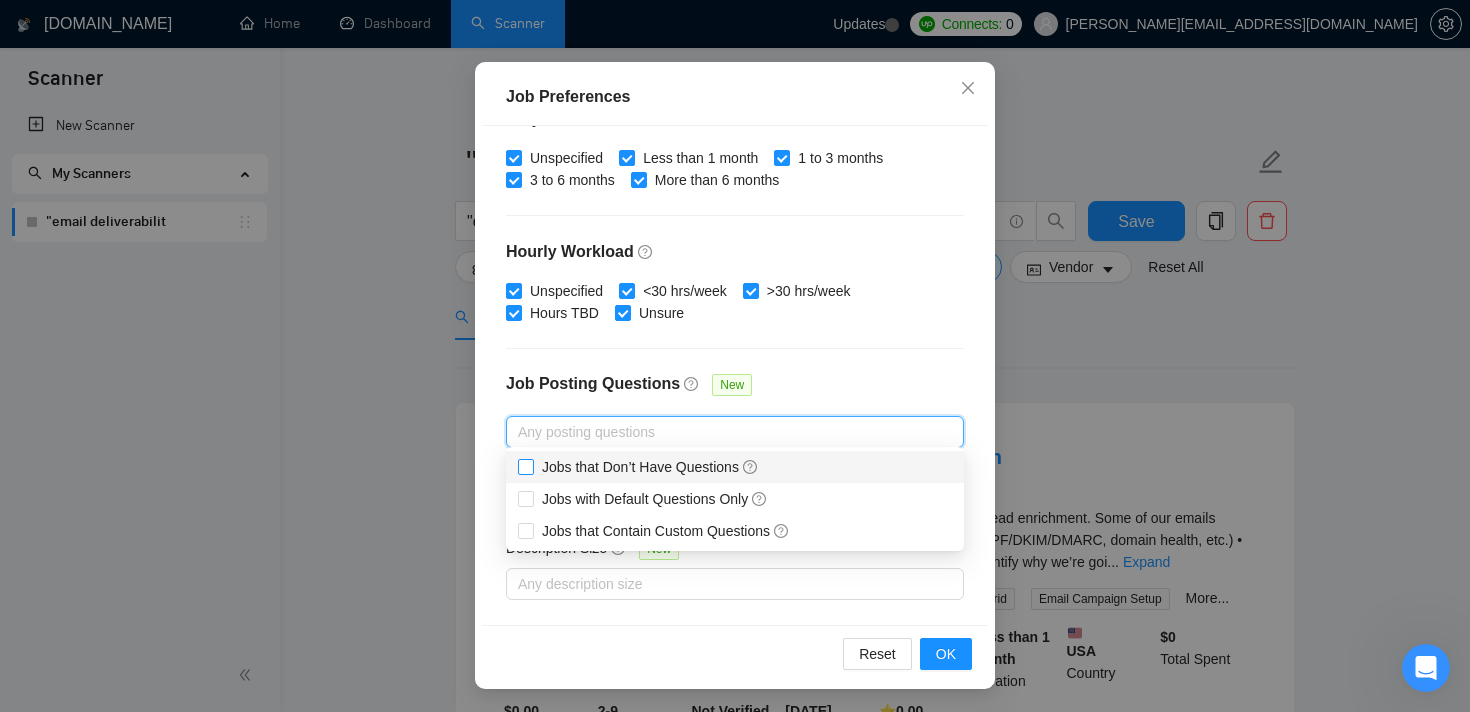 click on "Jobs that Don’t Have Questions" at bounding box center (525, 466) 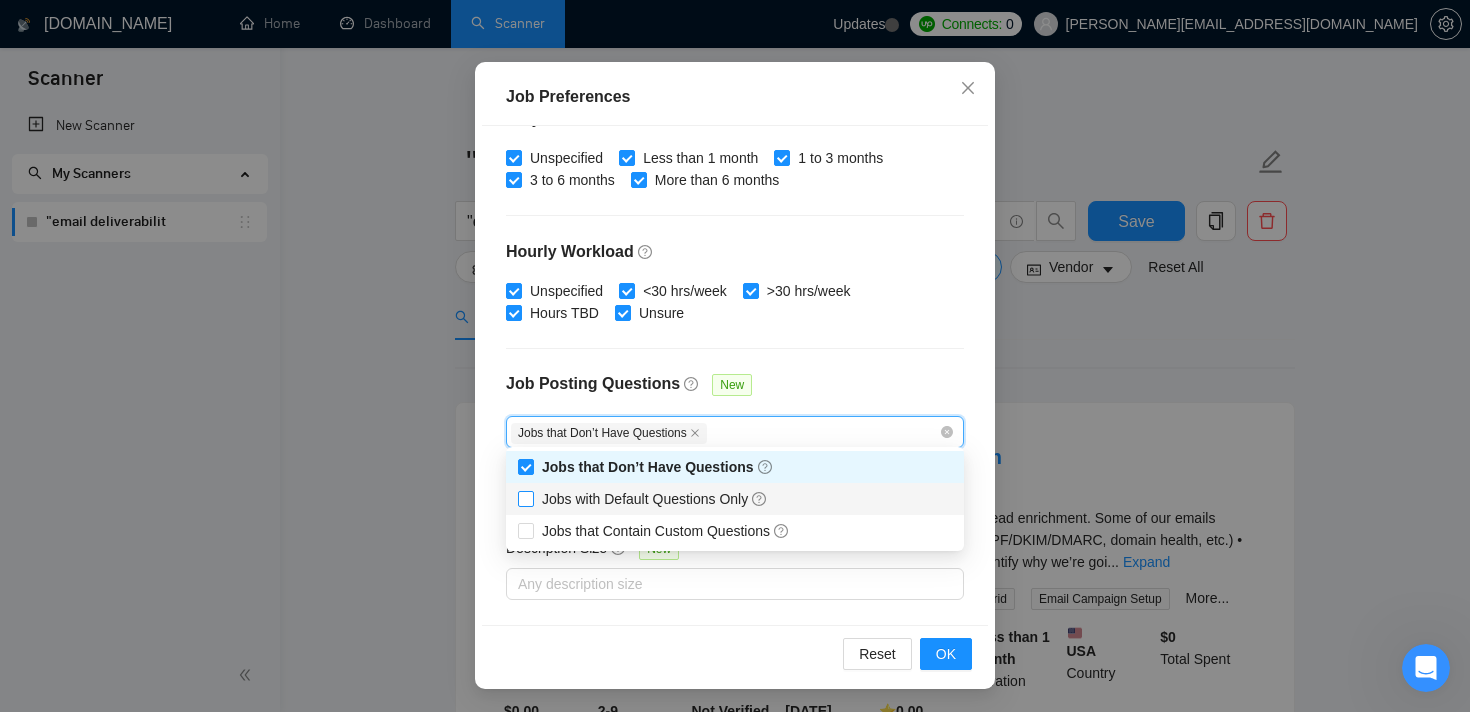 click on "Jobs with Default Questions Only" at bounding box center (525, 498) 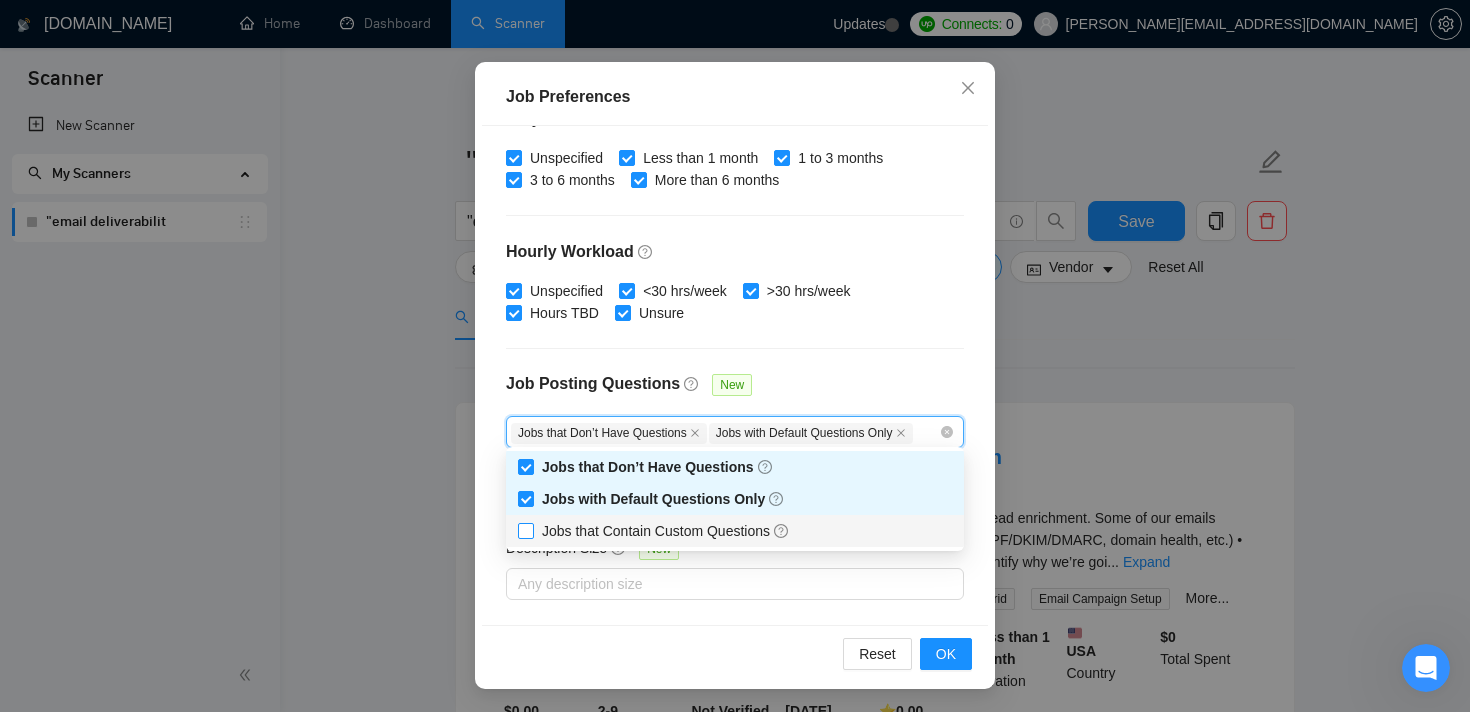 click on "Jobs that Contain Custom Questions" at bounding box center (525, 530) 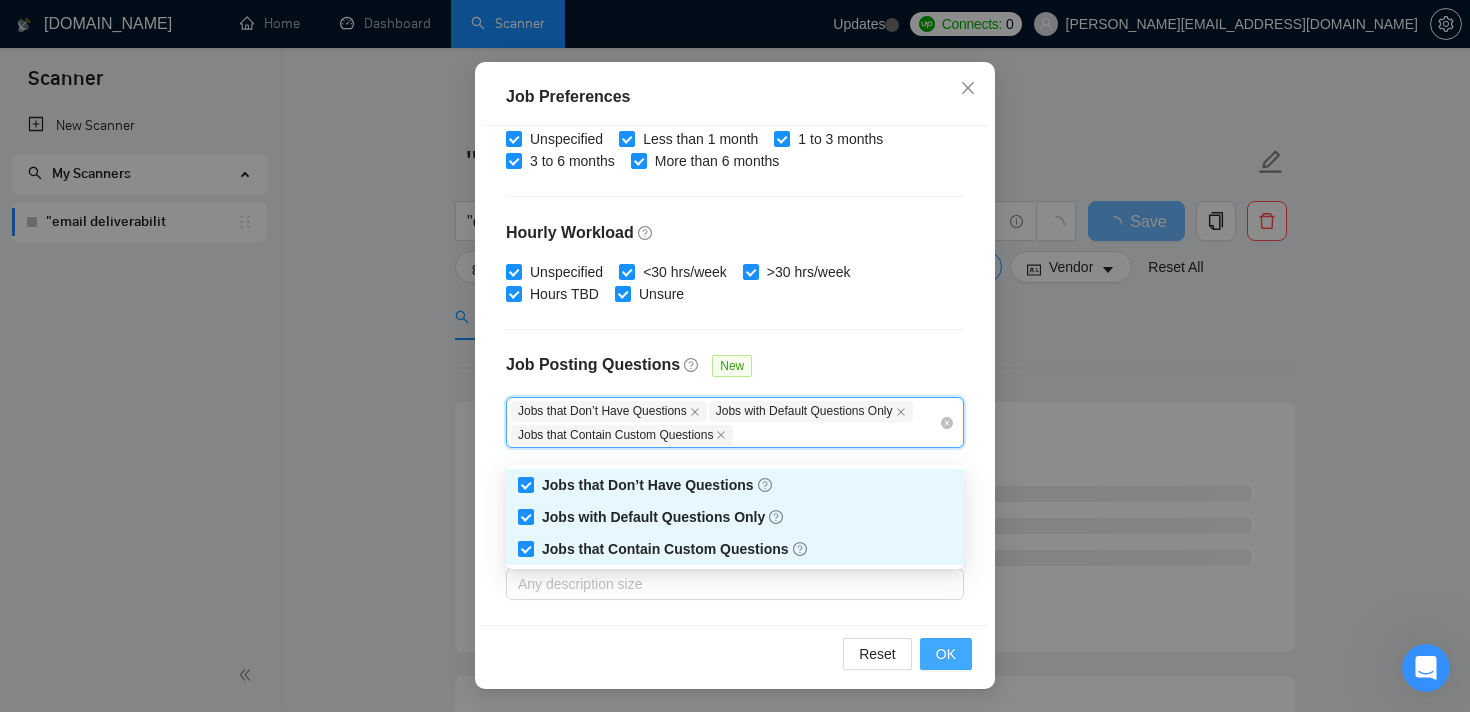 click on "OK" at bounding box center (946, 654) 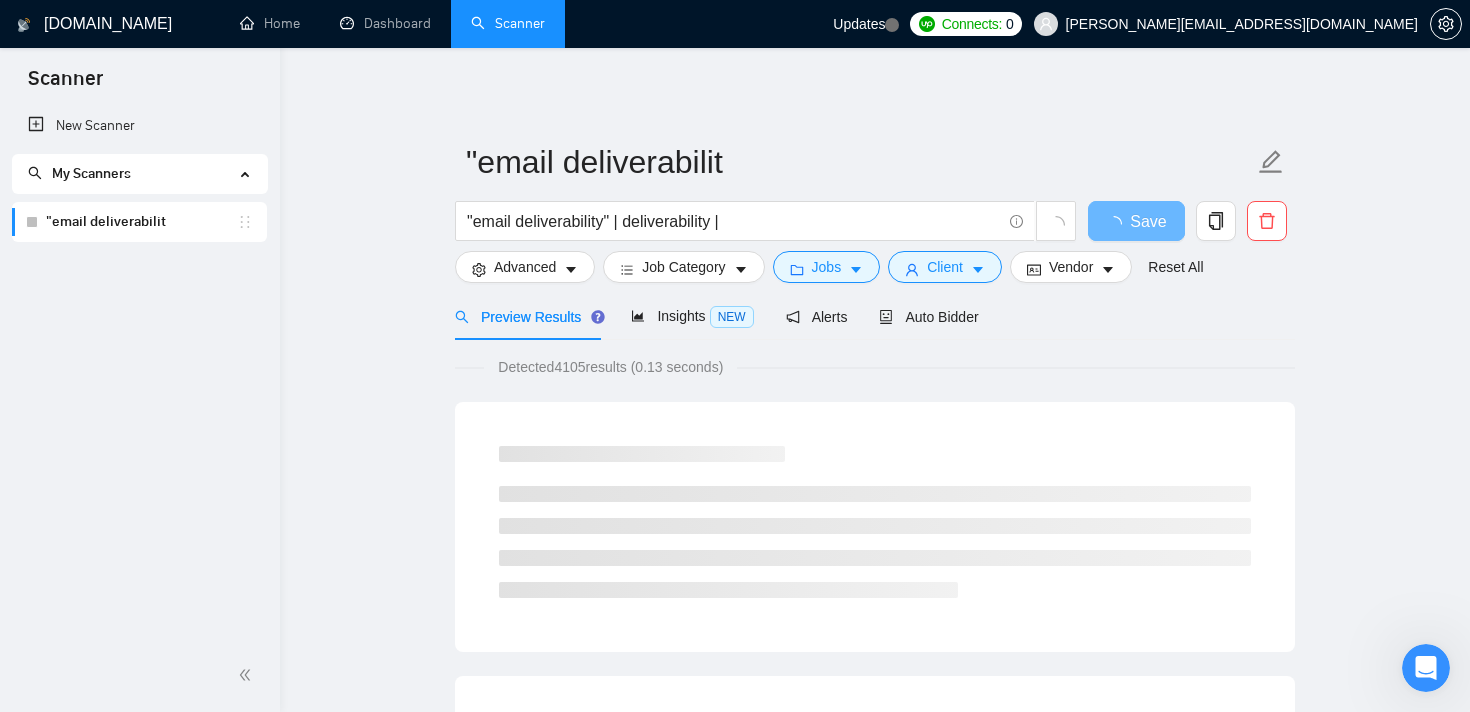 scroll, scrollTop: 58, scrollLeft: 0, axis: vertical 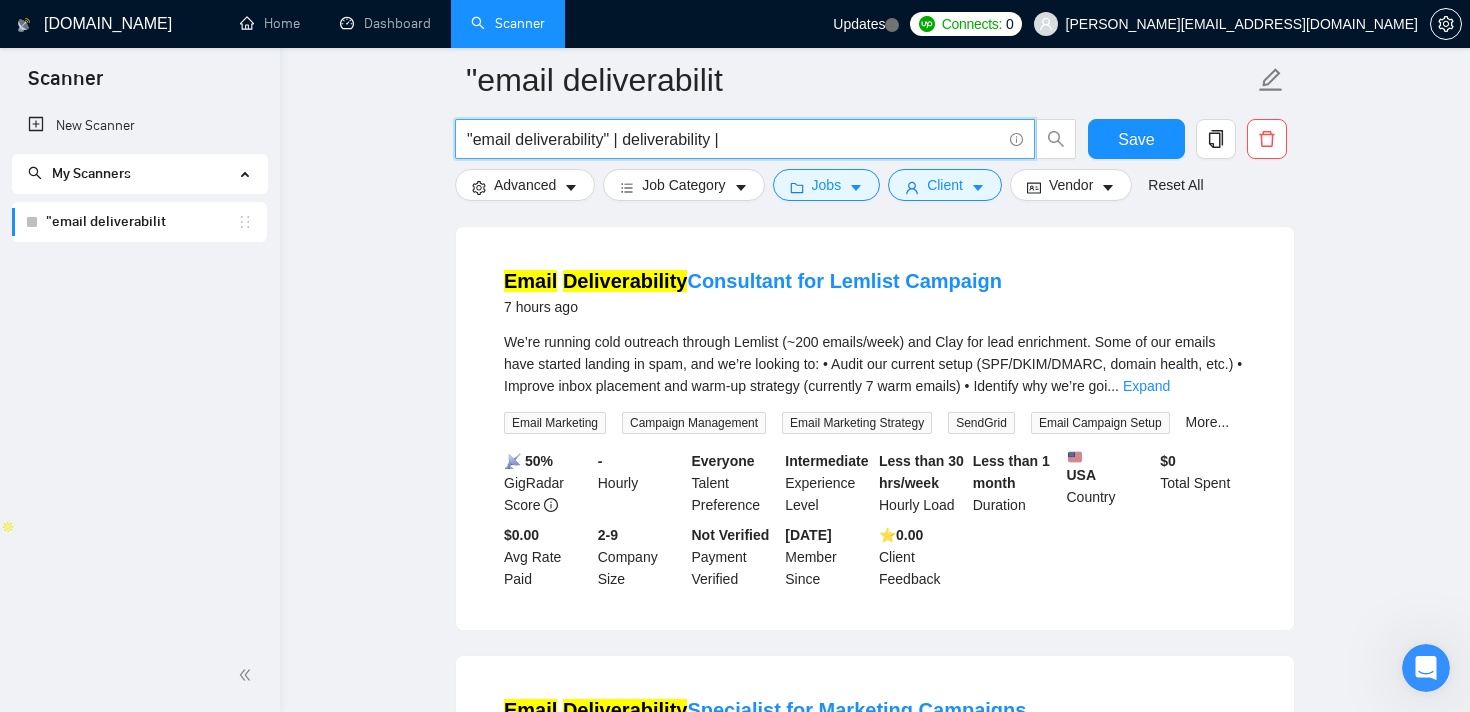 click on ""email deliverability" | deliverability |" at bounding box center (734, 139) 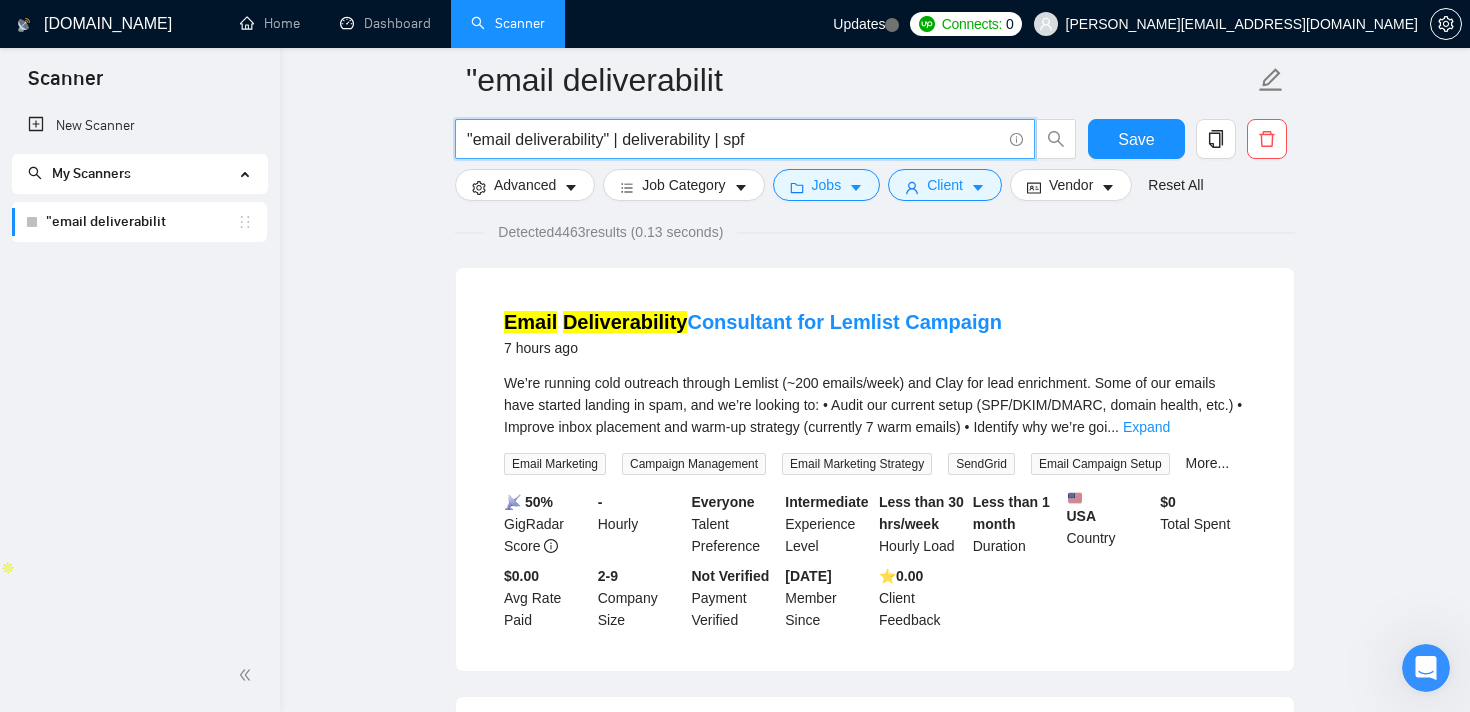 scroll, scrollTop: 153, scrollLeft: 0, axis: vertical 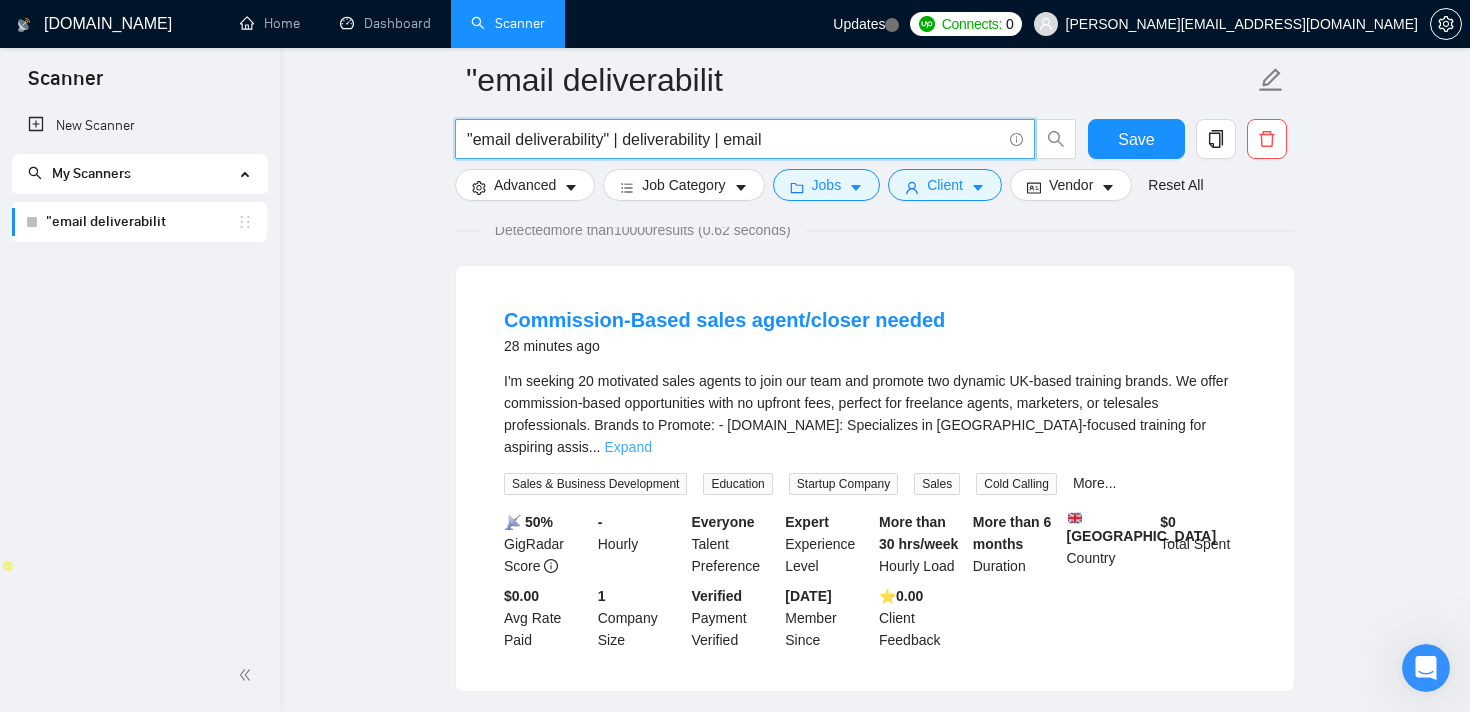 click on "Expand" at bounding box center (628, 447) 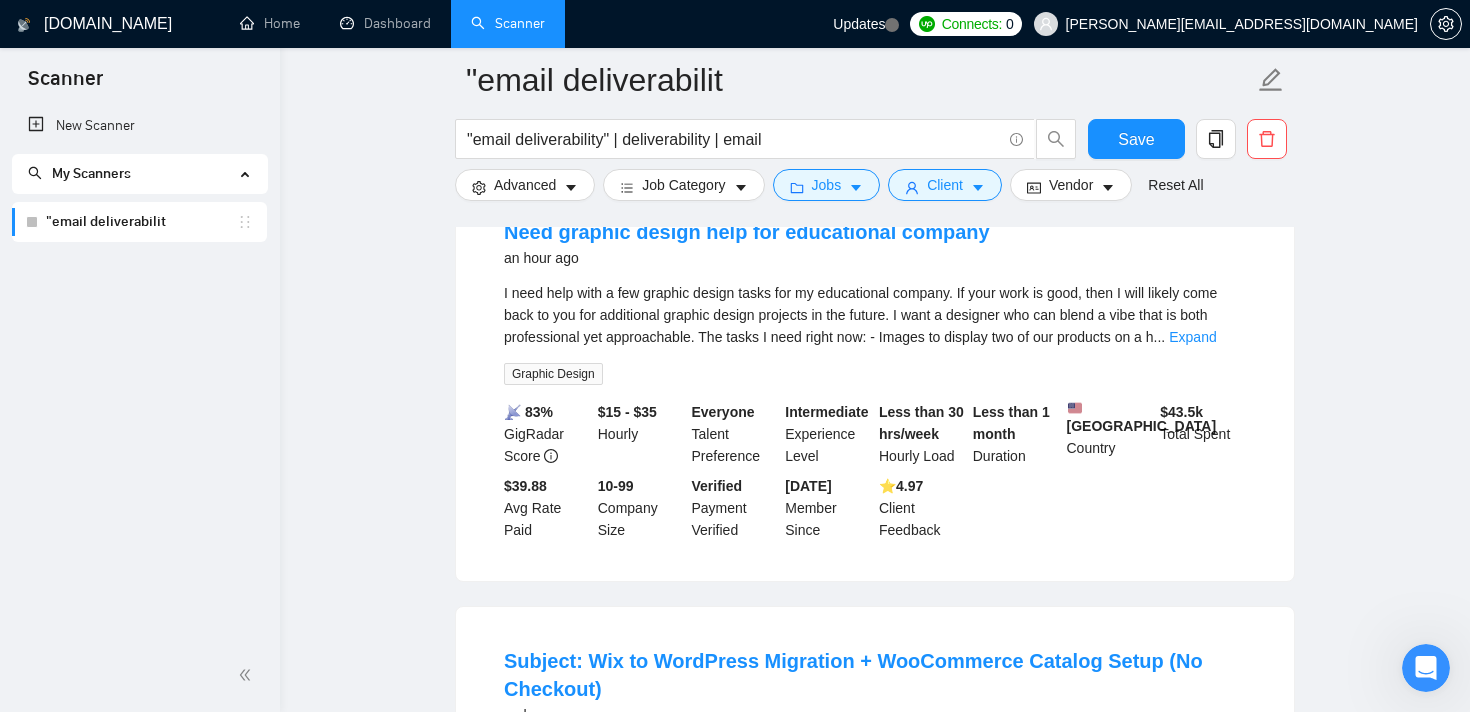 scroll, scrollTop: 842, scrollLeft: 0, axis: vertical 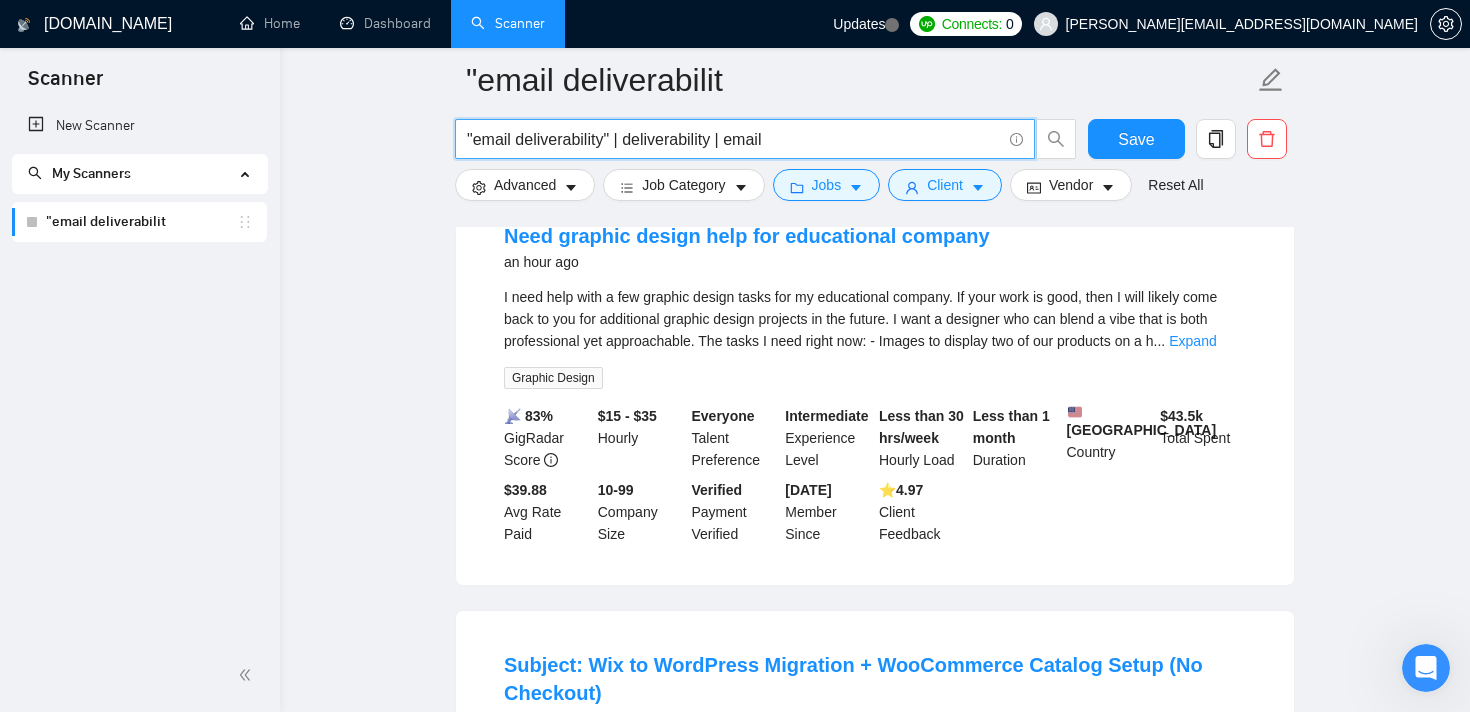 click on ""email deliverability" | deliverability | email" at bounding box center [734, 139] 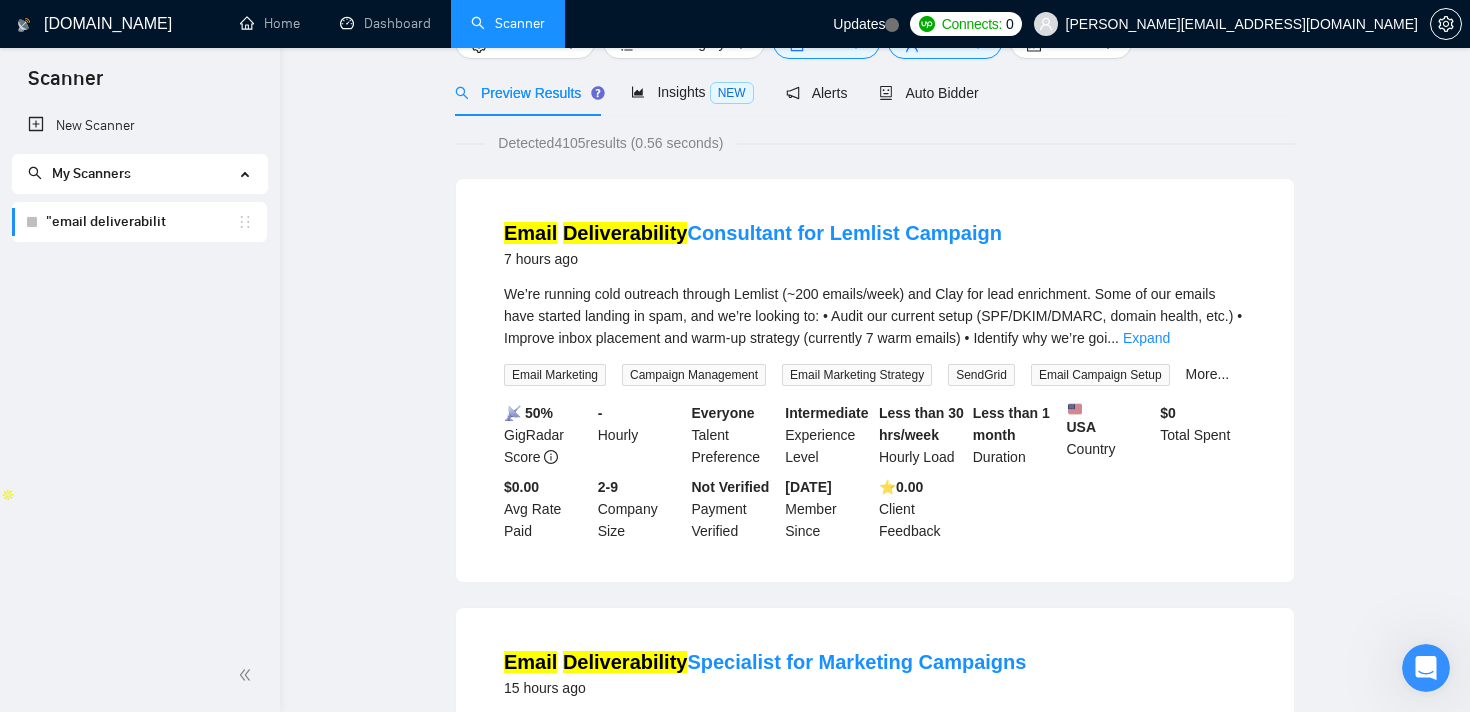 scroll, scrollTop: 0, scrollLeft: 0, axis: both 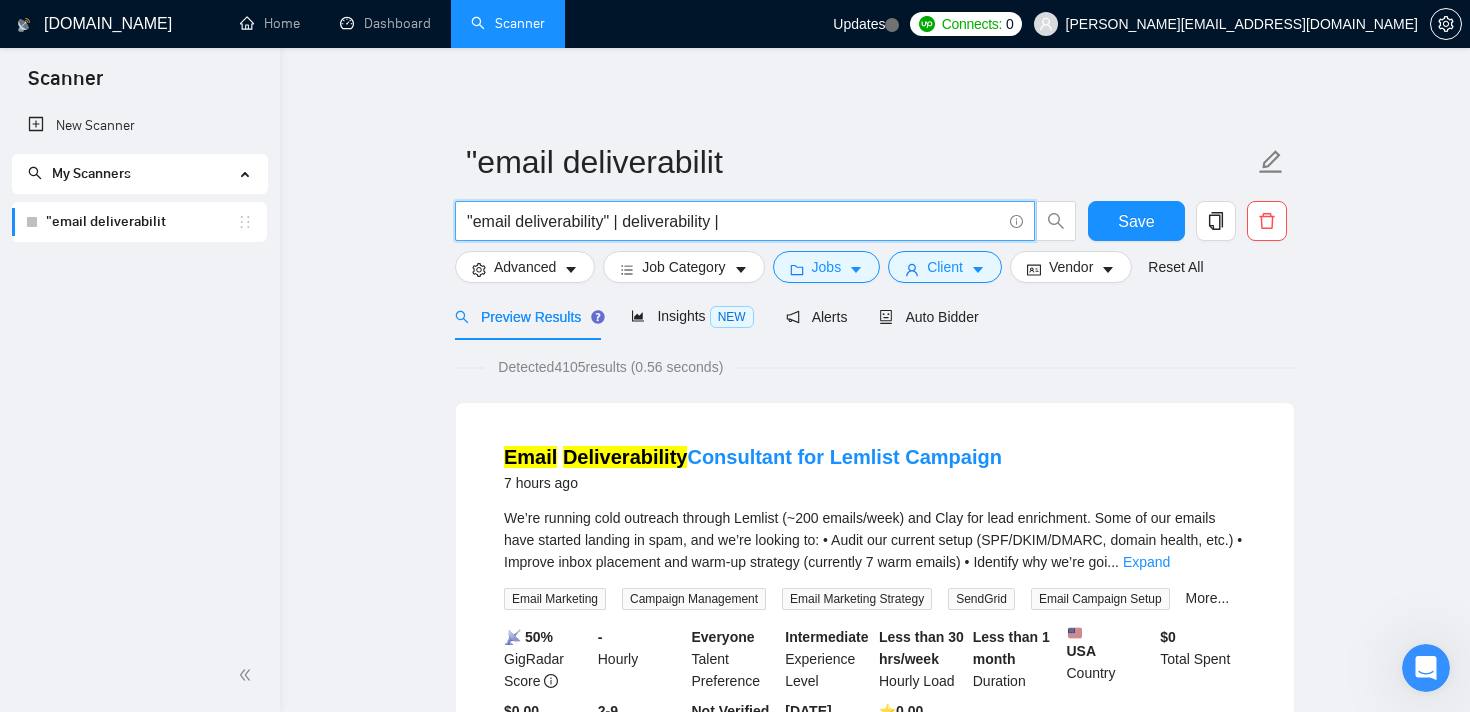 click on ""email deliverability" | deliverability |" at bounding box center (734, 221) 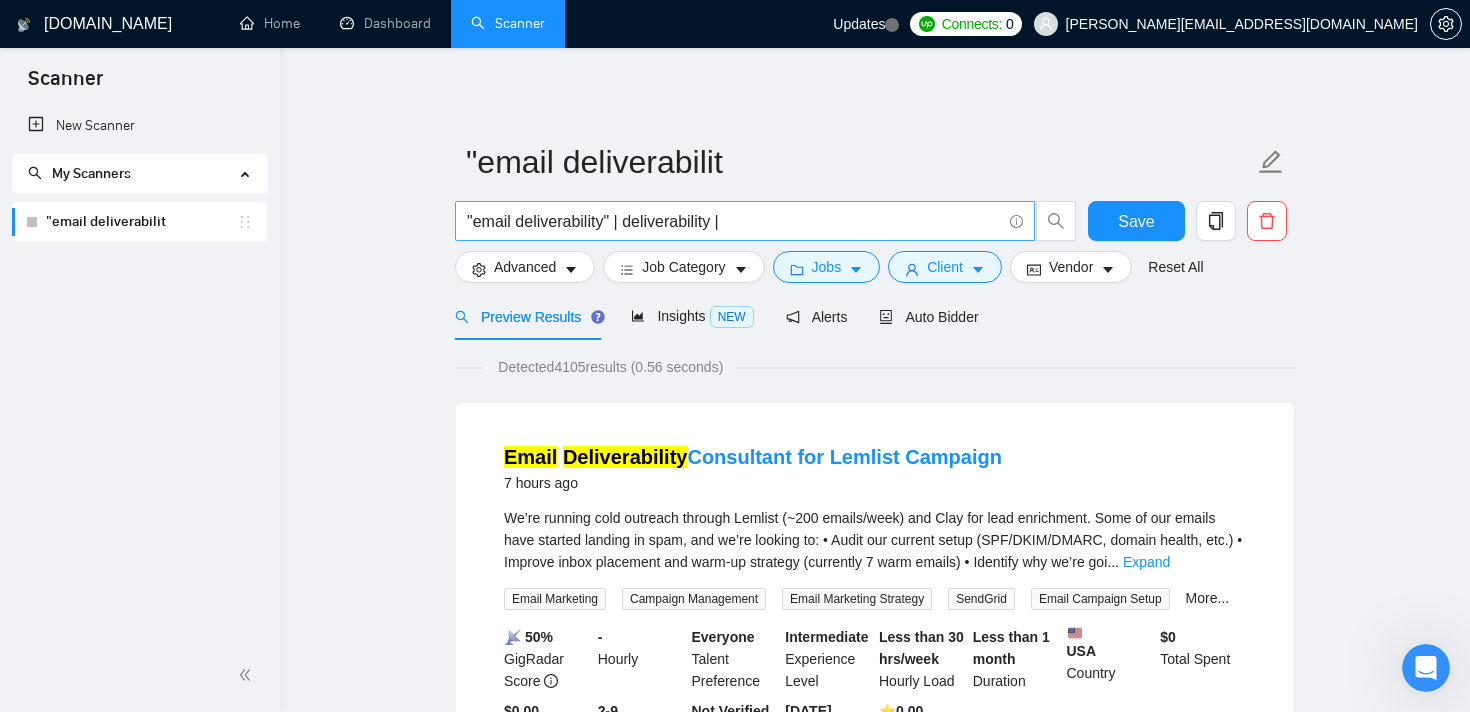 click on ""email deliverability" | deliverability |" at bounding box center [734, 221] 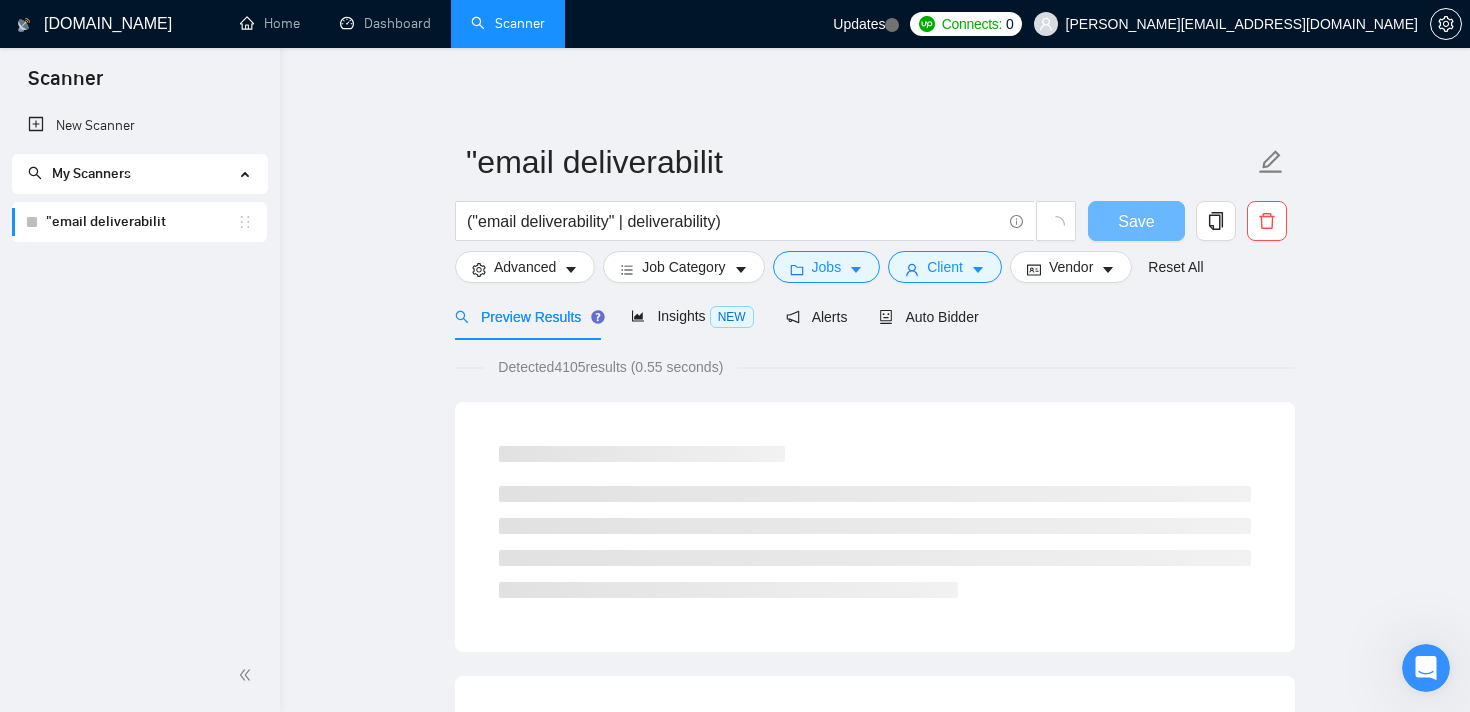 click on ""email deliverabilit ("email deliverability" | deliverability) Save Advanced   Job Category   Jobs   Client   Vendor   Reset All Preview Results Insights NEW Alerts Auto Bidder Detected   4105  results   (0.55 seconds) Loading..." at bounding box center [875, 1623] 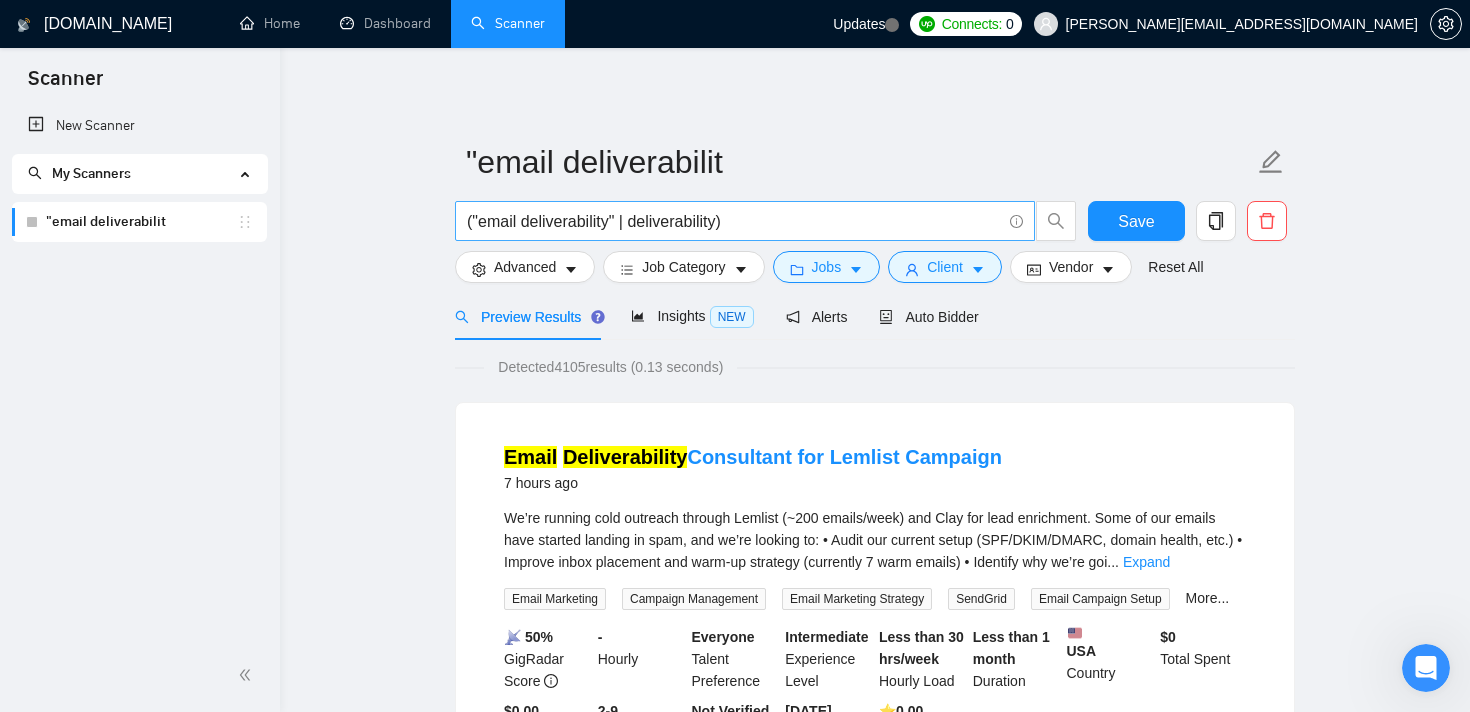 click on "("email deliverability" | deliverability)" at bounding box center (734, 221) 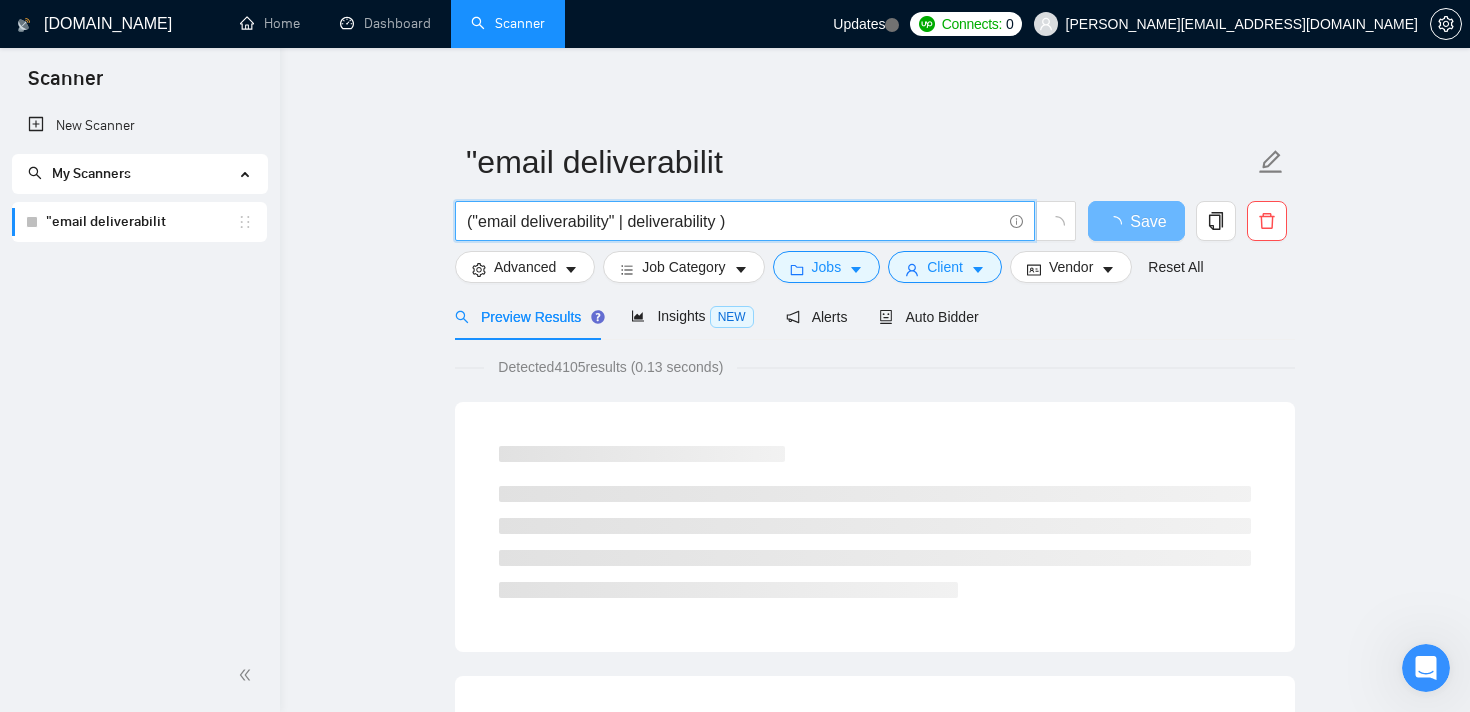 click on "("email deliverability" | deliverability )" at bounding box center [734, 221] 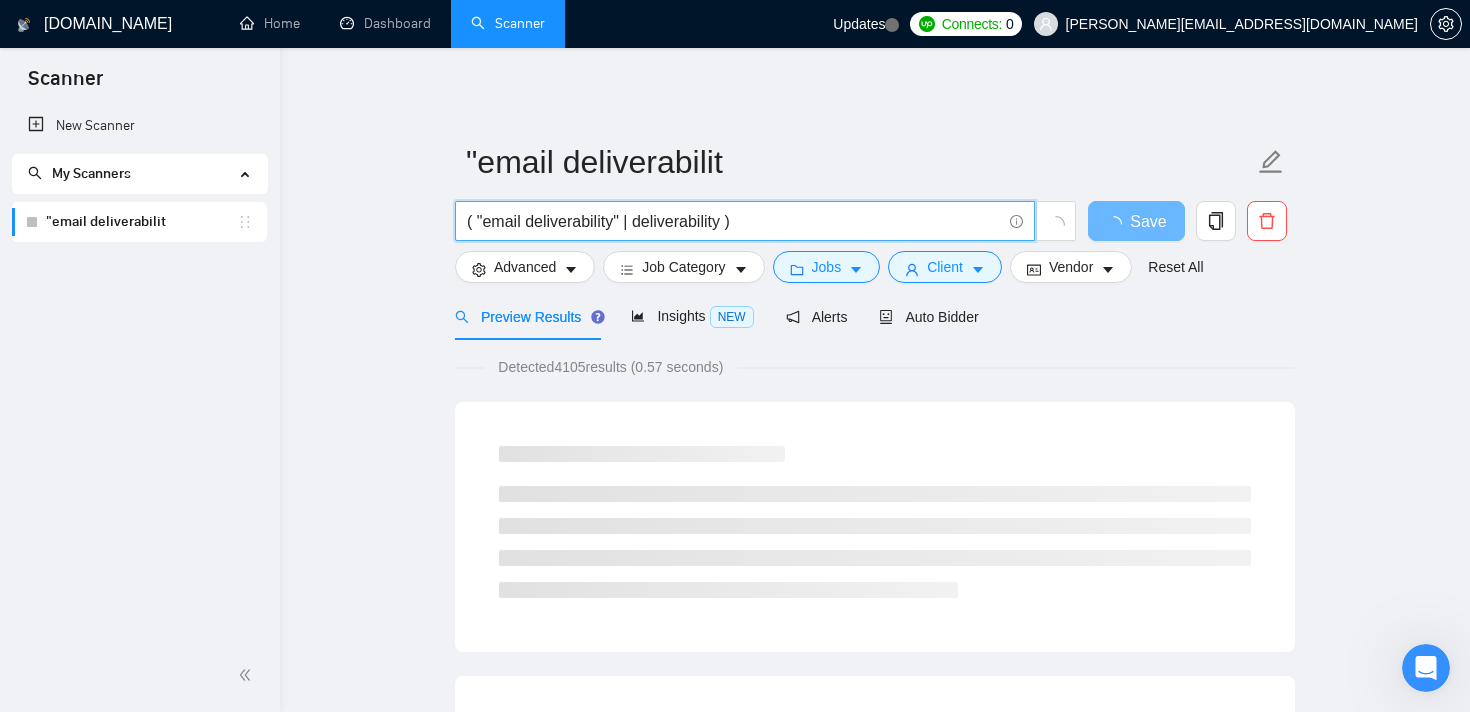 click on "( "email deliverability" | deliverability )" at bounding box center [734, 221] 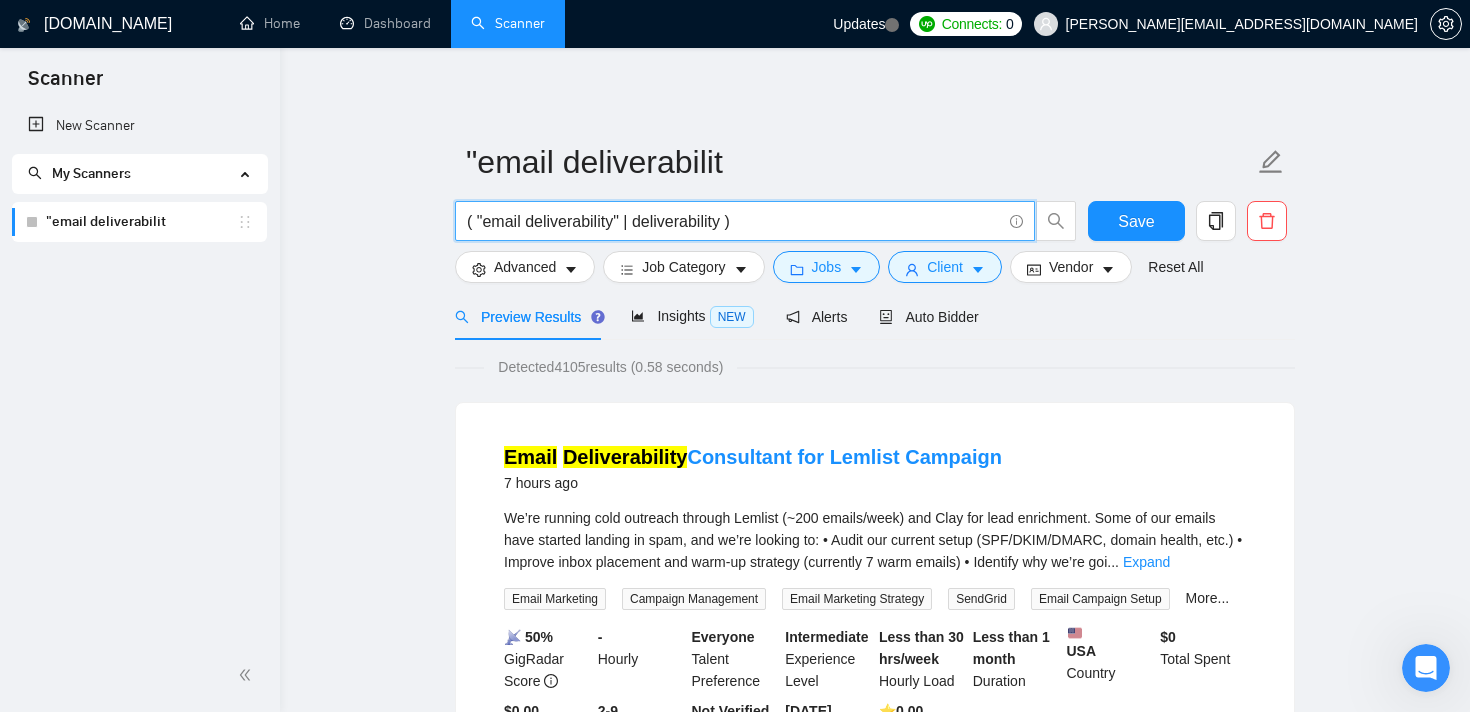 click on ""email deliverabilit ( "email deliverability" | deliverability ) Save Advanced   Job Category   Jobs   Client   Vendor   Reset All Preview Results Insights NEW Alerts Auto Bidder Detected   4105  results   (0.58 seconds) Email   Deliverability  Consultant for Lemlist Campaign 7 hours ago We’re running cold outreach through Lemlist (~200 emails/week) and Clay for lead enrichment. Some of our emails have started landing in spam, and we’re looking to:
•	Audit our current setup (SPF/DKIM/DMARC, domain health, etc.)
•	Improve inbox placement and warm-up strategy (currently 7 warm emails)
•	Identify why we’re goi ... Expand Email Marketing Campaign Management Email Marketing Strategy SendGrid Email Campaign Setup More... 📡   50% GigRadar Score   - Hourly Everyone Talent Preference Intermediate Experience Level Less than 30 hrs/week Hourly Load Less than 1 month Duration   USA Country $ 0 Total Spent $0.00 Avg Rate Paid 2-9 Company Size Not Verified Payment Verified Jul, 2025 Member Since ⭐️" at bounding box center (875, 2460) 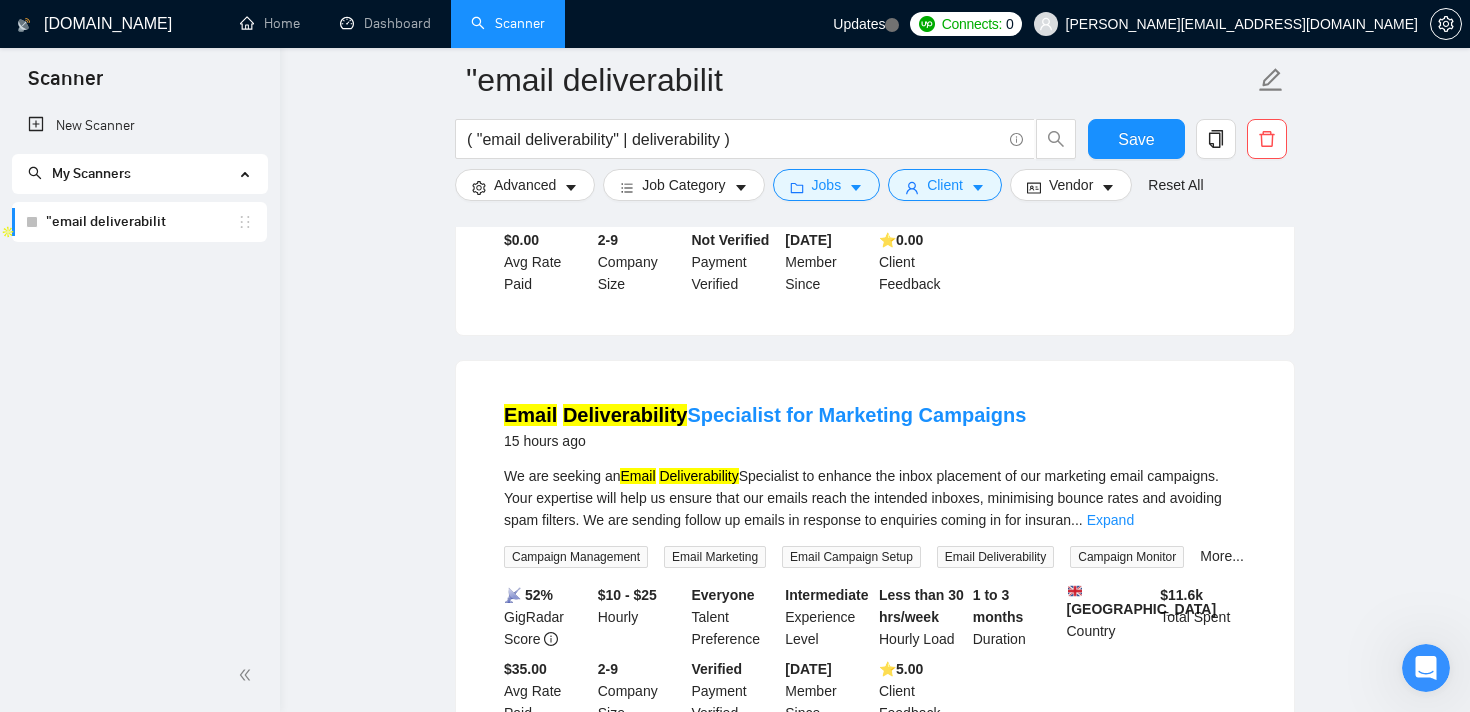 scroll, scrollTop: 484, scrollLeft: 0, axis: vertical 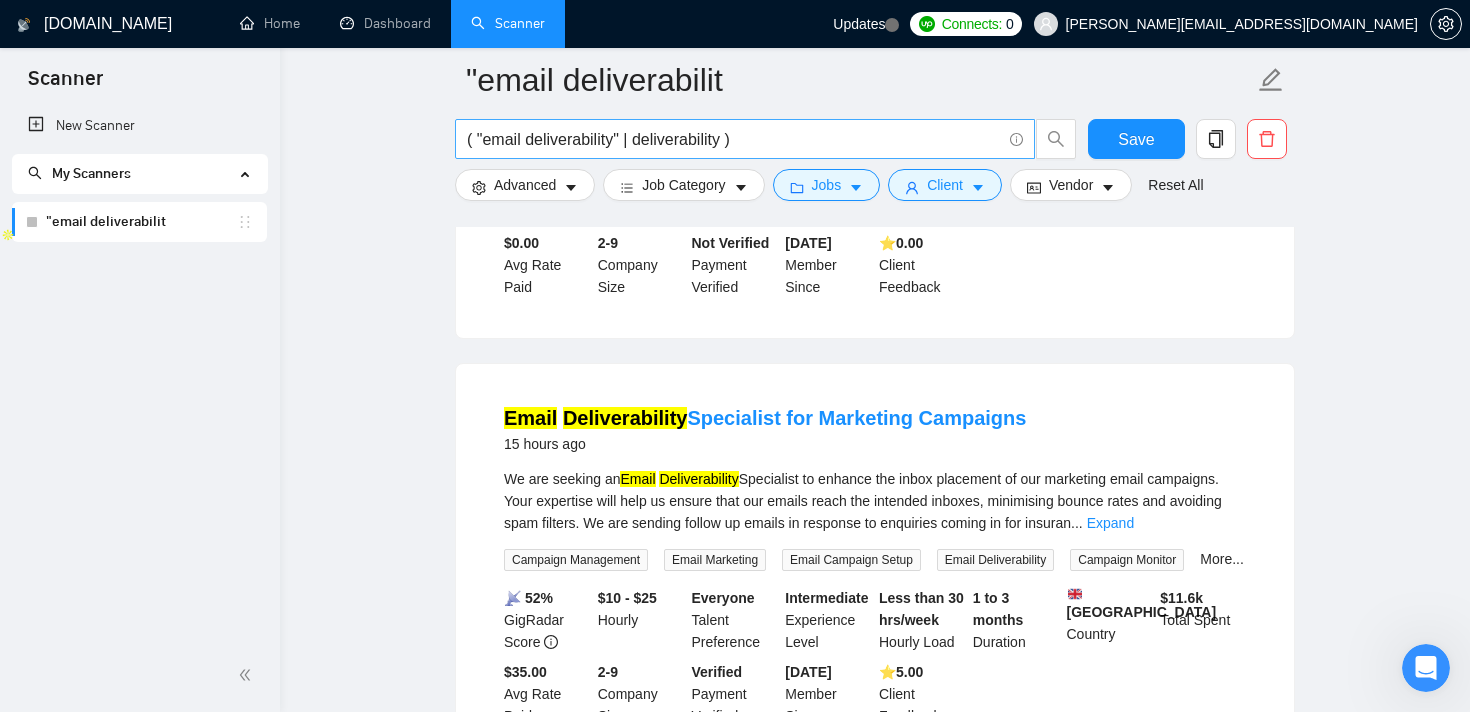 click on "( "email deliverability" | deliverability )" at bounding box center (734, 139) 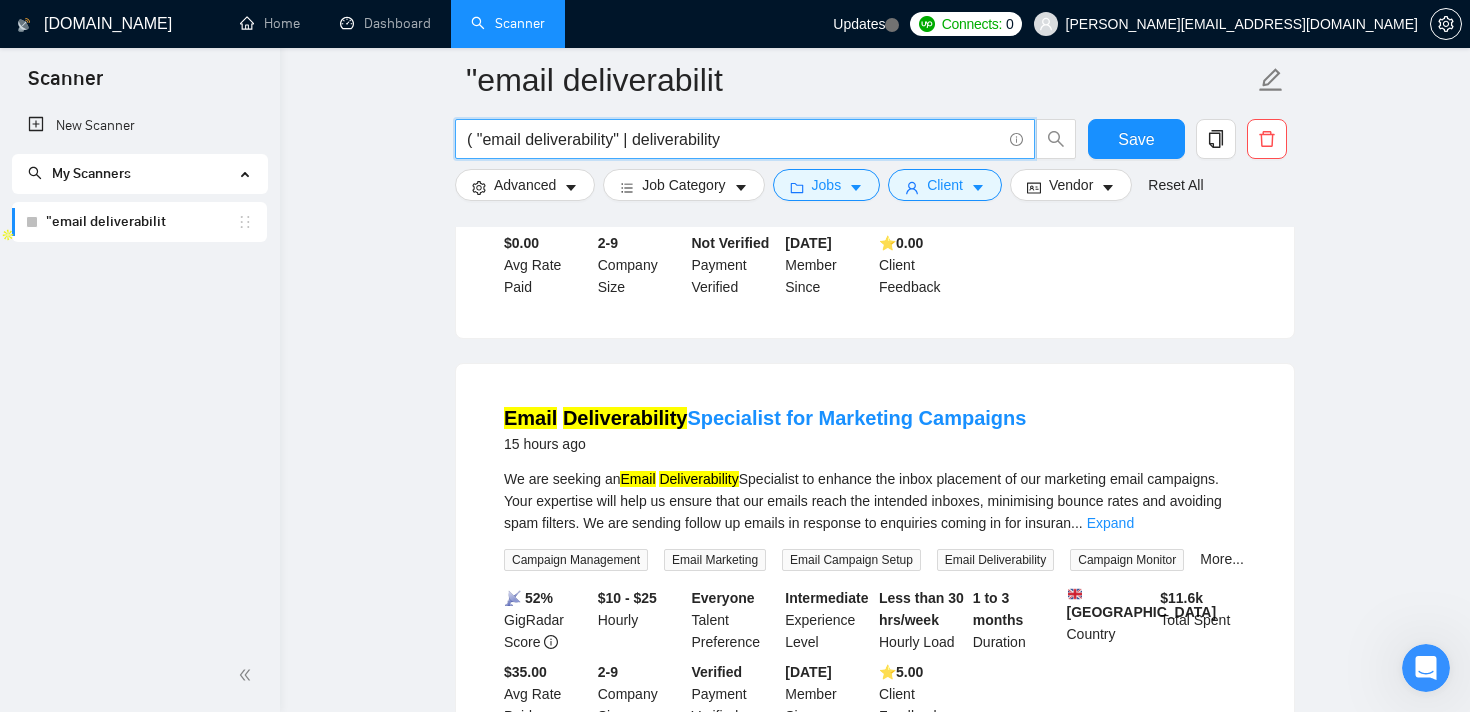 click on "( "email deliverability" | deliverability" at bounding box center [734, 139] 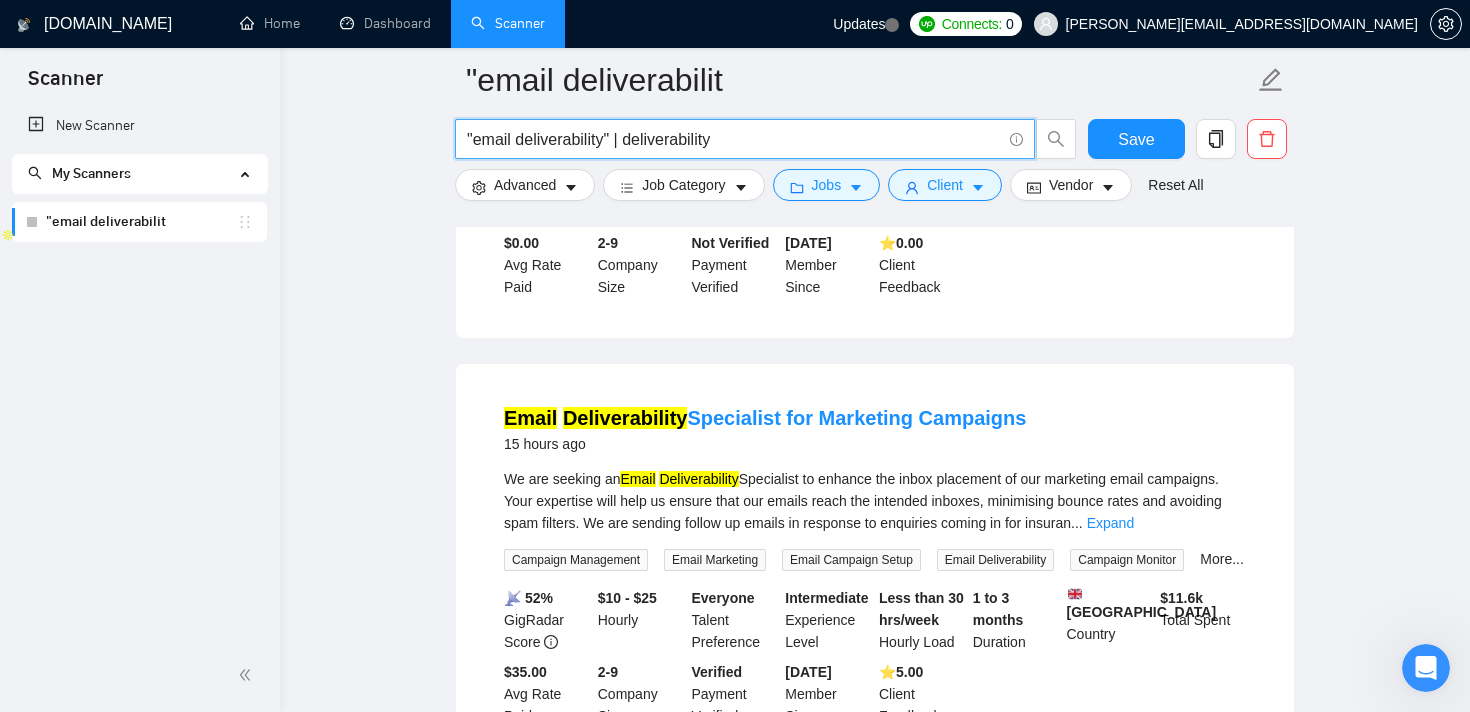 type on ""email deliverability" | deliverability" 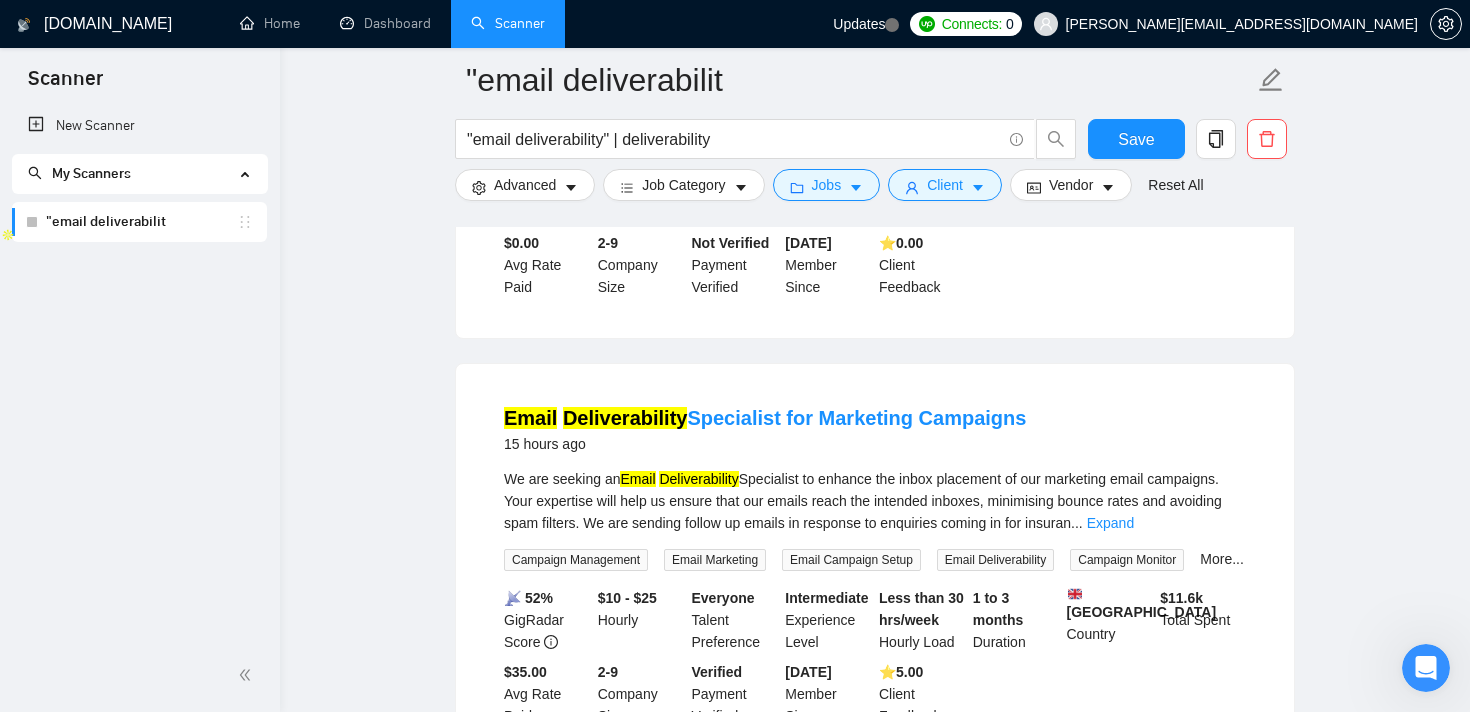 click on ""email deliverabilit "email deliverability" | deliverability Save Advanced   Job Category   Jobs   Client   Vendor   Reset All Preview Results Insights NEW Alerts Auto Bidder Detected   4105  results   (0.13 seconds) Email   Deliverability  Consultant for Lemlist Campaign 7 hours ago We’re running cold outreach through Lemlist (~200 emails/week) and Clay for lead enrichment. Some of our emails have started landing in spam, and we’re looking to:
•	Audit our current setup (SPF/DKIM/DMARC, domain health, etc.)
•	Improve inbox placement and warm-up strategy (currently 7 warm emails)
•	Identify why we’re goi ... Expand Email Marketing Campaign Management Email Marketing Strategy SendGrid Email Campaign Setup More... 📡   50% GigRadar Score   - Hourly Everyone Talent Preference Intermediate Experience Level Less than 30 hrs/week Hourly Load Less than 1 month Duration   USA Country $ 0 Total Spent $0.00 Avg Rate Paid 2-9 Company Size Not Verified Payment Verified Jul, 2025 Member Since ⭐️  0.00" at bounding box center [875, 1984] 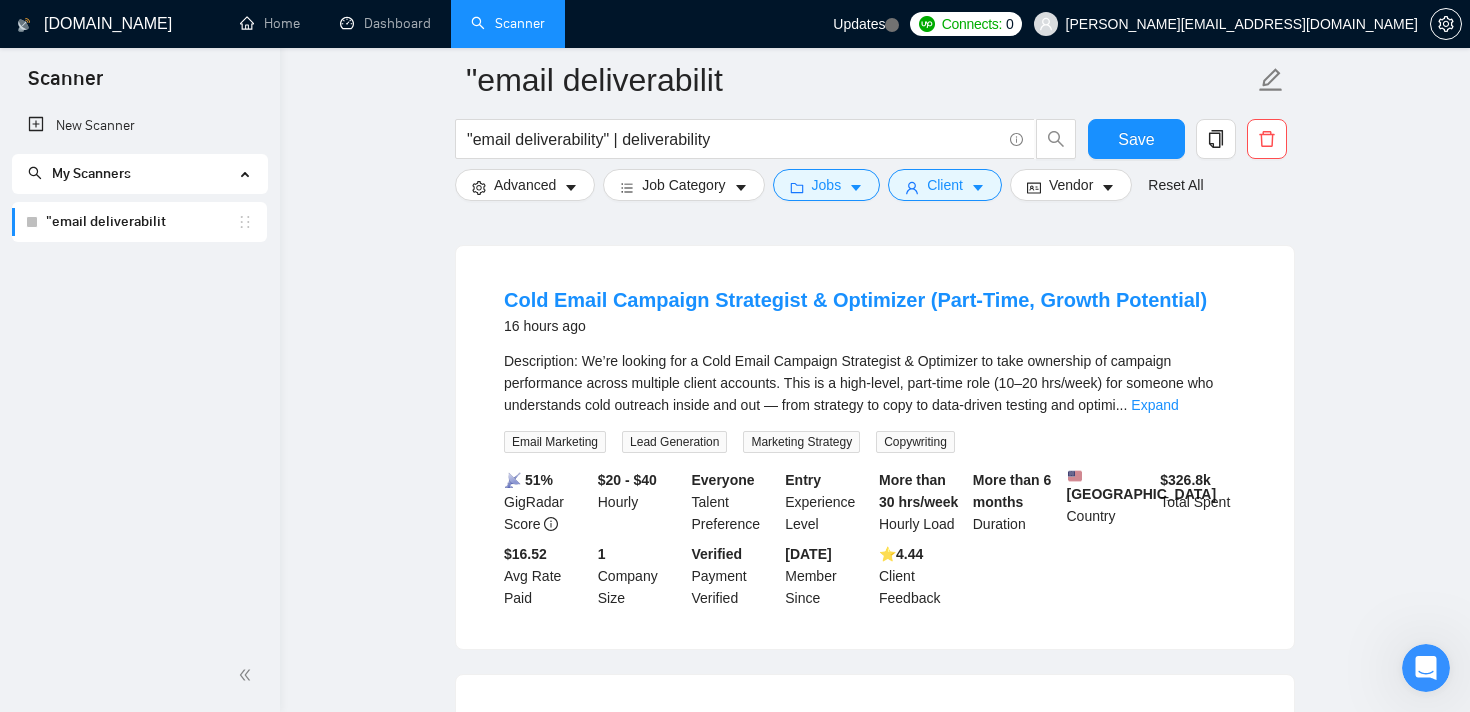 scroll, scrollTop: 1042, scrollLeft: 0, axis: vertical 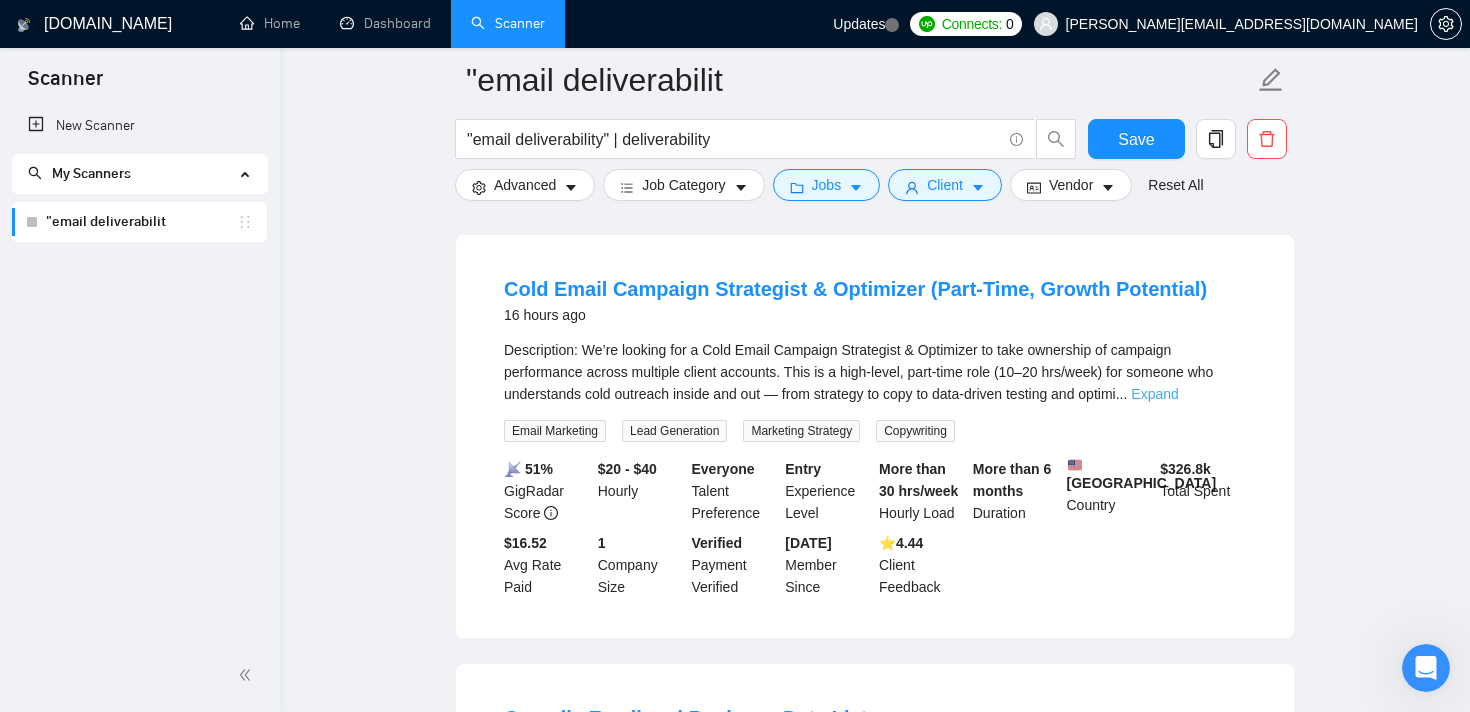 click on "Expand" at bounding box center (1154, 394) 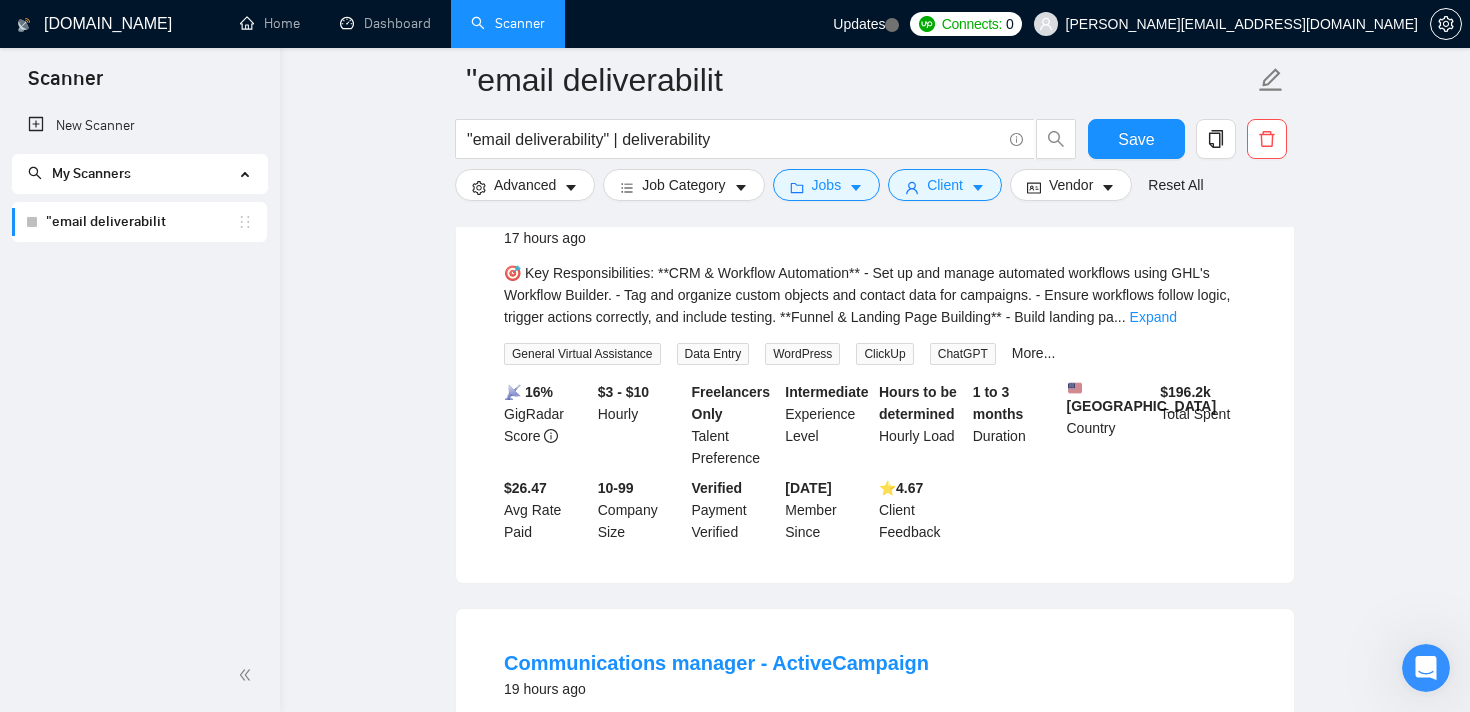 scroll, scrollTop: 2666, scrollLeft: 0, axis: vertical 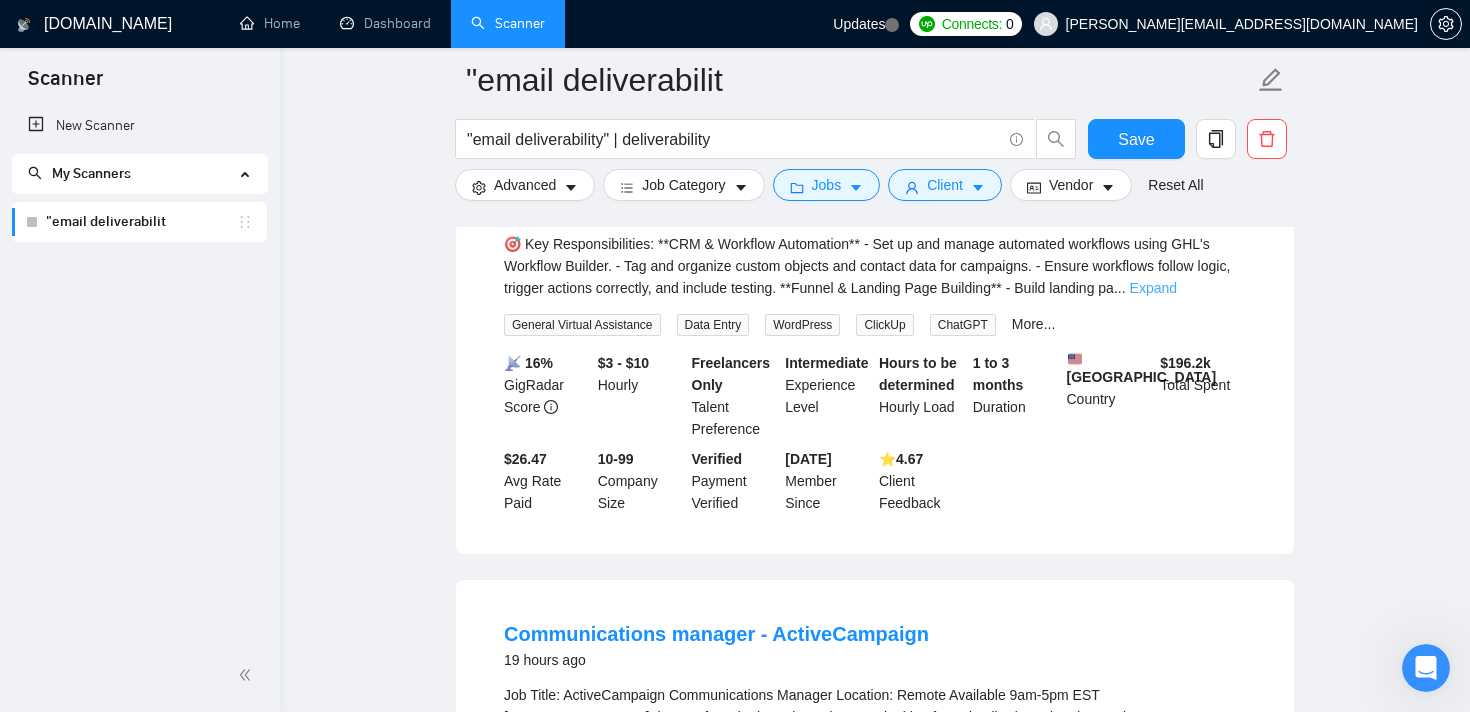 click on "Expand" at bounding box center (1153, 288) 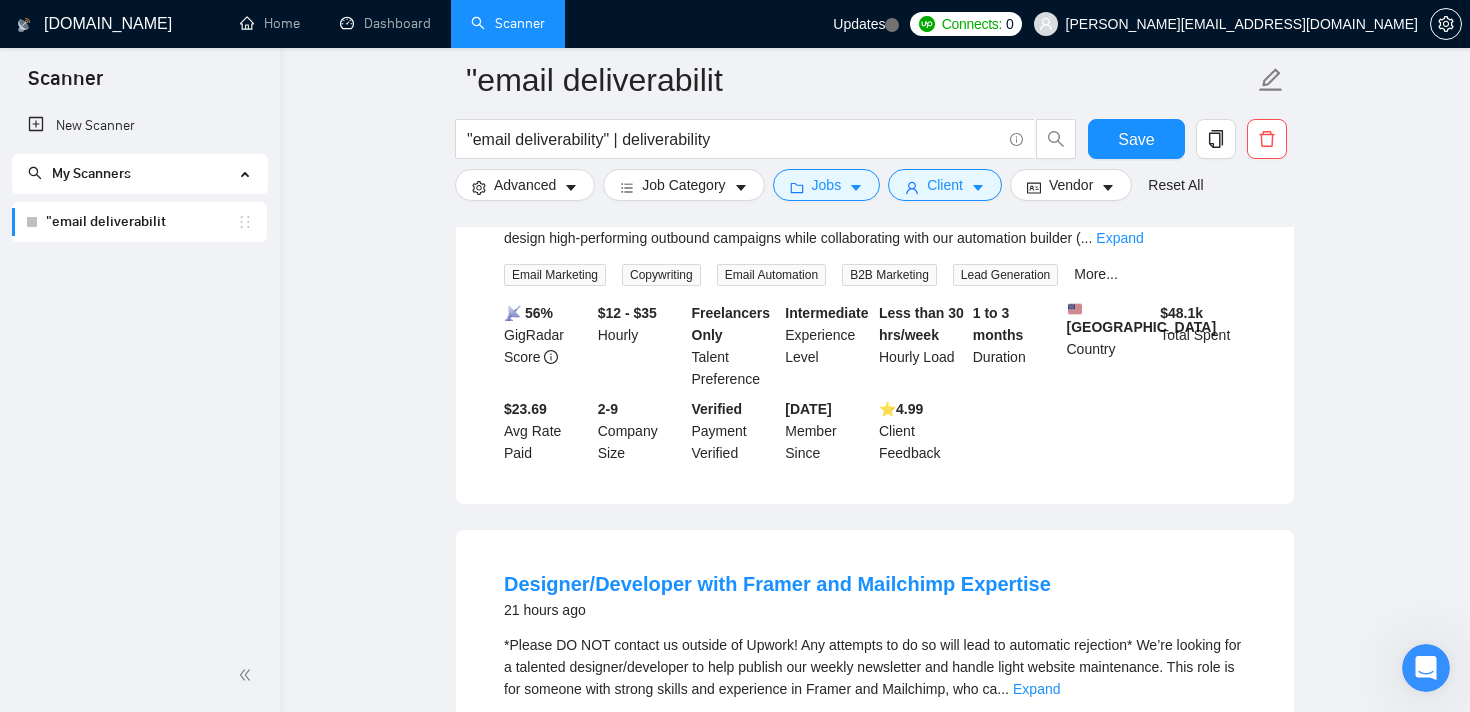 scroll, scrollTop: 3932, scrollLeft: 0, axis: vertical 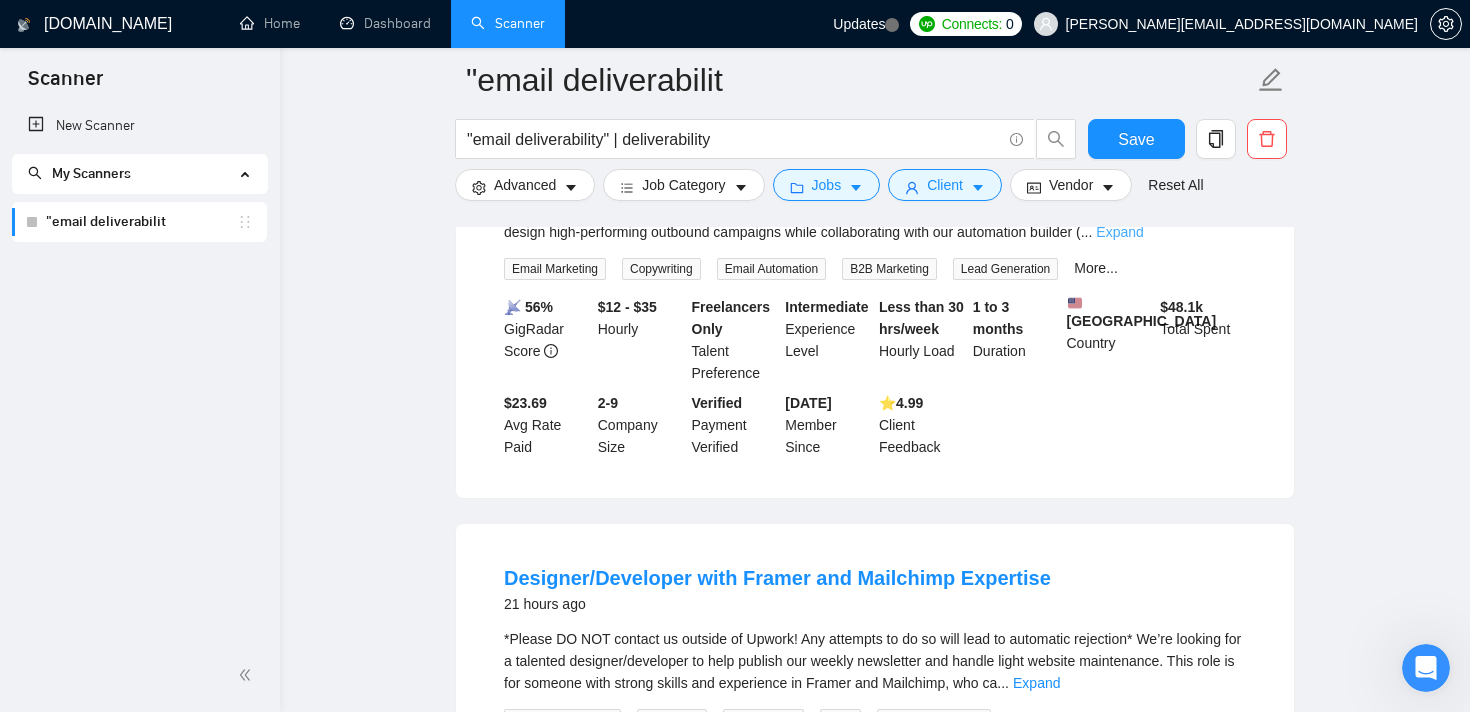 click on "Expand" at bounding box center [1119, 232] 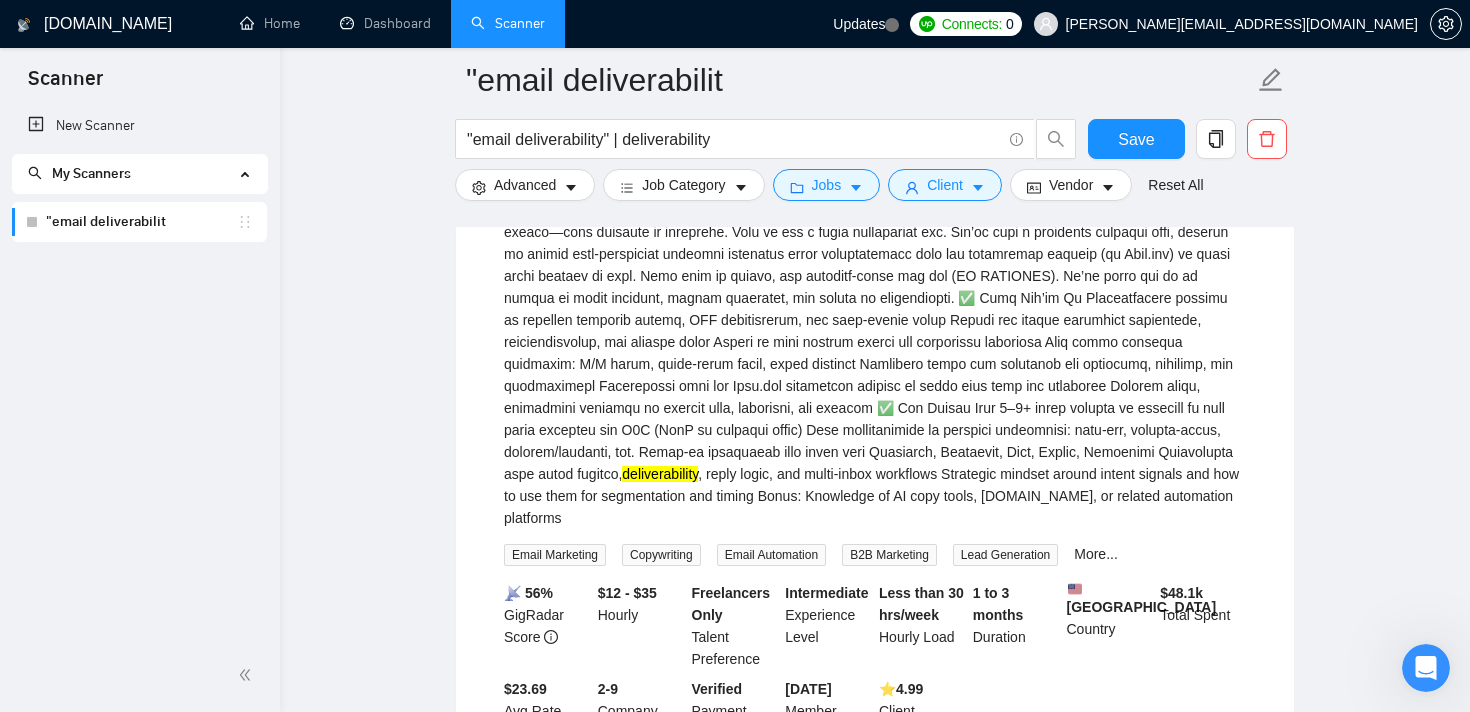 scroll, scrollTop: 3877, scrollLeft: 0, axis: vertical 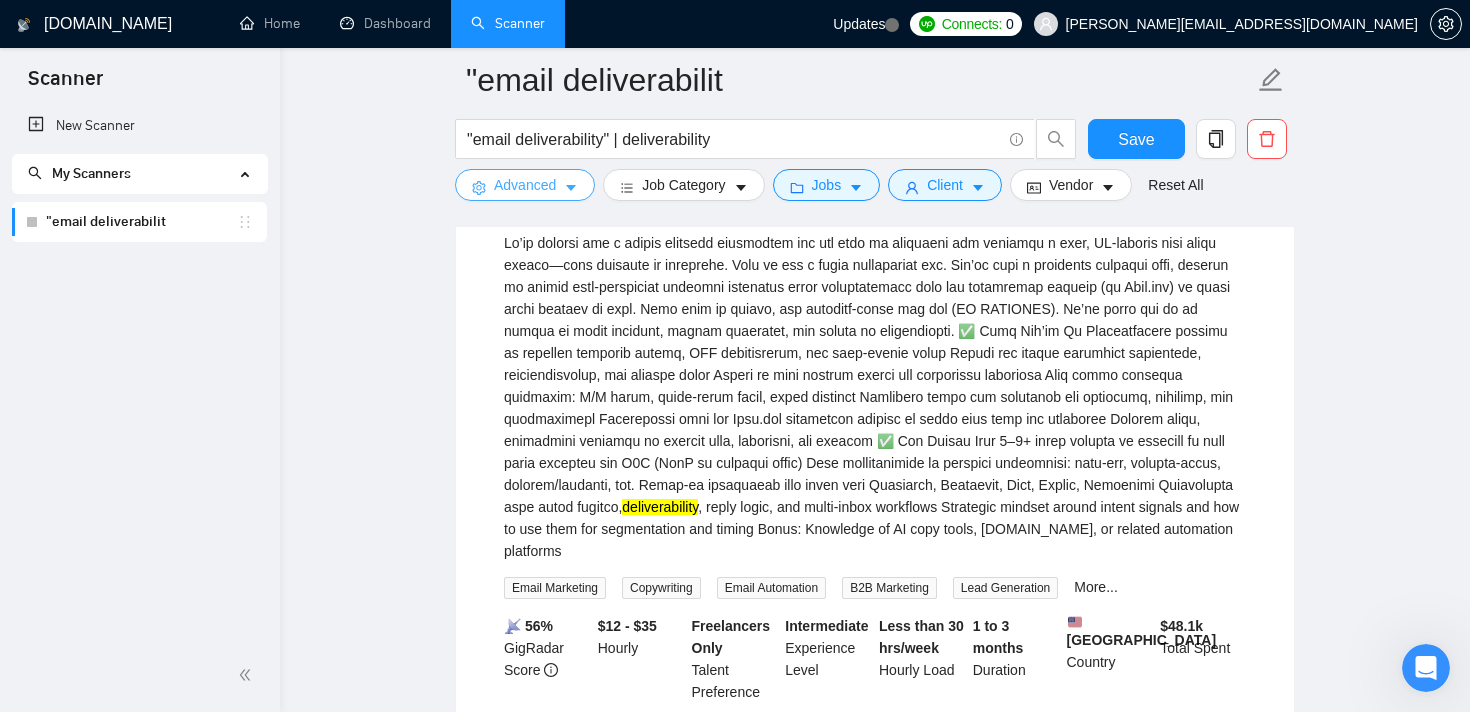 click on "Advanced" at bounding box center (525, 185) 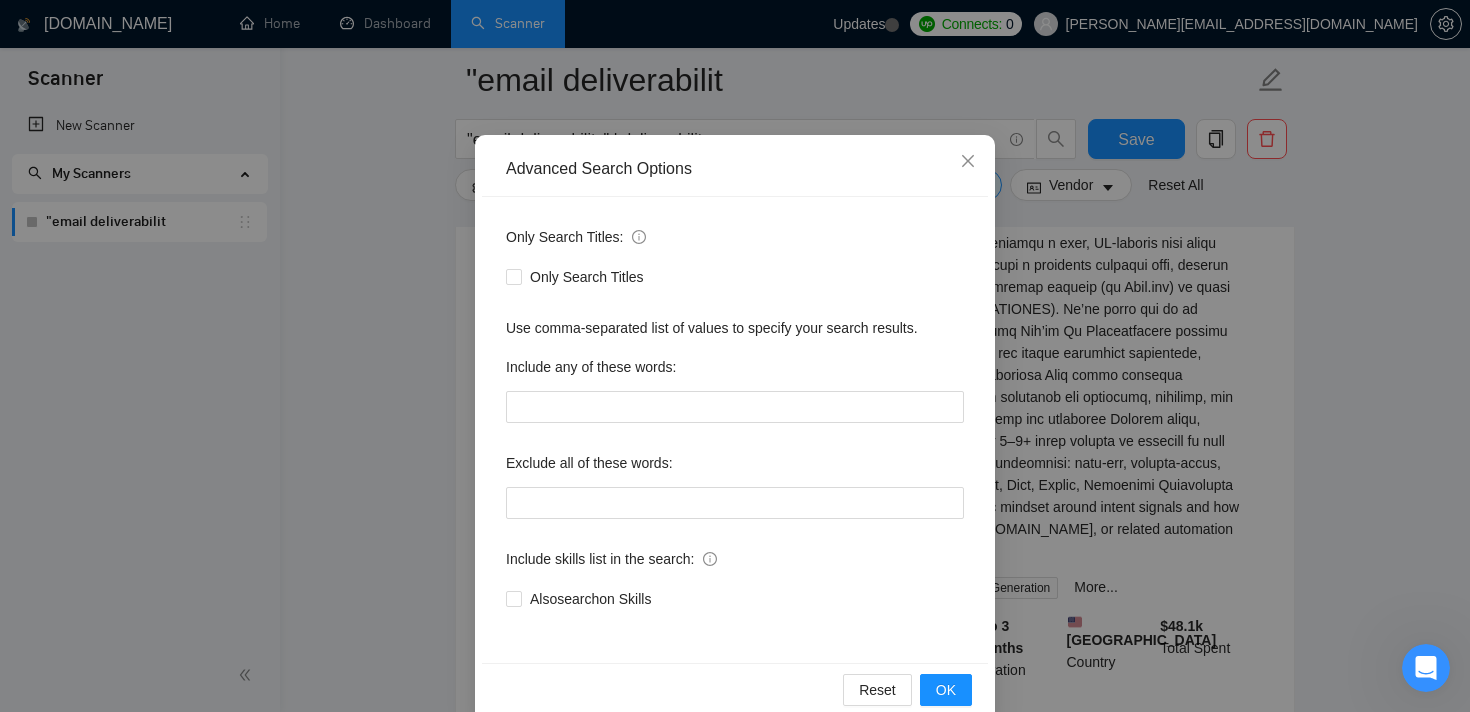 scroll, scrollTop: 120, scrollLeft: 0, axis: vertical 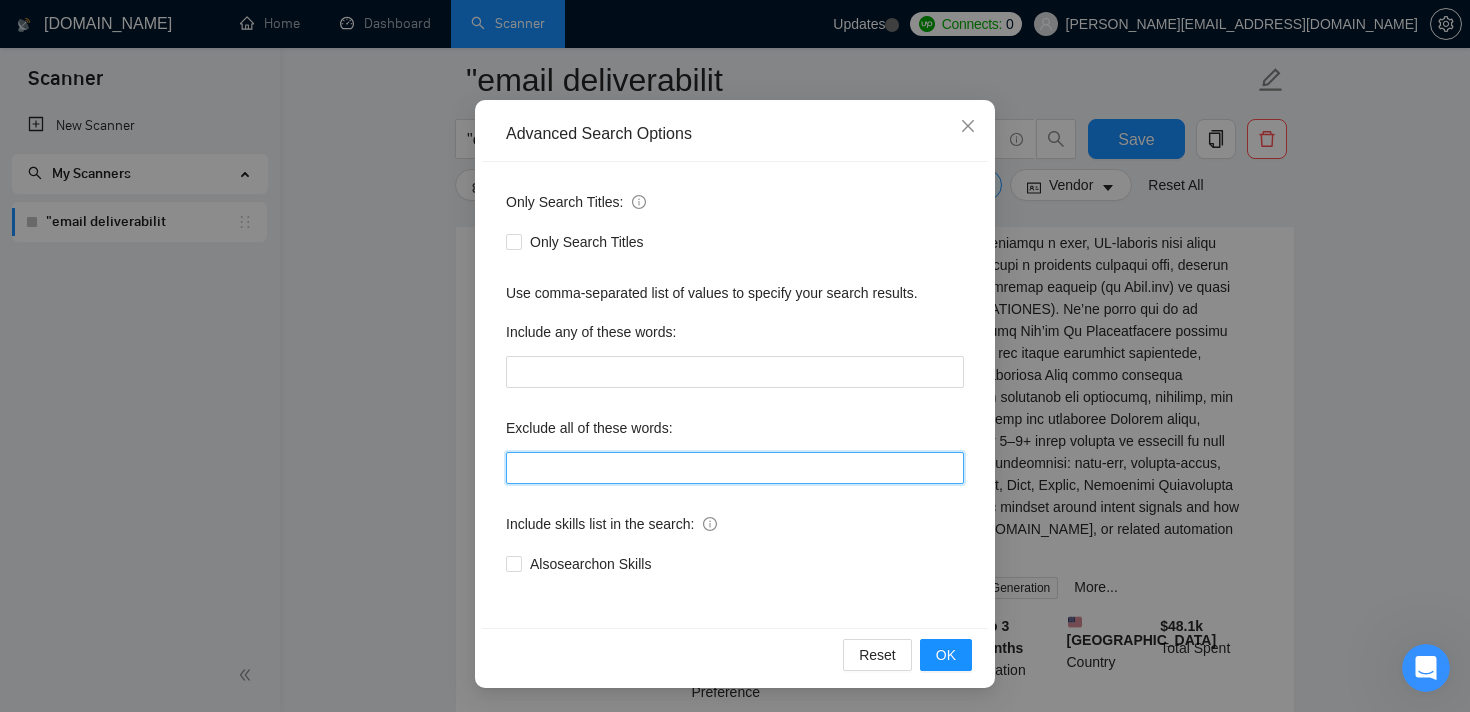 click at bounding box center [735, 468] 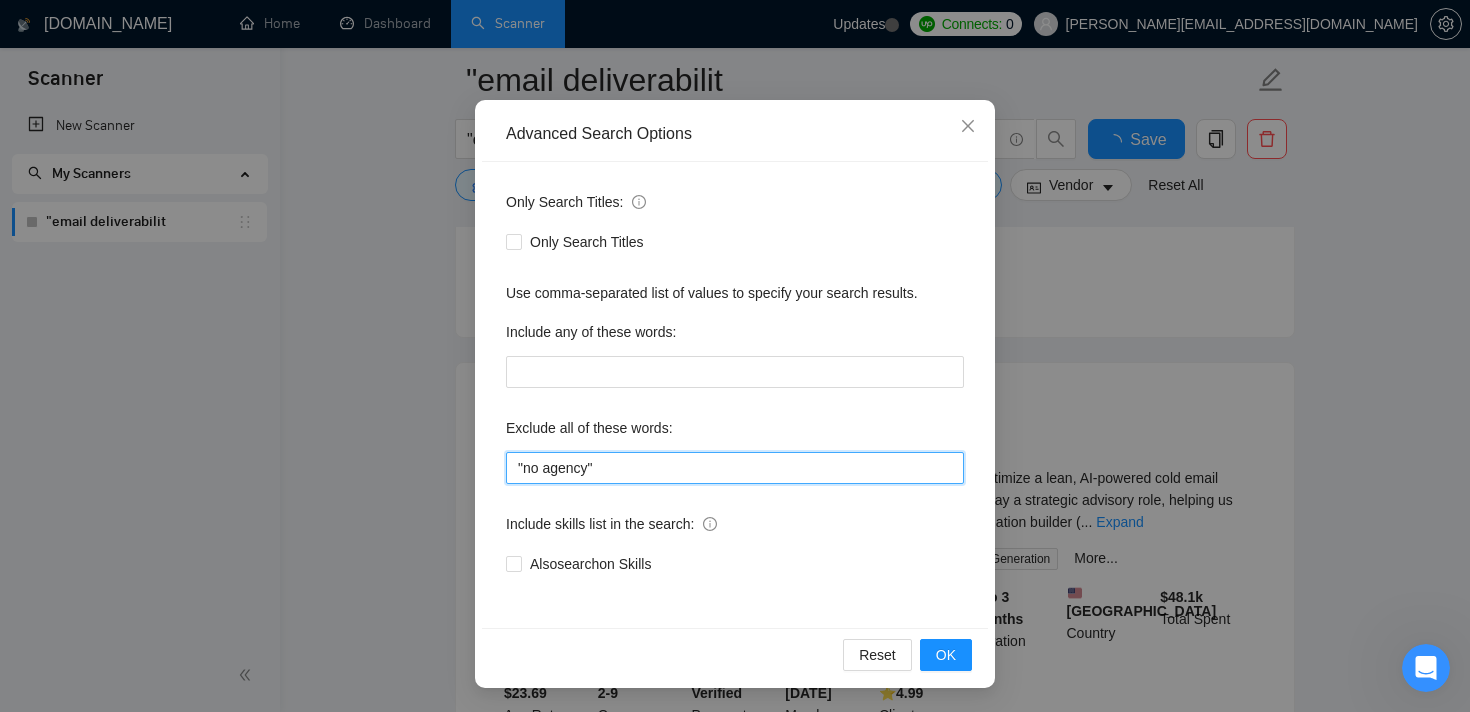 scroll, scrollTop: 3877, scrollLeft: 0, axis: vertical 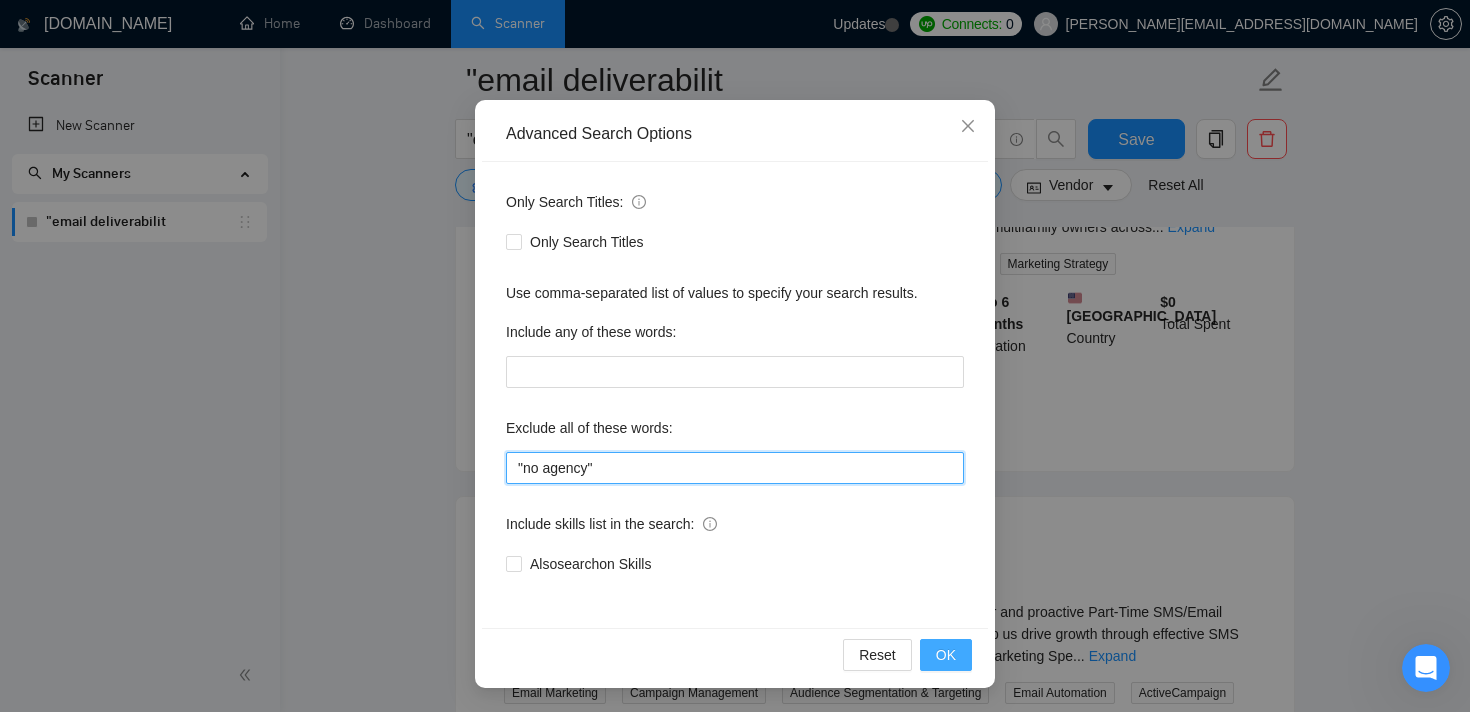 type on ""no agency"" 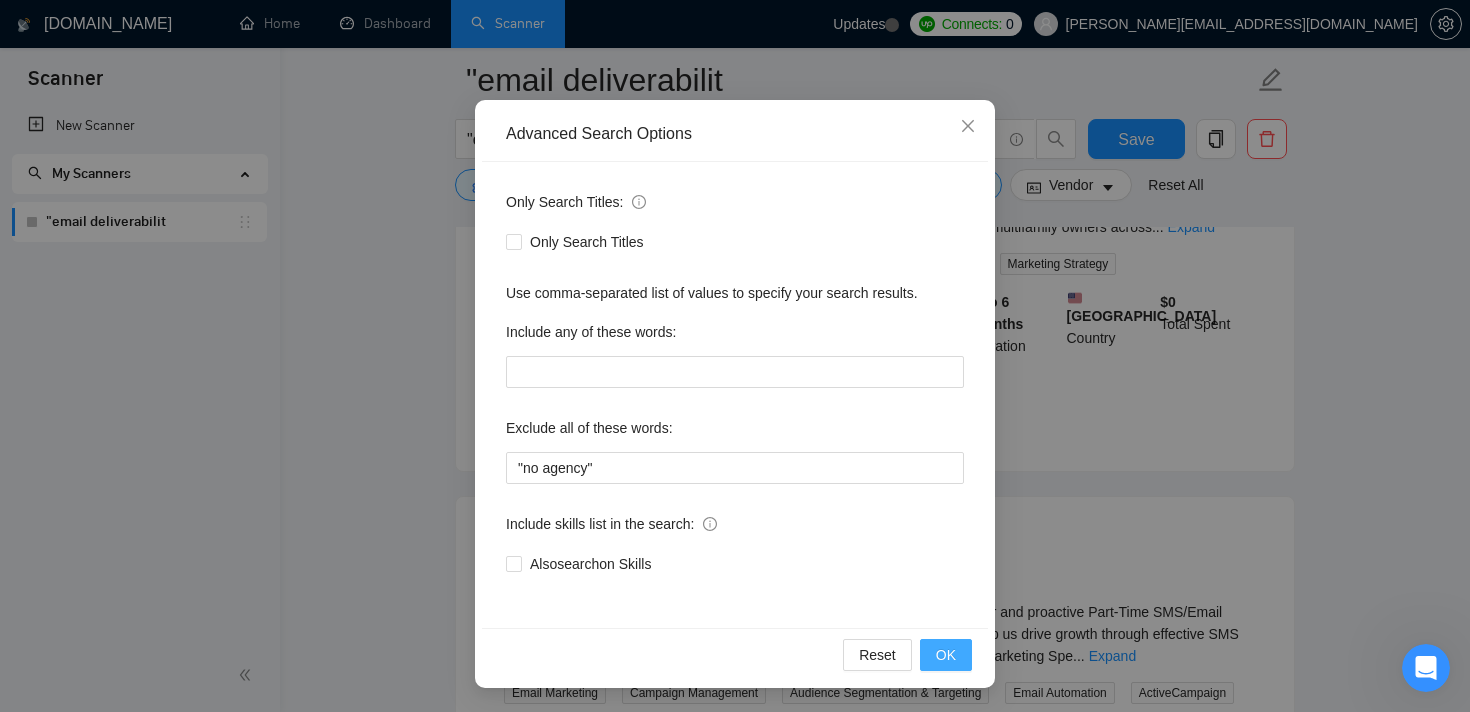 click on "OK" at bounding box center (946, 655) 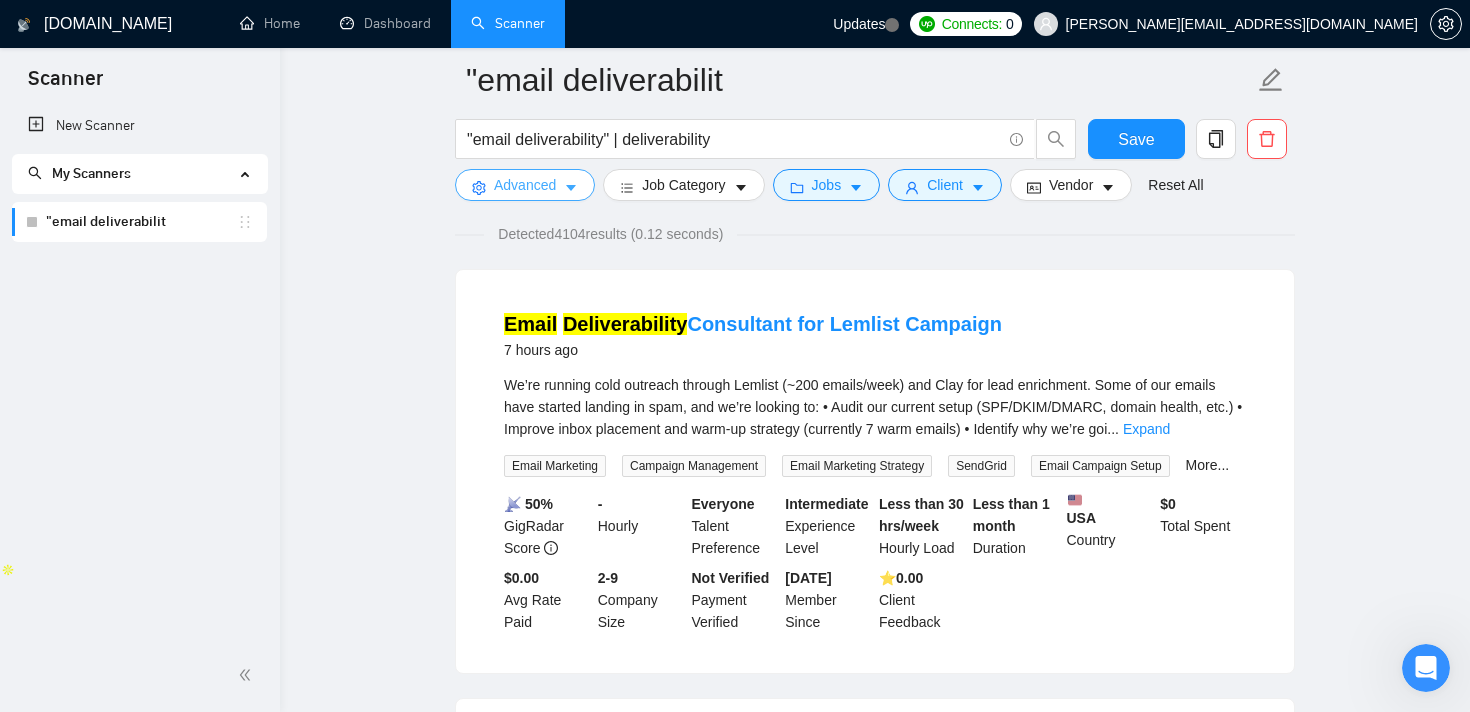 scroll, scrollTop: 0, scrollLeft: 0, axis: both 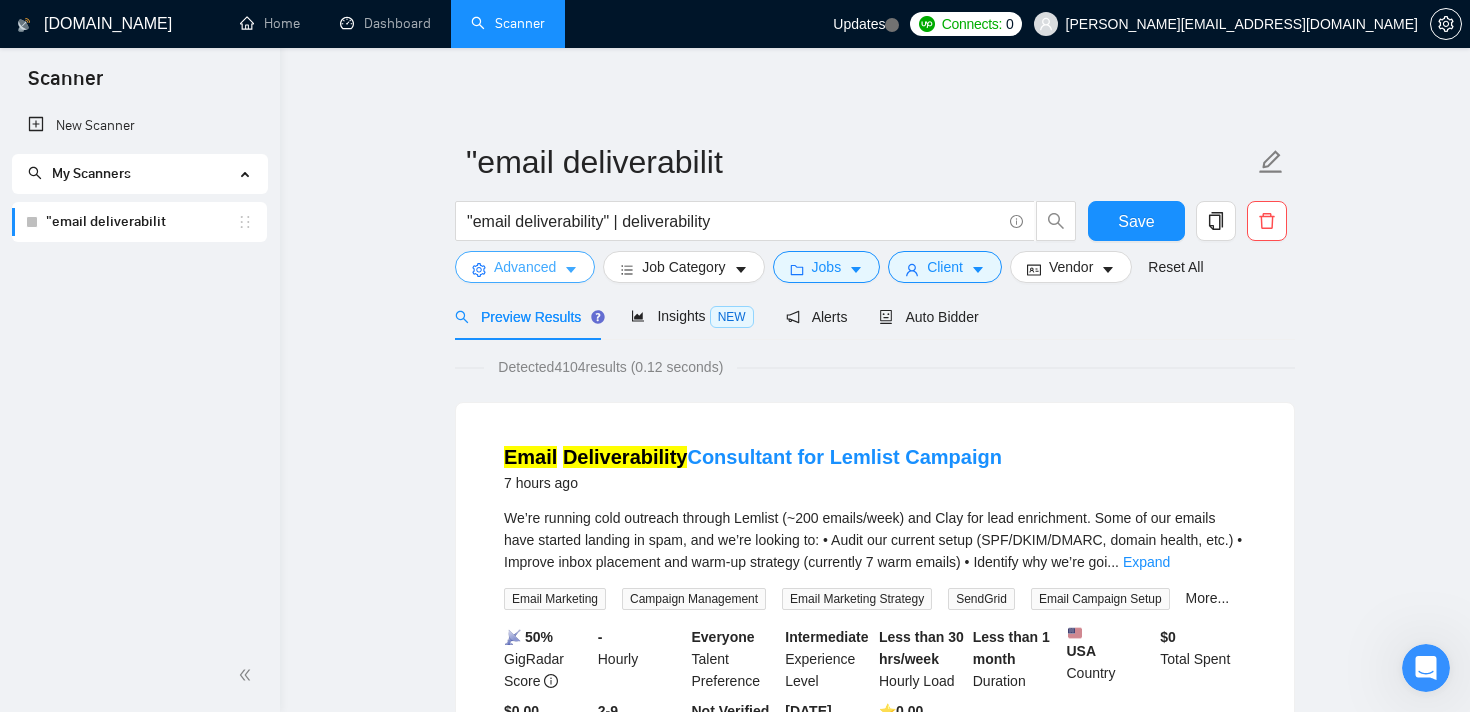type 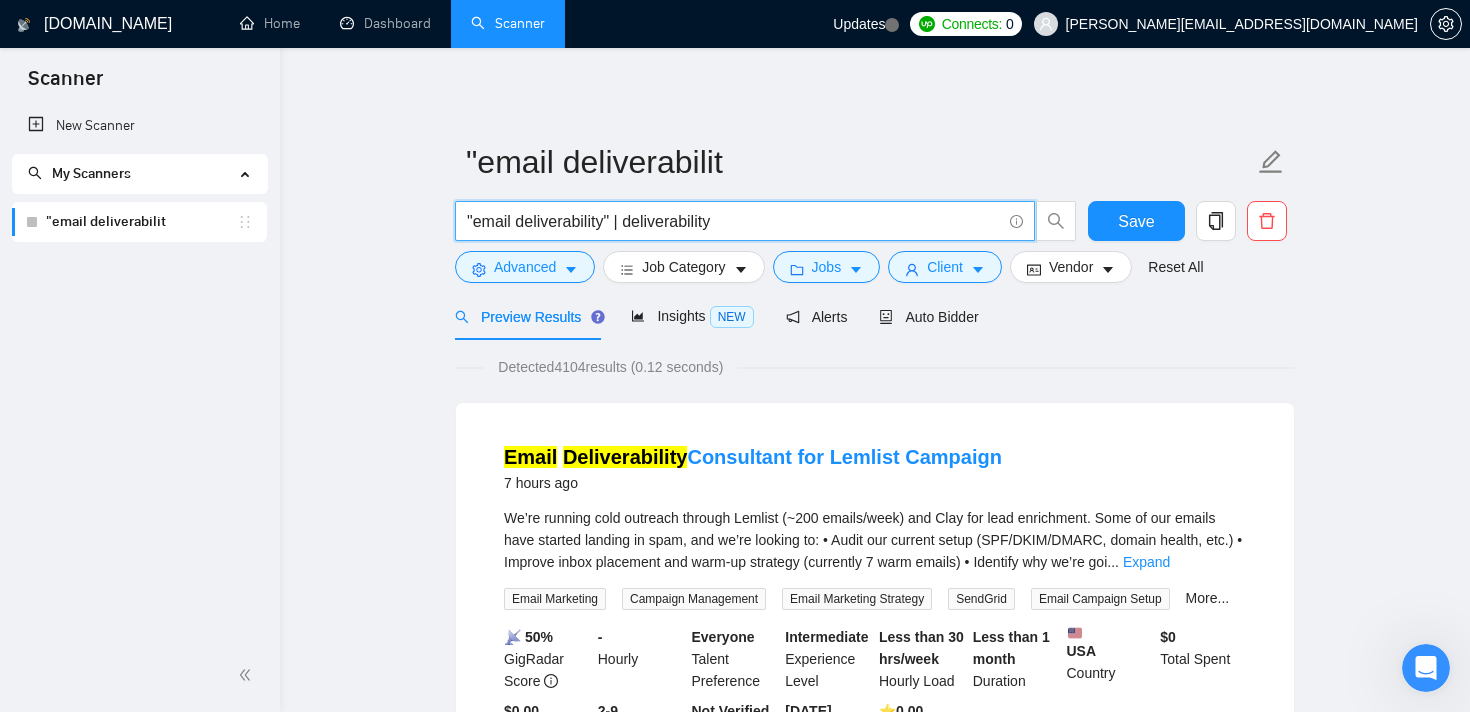 click on ""email deliverability" | deliverability" at bounding box center (734, 221) 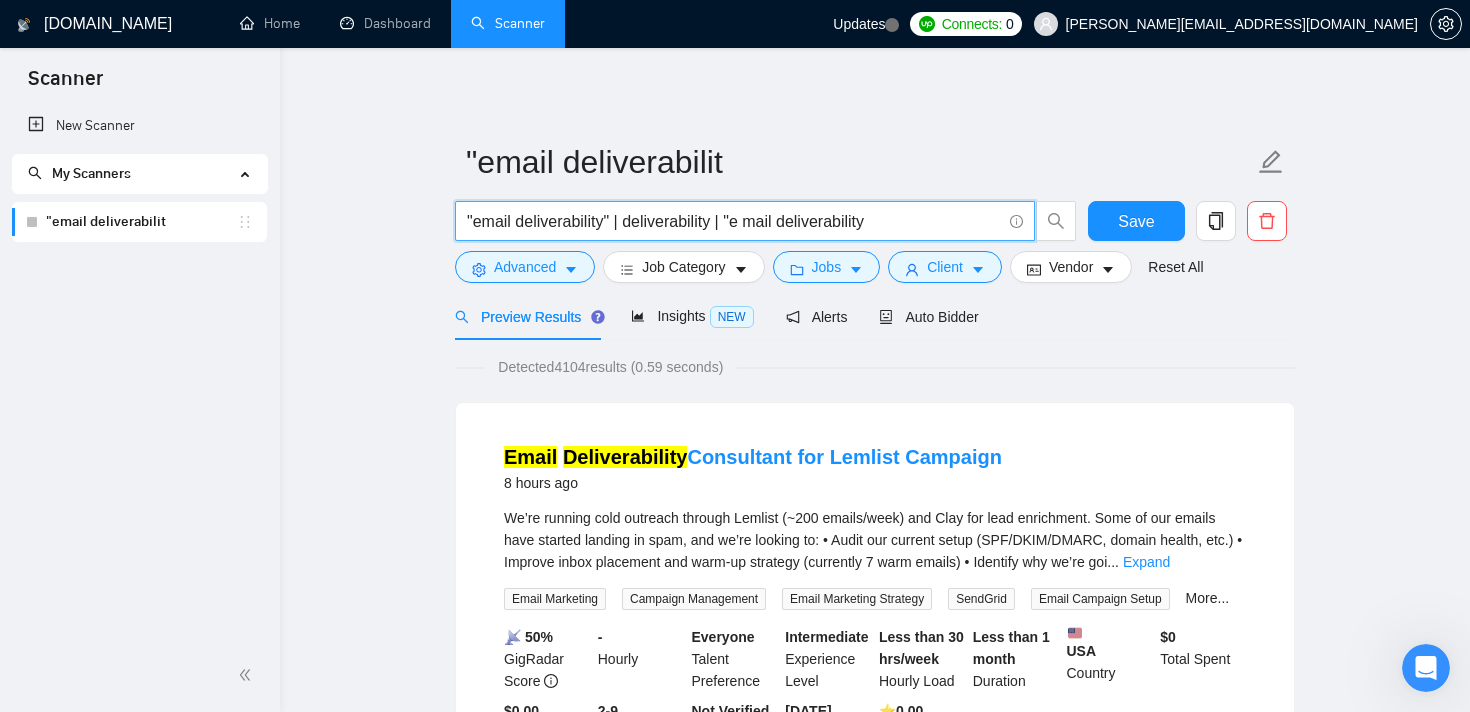 type on ""email deliverability" | deliverability | "e mail deliverability"" 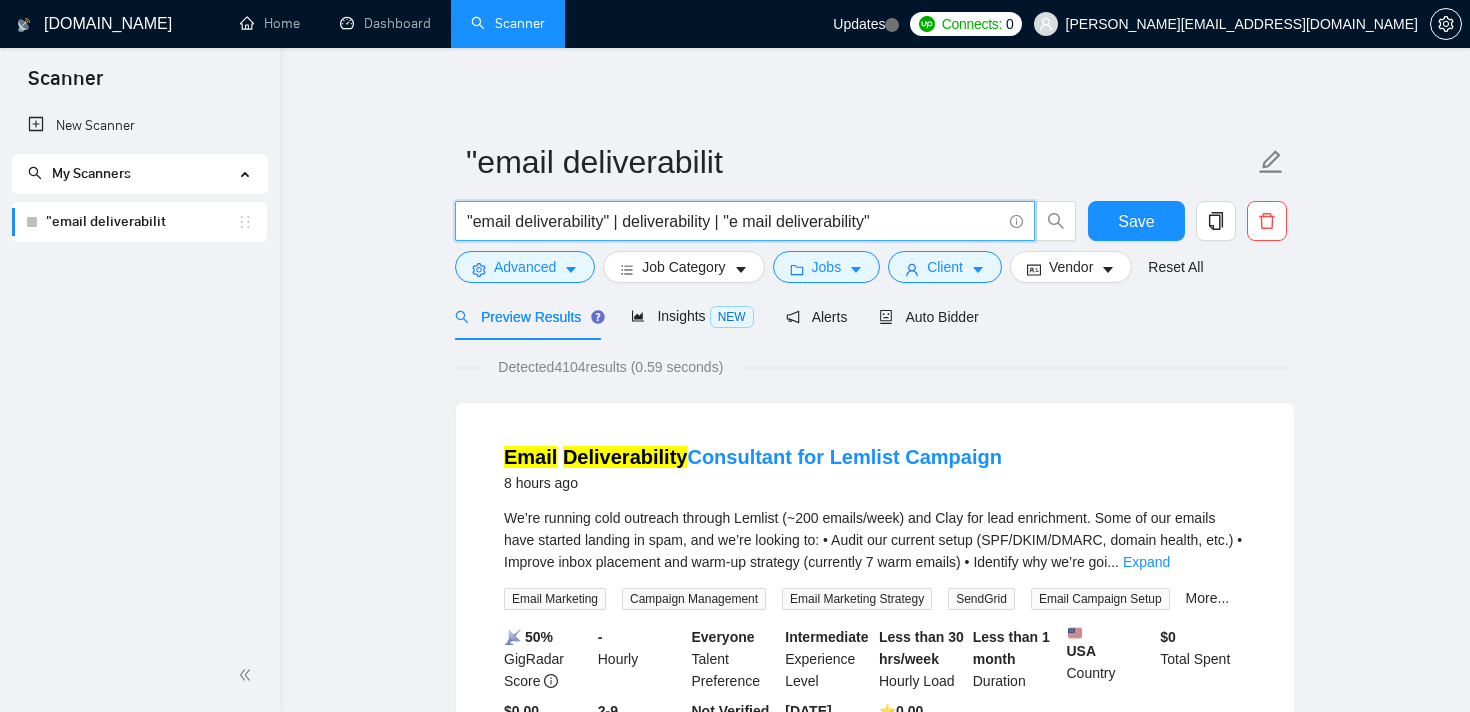 scroll, scrollTop: 0, scrollLeft: 0, axis: both 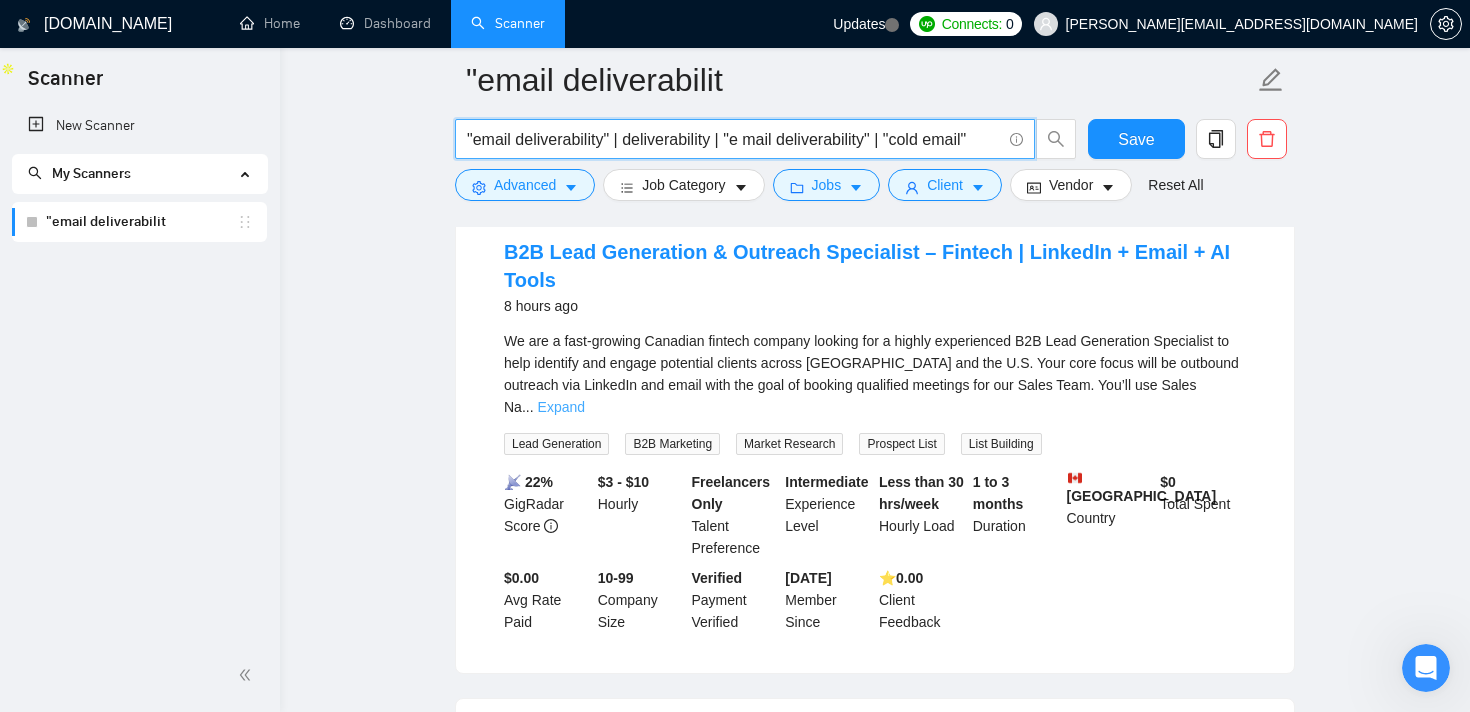 click on "Expand" at bounding box center (561, 407) 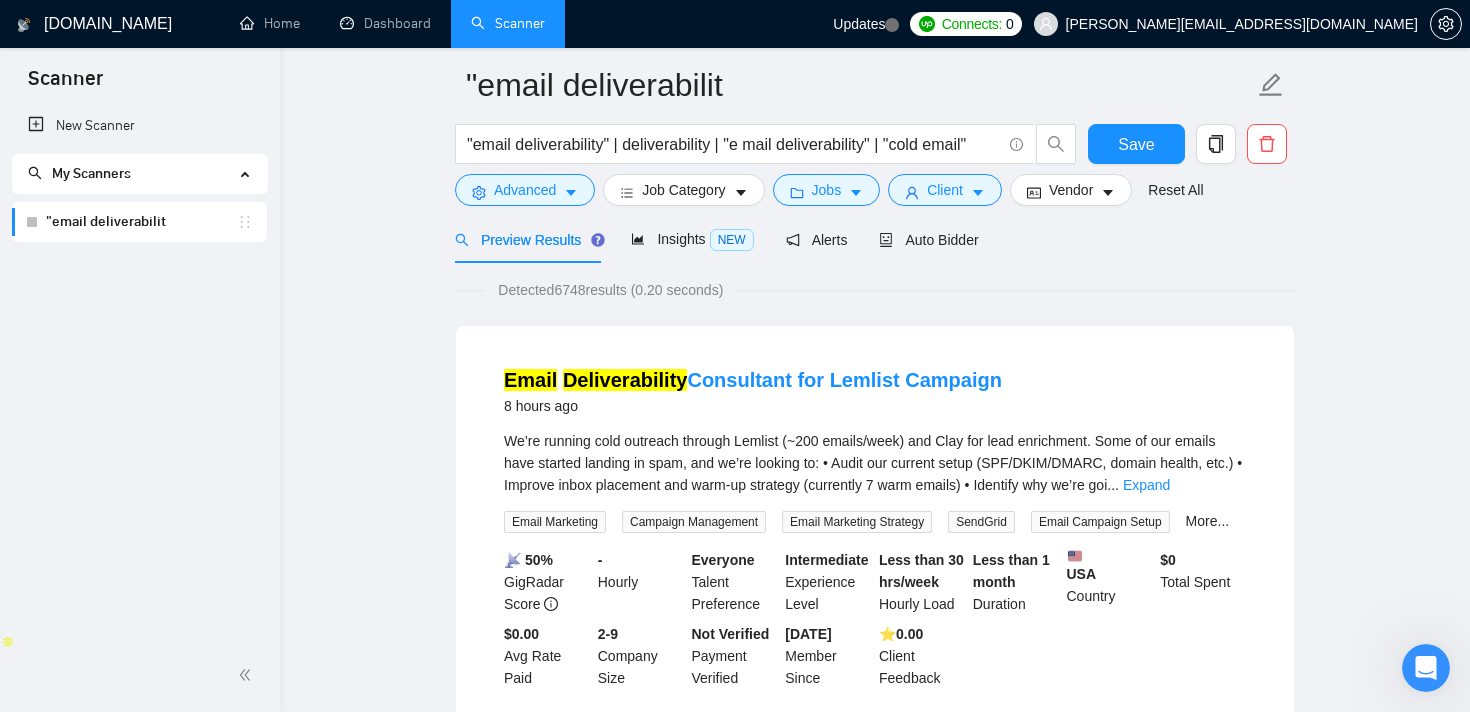 scroll, scrollTop: 76, scrollLeft: 0, axis: vertical 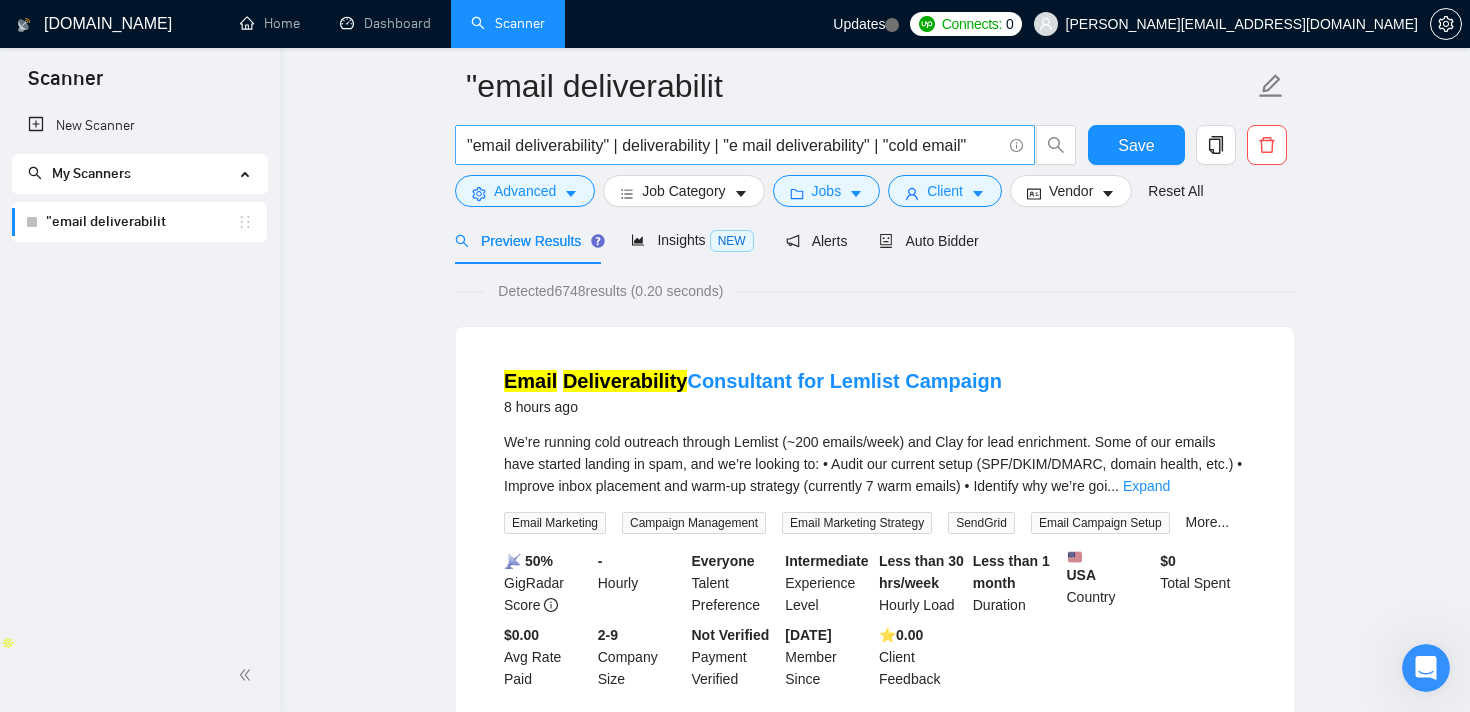 click on ""email deliverability" | deliverability | "e mail deliverability" | "cold email"" at bounding box center (734, 145) 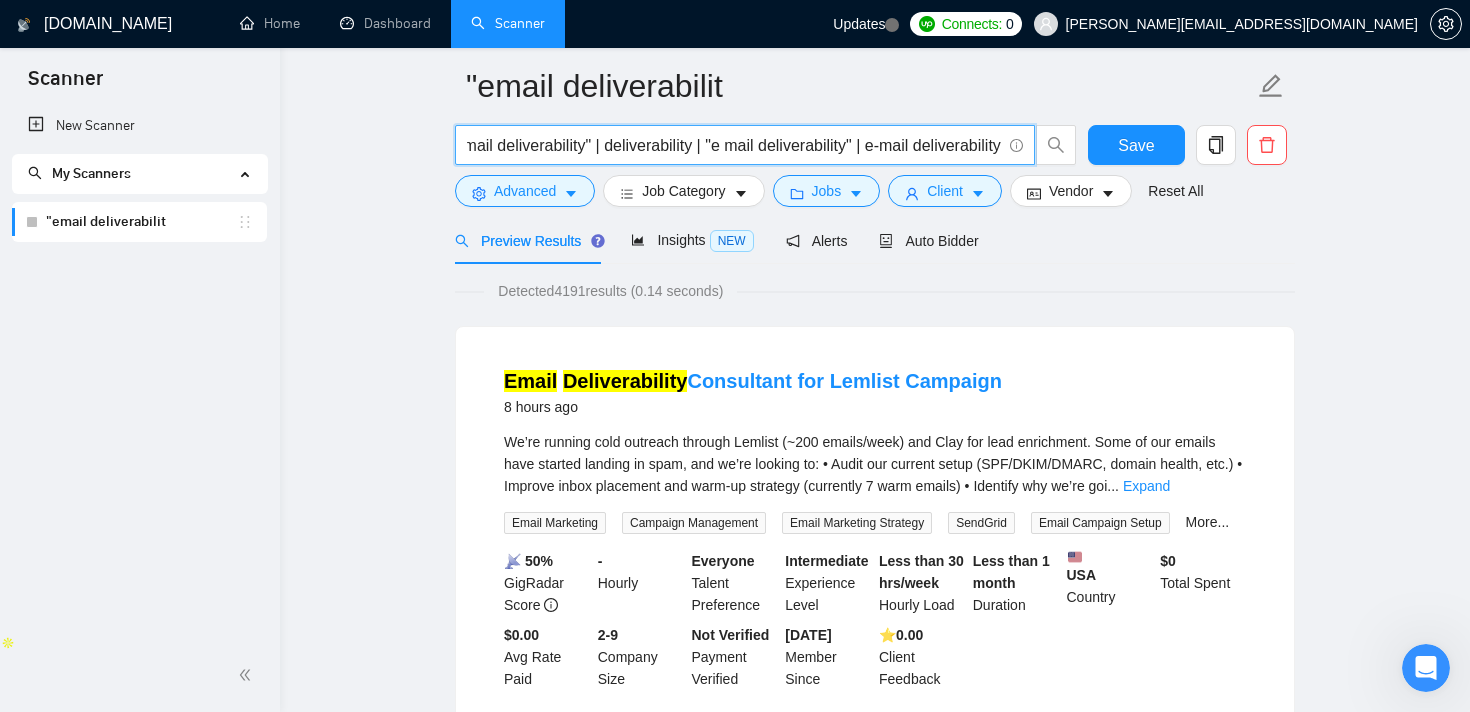 scroll, scrollTop: 0, scrollLeft: 36, axis: horizontal 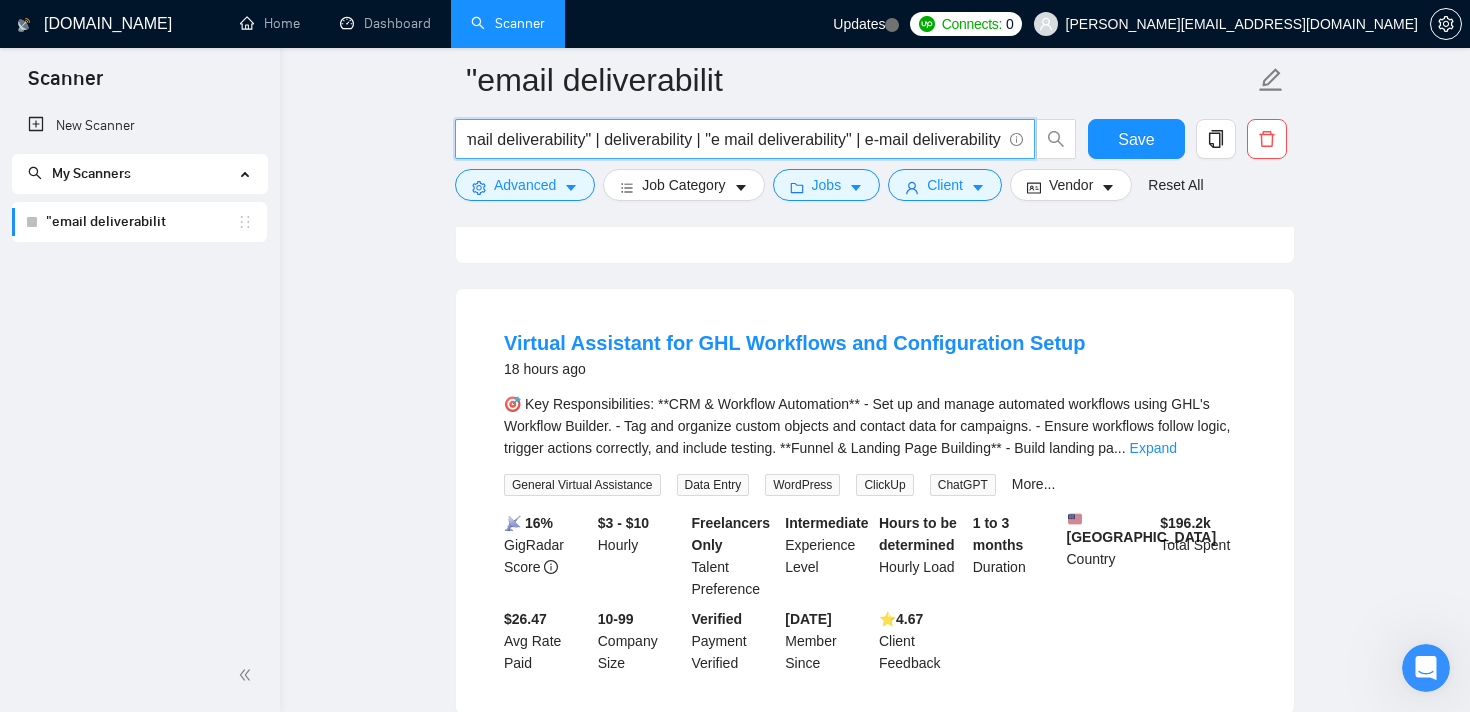 click on ""email deliverability" | deliverability | "e mail deliverability" | e-mail deliverability" at bounding box center (734, 139) 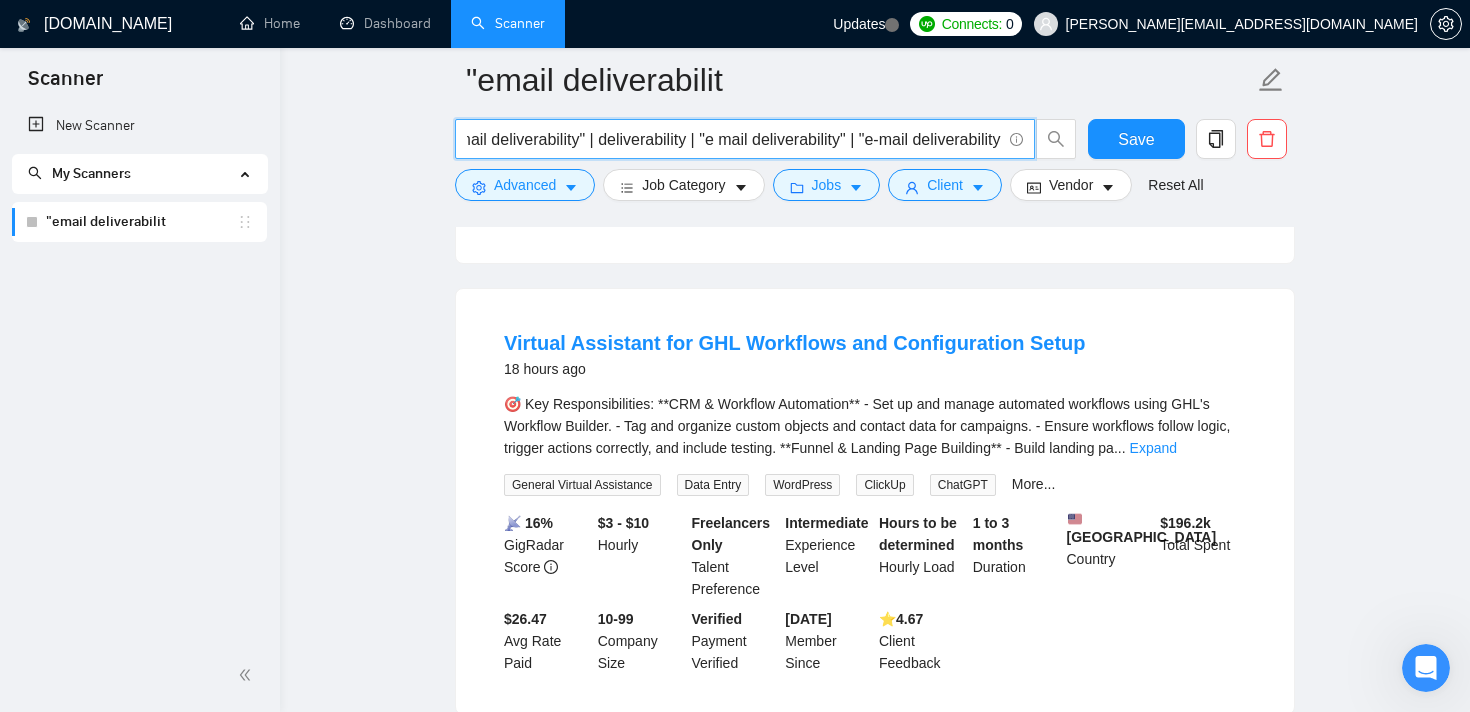 click on ""email deliverability" | deliverability | "e mail deliverability" | "e-mail deliverability" at bounding box center [734, 139] 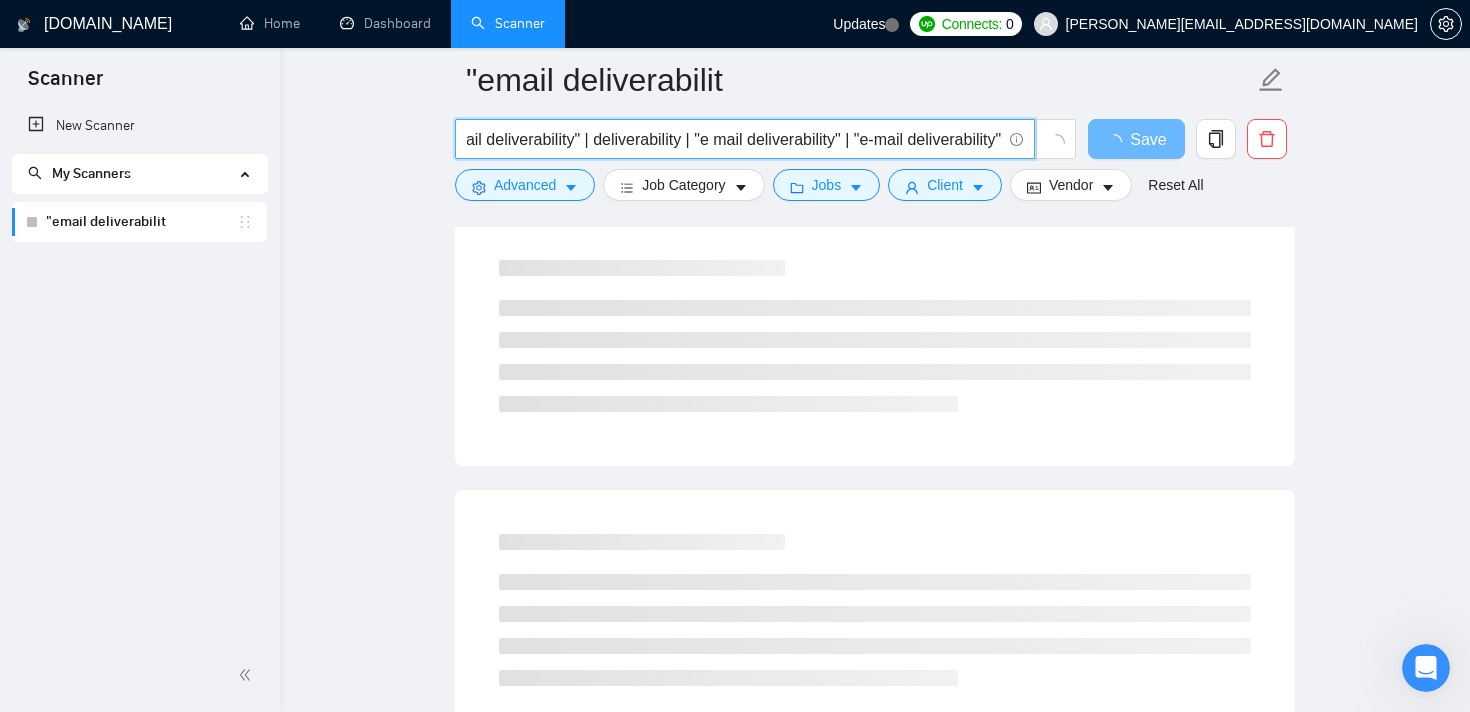 scroll, scrollTop: 0, scrollLeft: 50, axis: horizontal 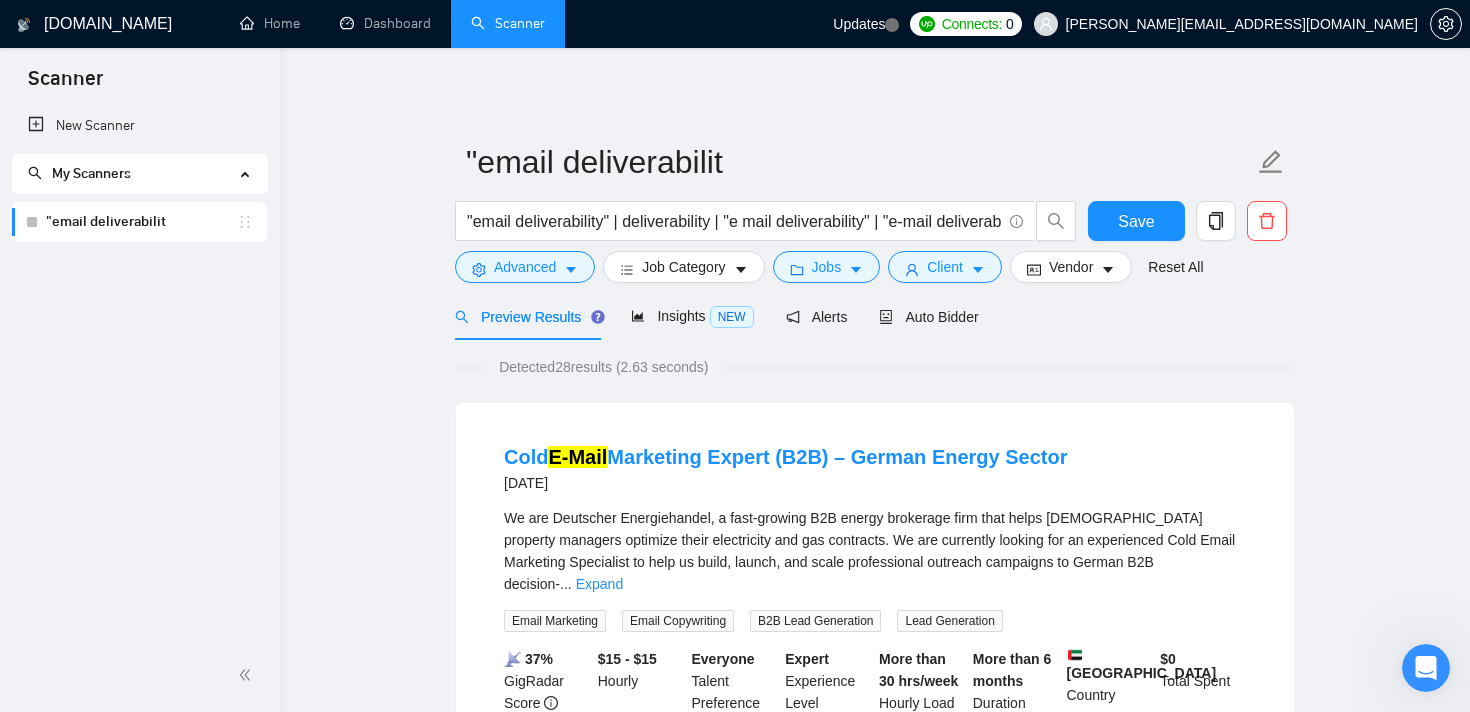 click on ""email deliverabilit "email deliverability" | deliverability | "e mail deliverability" | "e-mail deliverability" Save Advanced   Job Category   Jobs   Client   Vendor   Reset All Preview Results Insights NEW Alerts Auto Bidder Detected   28  results   (2.63 seconds) Cold  E-Mail  Marketing Expert (B2B) – German Energy Sector 13 days ago We are Deutscher Energiehandel, a fast-growing B2B energy brokerage firm that helps German property managers optimize their electricity and gas contracts.
We are currently looking for an experienced Cold Email Marketing Specialist to help us build, launch, and scale professional outreach campaigns to German B2B decision- ... Expand Email Marketing Email Copywriting B2B Lead Generation Lead Generation 📡   37% GigRadar Score   $15 - $15 Hourly Everyone Talent Preference Expert Experience Level More than 30 hrs/week Hourly Load More than 6 months Duration   United Arab Emirates Country $ 0 Total Spent $0.00 Avg Rate Paid - Company Size Verified Payment Verified Mar, 2024 ..." at bounding box center (875, 2423) 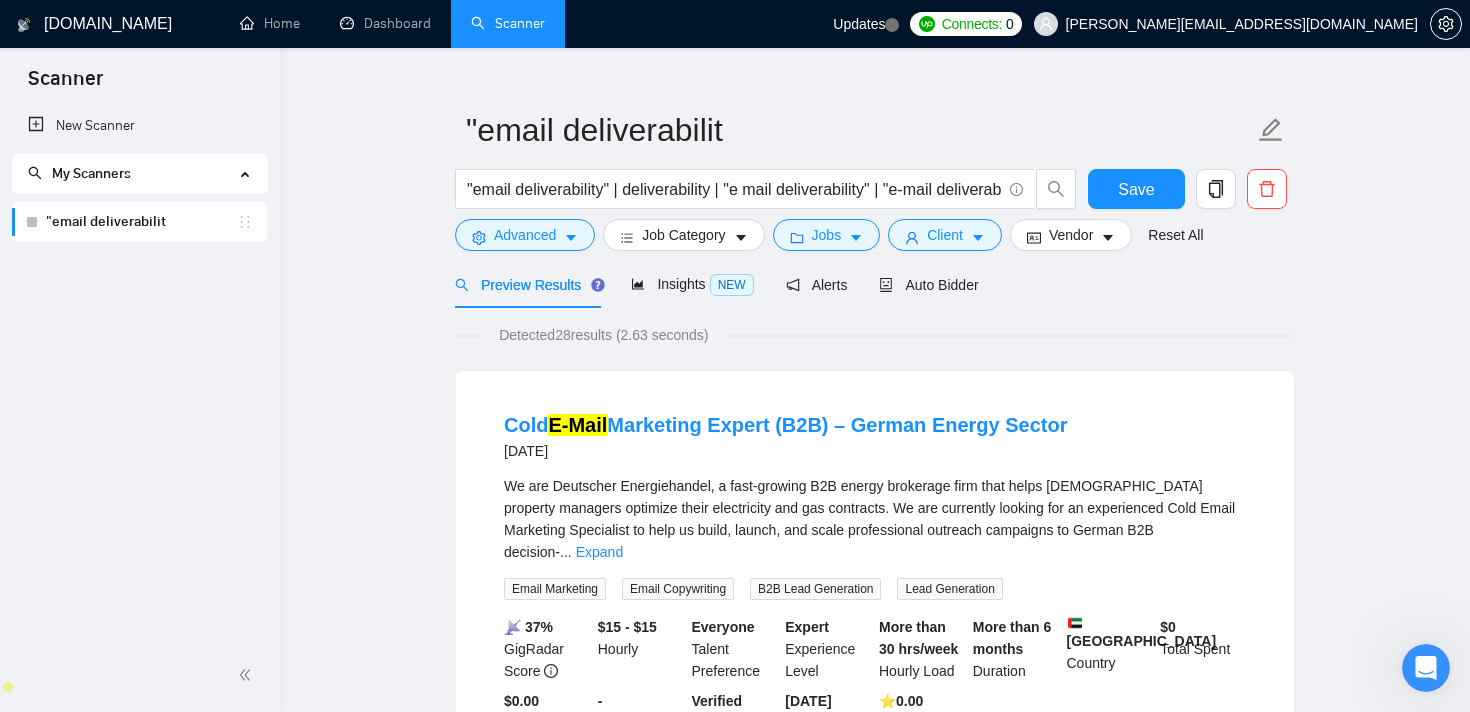 scroll, scrollTop: 22, scrollLeft: 0, axis: vertical 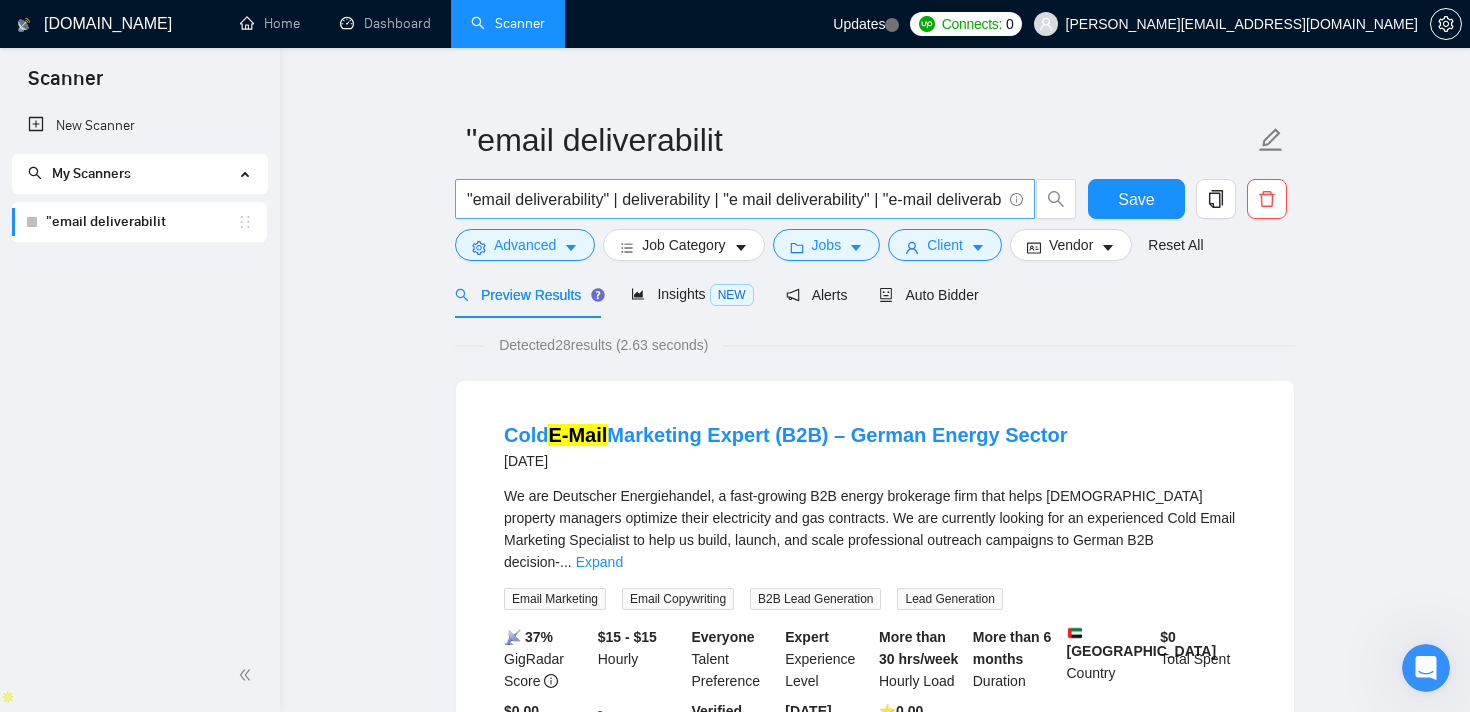 click on ""email deliverability" | deliverability | "e mail deliverability" | "e-mail deliverability"" at bounding box center (734, 199) 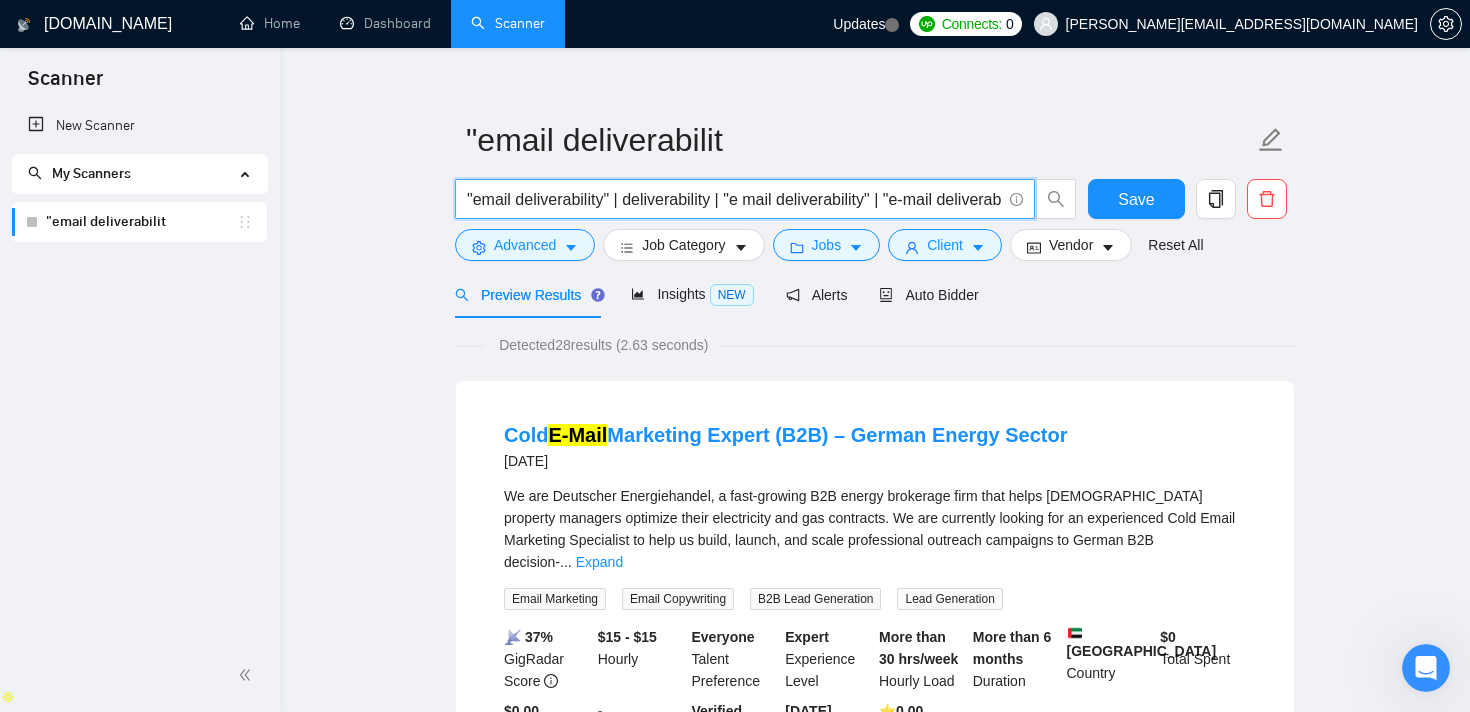click on ""email deliverability" | deliverability | "e mail deliverability" | "e-mail deliverability"" at bounding box center [734, 199] 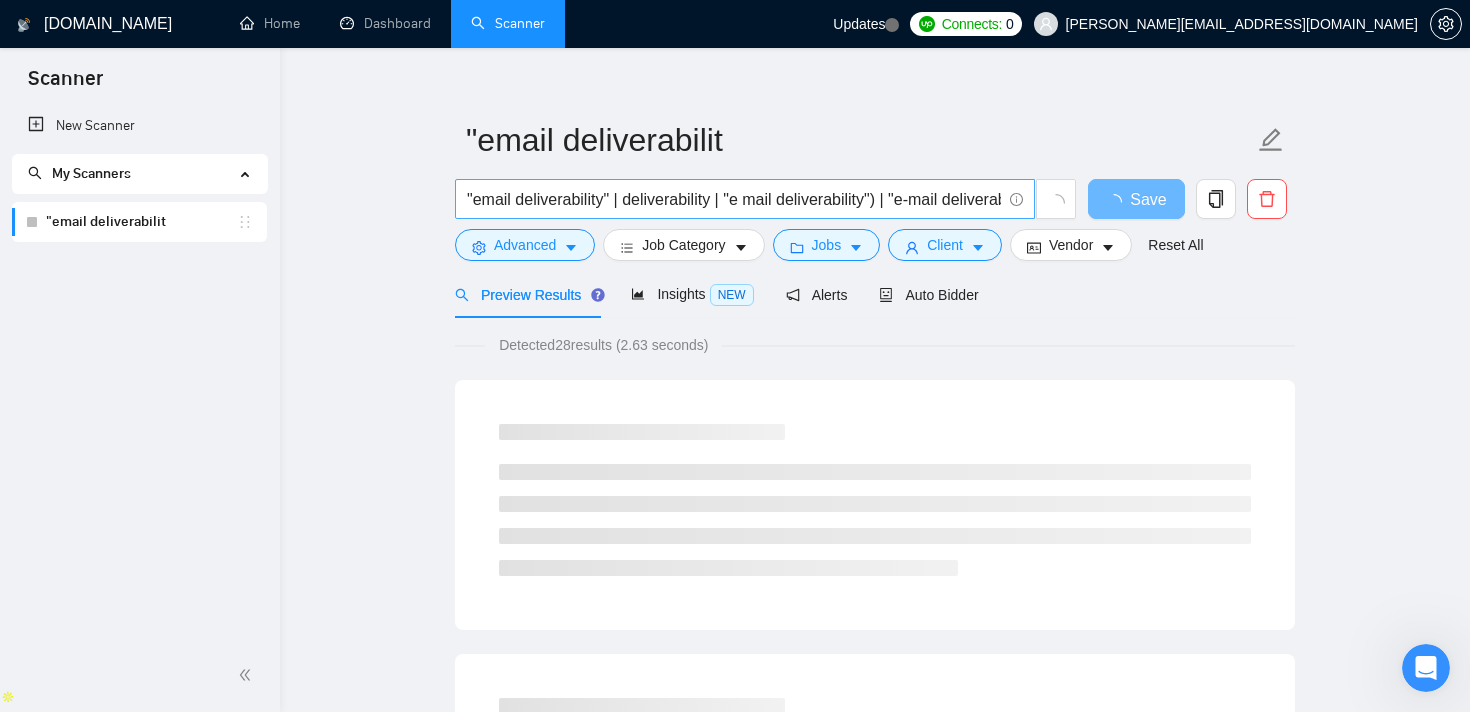 click on ""email deliverability" | deliverability | "e mail deliverability") | "e-mail deliverability"" at bounding box center (745, 199) 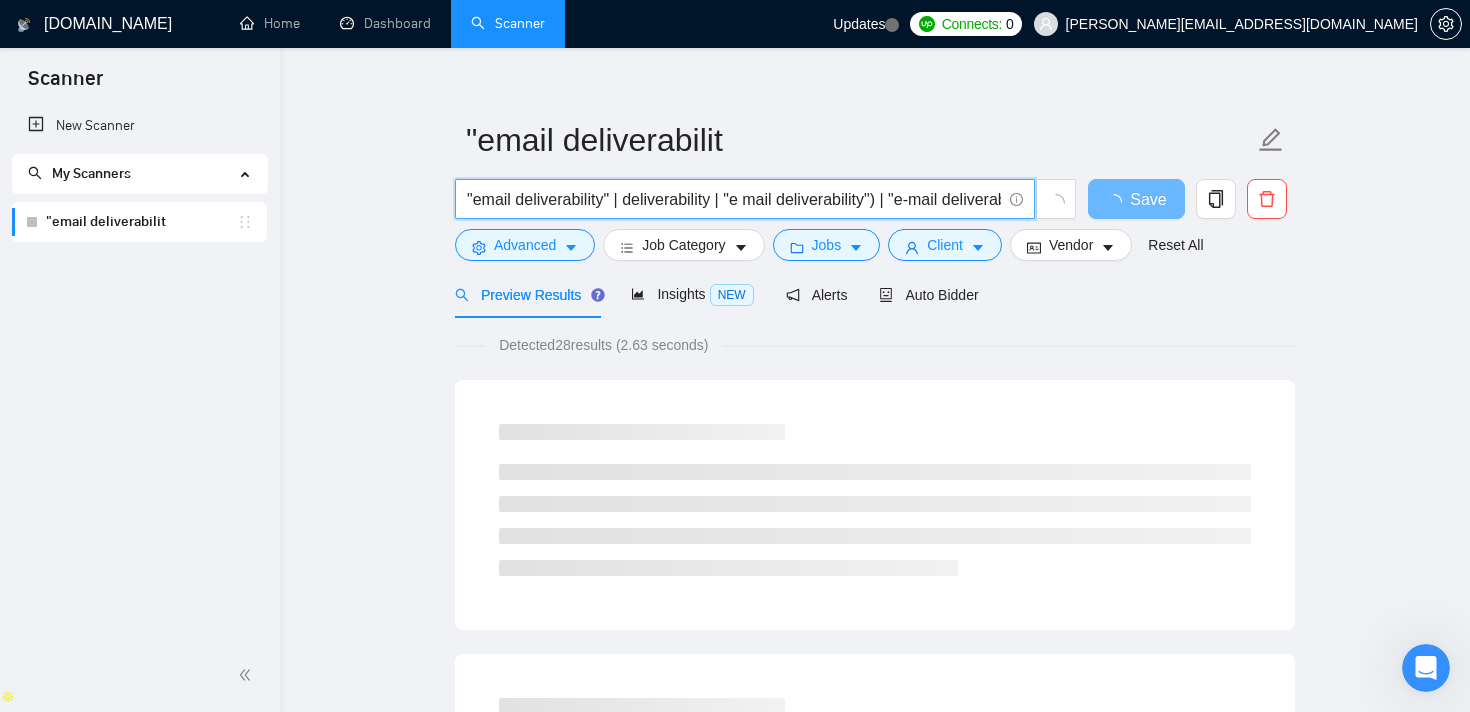 click on ""email deliverability" | deliverability | "e mail deliverability") | "e-mail deliverability"" at bounding box center (734, 199) 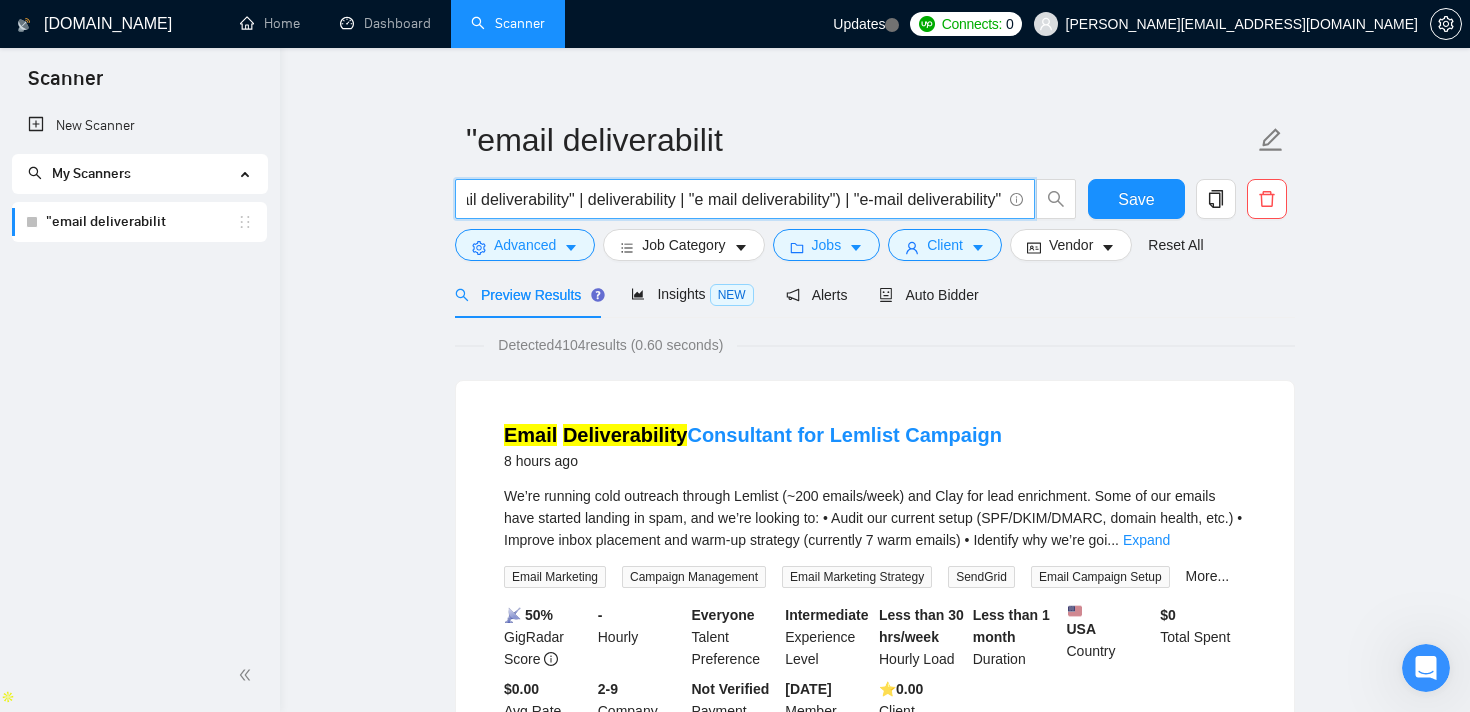 scroll, scrollTop: 0, scrollLeft: 68, axis: horizontal 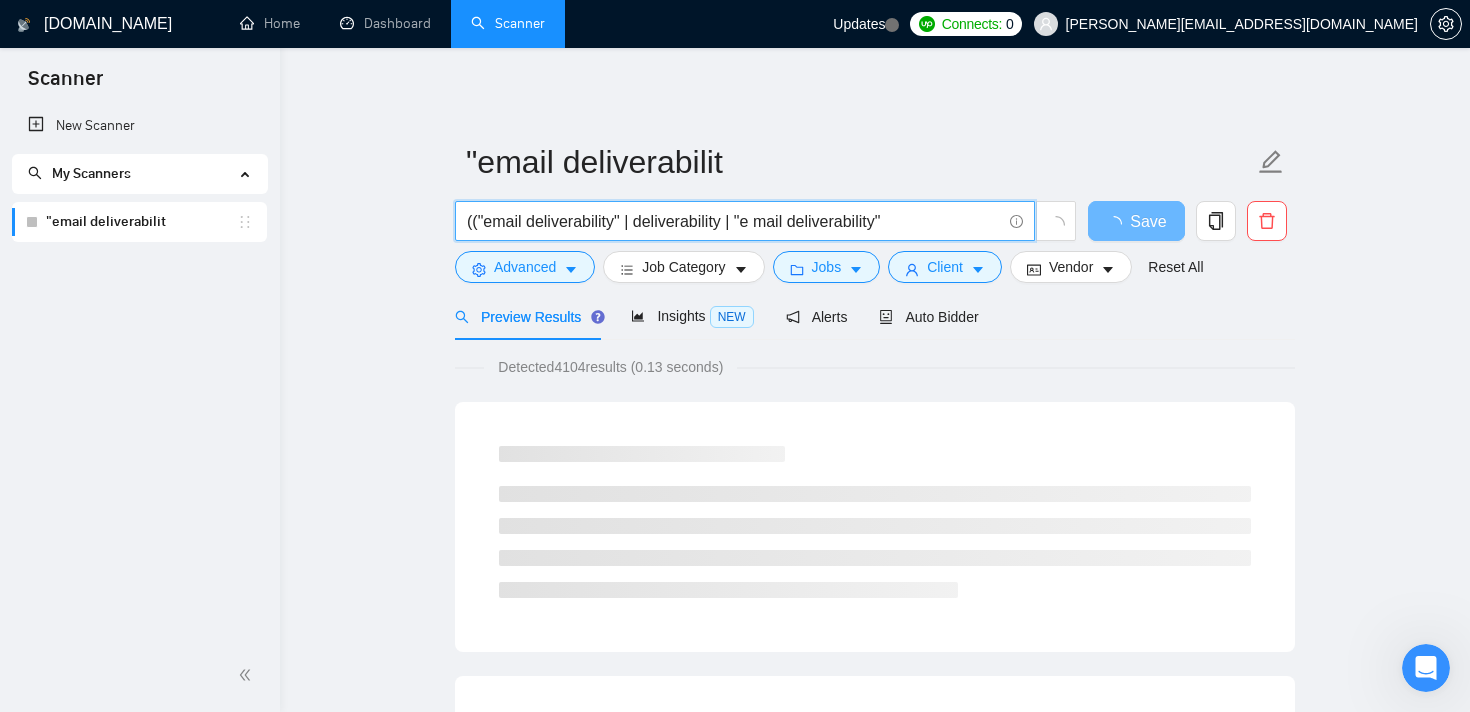 click on "(("email deliverability" | deliverability | "e mail deliverability"" at bounding box center (734, 221) 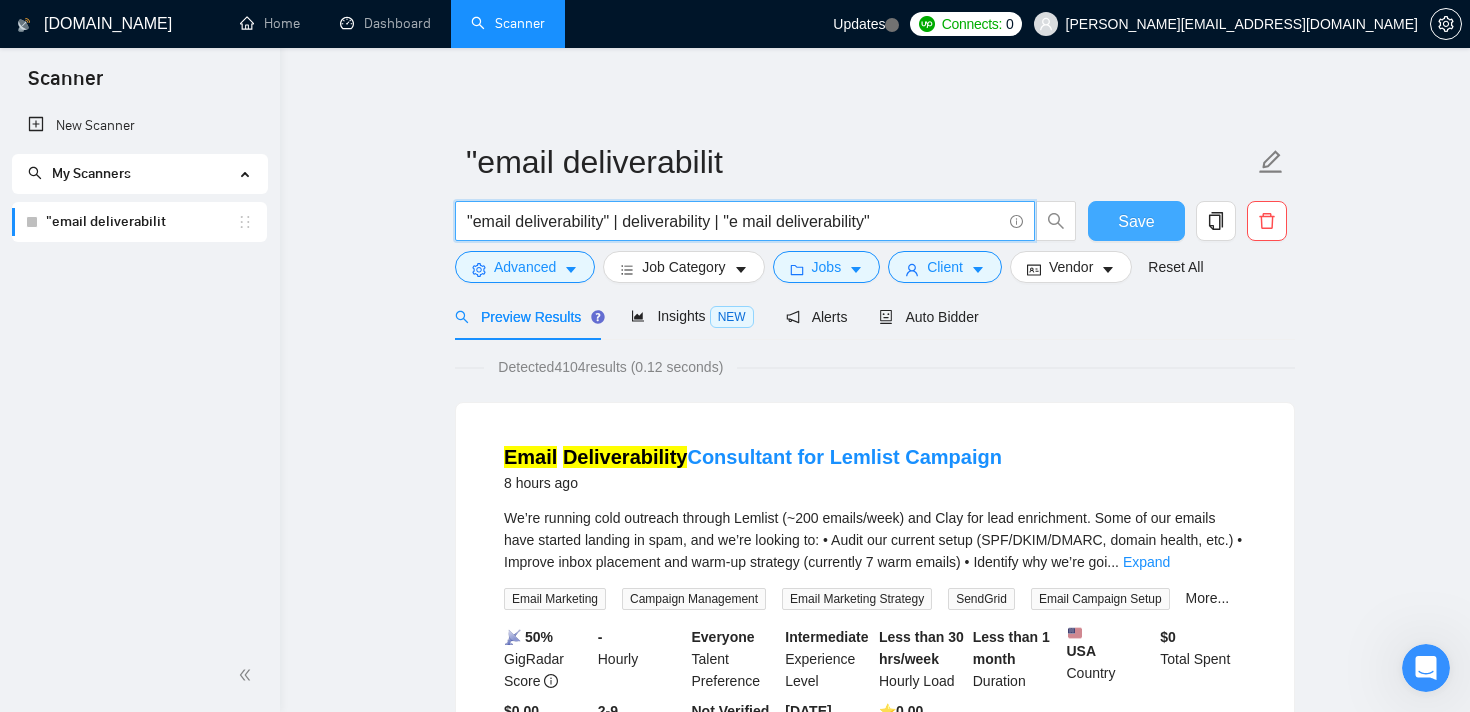 type on ""email deliverability" | deliverability | "e mail deliverability"" 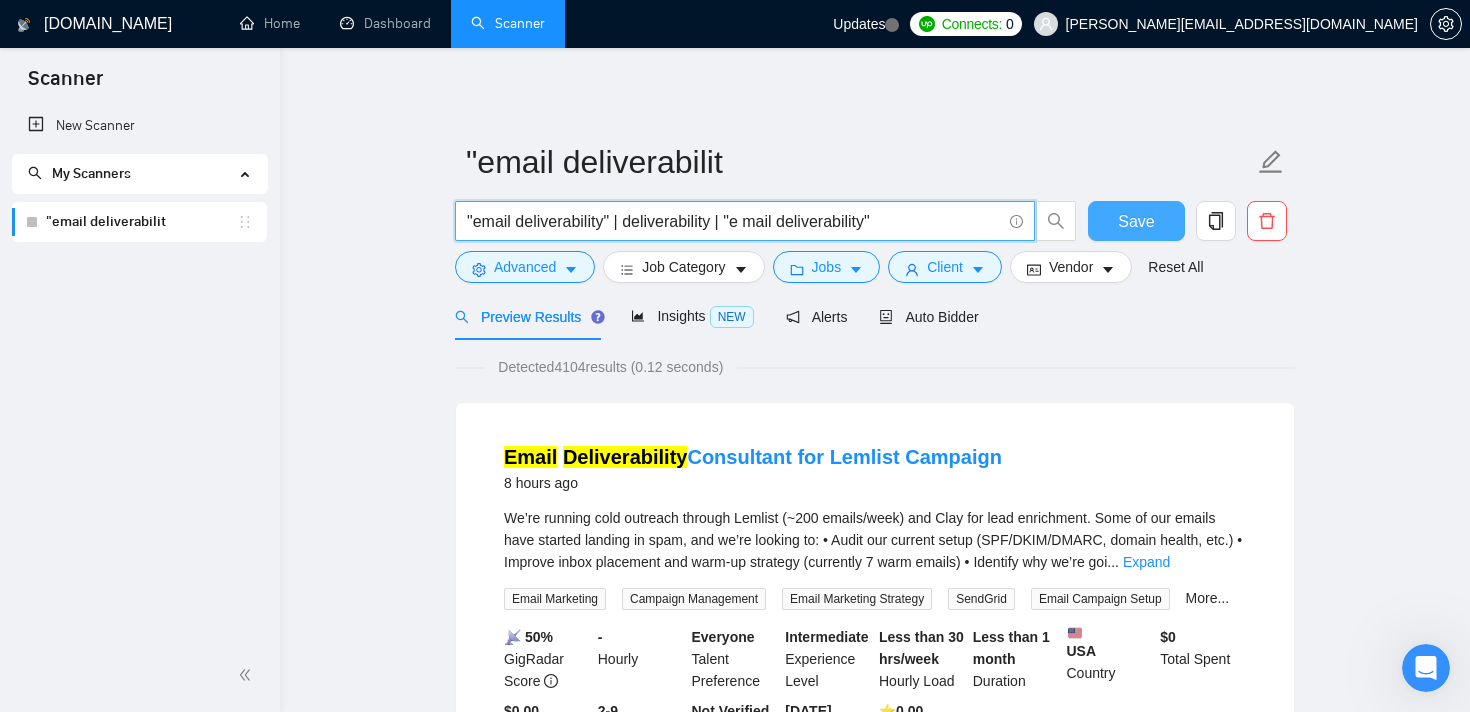 click on "Save" at bounding box center [1136, 221] 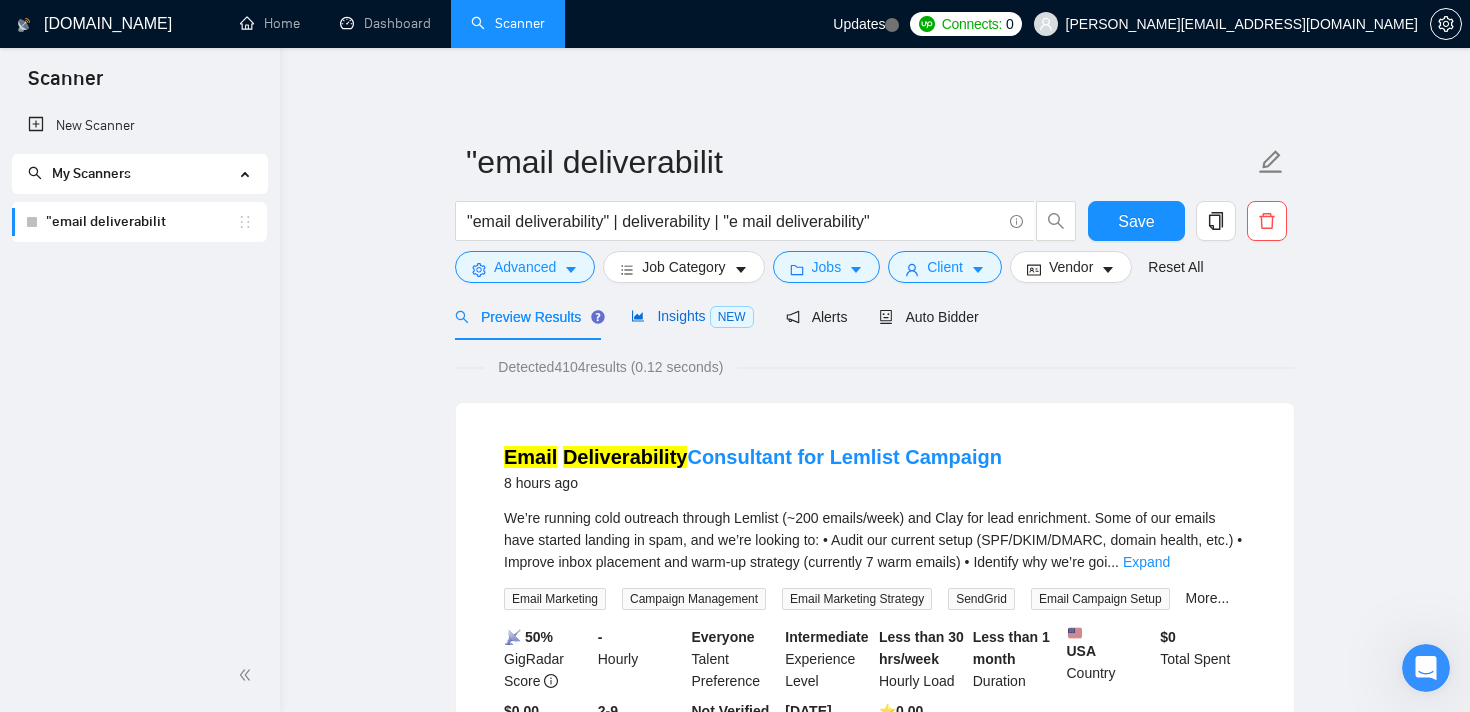 click on "Insights NEW" at bounding box center [692, 316] 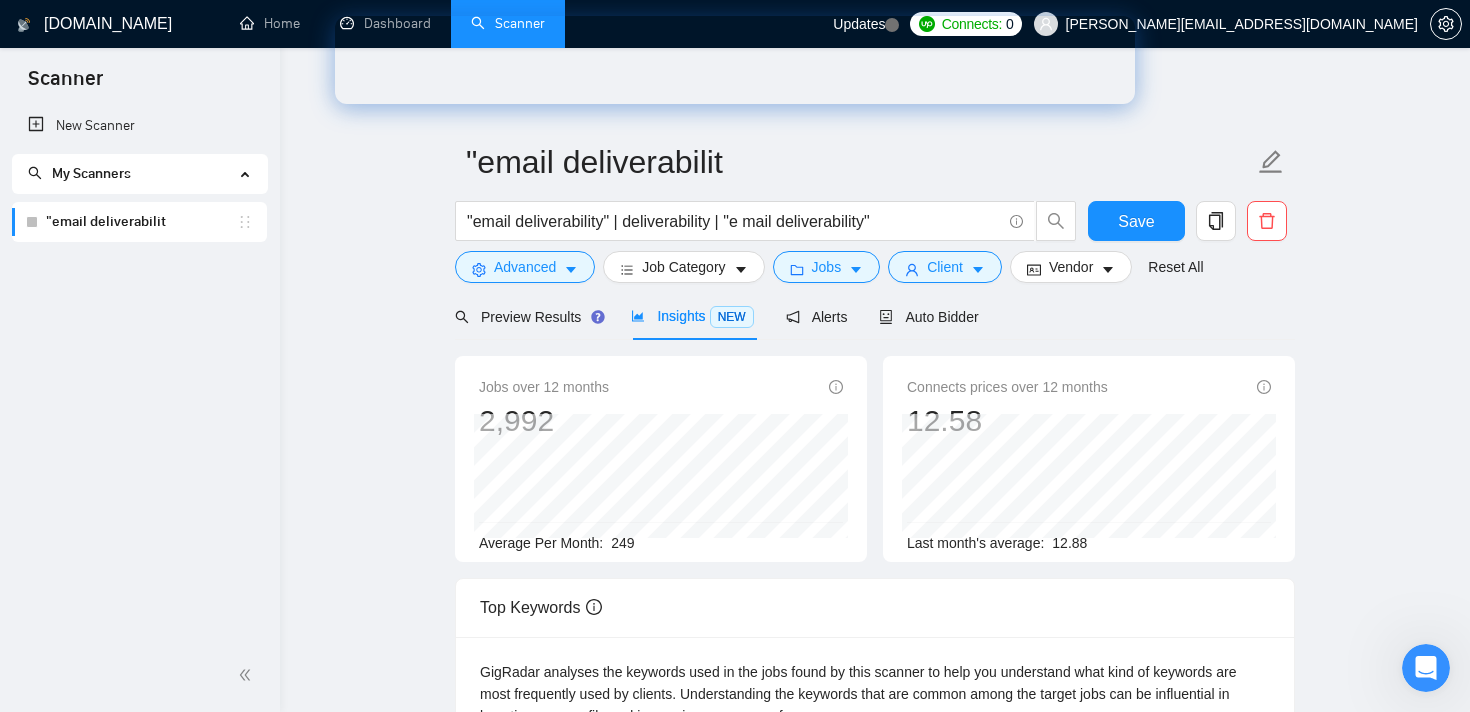 scroll, scrollTop: 172, scrollLeft: 0, axis: vertical 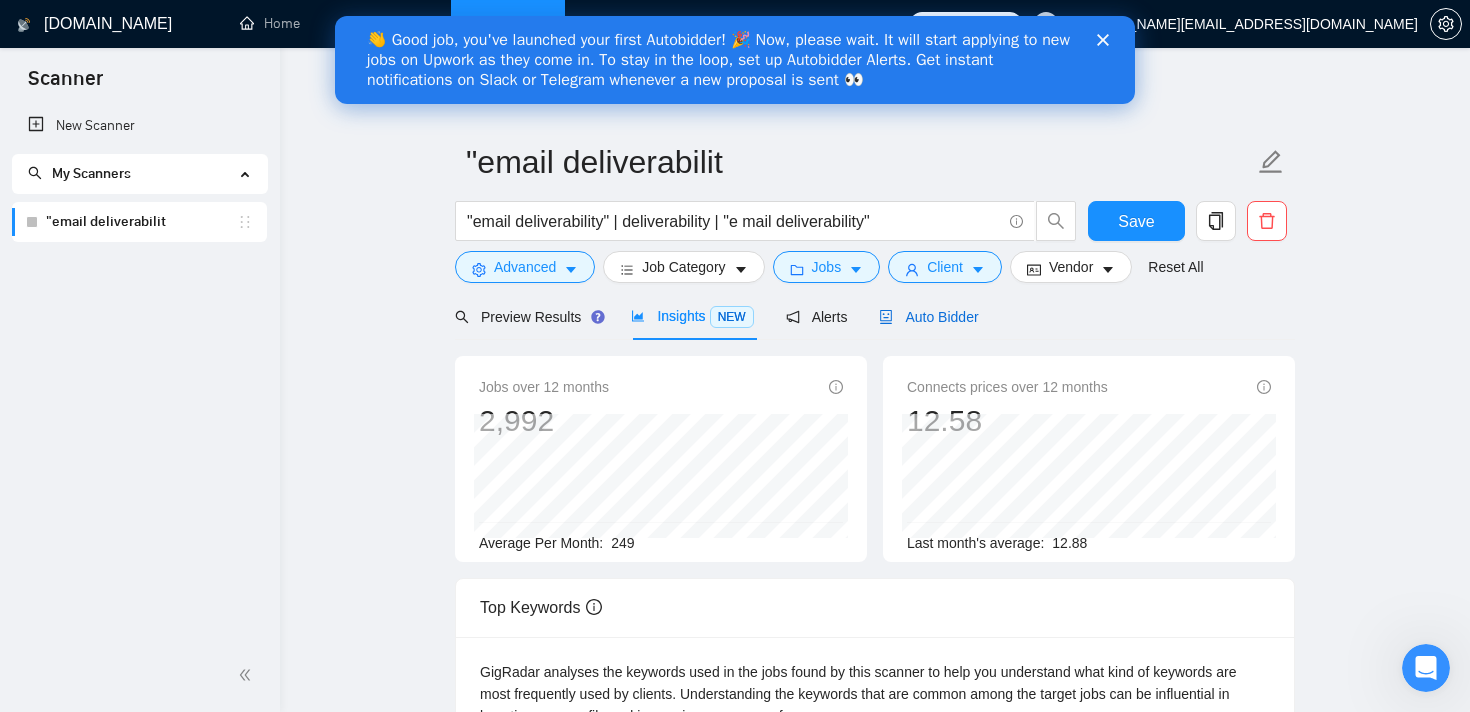 click on "Auto Bidder" at bounding box center [928, 317] 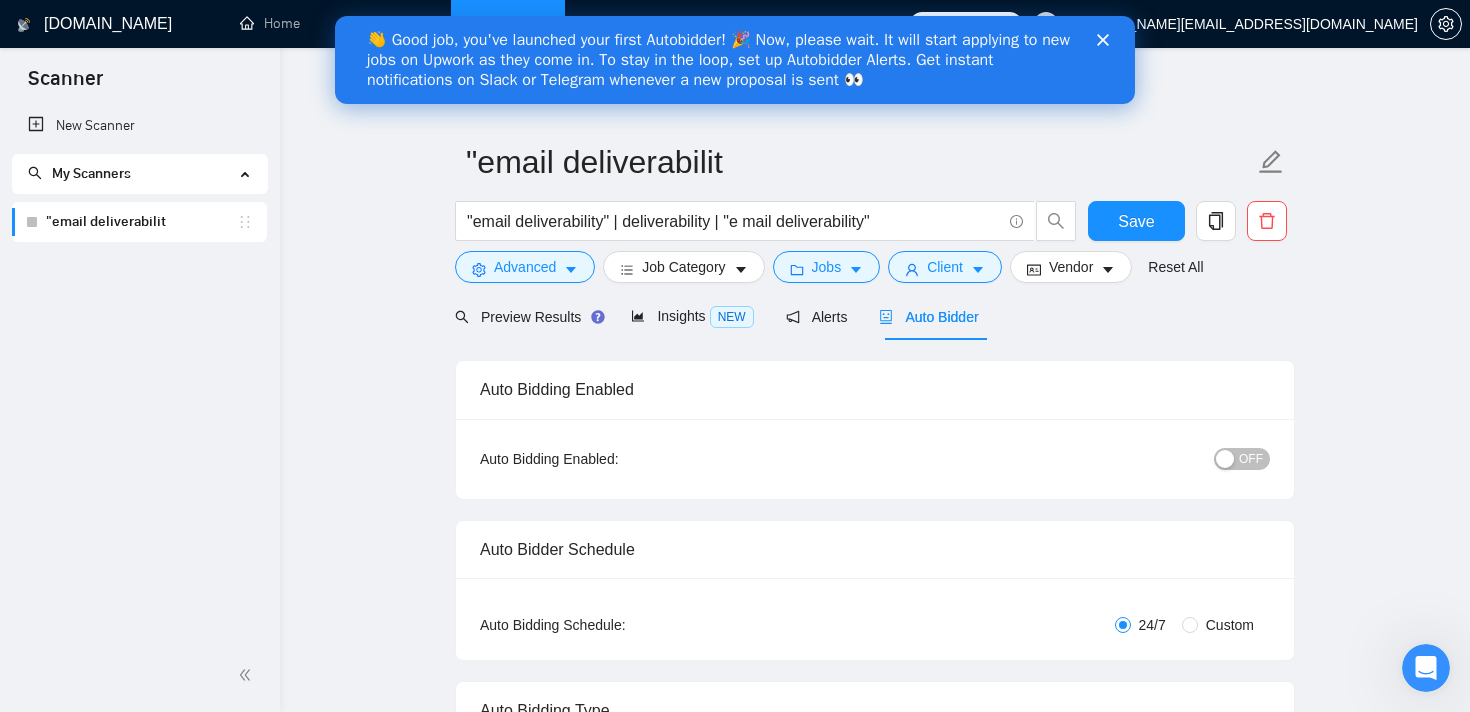 type 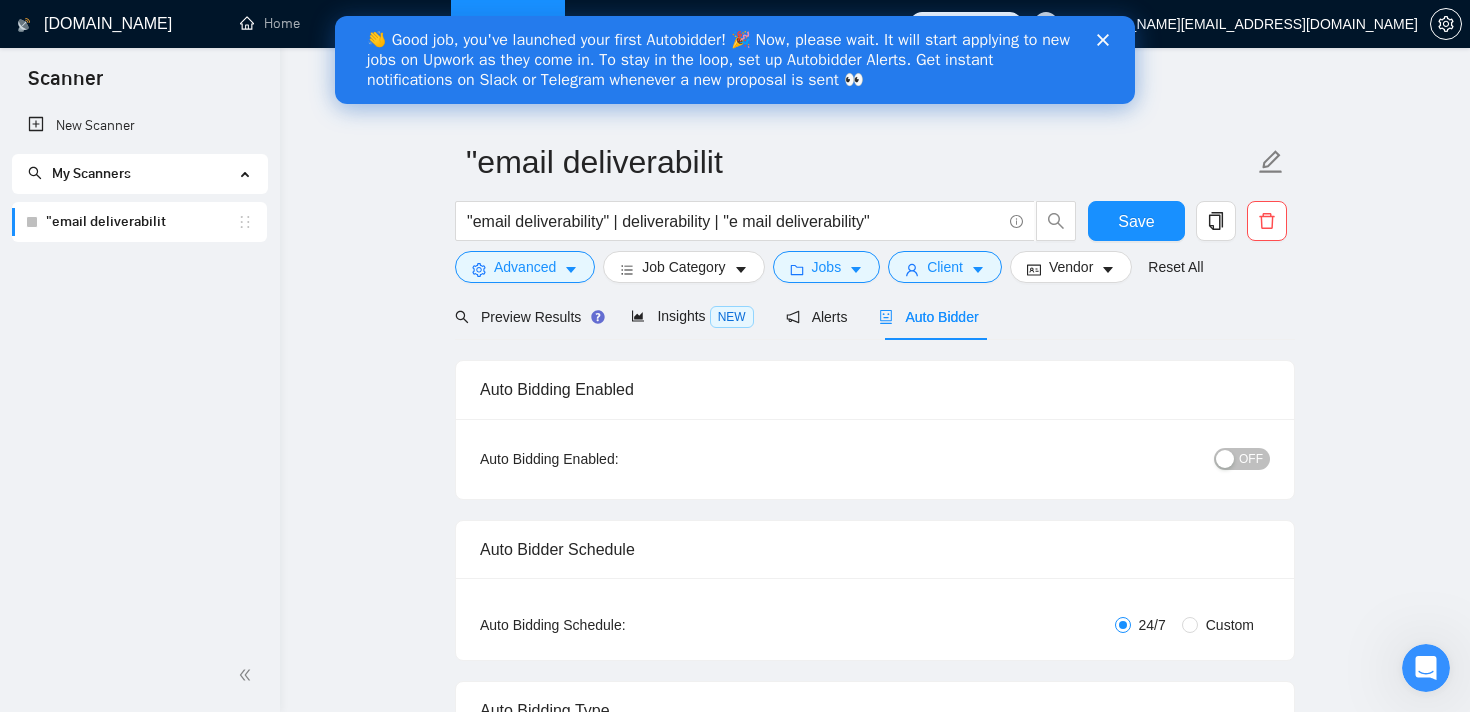 click 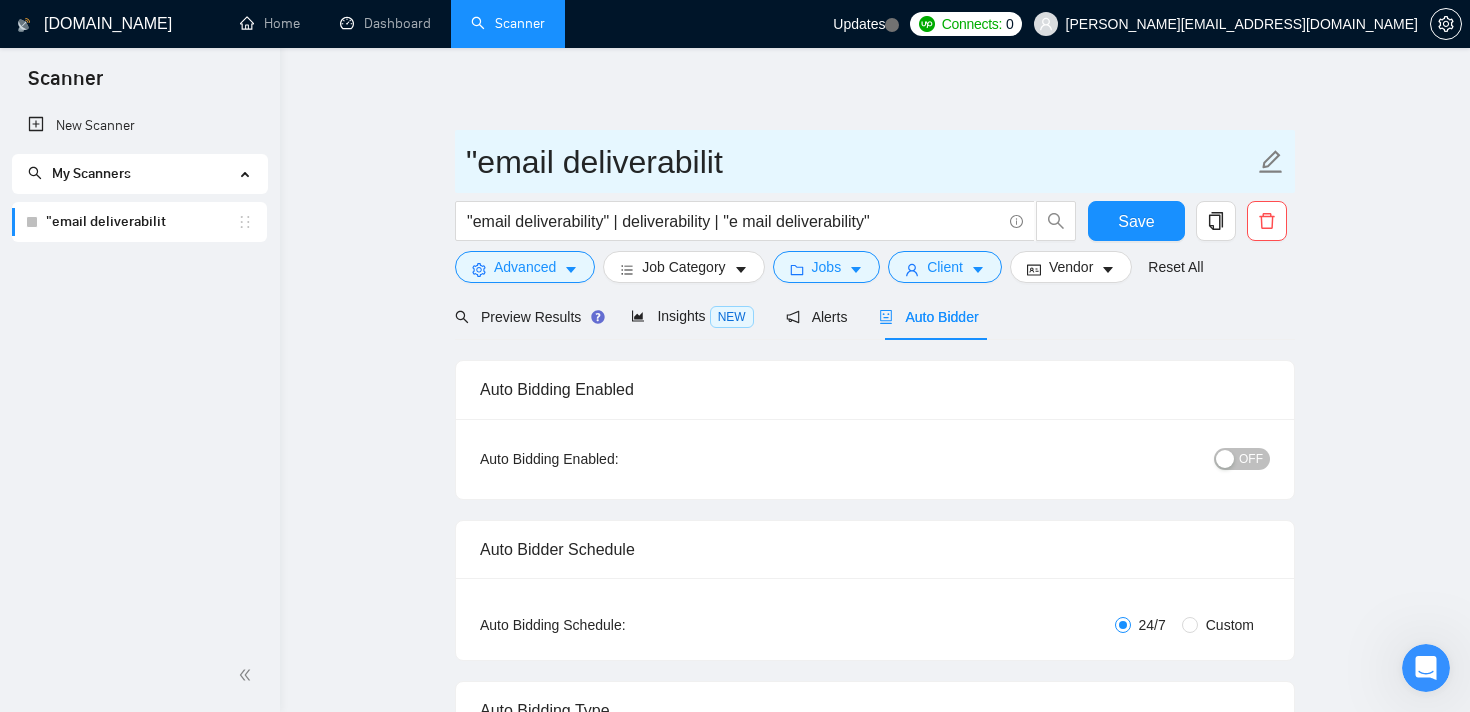 click 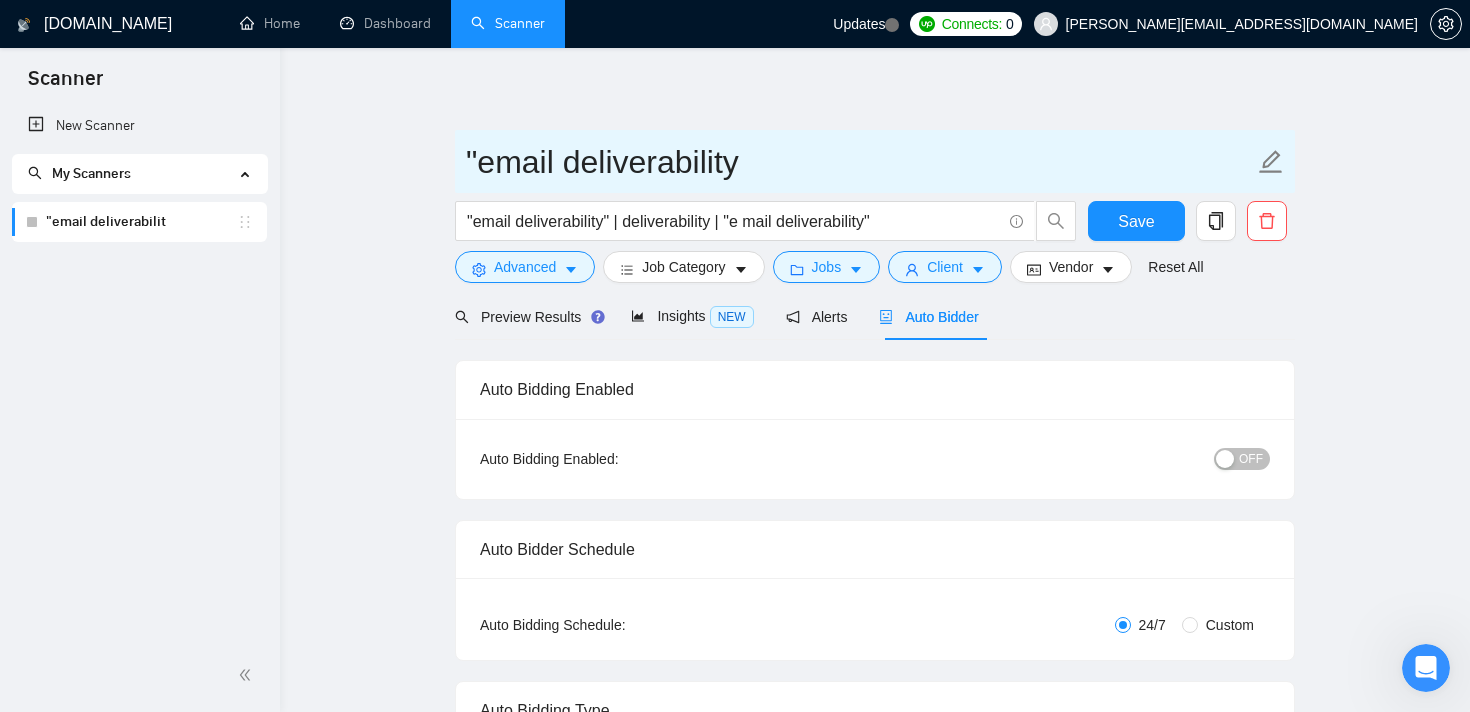 type on ""email deliverability" 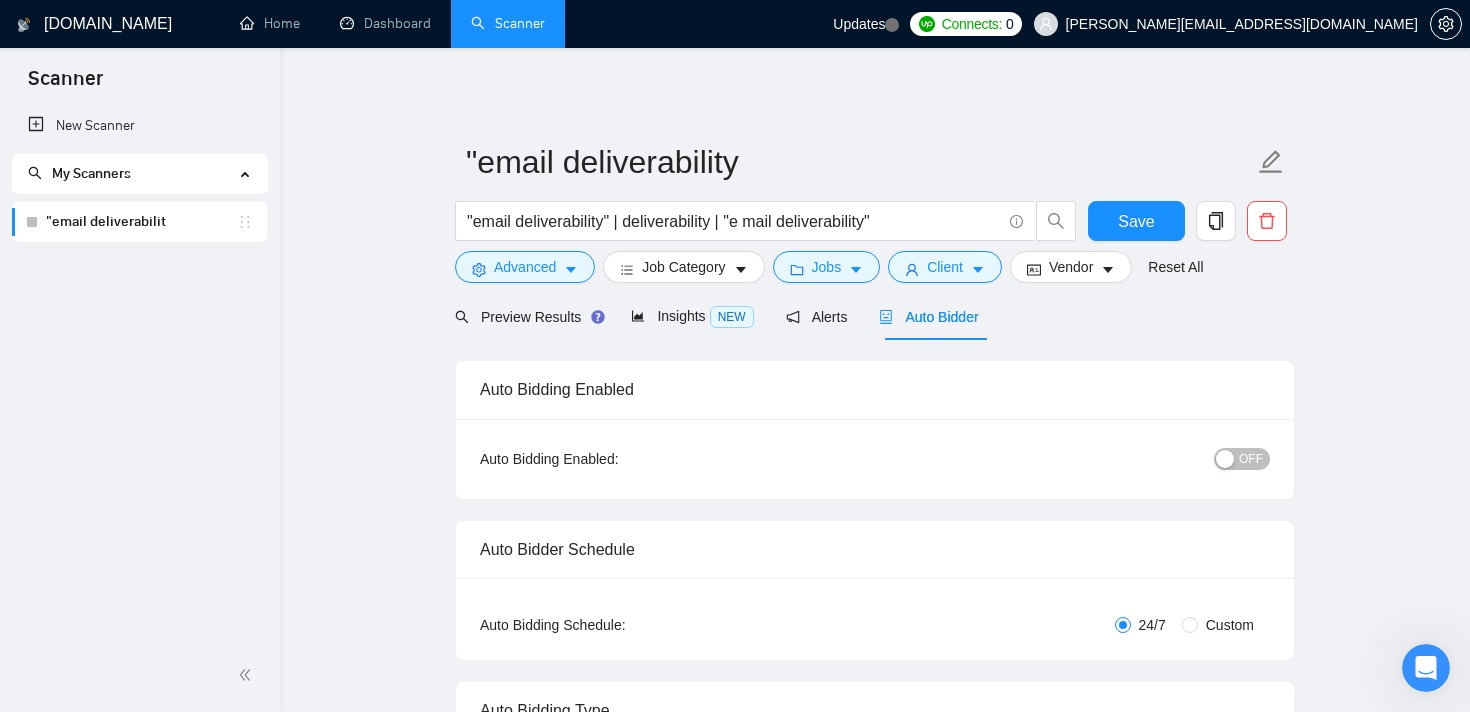 click on ""email deliverability "email deliverability" | deliverability | "e mail deliverability" Save Advanced   Job Category   Jobs   Client   Vendor   Reset All Preview Results Insights NEW Alerts Auto Bidder Auto Bidding Enabled Auto Bidding Enabled: OFF Auto Bidder Schedule Auto Bidding Type: Automated (recommended) Semi-automated Auto Bidding Schedule: 24/7 Custom Custom Auto Bidder Schedule Repeat every week on Monday Tuesday Wednesday Thursday Friday Saturday Sunday Active Hours ( Asia/Calcutta ): From: To: ( 24  hours) Asia/Calcutta Auto Bidding Type Select your bidding algorithm: Choose the algorithm for you bidding. The price per proposal does not include your connects expenditure. Template Bidder Works great for narrow segments and short cover letters that don't change. 0.50  credits / proposal Sardor AI 🤖 Personalise your cover letter with ai [placeholders] 1.00  credits / proposal Experimental Laziza AI  👑   NEW   Learn more 2.00  credits / proposal 96.33 credits savings Team & Freelancer     50   %" at bounding box center [875, 2330] 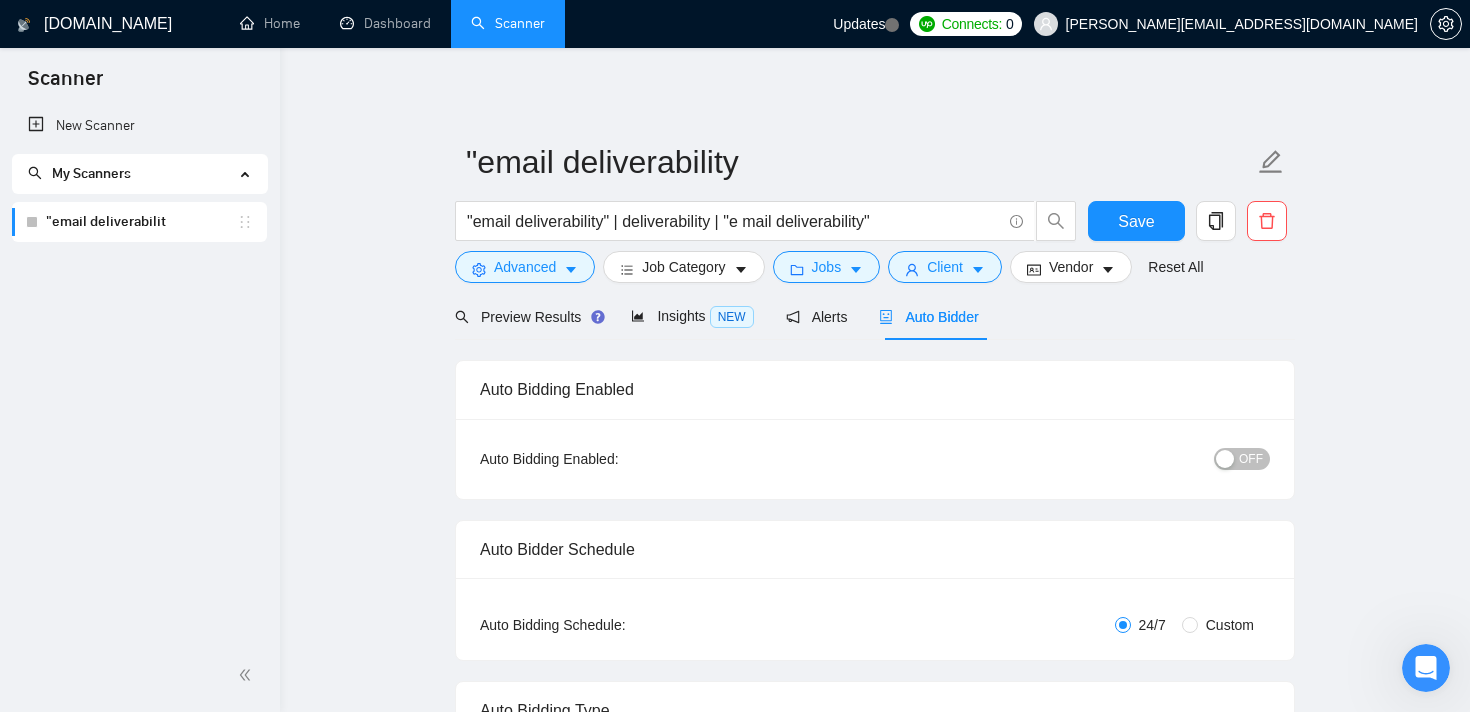 click on "OFF" at bounding box center [1251, 459] 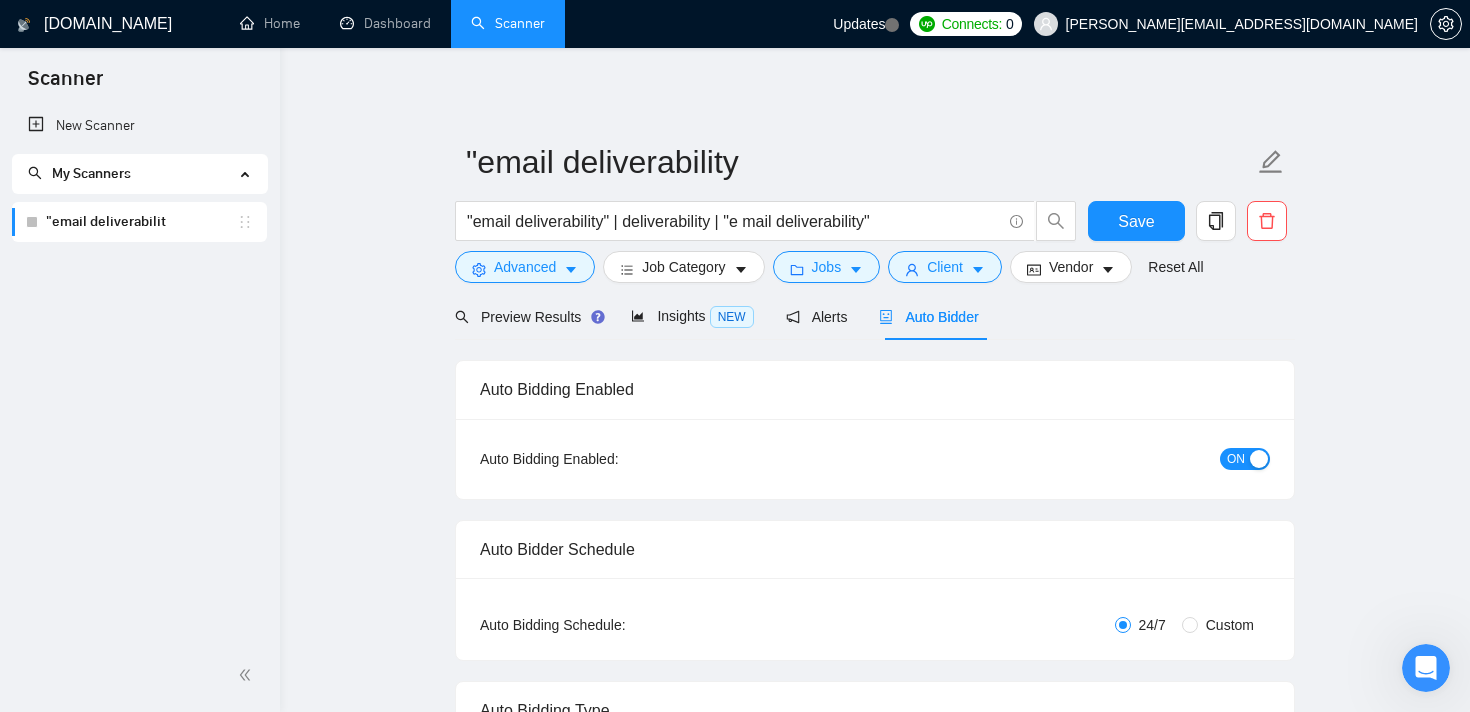 click on "ON" at bounding box center [1236, 459] 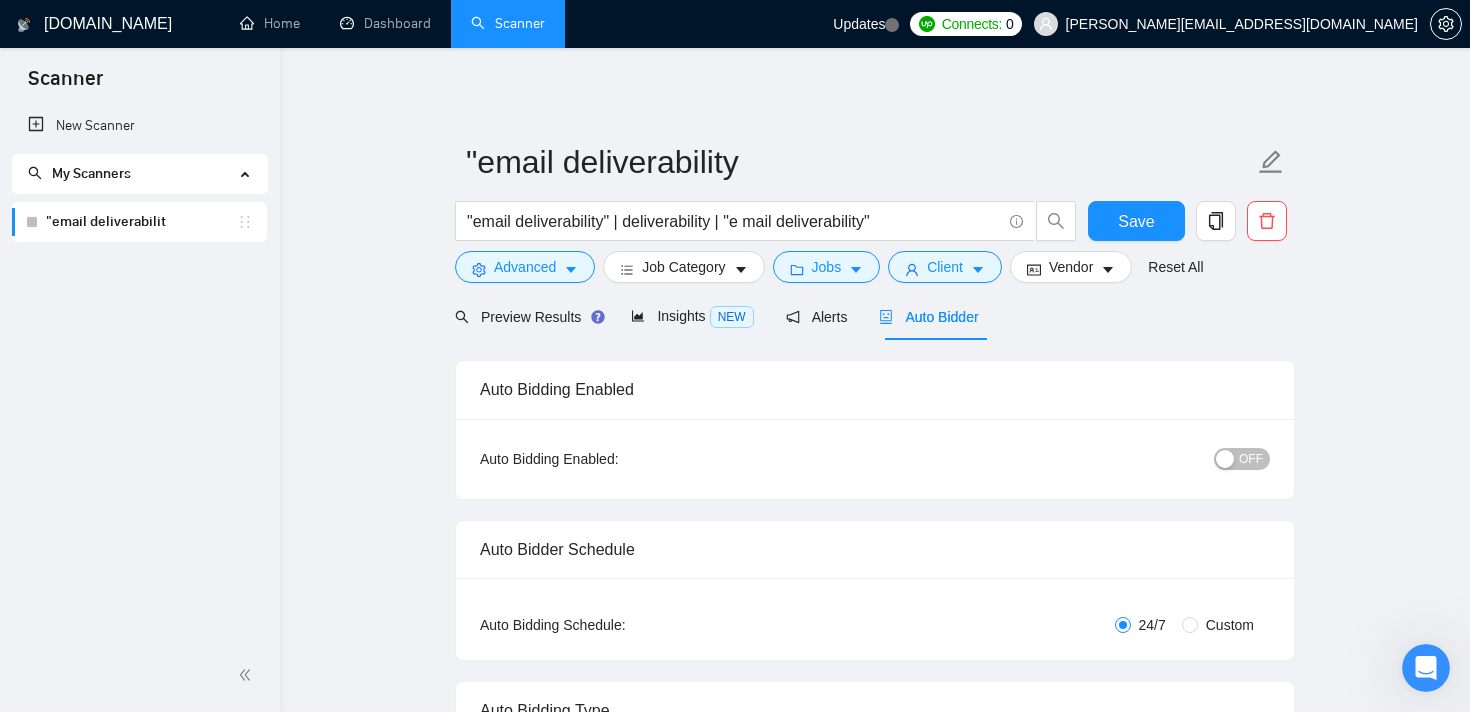 click on ""email deliverability "email deliverability" | deliverability | "e mail deliverability" Save Advanced   Job Category   Jobs   Client   Vendor   Reset All Preview Results Insights NEW Alerts Auto Bidder Auto Bidding Enabled Auto Bidding Enabled: OFF Auto Bidder Schedule Auto Bidding Type: Automated (recommended) Semi-automated Auto Bidding Schedule: 24/7 Custom Custom Auto Bidder Schedule Repeat every week on Monday Tuesday Wednesday Thursday Friday Saturday Sunday Active Hours ( Asia/Calcutta ): From: To: ( 24  hours) Asia/Calcutta Auto Bidding Type Select your bidding algorithm: Choose the algorithm for you bidding. The price per proposal does not include your connects expenditure. Template Bidder Works great for narrow segments and short cover letters that don't change. 0.50  credits / proposal Sardor AI 🤖 Personalise your cover letter with ai [placeholders] 1.00  credits / proposal Experimental Laziza AI  👑   NEW   Learn more 2.00  credits / proposal 96.33 credits savings Team & Freelancer     50   %" at bounding box center (875, 2330) 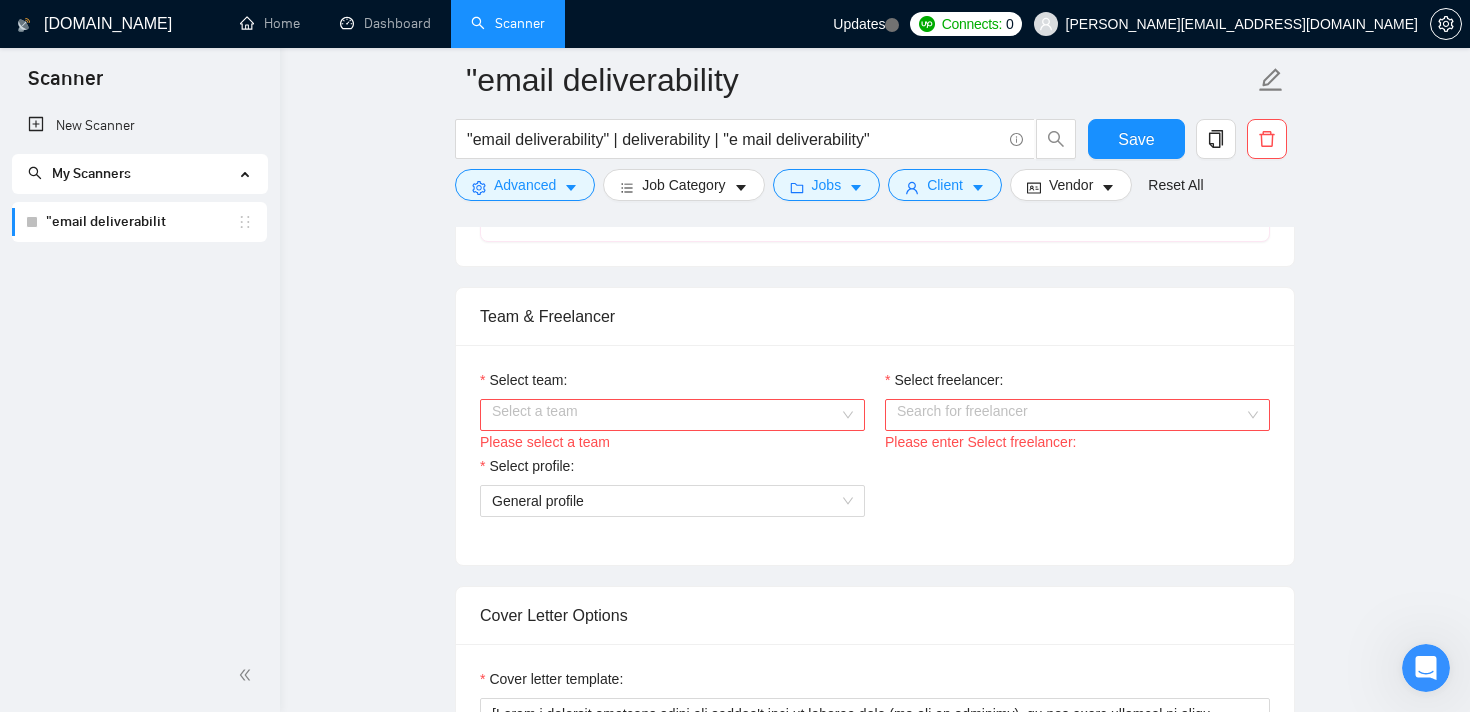 scroll, scrollTop: 951, scrollLeft: 0, axis: vertical 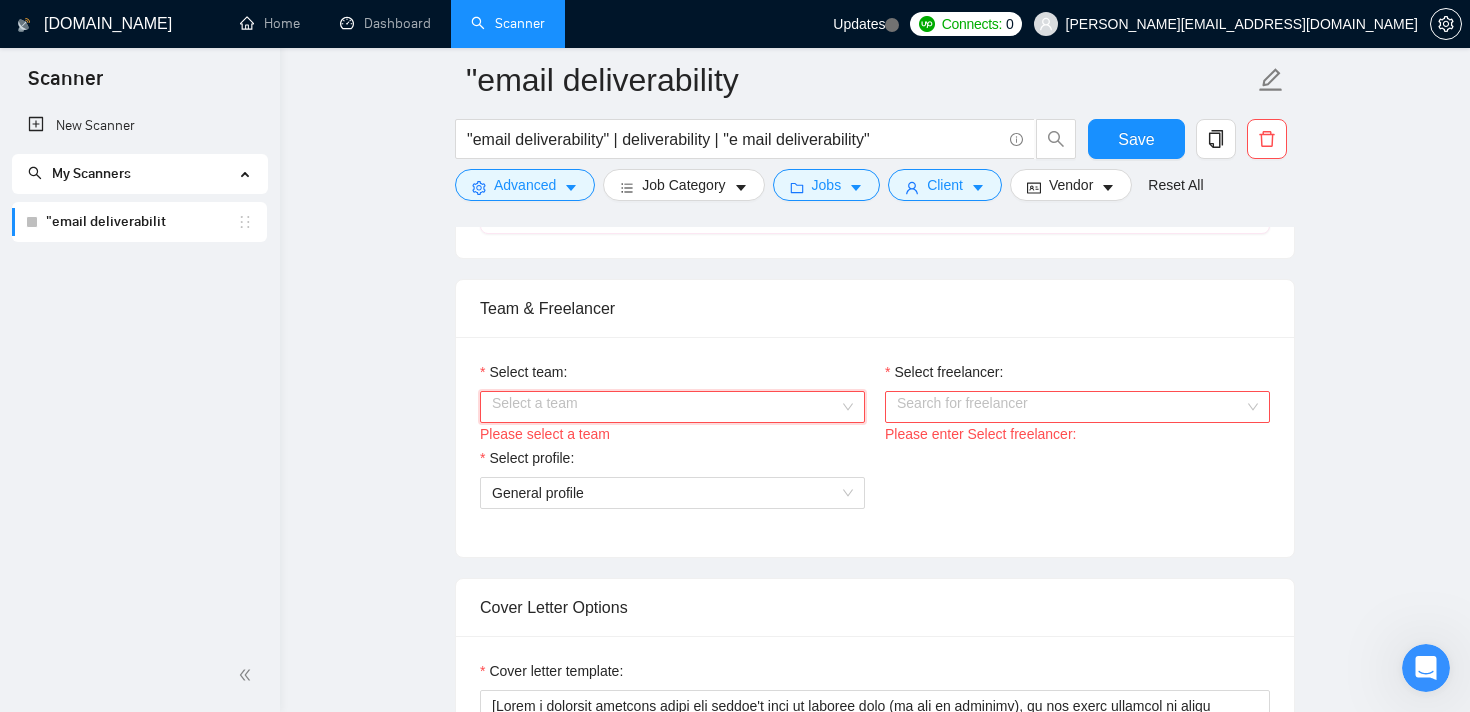 click on "Select team:" at bounding box center (665, 407) 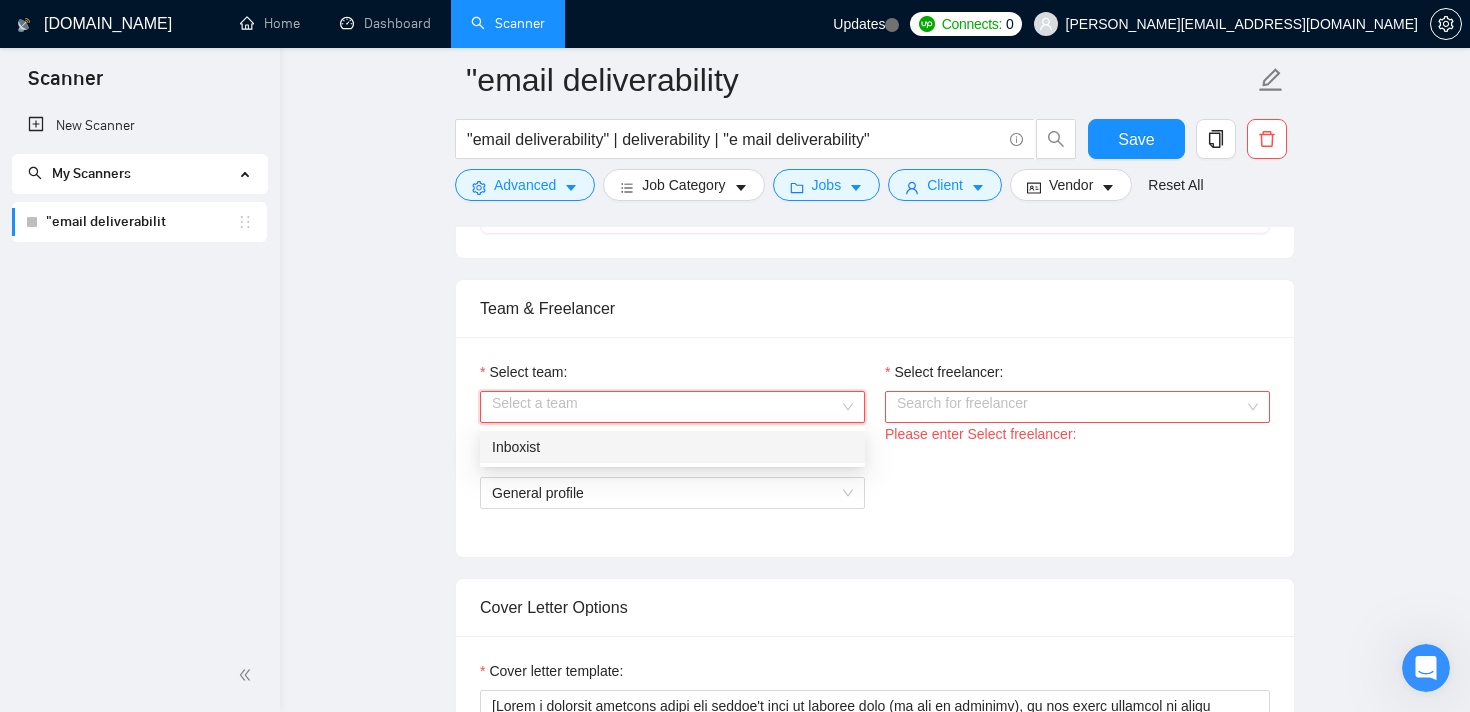 click on "Inboxist" at bounding box center (672, 447) 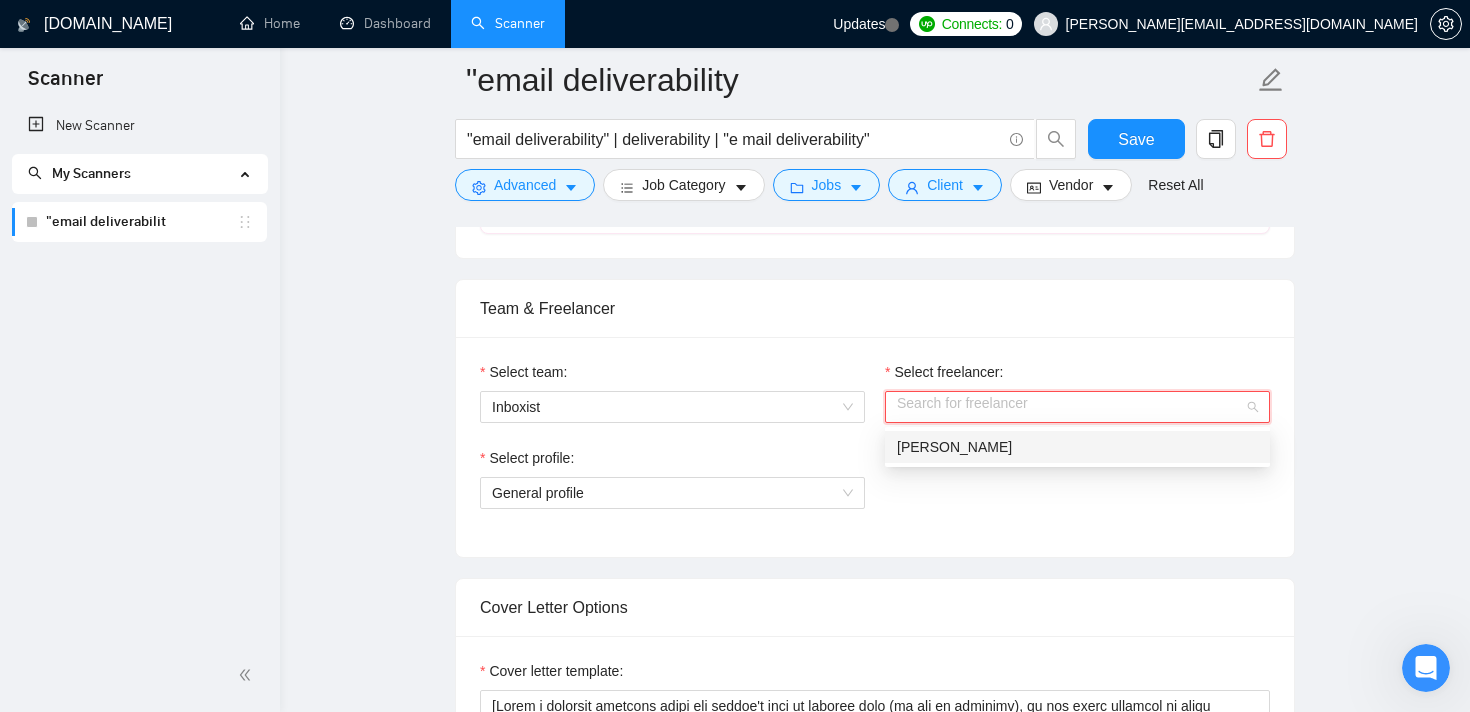 click on "Select freelancer:" at bounding box center [1070, 407] 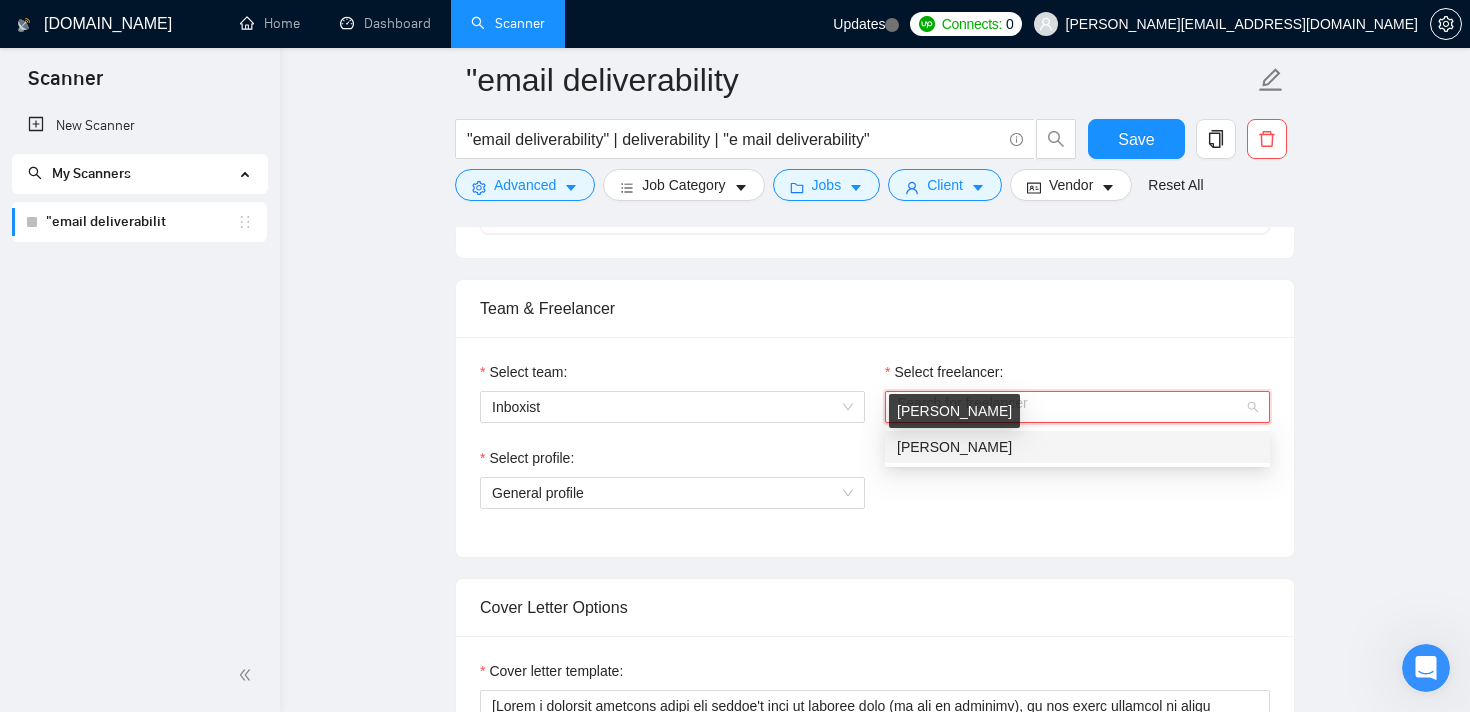 click on "[PERSON_NAME]" at bounding box center (954, 447) 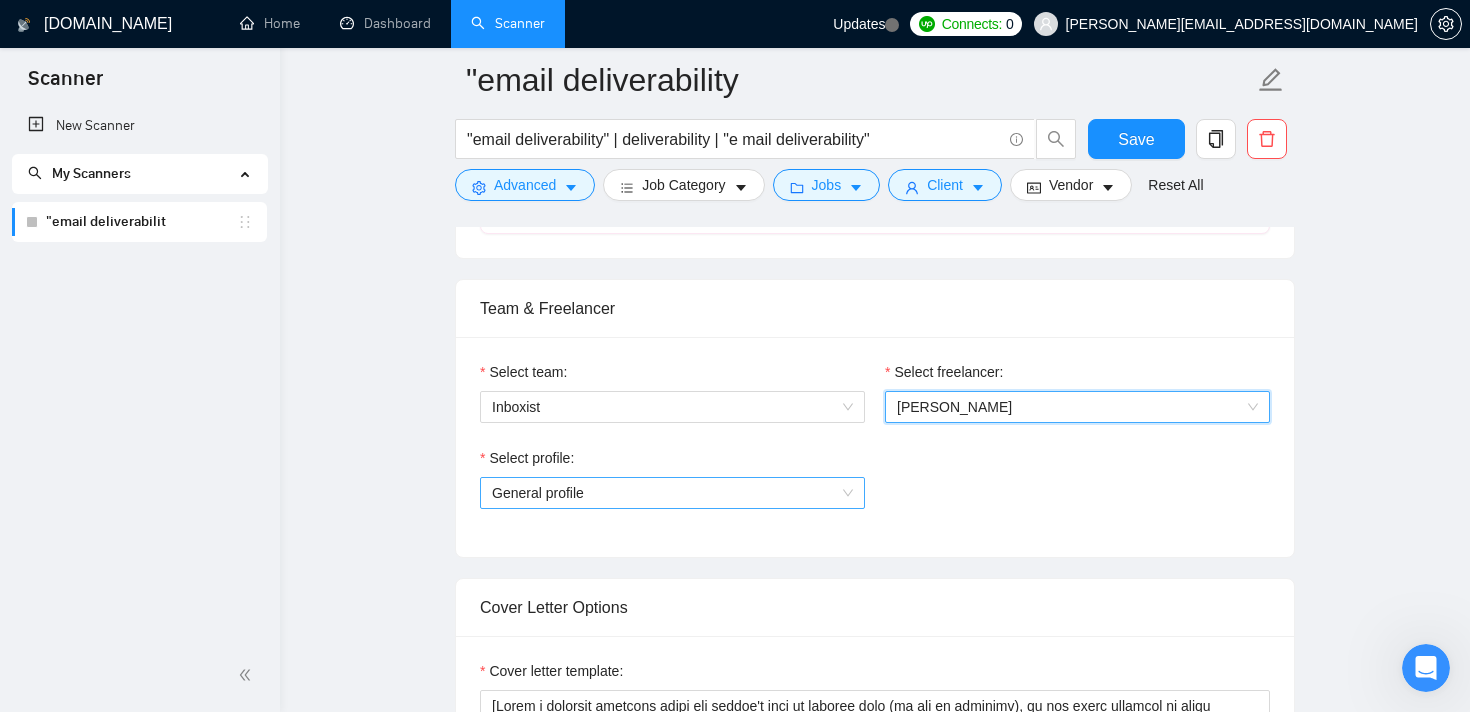 click on "General profile" at bounding box center (672, 493) 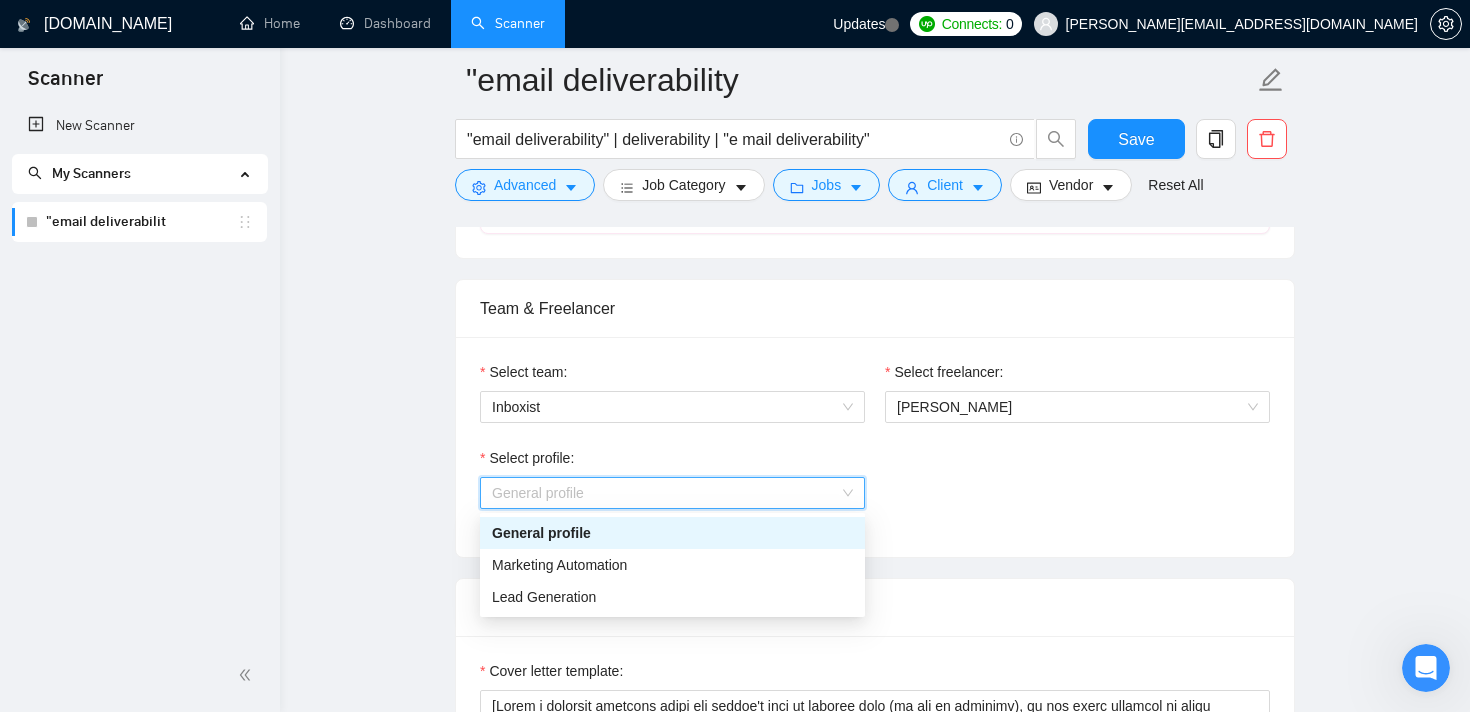 click on "General profile" at bounding box center [672, 533] 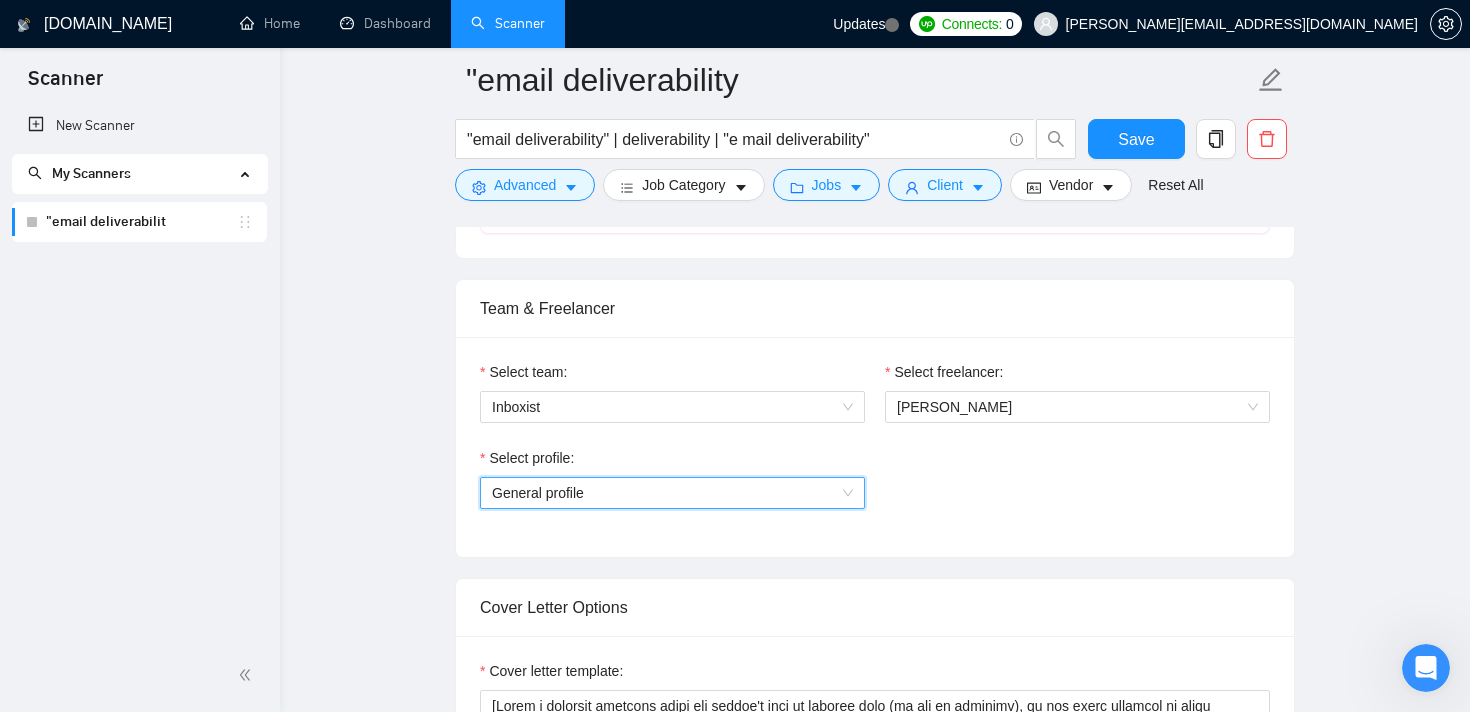 click on ""email deliverability "email deliverability" | deliverability | "e mail deliverability" Save Advanced   Job Category   Jobs   Client   Vendor   Reset All Preview Results Insights NEW Alerts Auto Bidder Auto Bidding Enabled Auto Bidding Enabled: OFF Auto Bidder Schedule Auto Bidding Type: Automated (recommended) Semi-automated Auto Bidding Schedule: 24/7 Custom Custom Auto Bidder Schedule Repeat every week [DATE] [DATE] [DATE] [DATE] [DATE] [DATE] [DATE] Active Hours ( [GEOGRAPHIC_DATA]/[GEOGRAPHIC_DATA] ): From: To: ( 24  hours) [GEOGRAPHIC_DATA]/[GEOGRAPHIC_DATA] Auto Bidding Type Select your bidding algorithm: Choose the algorithm for you bidding. The price per proposal does not include your connects expenditure. Template Bidder Works great for narrow segments and short cover letters that don't change. 0.50  credits / proposal Sardor AI 🤖 Personalise your cover letter with ai [placeholders] 1.00  credits / proposal Experimental Laziza AI  👑   NEW   Learn more 2.00  credits / proposal 96.33 credits savings Team & Freelancer Inboxist" at bounding box center (875, 1387) 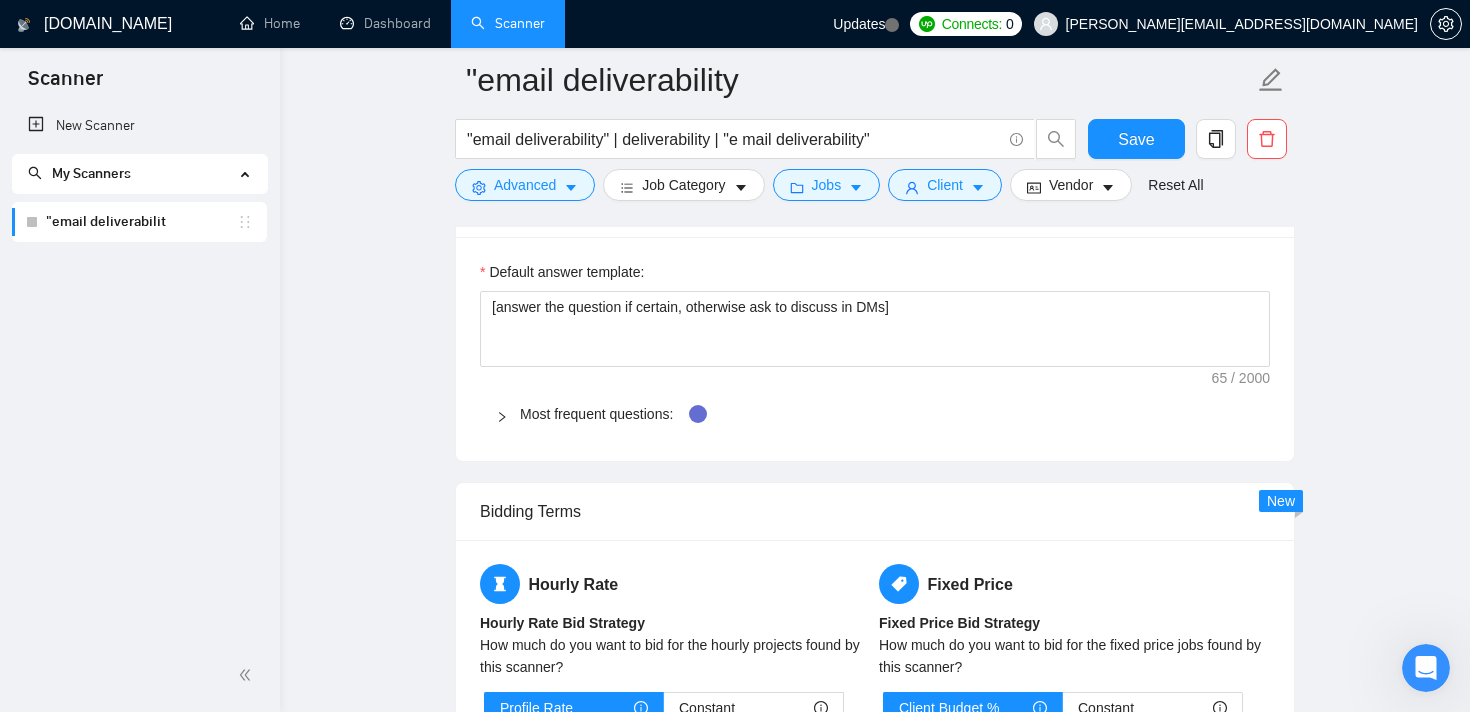 scroll, scrollTop: 1978, scrollLeft: 0, axis: vertical 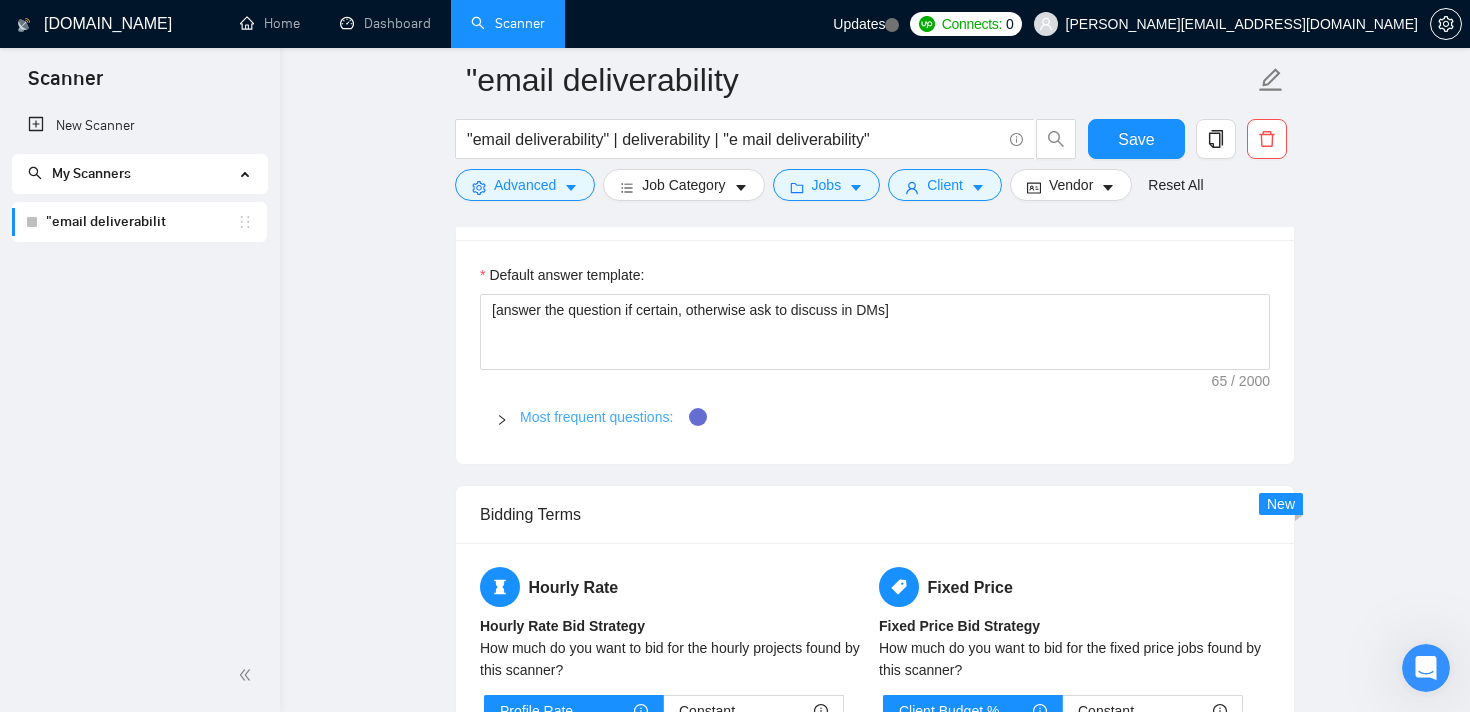 click on "Most frequent questions:" at bounding box center (596, 417) 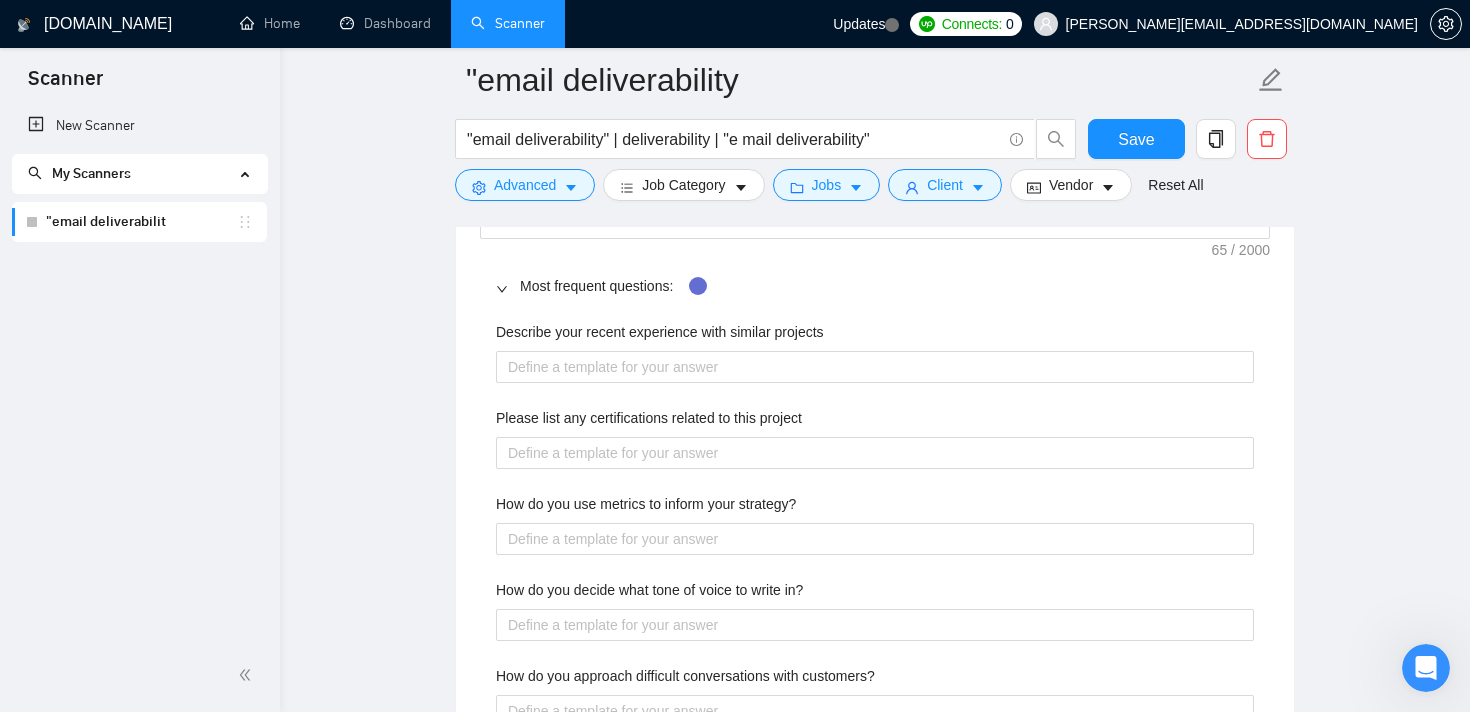 scroll, scrollTop: 2108, scrollLeft: 0, axis: vertical 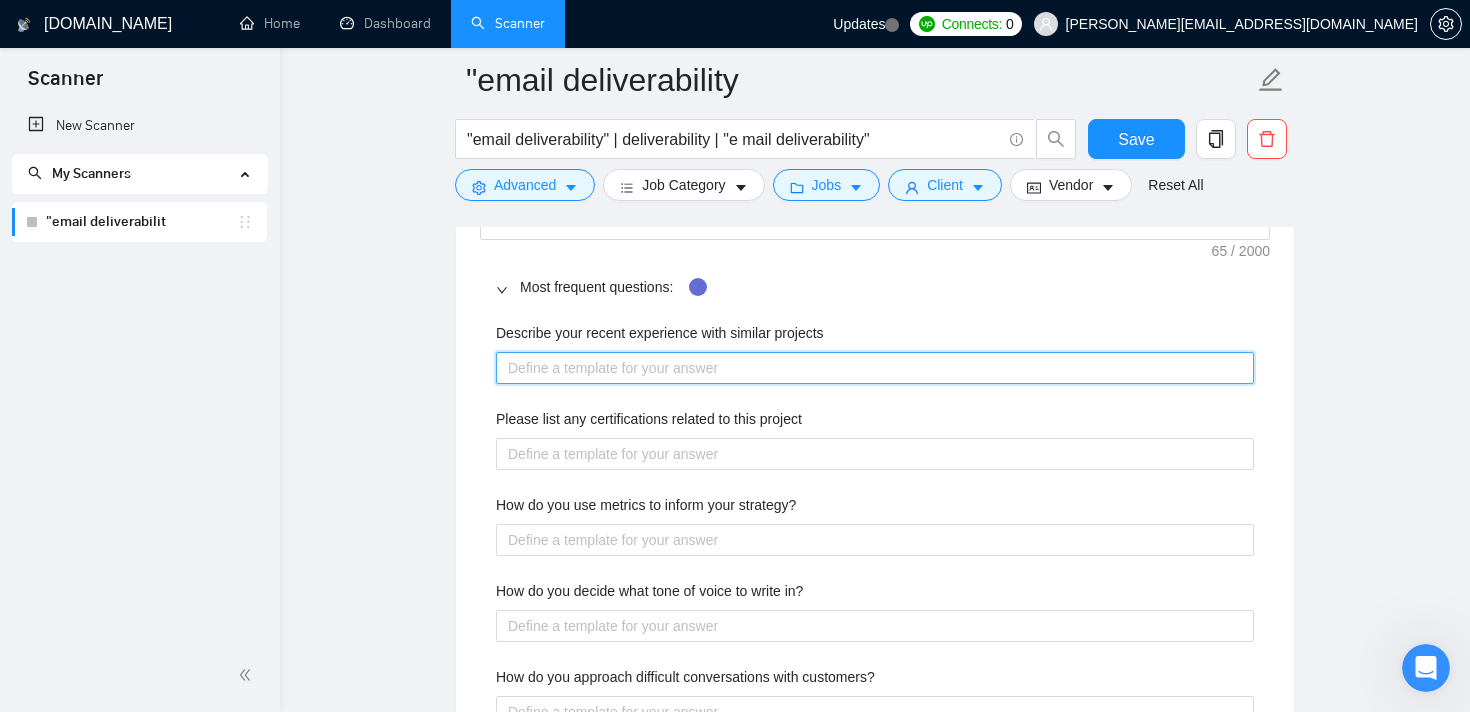 click on "Describe your recent experience with similar projects" at bounding box center (875, 368) 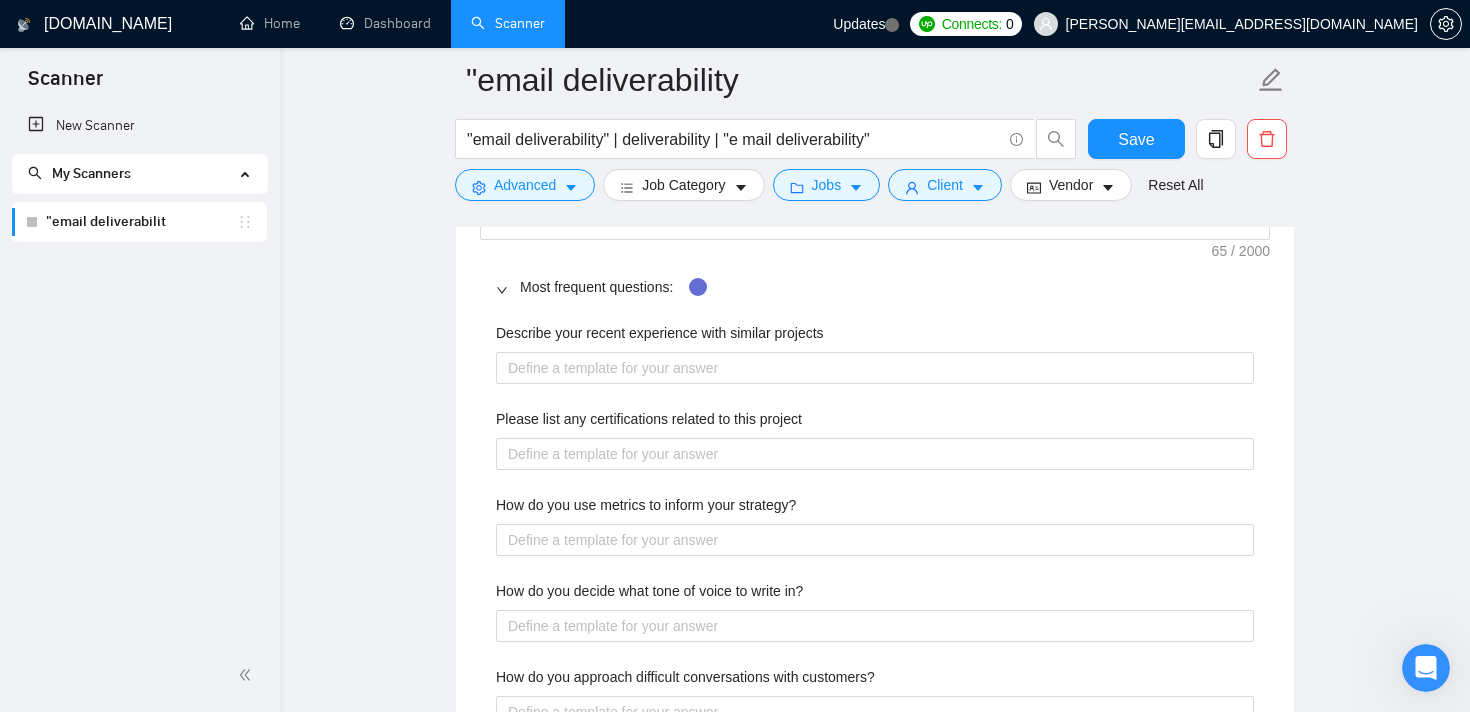 click 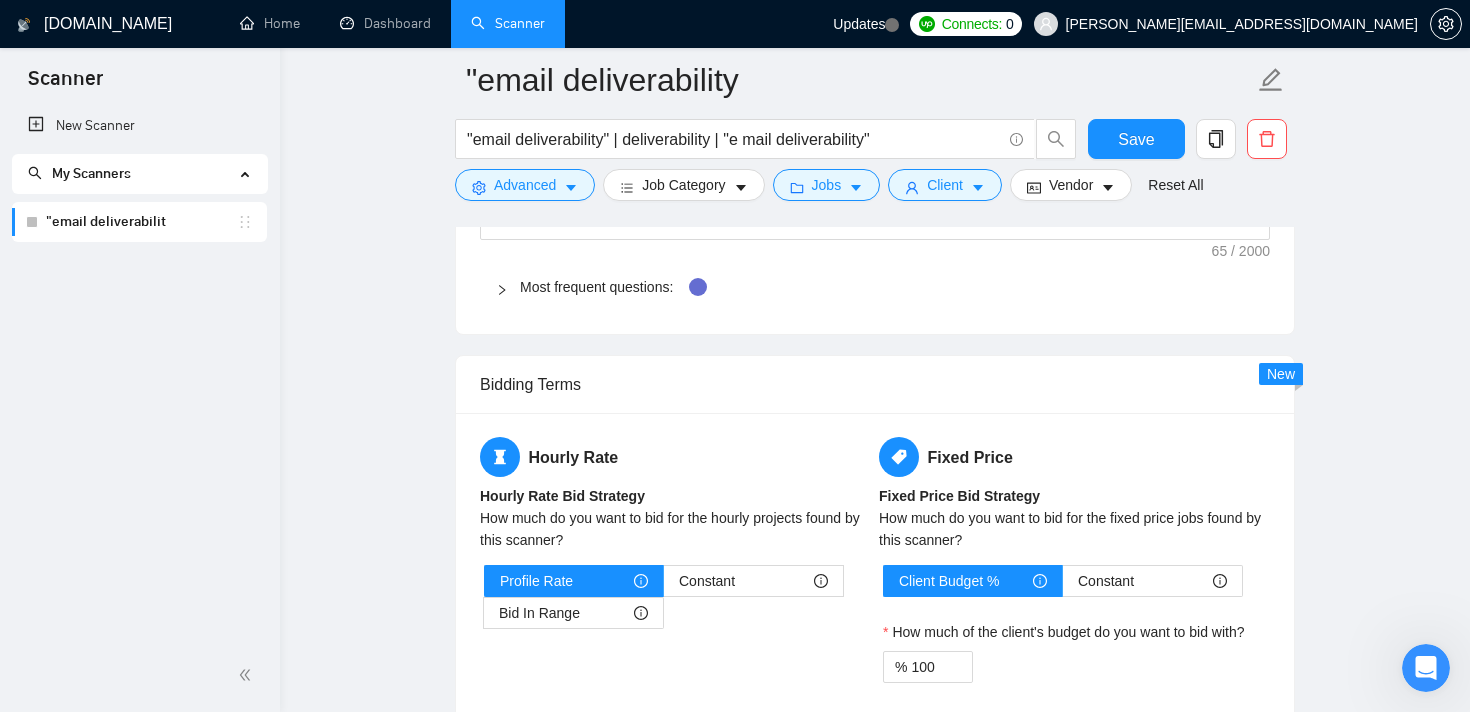 type 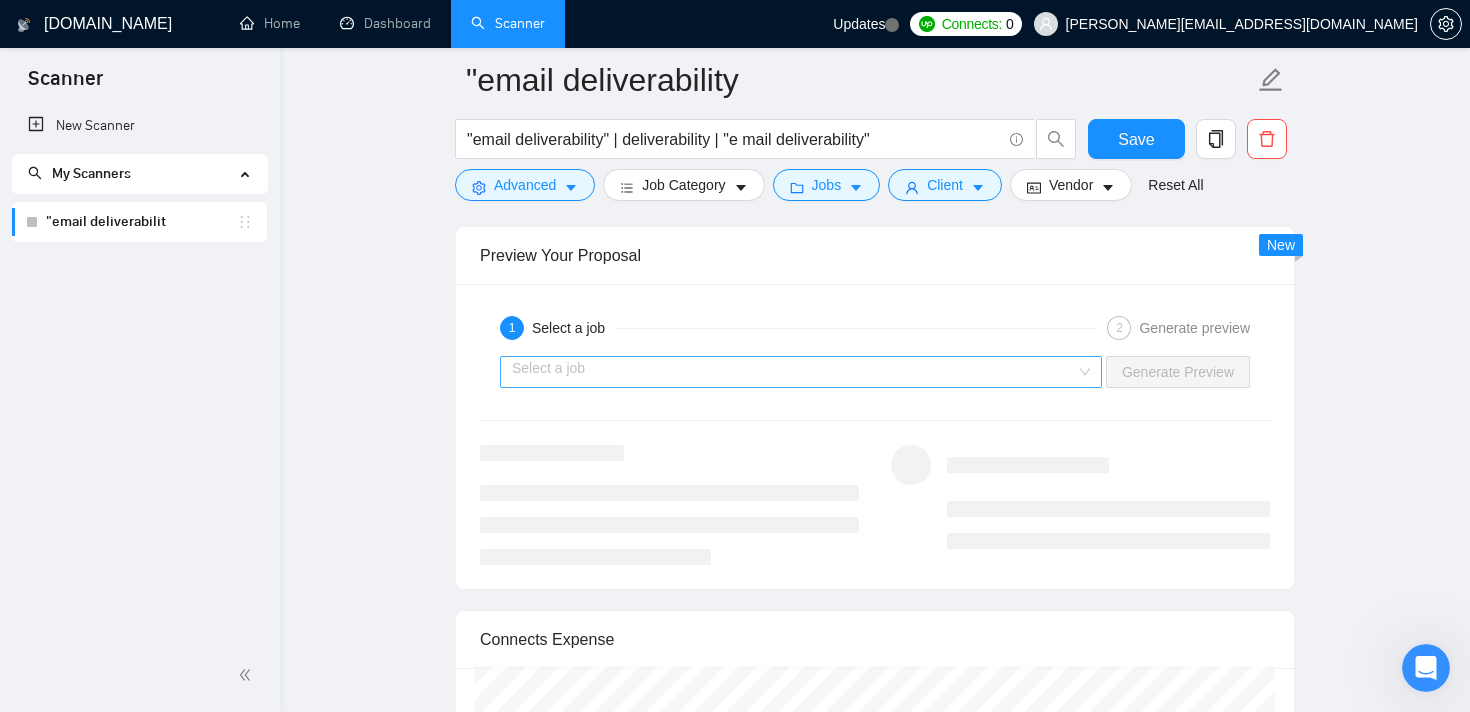 scroll, scrollTop: 2892, scrollLeft: 0, axis: vertical 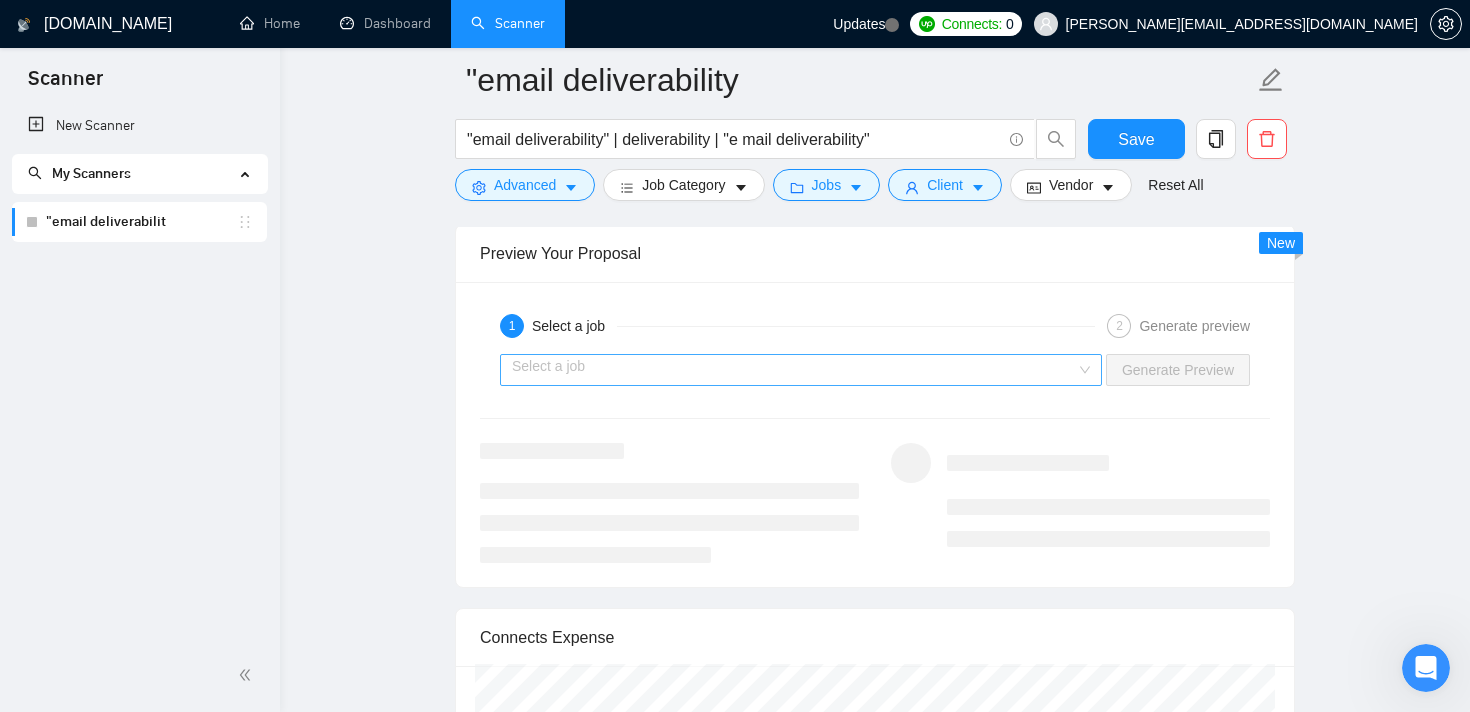 click at bounding box center (794, 370) 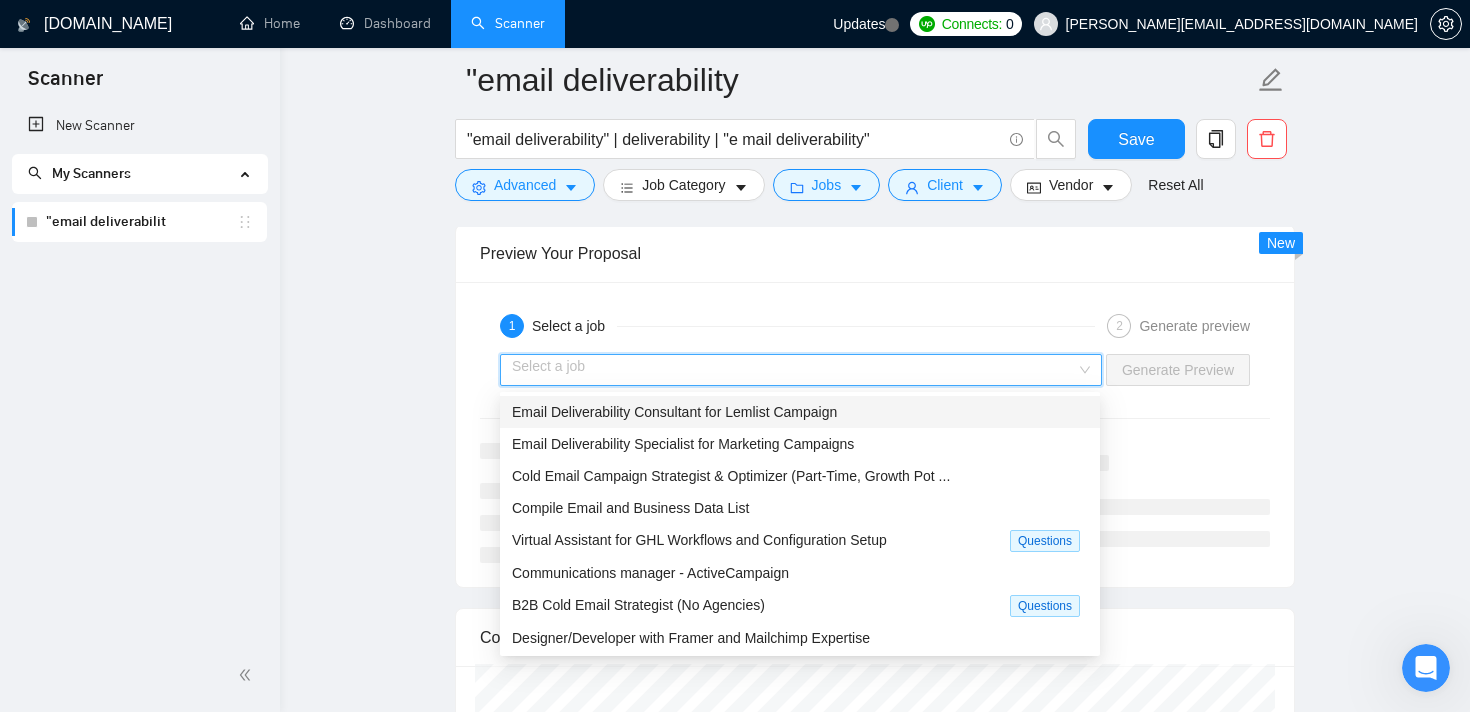 click on "Email Deliverability Consultant for Lemlist Campaign" at bounding box center (674, 412) 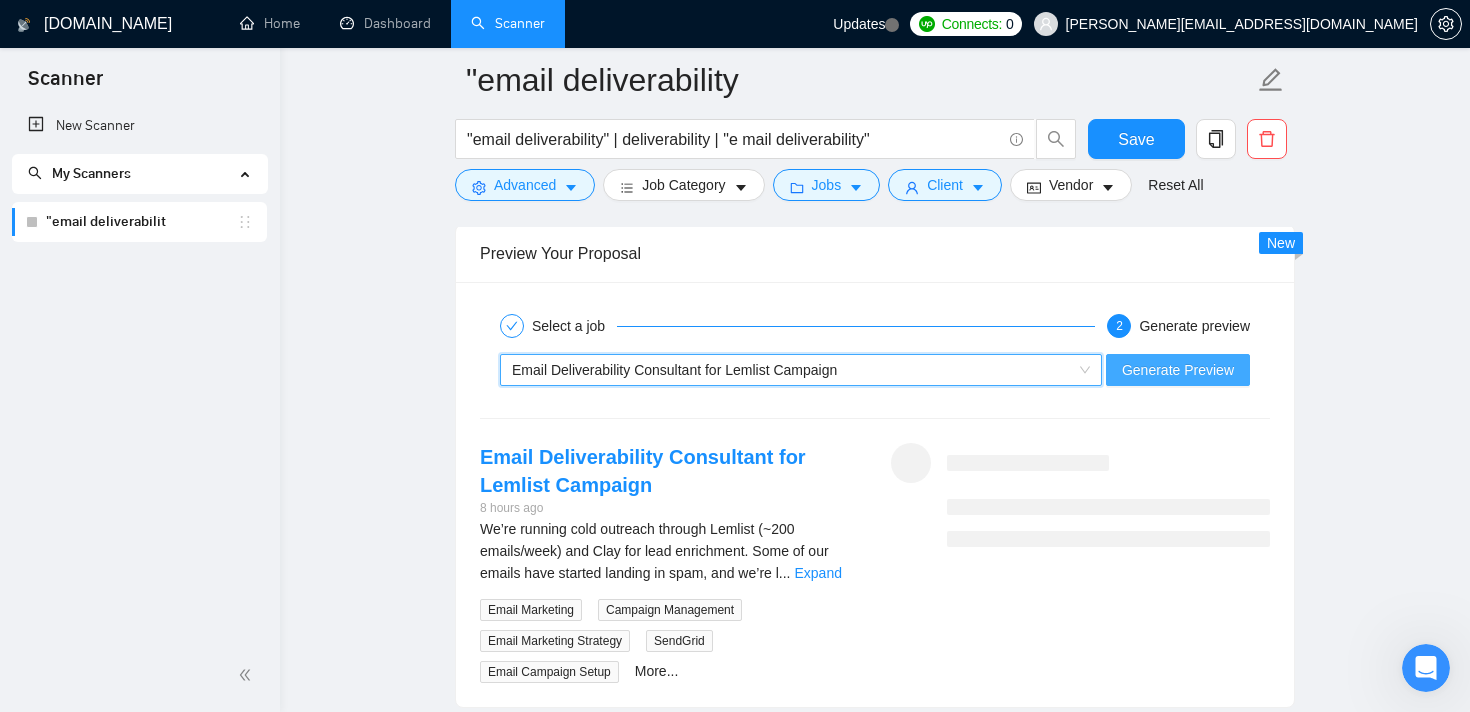 click on "Generate Preview" at bounding box center (1178, 370) 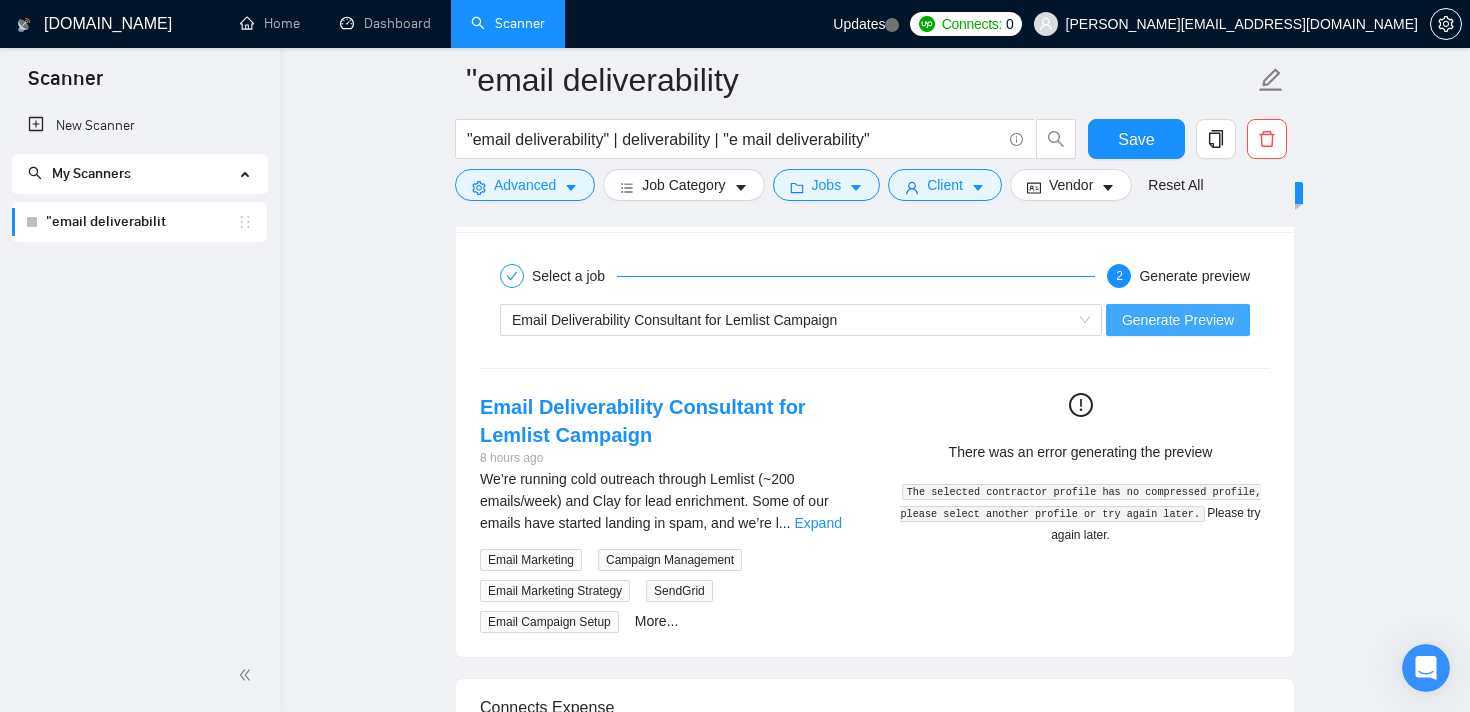 scroll, scrollTop: 2953, scrollLeft: 0, axis: vertical 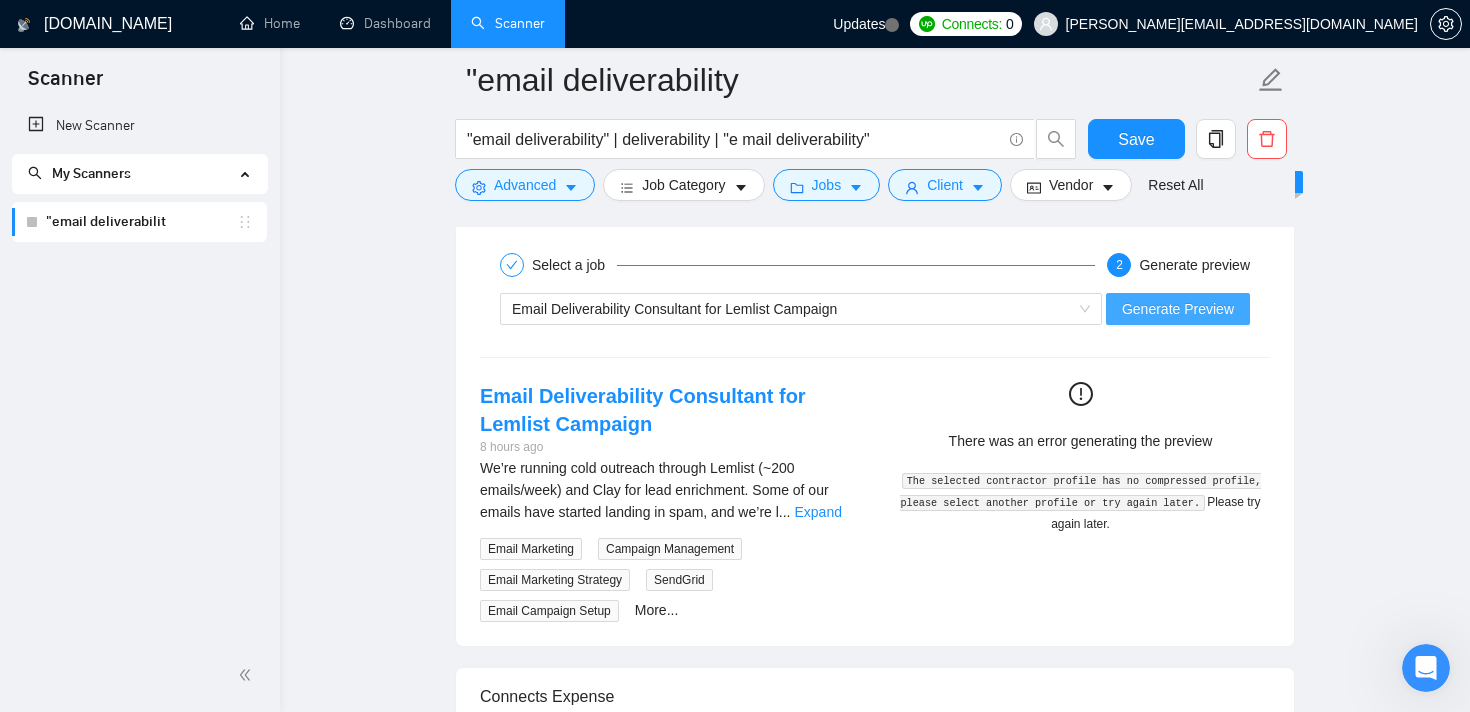 click on "Generate Preview" at bounding box center (1178, 309) 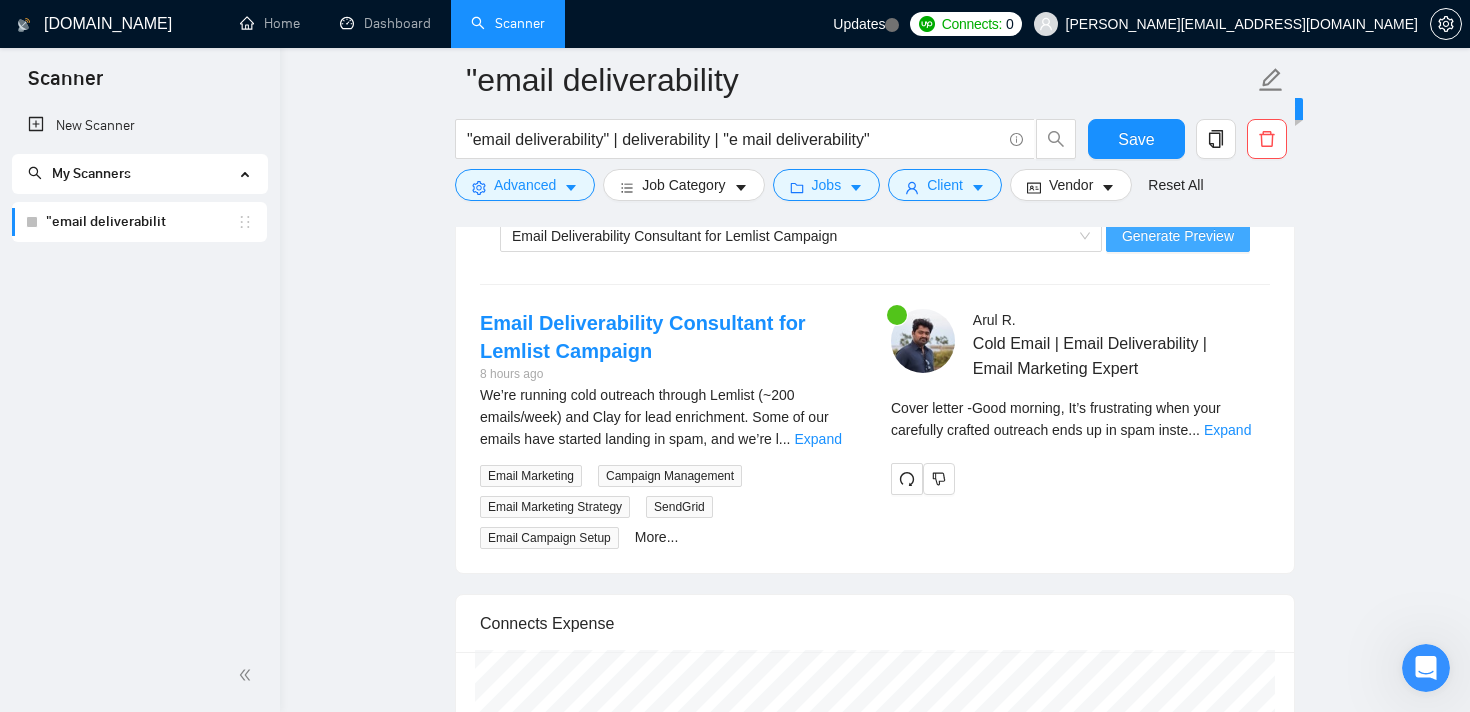 scroll, scrollTop: 3000, scrollLeft: 0, axis: vertical 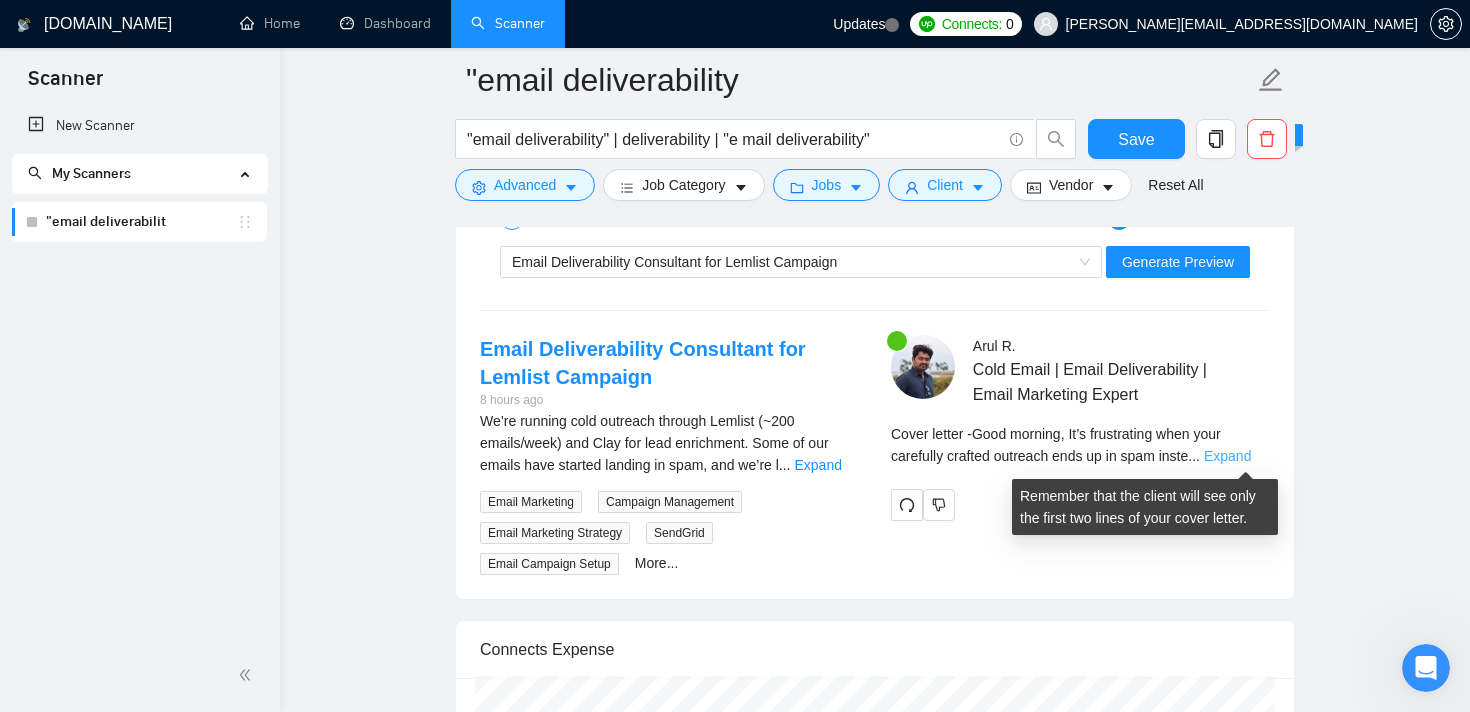 click on "Expand" at bounding box center (1227, 456) 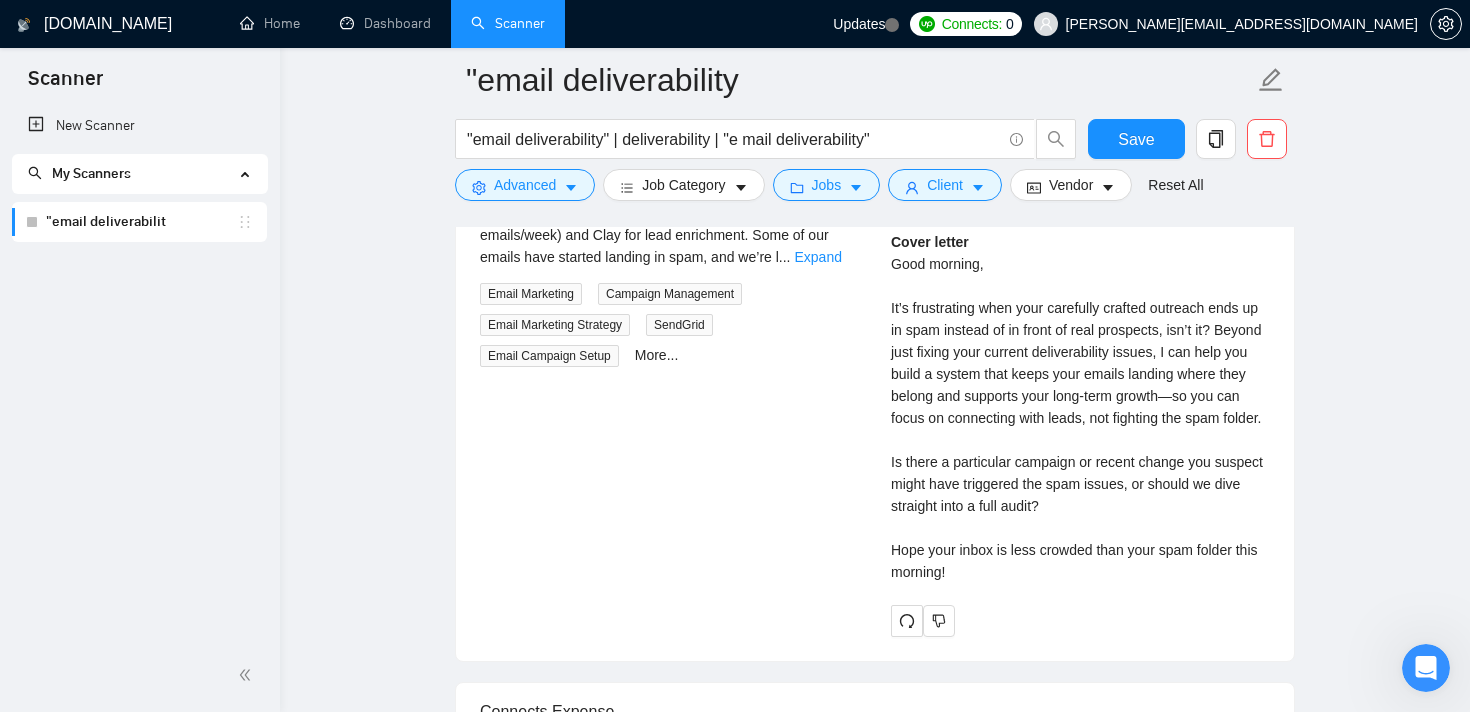 scroll, scrollTop: 3209, scrollLeft: 0, axis: vertical 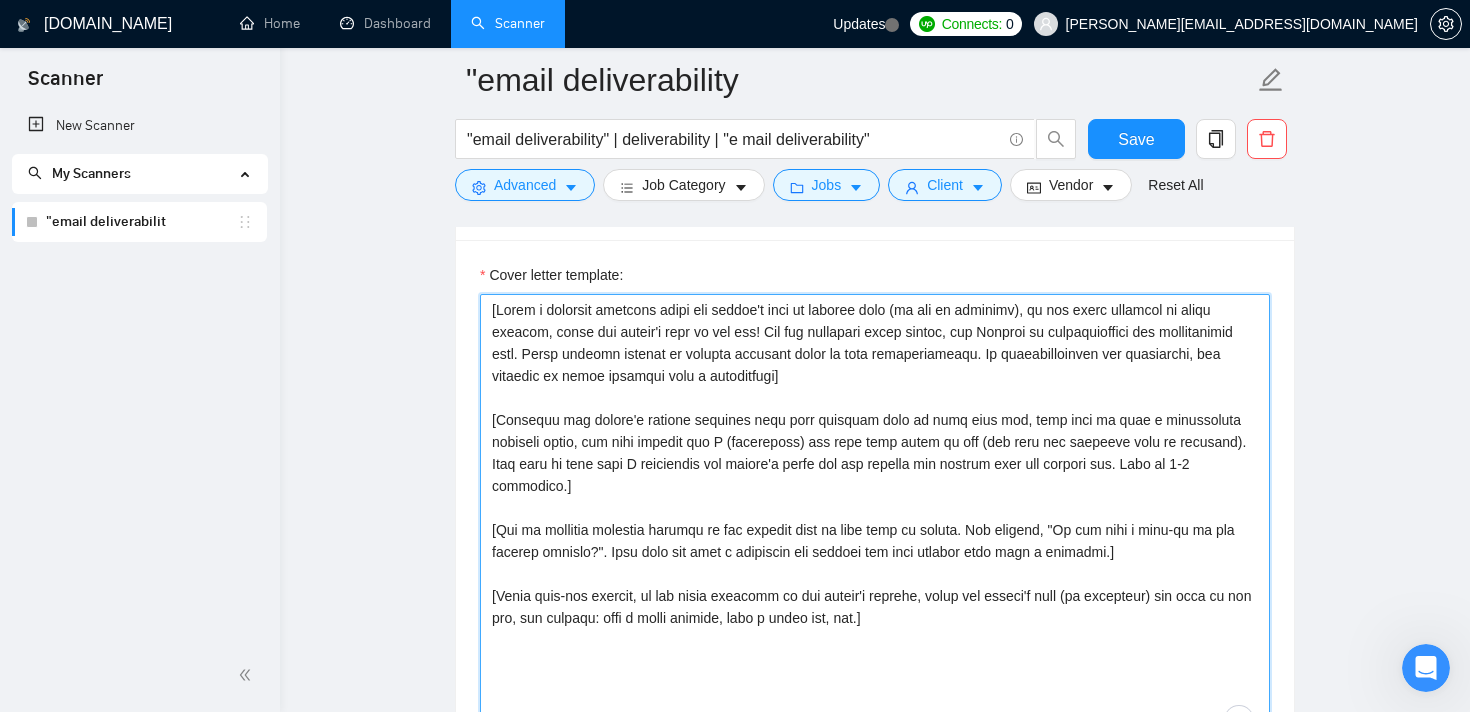 click on "Cover letter template:" at bounding box center (875, 519) 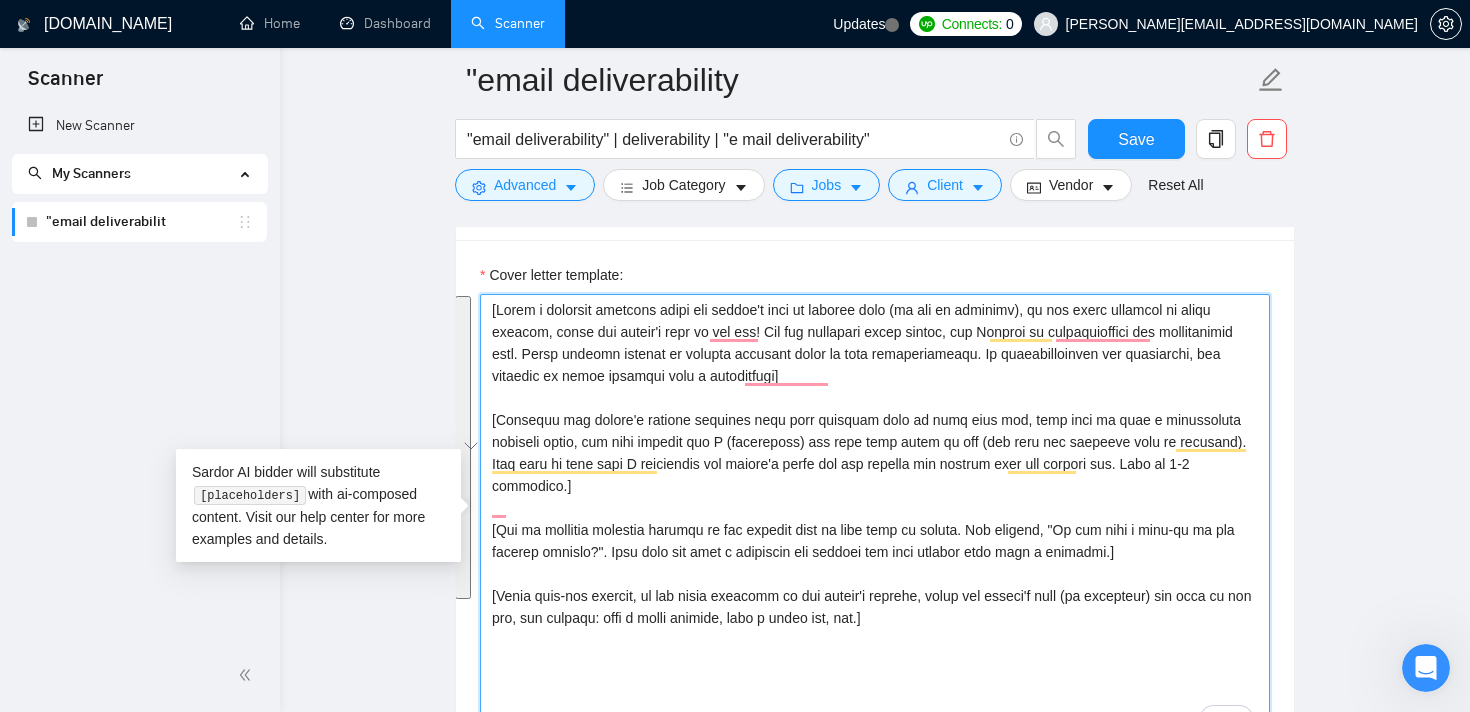 click on "Cover letter template:" at bounding box center [875, 519] 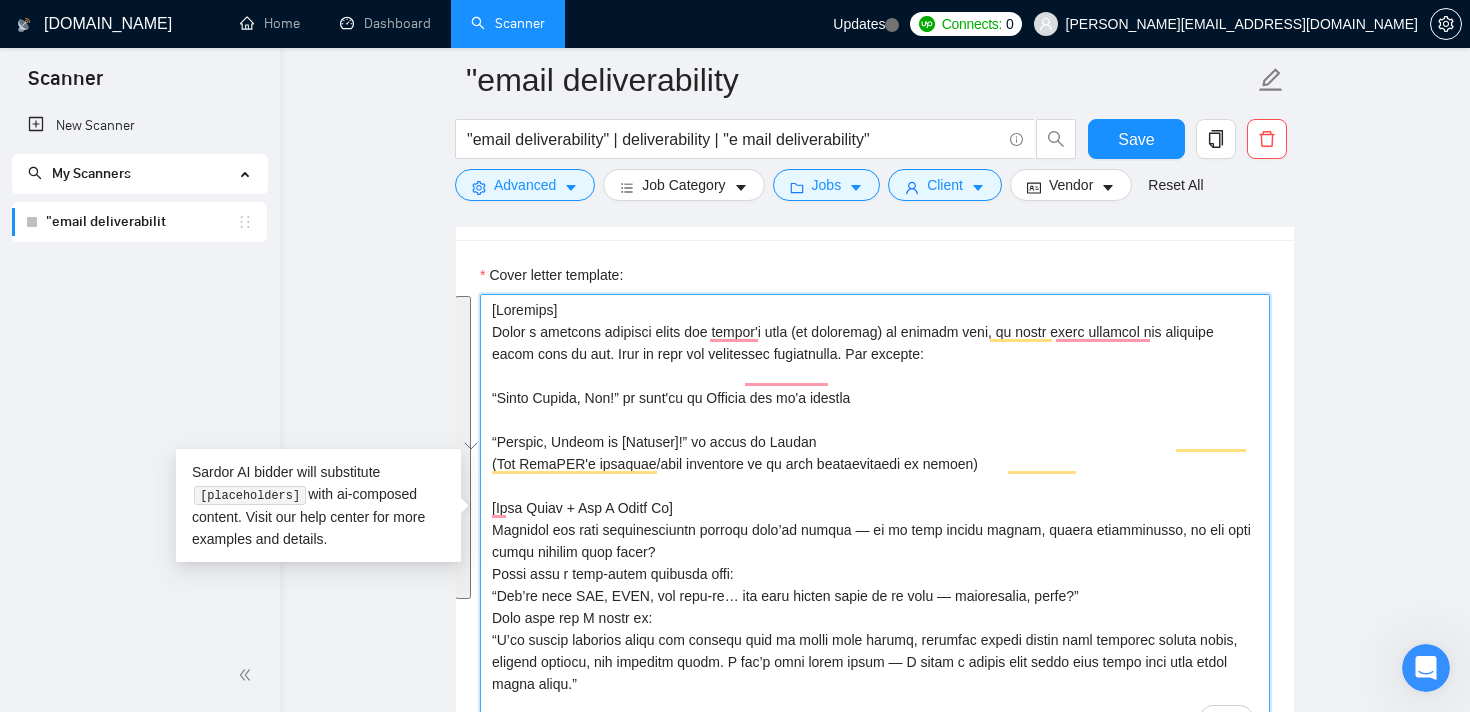 scroll, scrollTop: 1379, scrollLeft: 0, axis: vertical 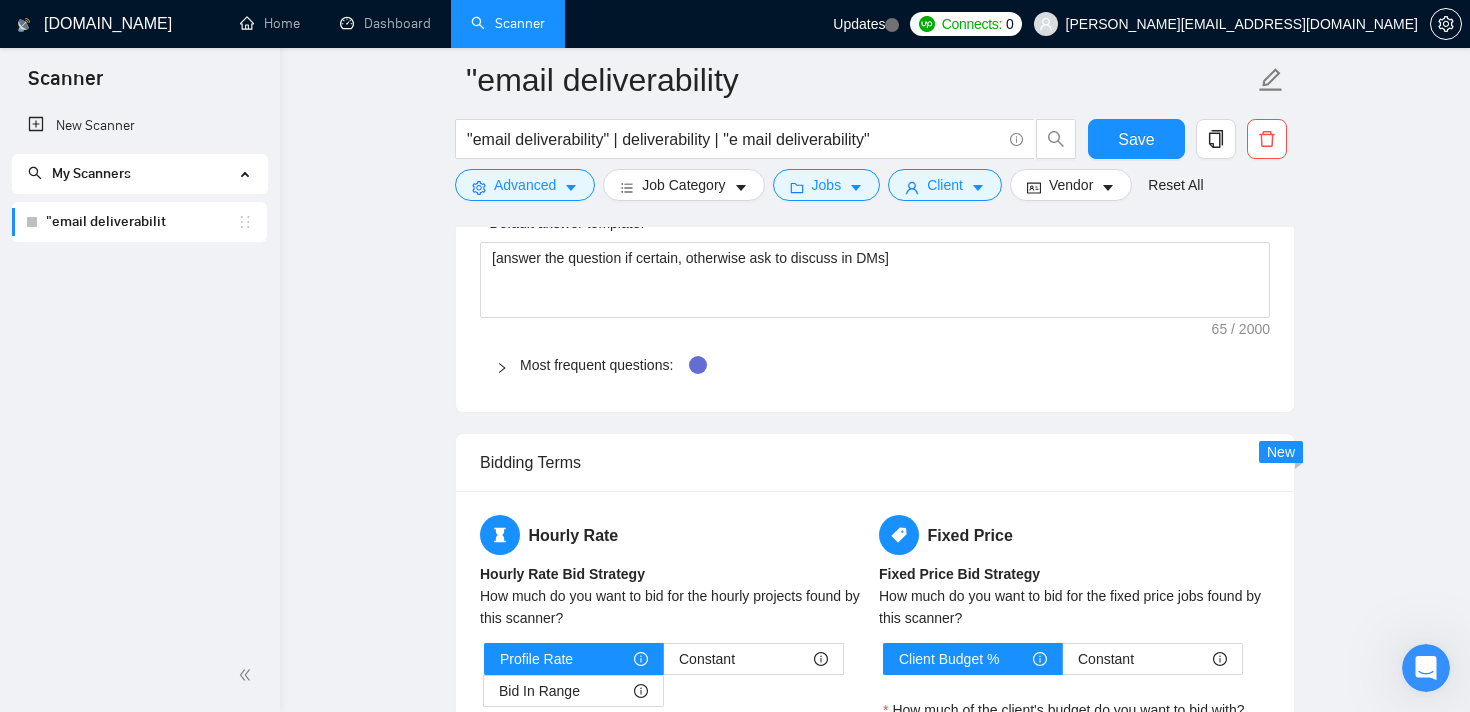 type on "[Greeting]
Write a personal greeting using the client's name (if available) or company name, in their local language and matching their time of day. Keep it warm and culturally appropriate. For example:
“Guten Morgen, Max!” if they're in Germany and it's morning
“Bonjour, Équipe de [Company]!” if based in France
(Use ChatGPT's location/time awareness to do this automatically if needed)
[Pain Point + How I Solve It]
Identify the root deliverability problem they’re facing — is it spam folder issues, domain blacklisting, or low open rates despite good setup?
Start with a hook-style question like:
“You’ve done SPF, DKIM, and warm-up… yet your emails still go to spam — frustrating, right?”
Then show how I solve it:
“I’ve helped outbound teams fix exactly this by doing deep audits, checking hidden issues like tracking domain flags, content scoring, and rotation setup. I don’t just apply fixes — I build a system that keeps your inbox rate high month after month.”
[Quick Project-Specific Question]
Ask one simp..." 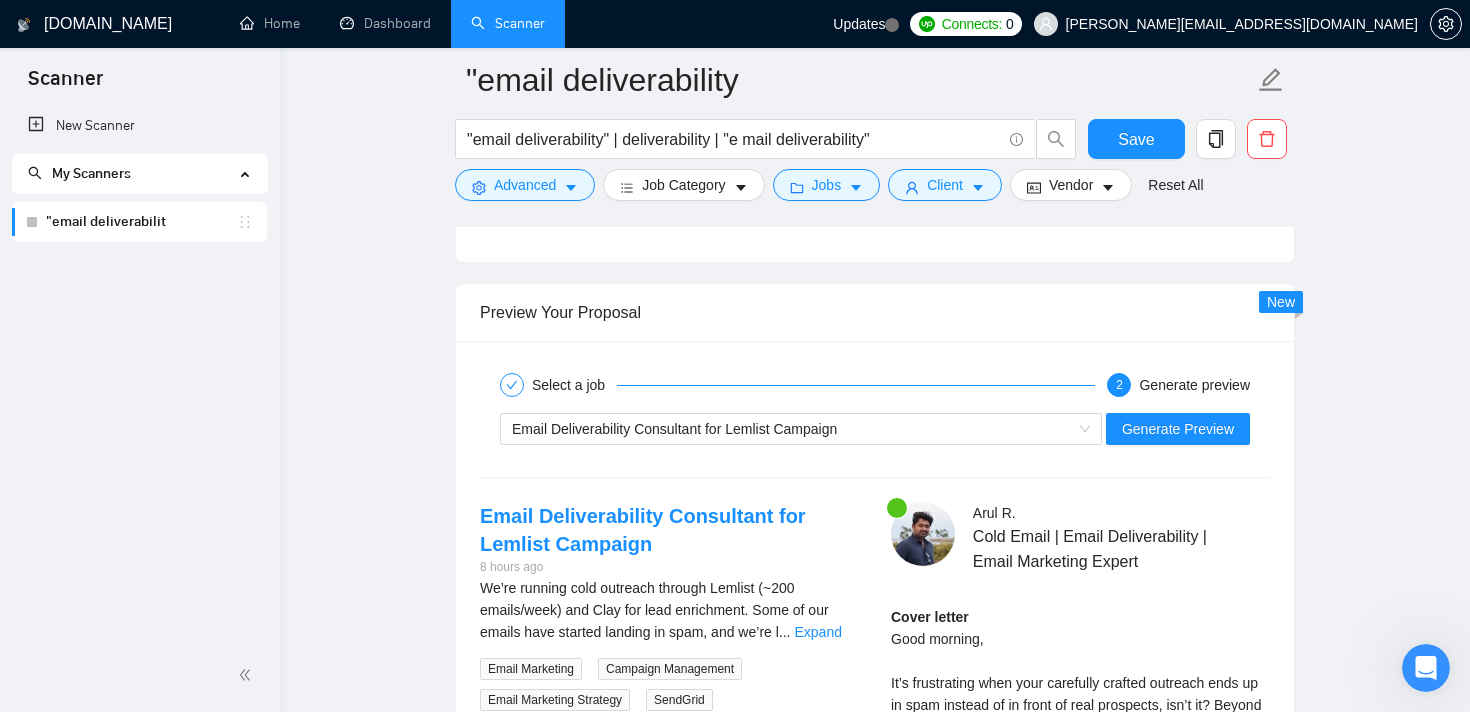 scroll, scrollTop: 2889, scrollLeft: 0, axis: vertical 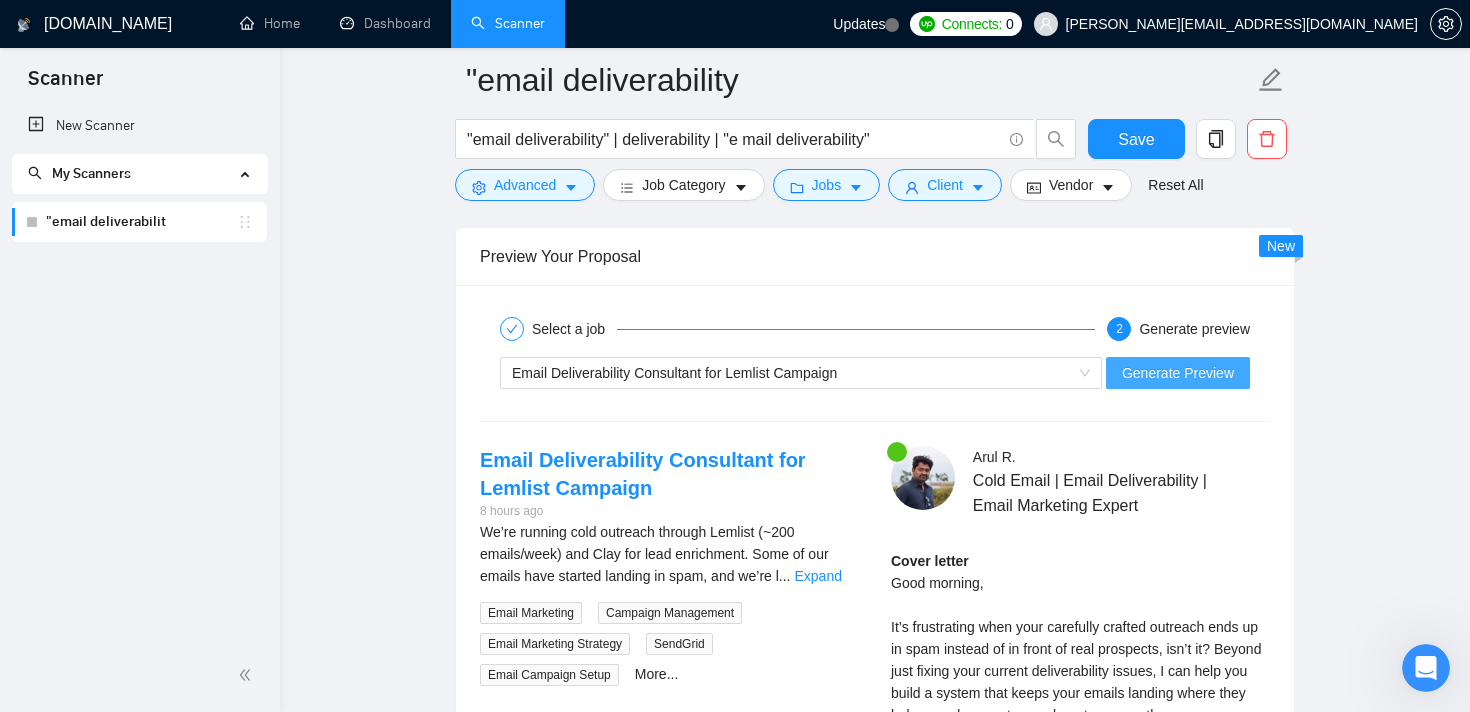 click on "Generate Preview" at bounding box center [1178, 373] 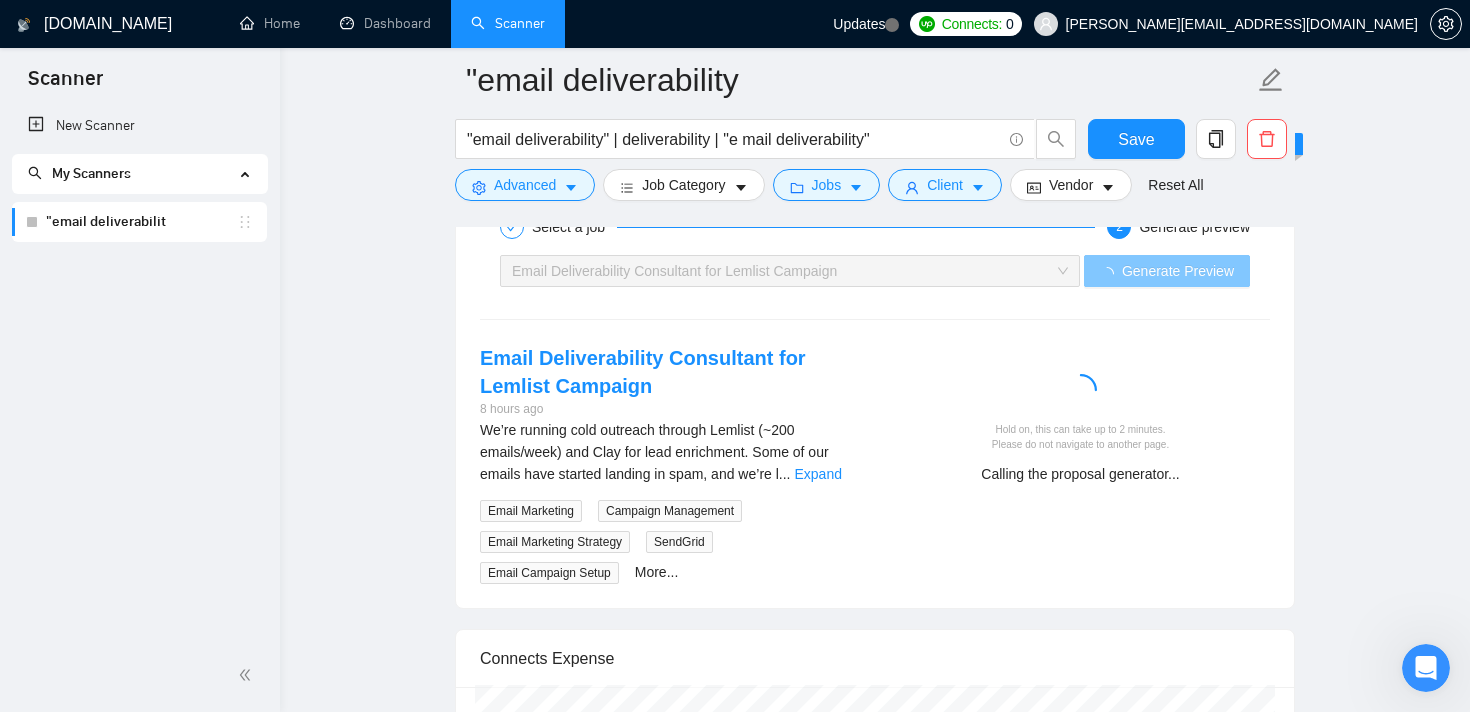 scroll, scrollTop: 3027, scrollLeft: 0, axis: vertical 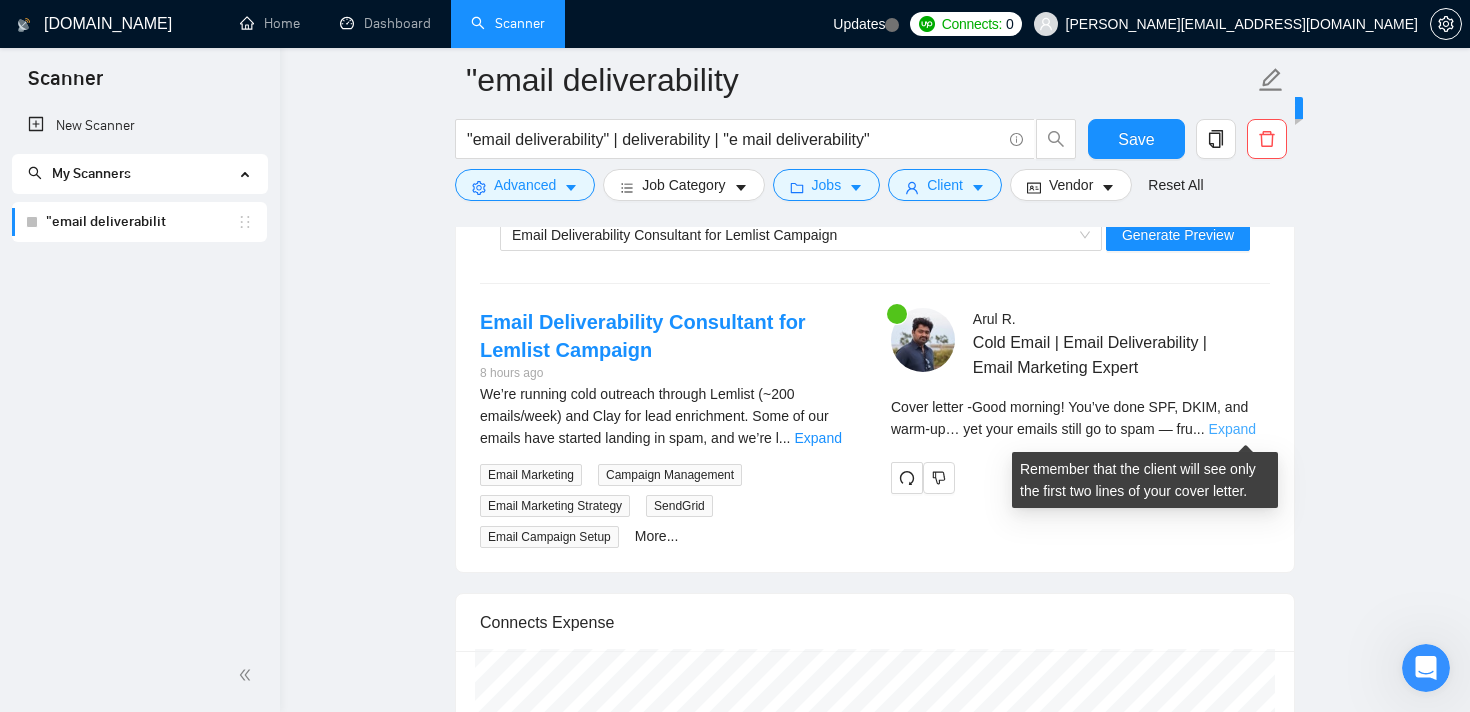 click on "Expand" at bounding box center [1232, 429] 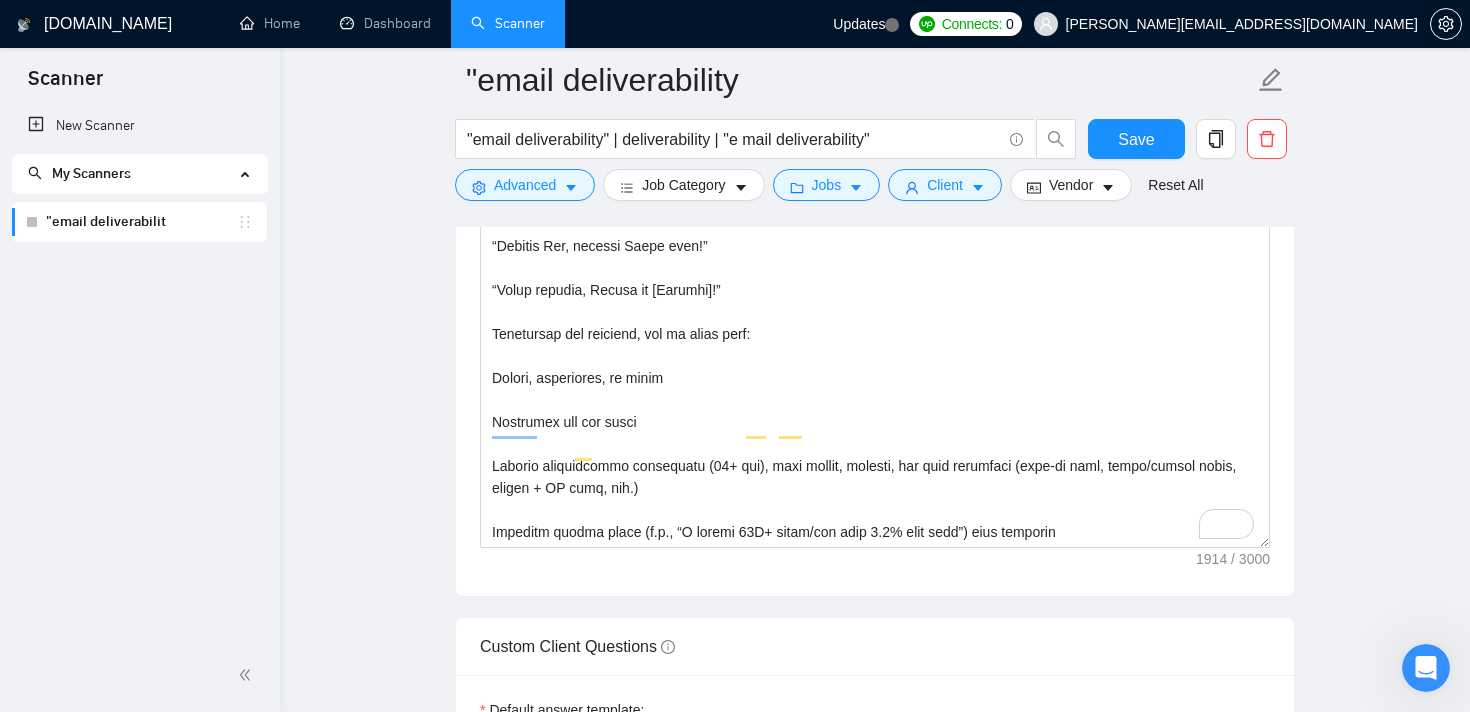 scroll, scrollTop: 1533, scrollLeft: 0, axis: vertical 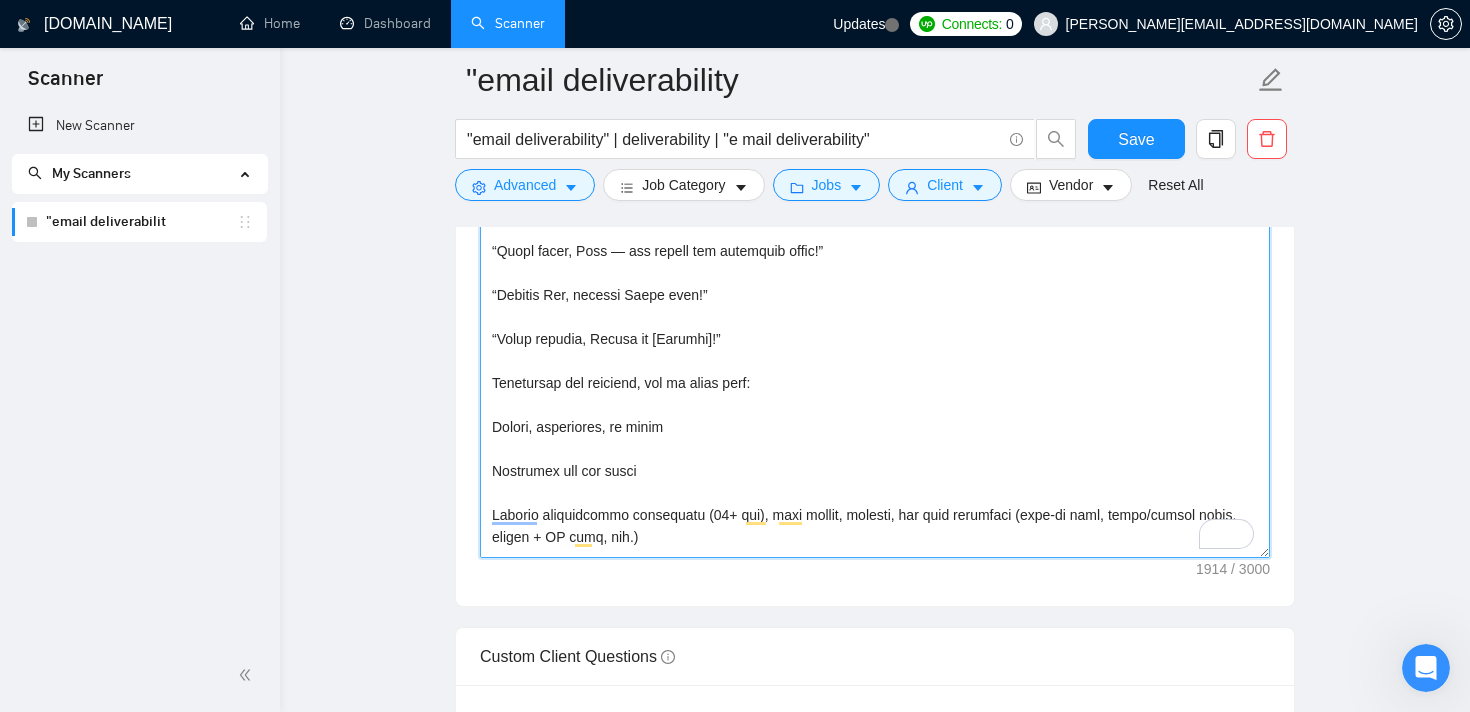 click on "Cover letter template:" at bounding box center (875, 333) 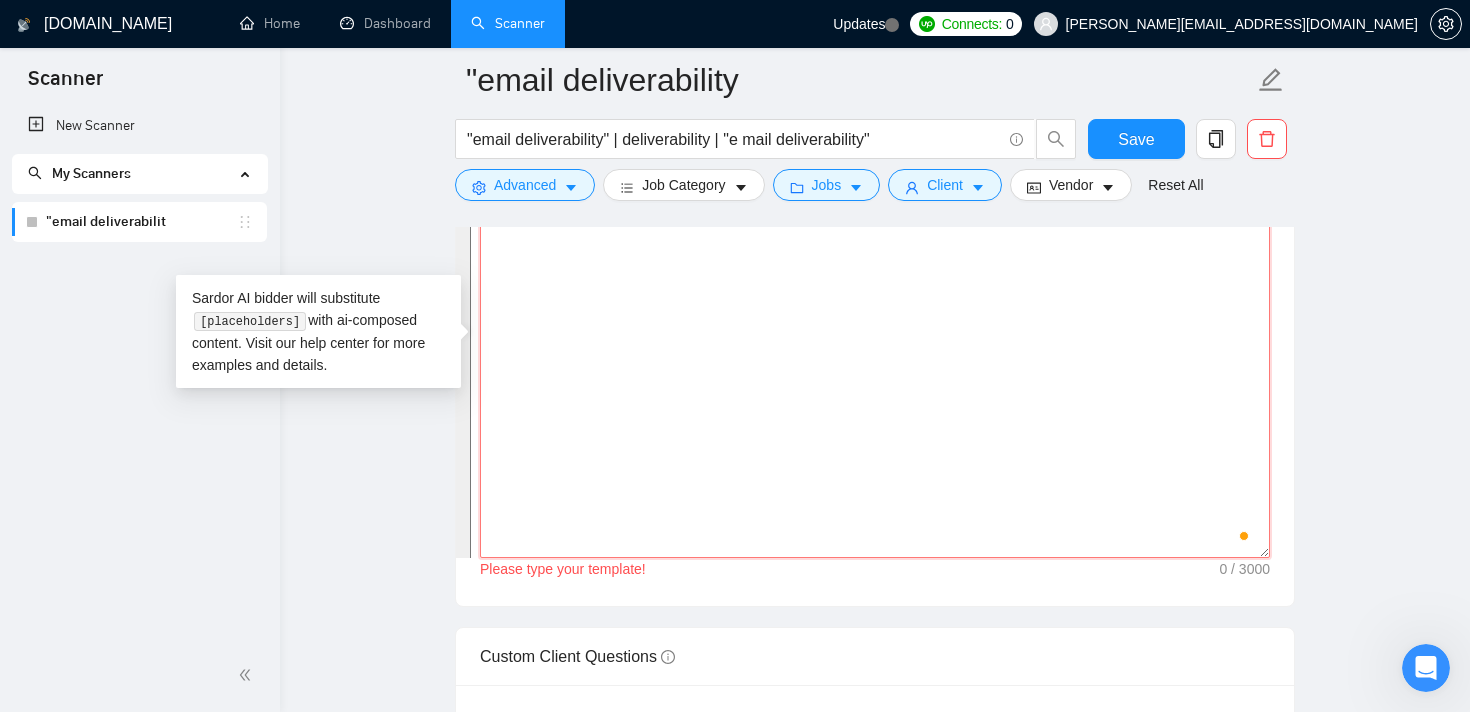 scroll, scrollTop: 0, scrollLeft: 0, axis: both 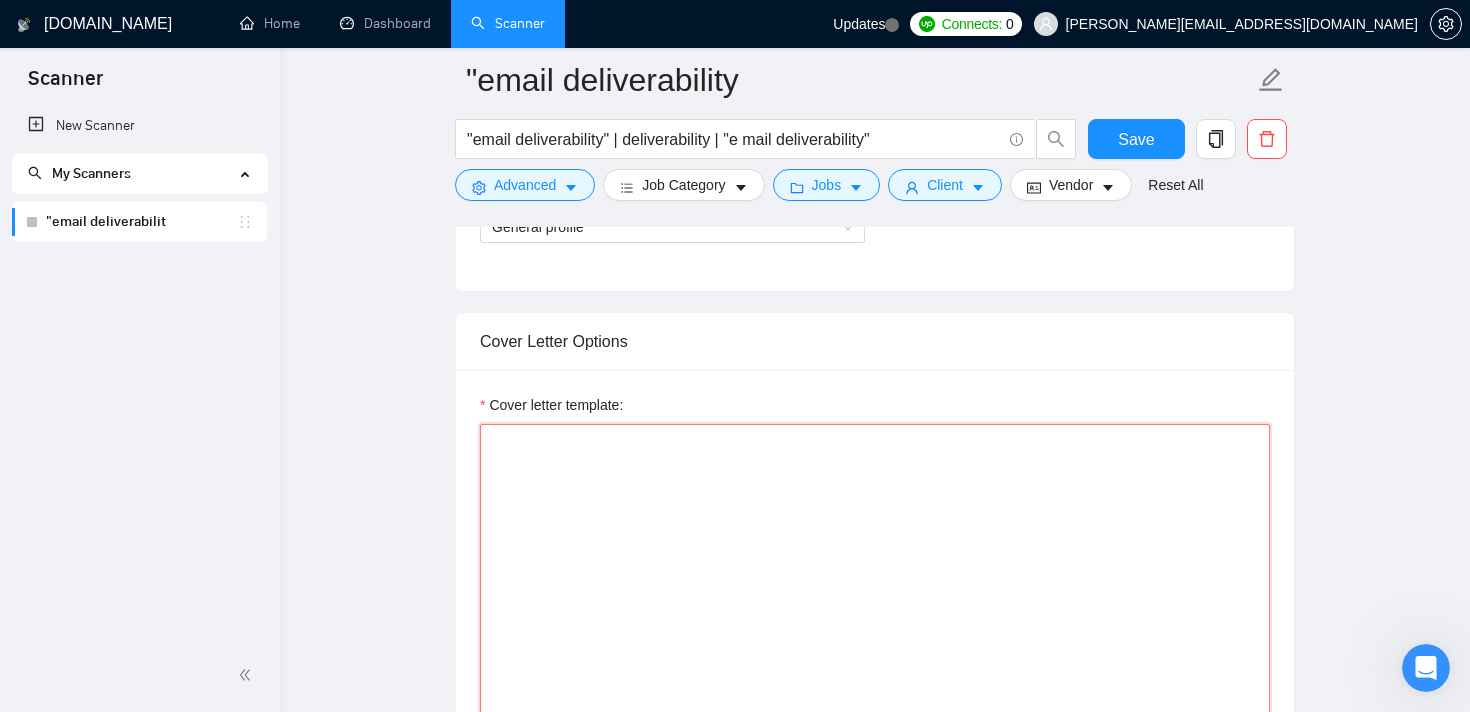click on "Cover letter template:" at bounding box center [875, 649] 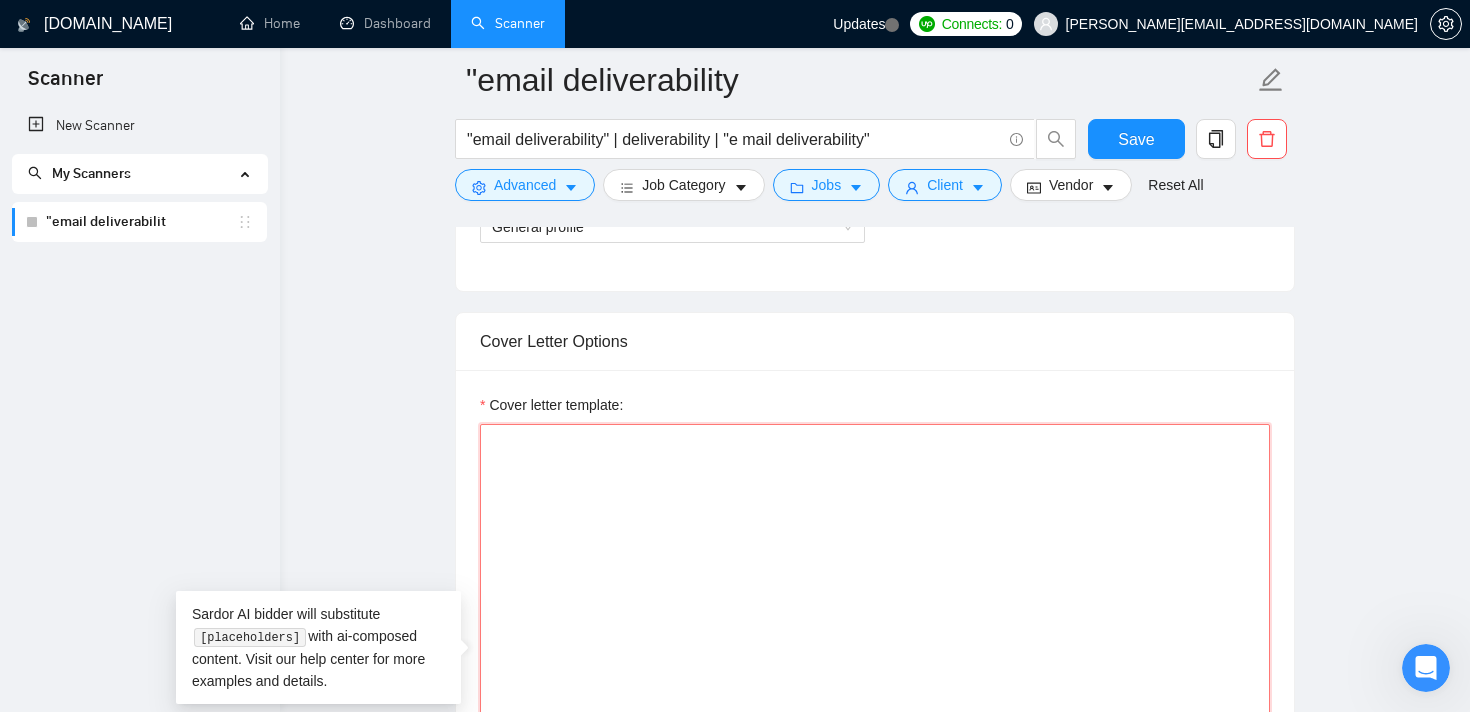type on "]" 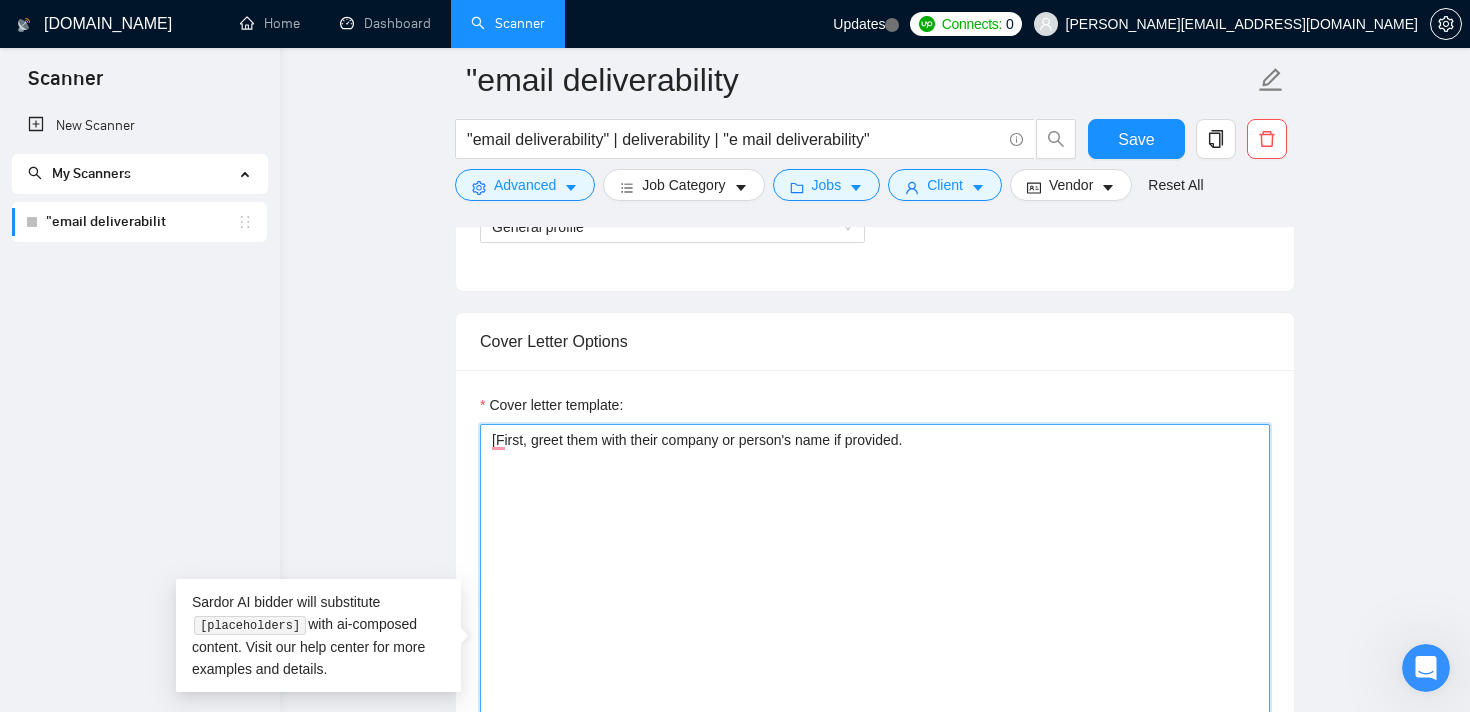 type on "[First, greet them with their company or person's name if provided." 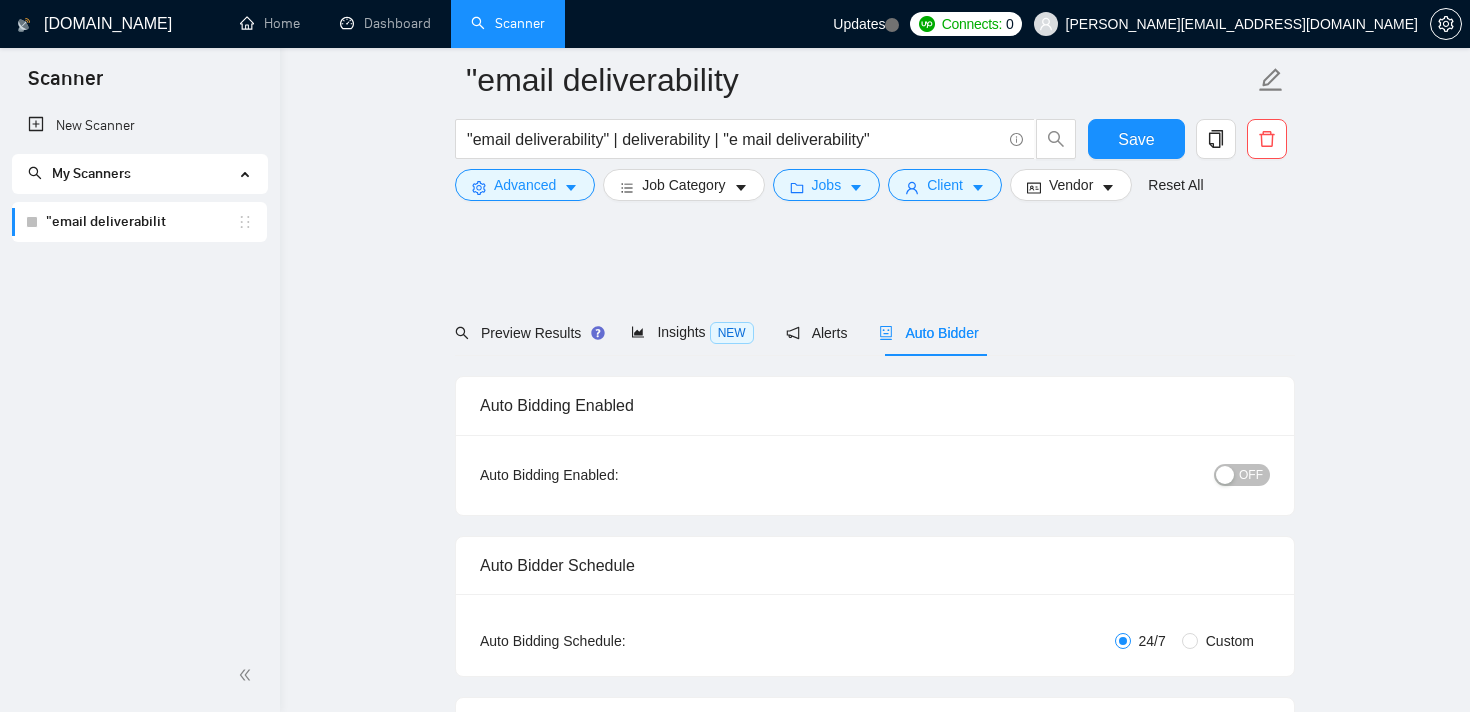 scroll, scrollTop: 1217, scrollLeft: 0, axis: vertical 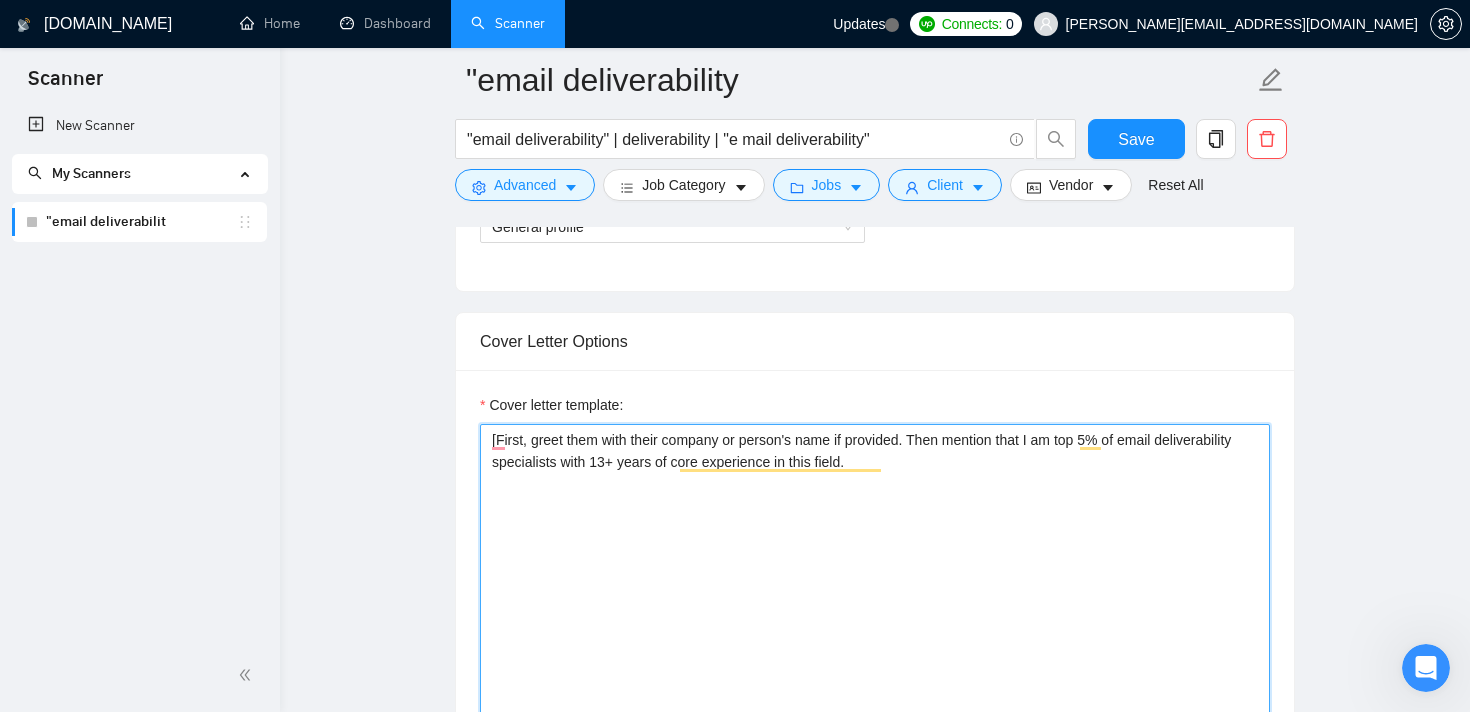 click on "[First, greet them with their company or person's name if provided. Then mention that I am top 5% of email deliverability specialists with 13+ years of core experience in this field." at bounding box center [875, 649] 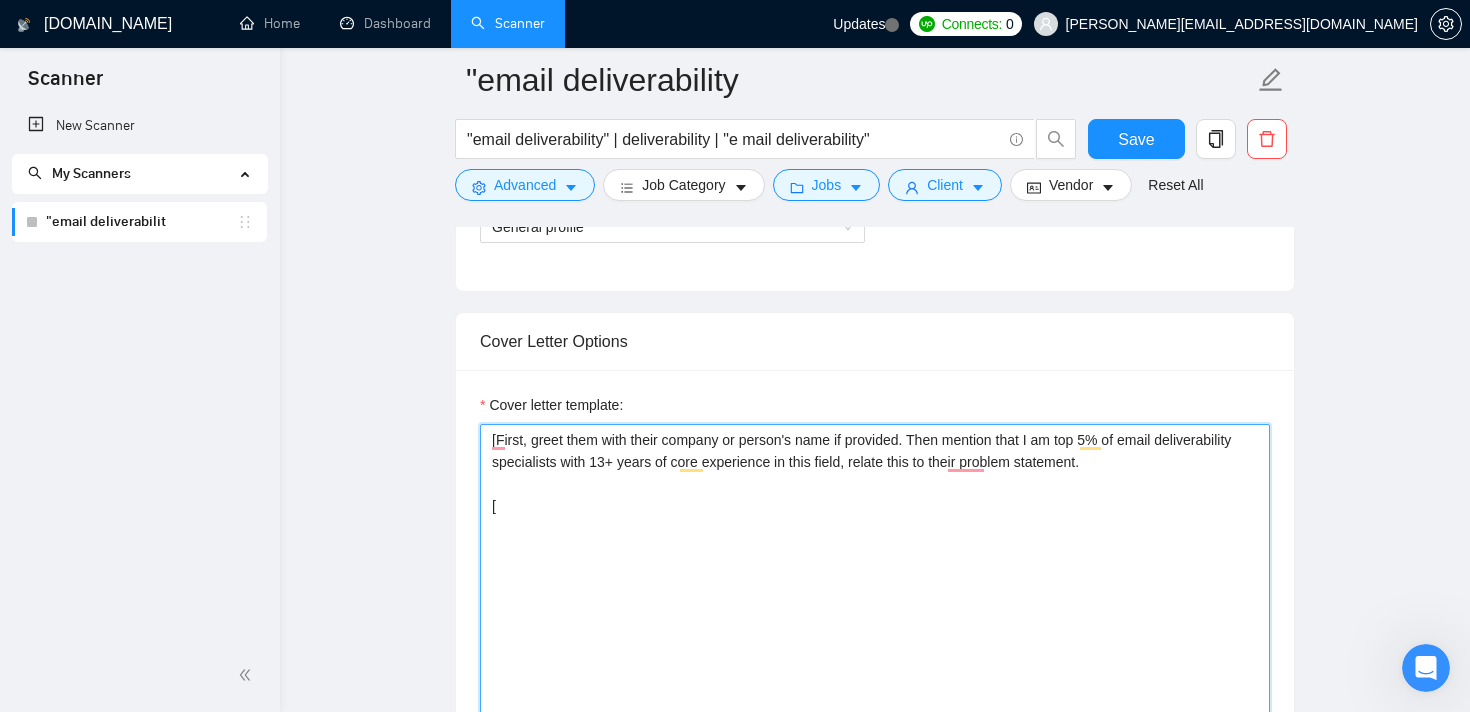 click on "[First, greet them with their company or person's name if provided. Then mention that I am top 5% of email deliverability specialists with 13+ years of core experience in this field, relate this to their problem statement.
[" at bounding box center (875, 649) 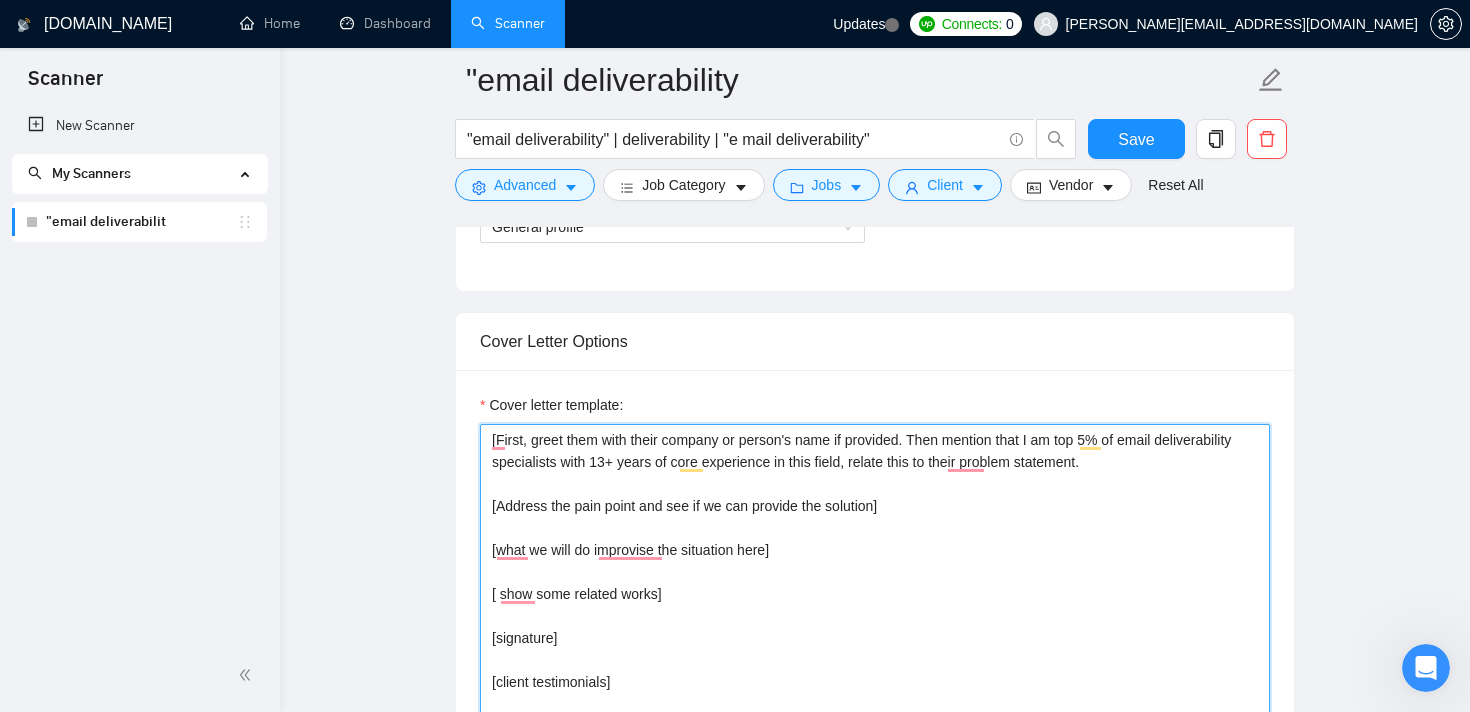 type on "[First, greet them with their company or person's name if provided. Then mention that I am top 5% of email deliverability specialists with 13+ years of core experience in this field, relate this to their problem statement.
[Address the pain point and see if we can provide the solution]
[what we will do improvise the situation here]
[ show some related works]
[signature]
[client testimonials]" 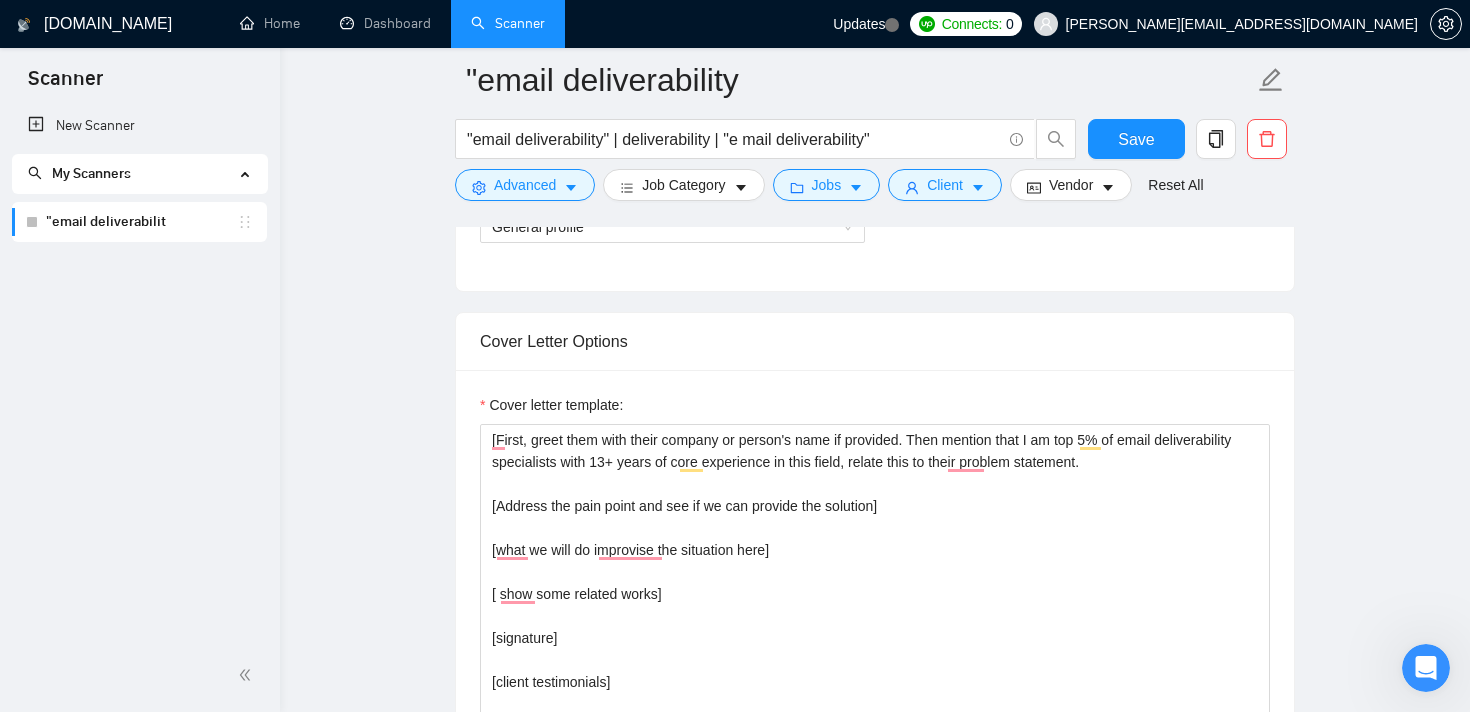 click on ""email deliverability "email deliverability" | deliverability | "e mail deliverability" Save Advanced   Job Category   Jobs   Client   Vendor   Reset All Preview Results Insights NEW Alerts Auto Bidder Auto Bidding Enabled Auto Bidding Enabled: OFF Auto Bidder Schedule Auto Bidding Type: Automated (recommended) Semi-automated Auto Bidding Schedule: 24/7 Custom Custom Auto Bidder Schedule Repeat every week [DATE] [DATE] [DATE] [DATE] [DATE] [DATE] [DATE] Active Hours ( [GEOGRAPHIC_DATA]/[GEOGRAPHIC_DATA] ): From: To: ( 24  hours) [GEOGRAPHIC_DATA]/[GEOGRAPHIC_DATA] Auto Bidding Type Select your bidding algorithm: Choose the algorithm for you bidding. The price per proposal does not include your connects expenditure. Template Bidder Works great for narrow segments and short cover letters that don't change. 0.50  credits / proposal Sardor AI 🤖 Personalise your cover letter with ai [placeholders] 1.00  credits / proposal Experimental Laziza AI  👑   NEW   Learn more 2.00  credits / proposal 96.33 credits savings Team & Freelancer Inboxist" at bounding box center (875, 1305) 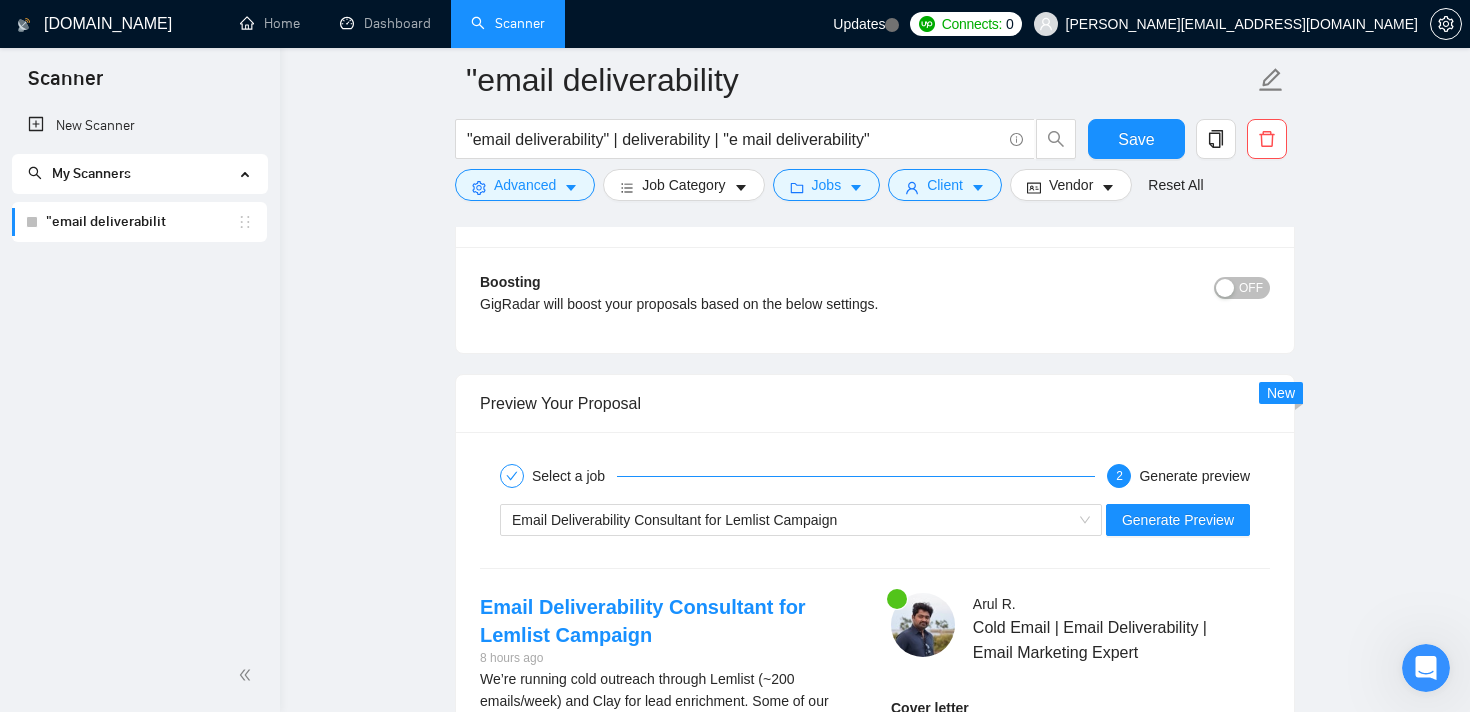scroll, scrollTop: 2744, scrollLeft: 0, axis: vertical 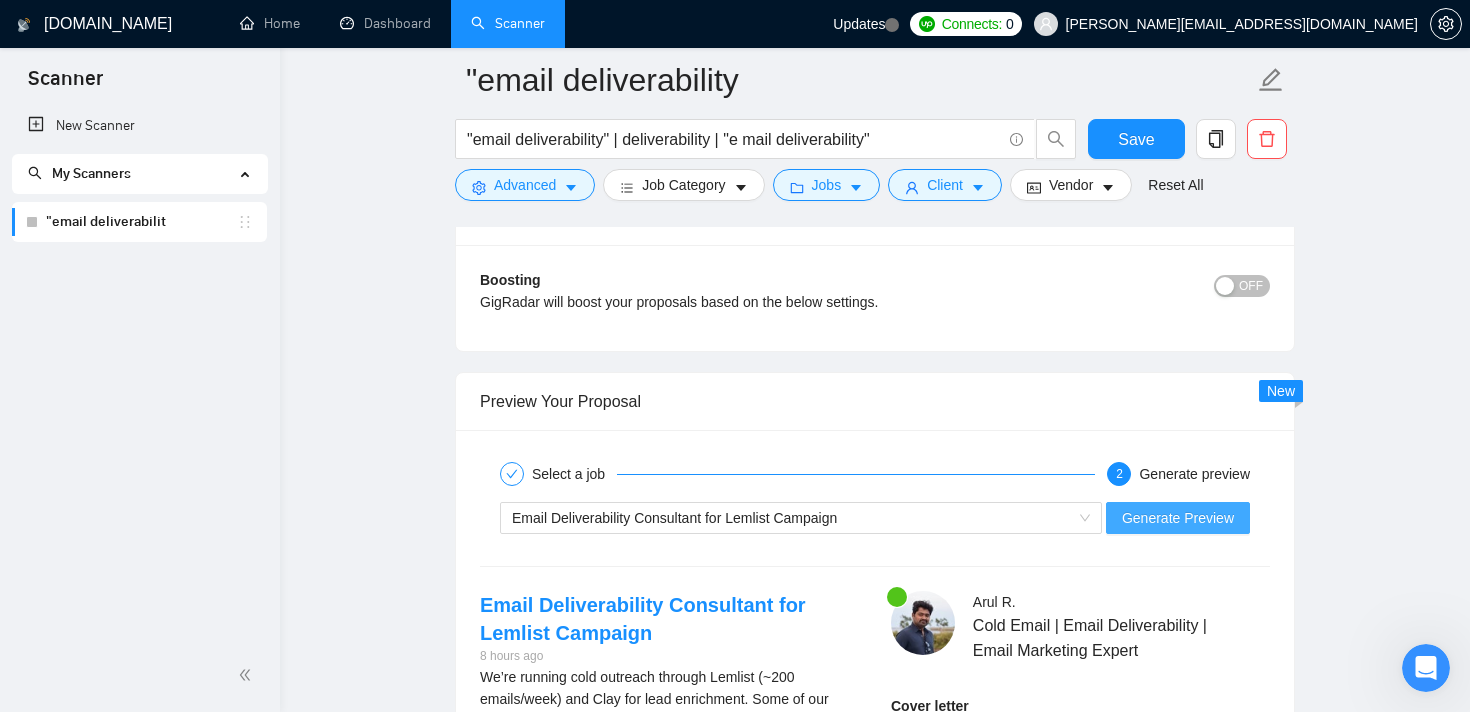 click on "Generate Preview" at bounding box center (1178, 518) 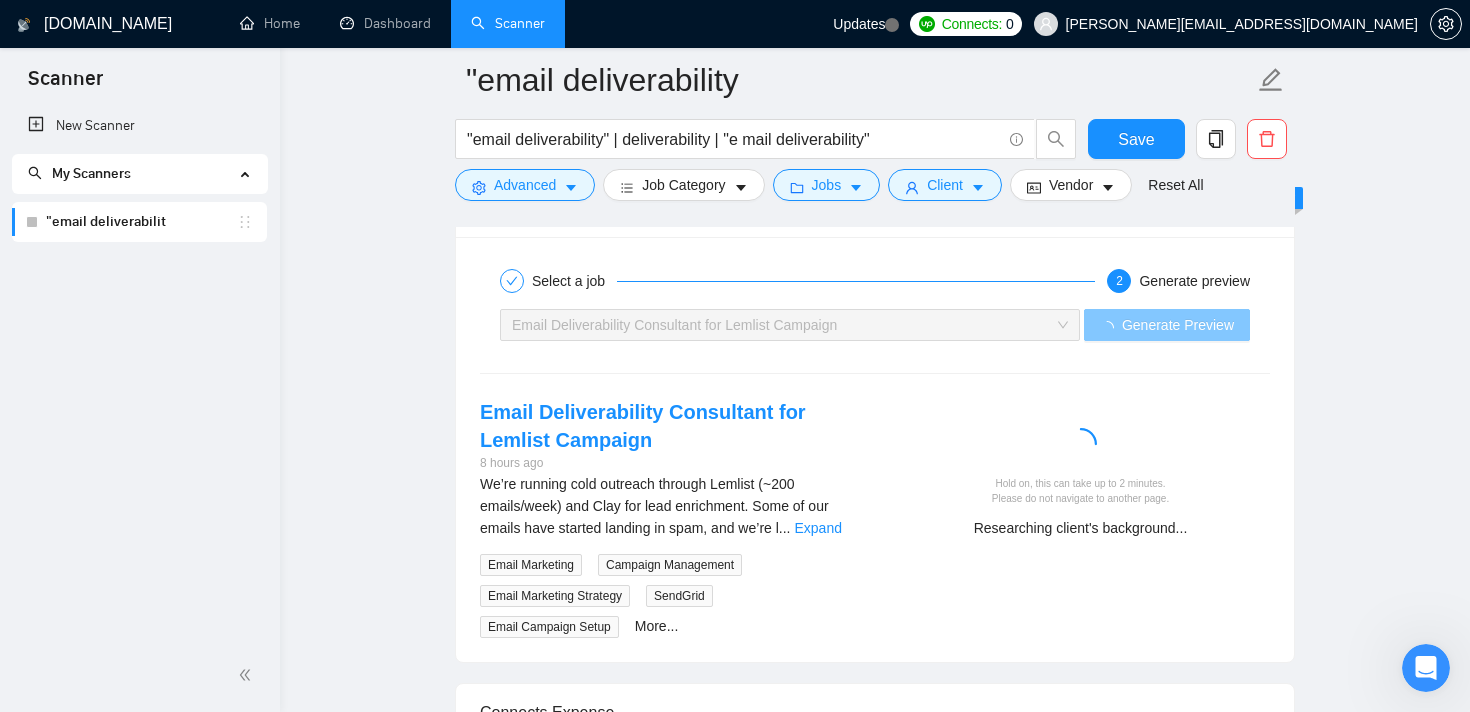 scroll, scrollTop: 2938, scrollLeft: 0, axis: vertical 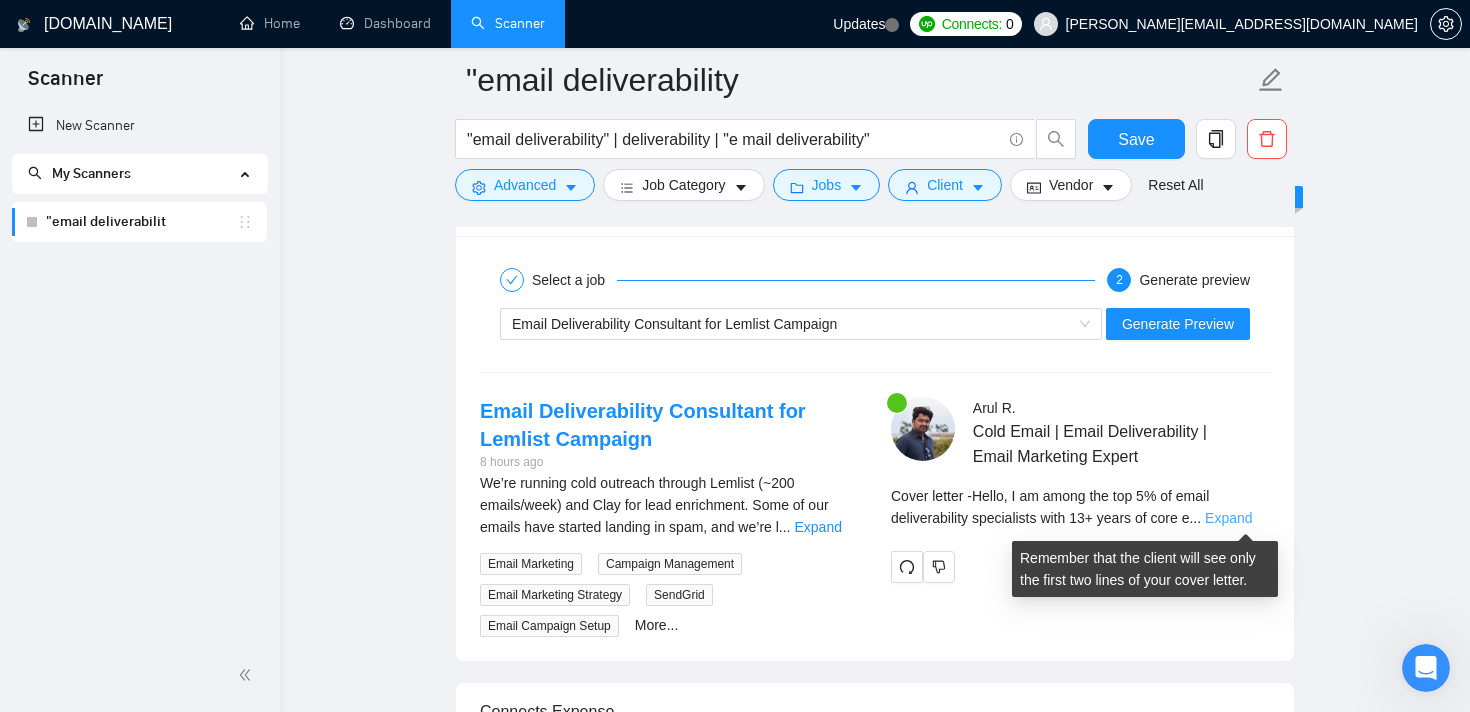 click on "Expand" at bounding box center (1228, 518) 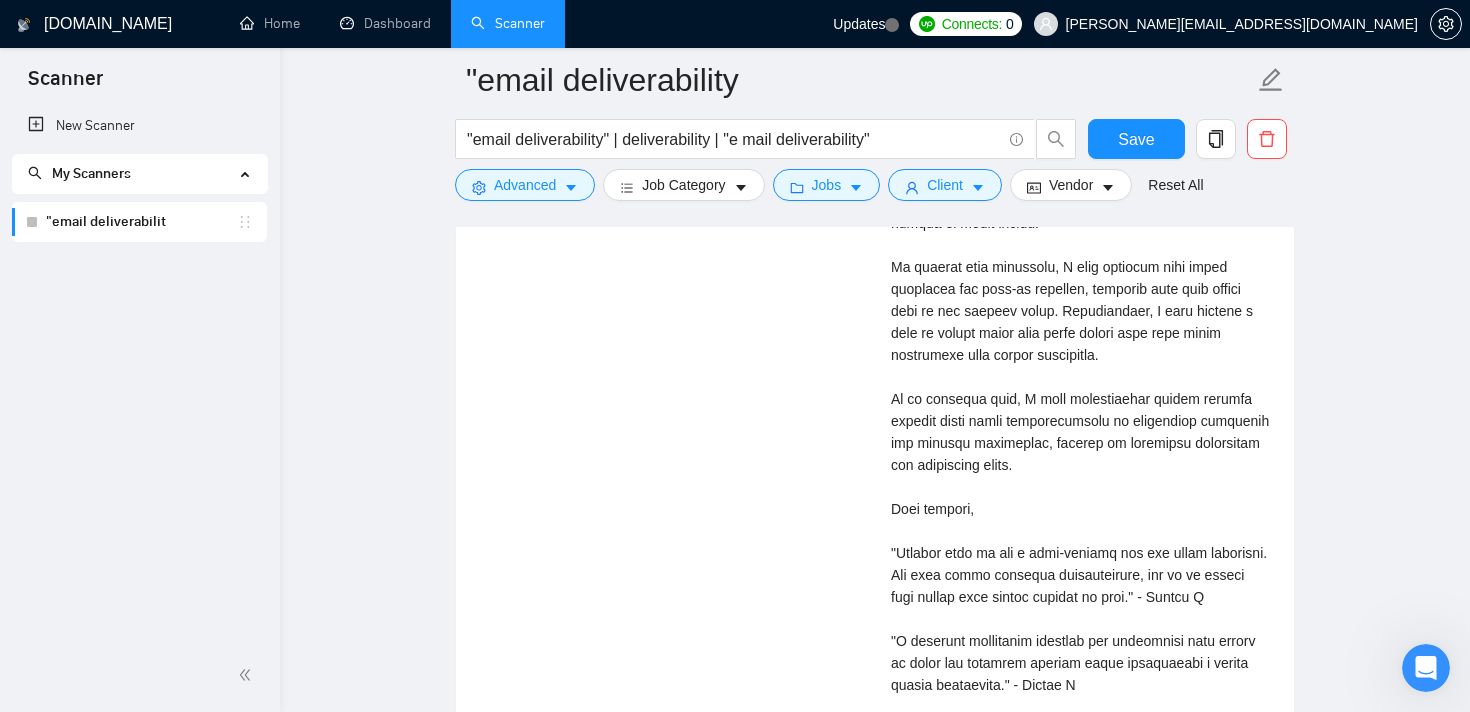 scroll, scrollTop: 3485, scrollLeft: 0, axis: vertical 